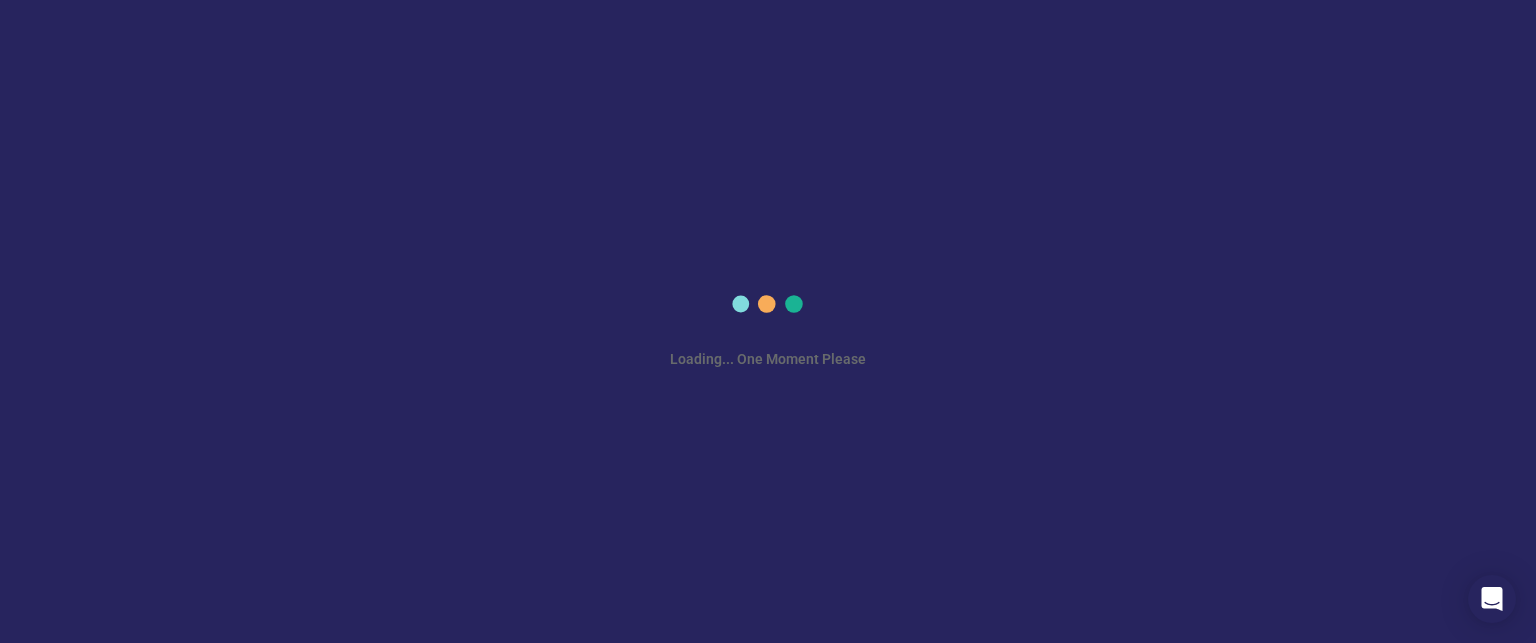 scroll, scrollTop: 0, scrollLeft: 0, axis: both 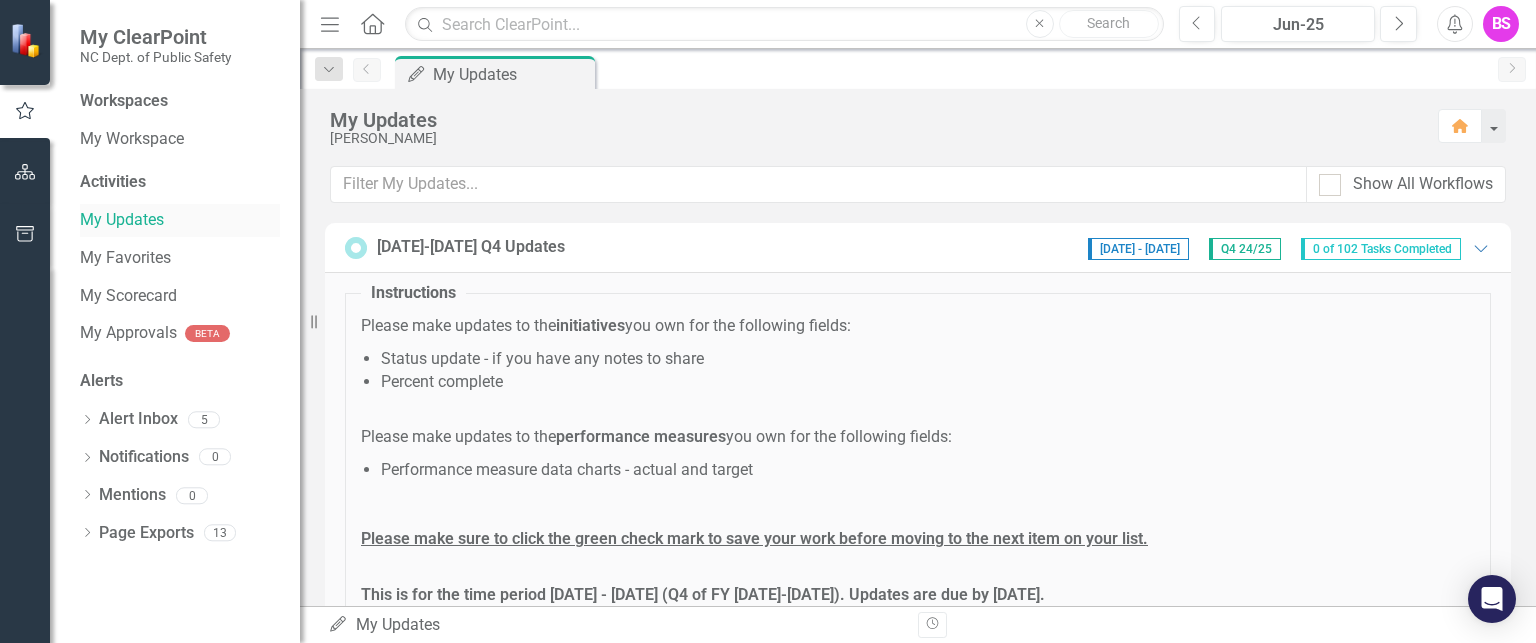 click on "My Updates" at bounding box center (180, 220) 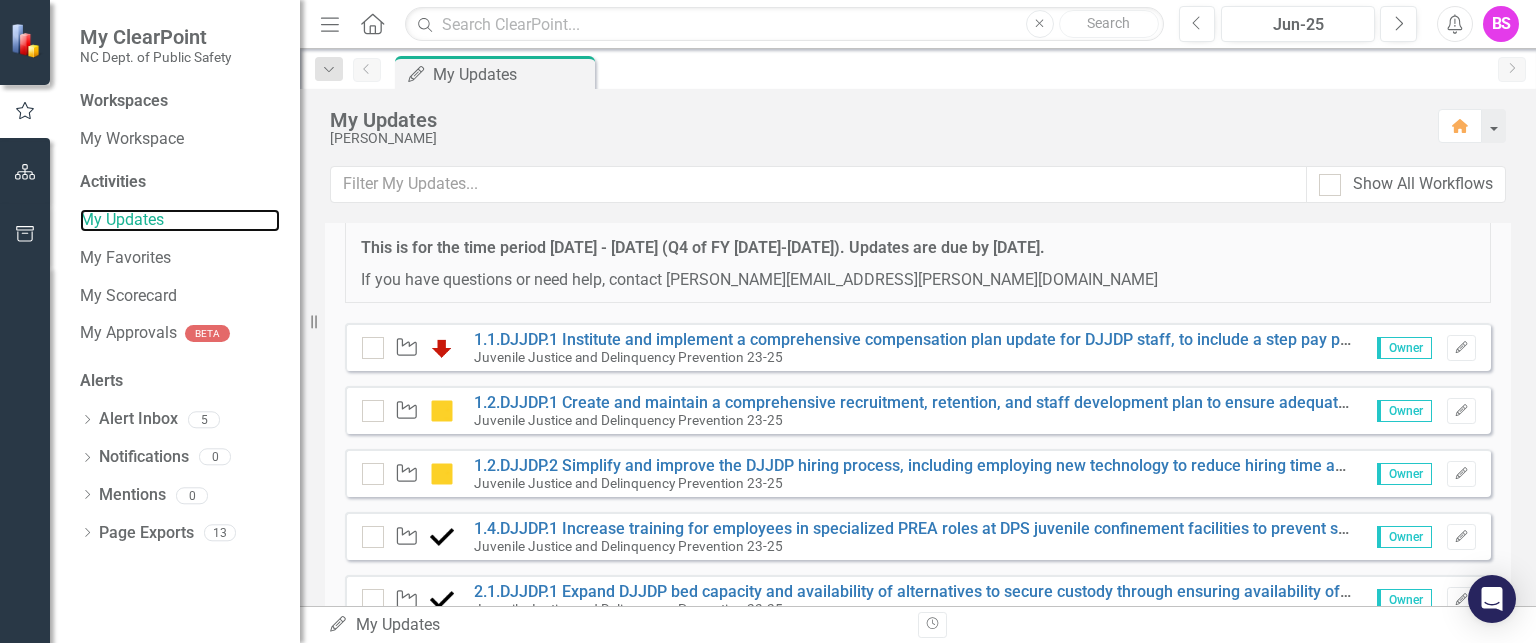 scroll, scrollTop: 300, scrollLeft: 0, axis: vertical 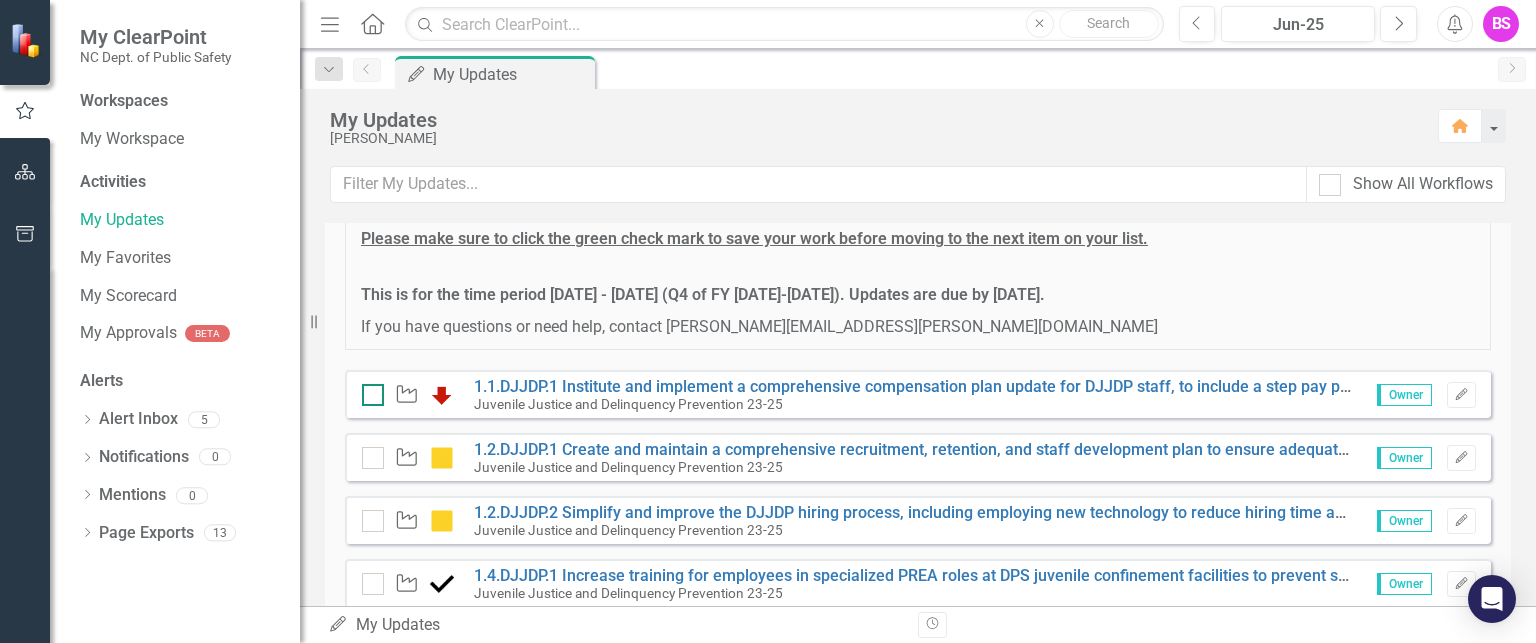 click at bounding box center [373, 395] 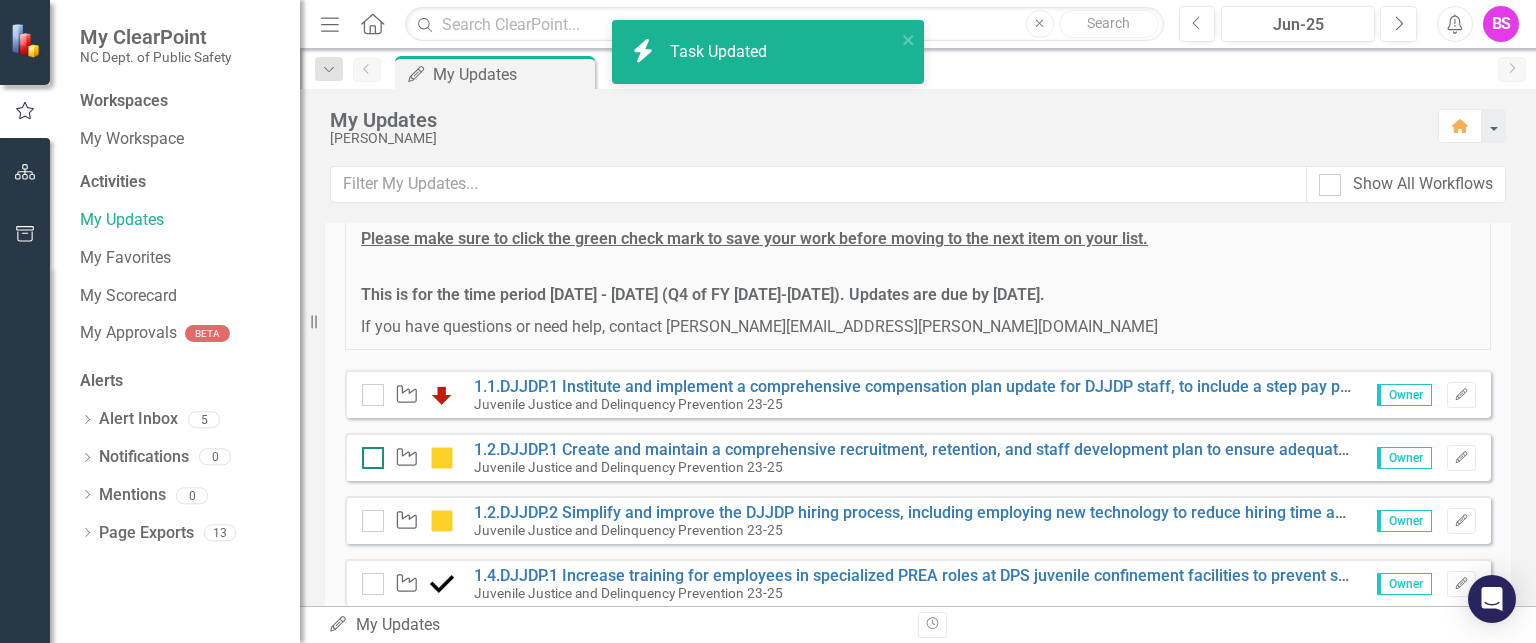 click at bounding box center (368, 453) 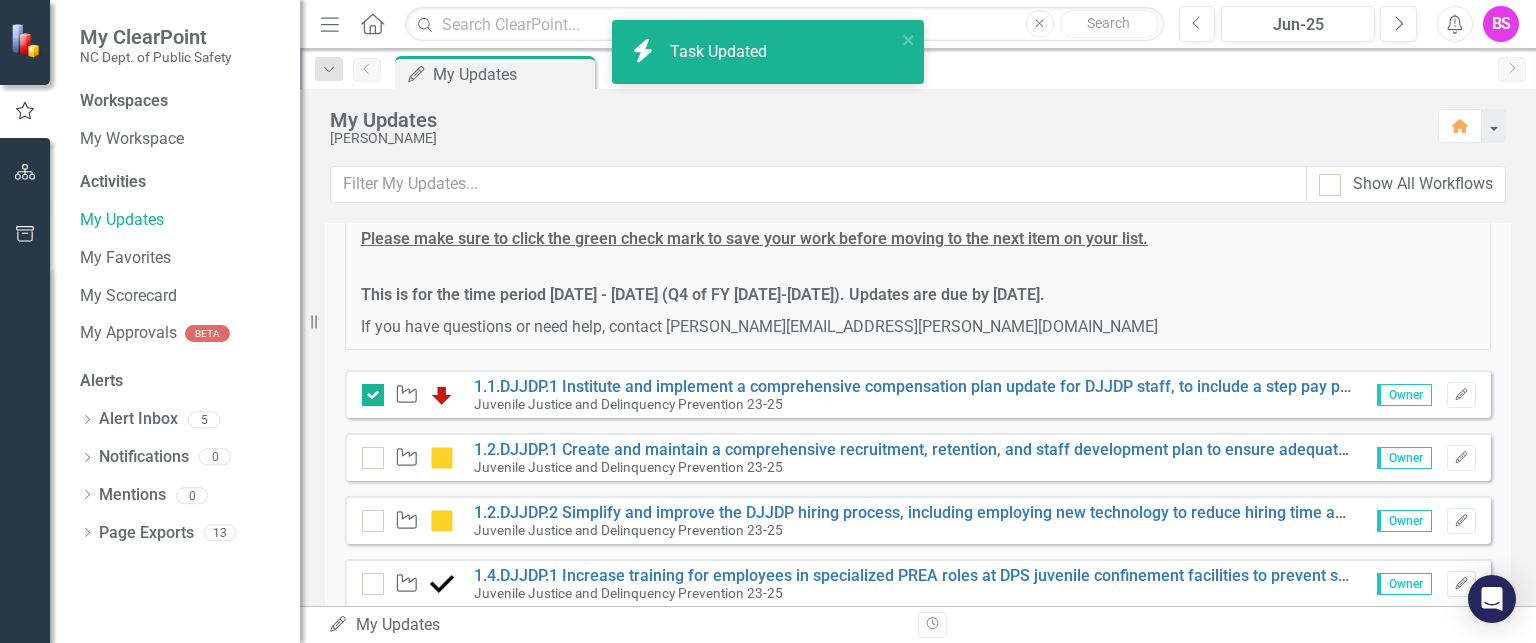 checkbox on "true" 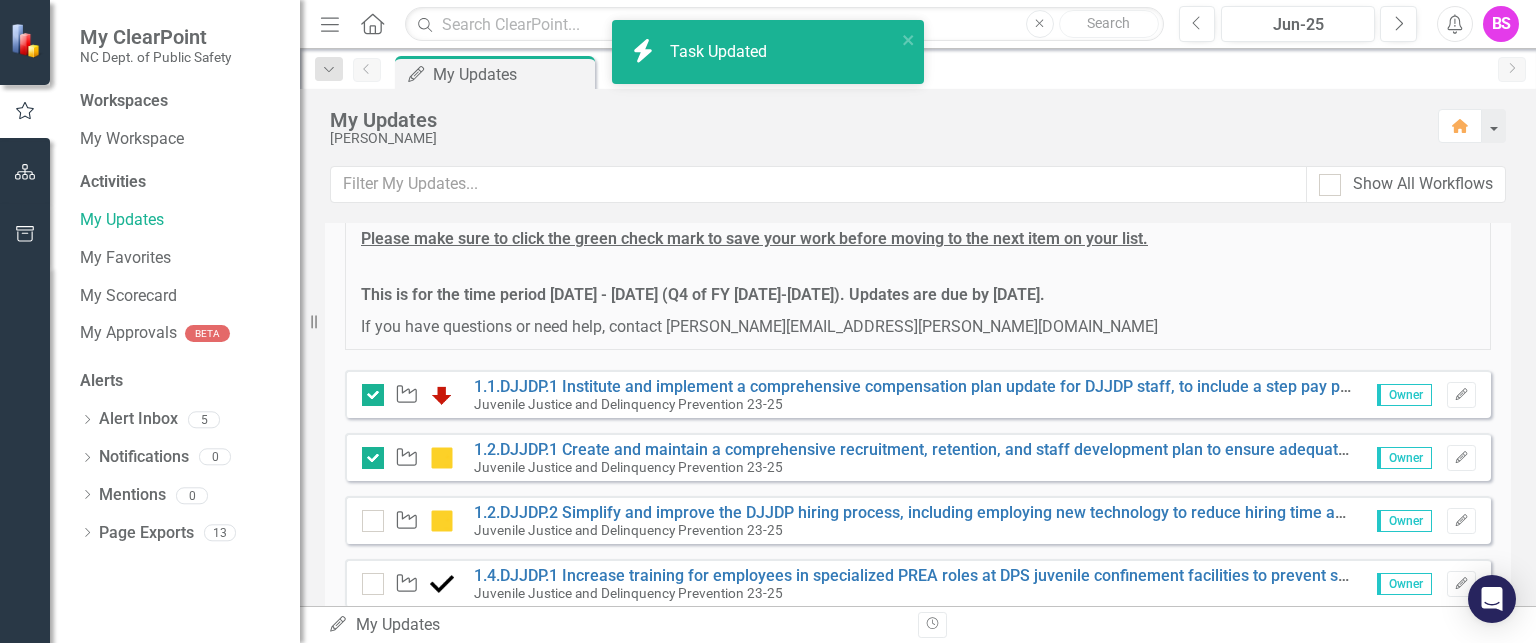 scroll, scrollTop: 500, scrollLeft: 0, axis: vertical 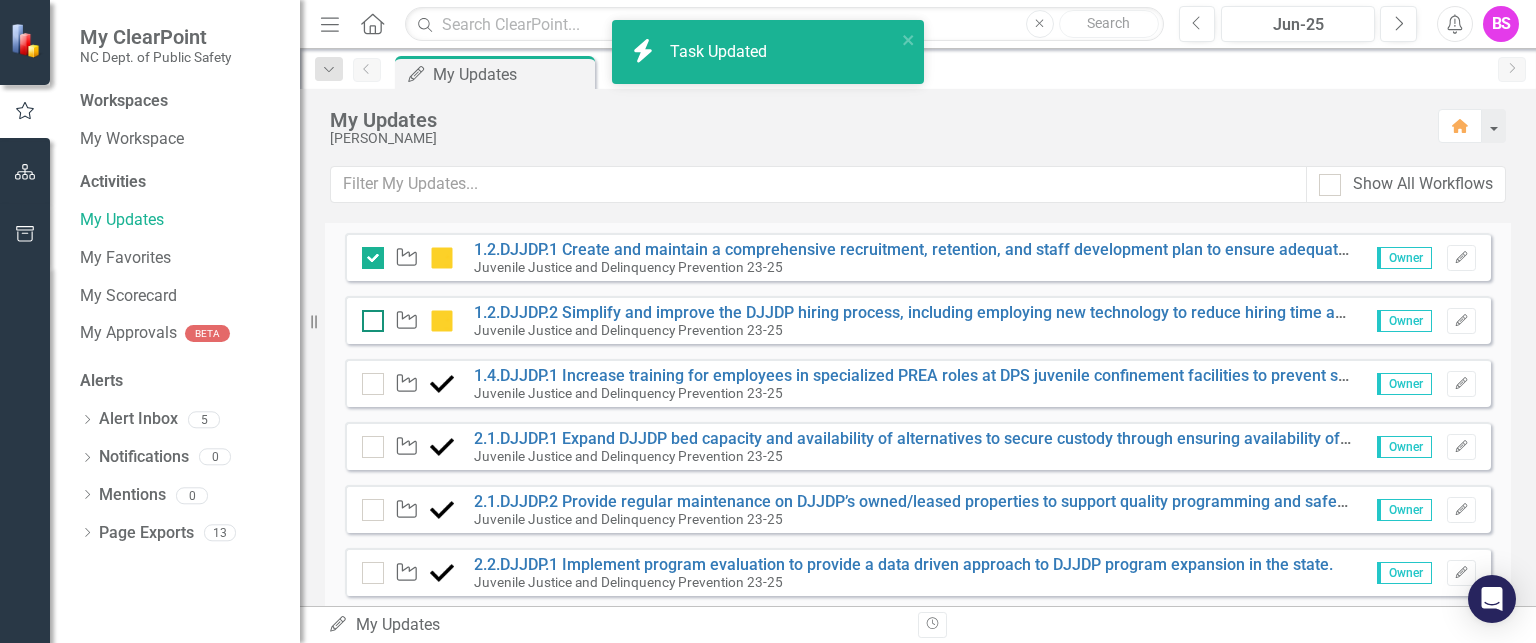 click at bounding box center (373, 321) 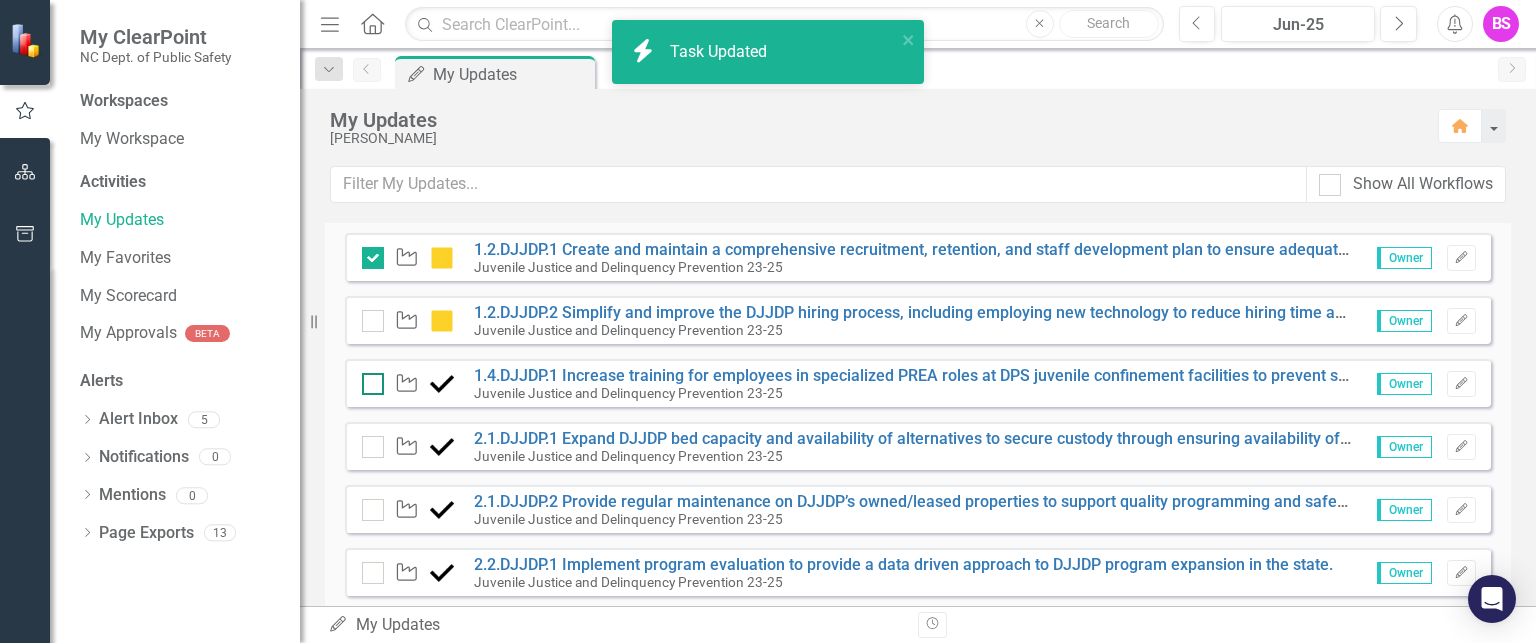 click at bounding box center [368, 379] 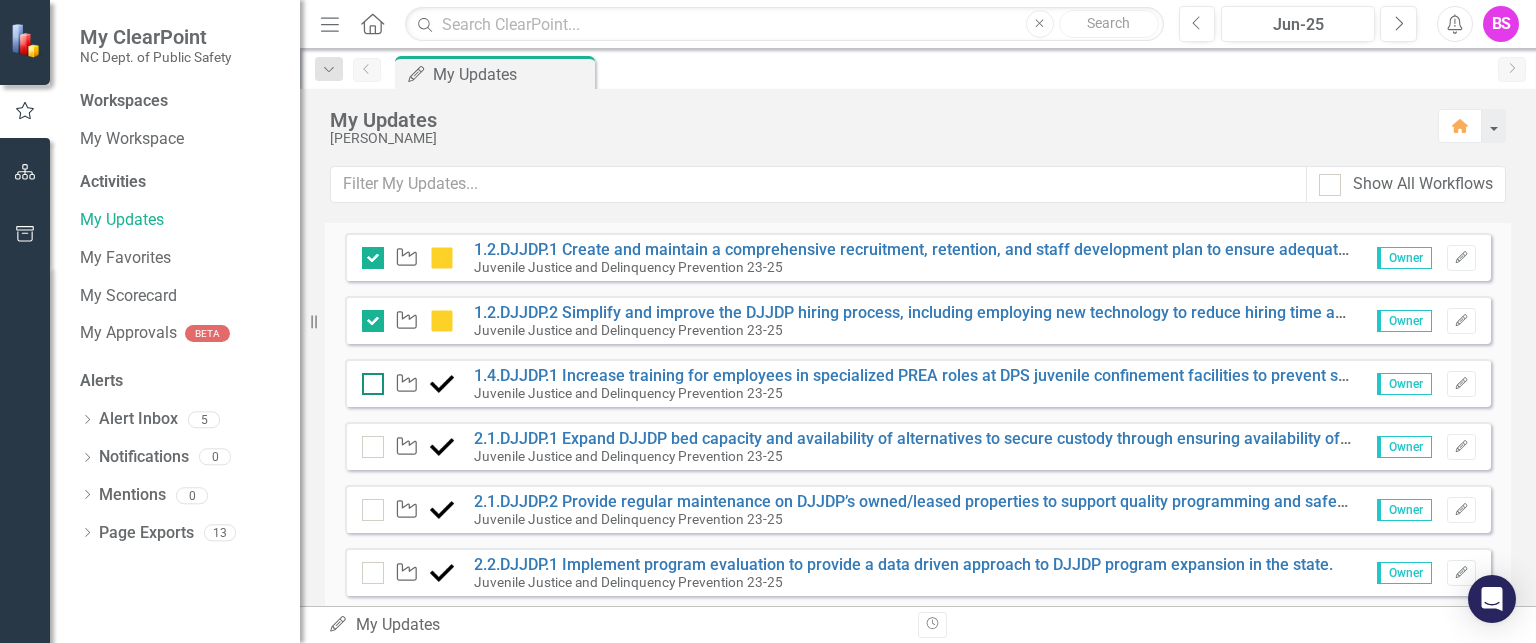 scroll, scrollTop: 600, scrollLeft: 0, axis: vertical 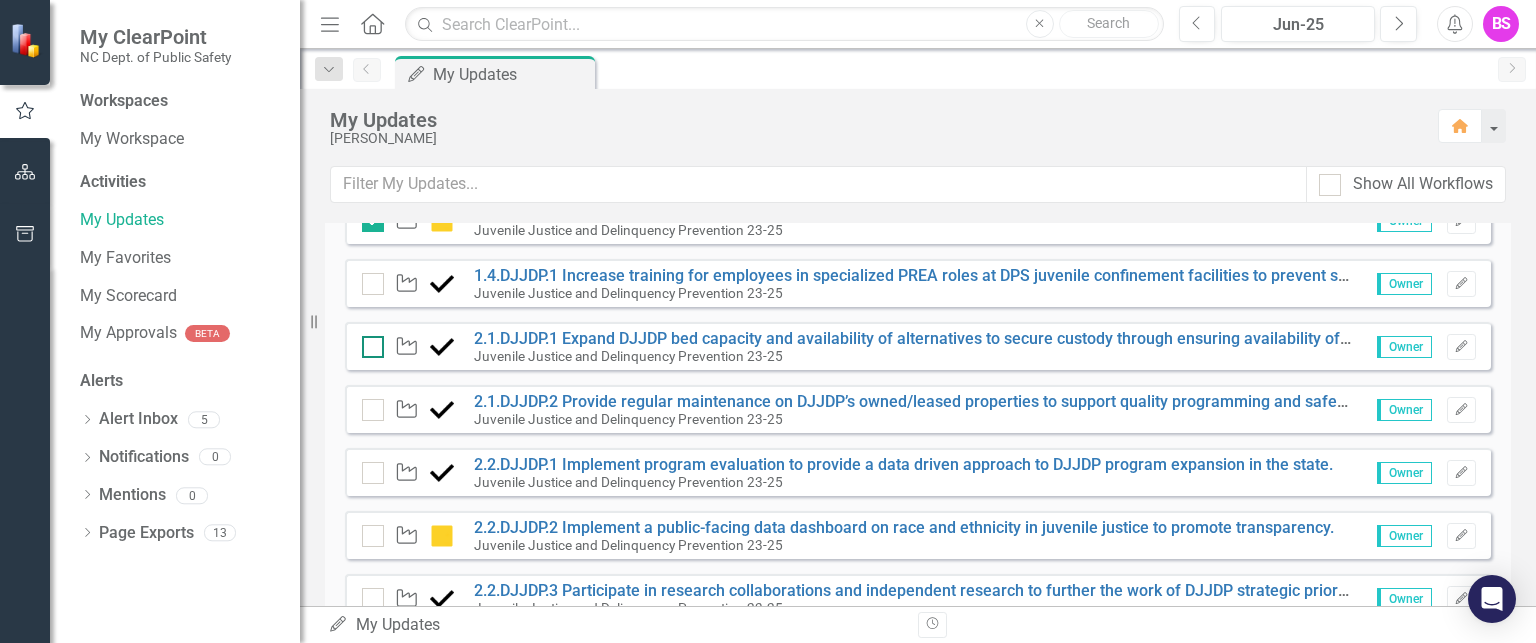 checkbox on "true" 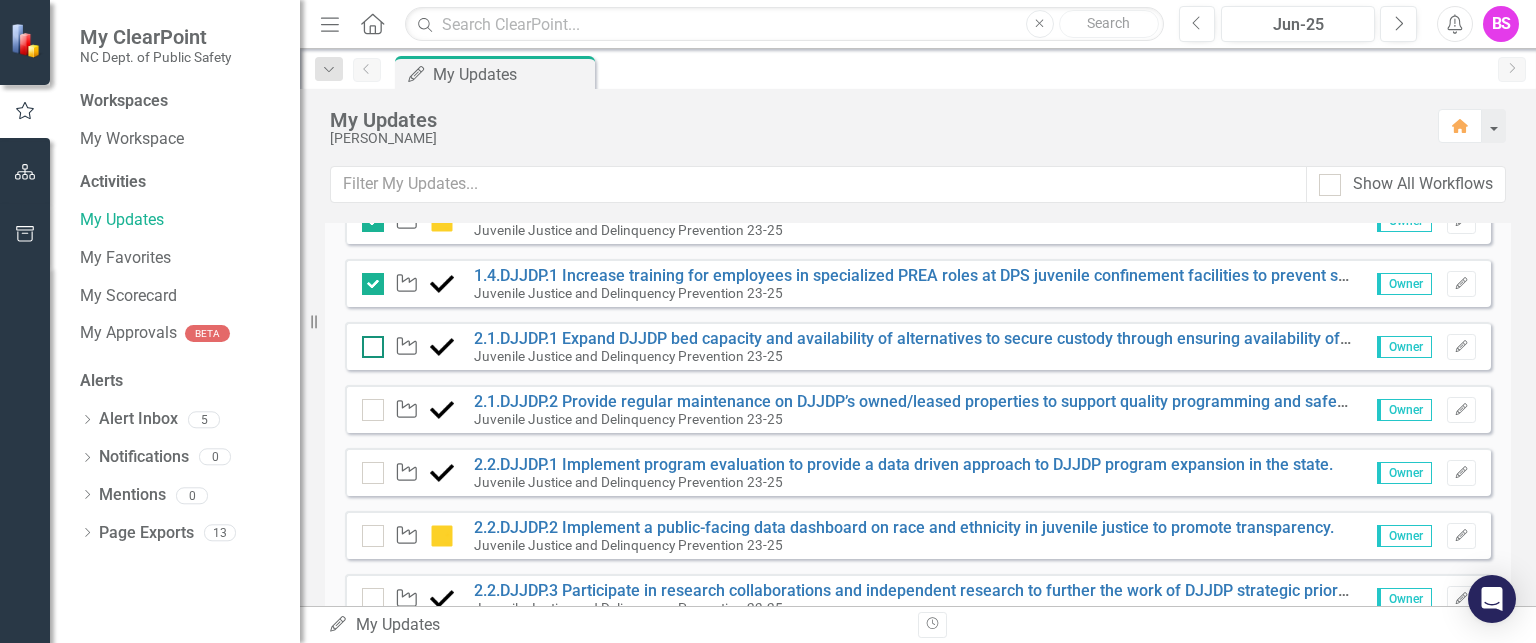 click at bounding box center [373, 347] 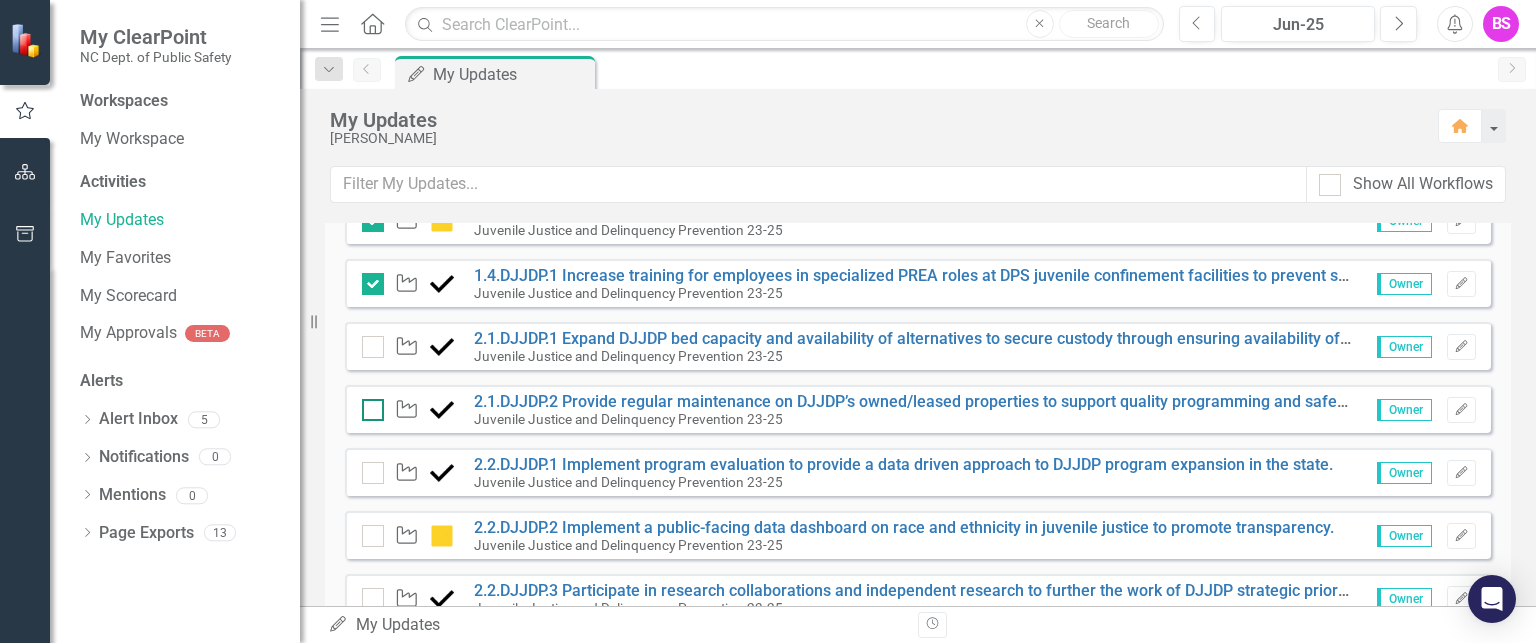 click at bounding box center [368, 405] 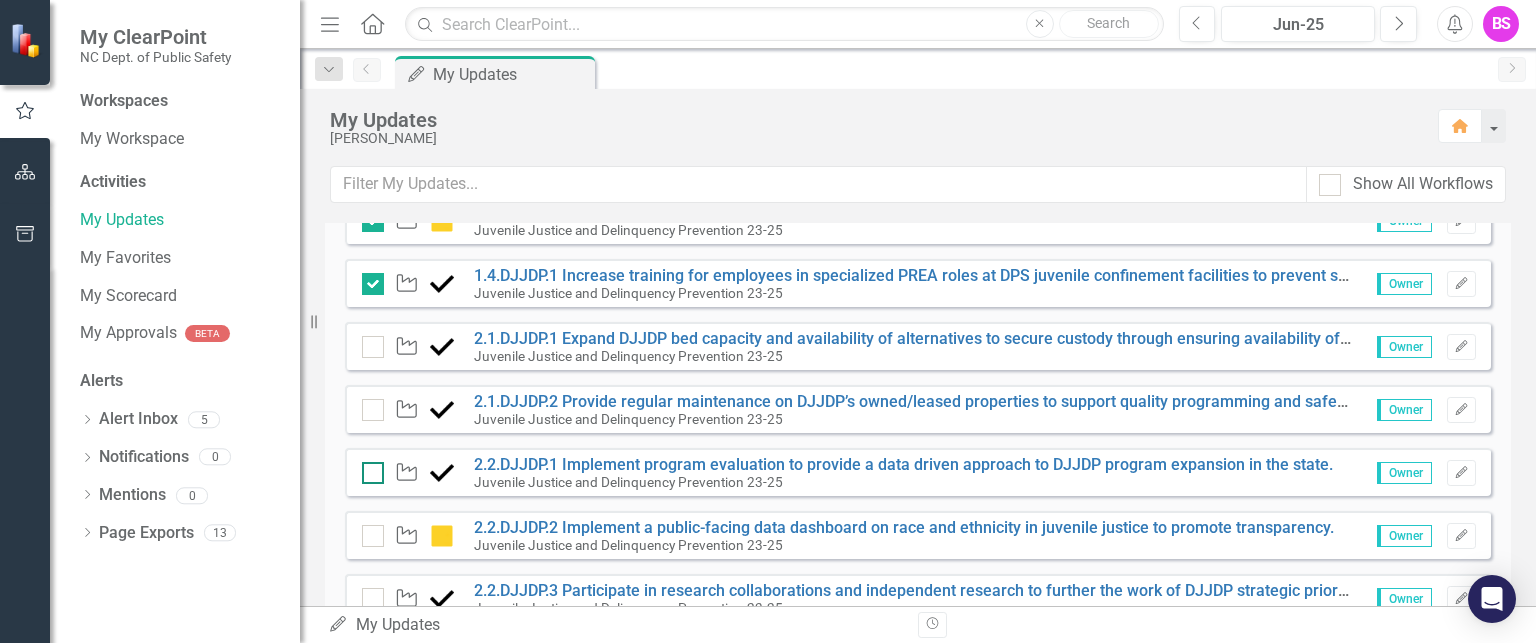 checkbox on "true" 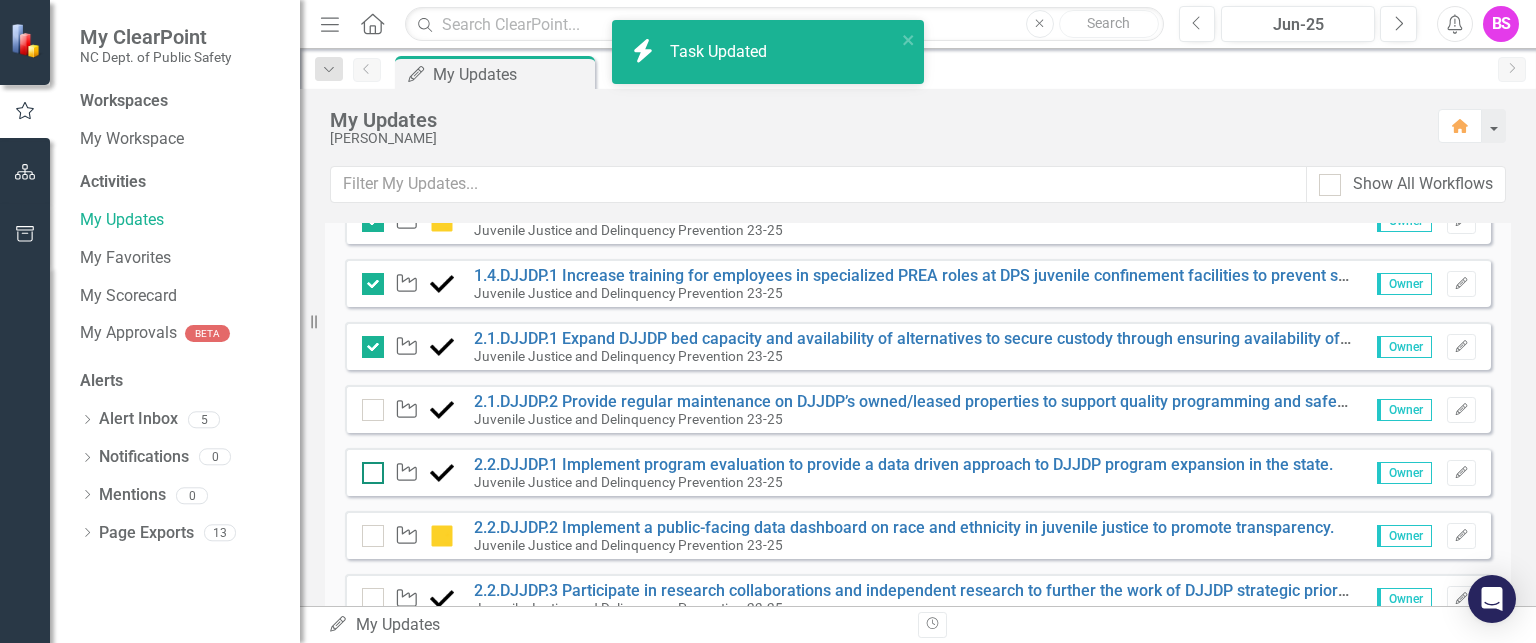 click at bounding box center [368, 468] 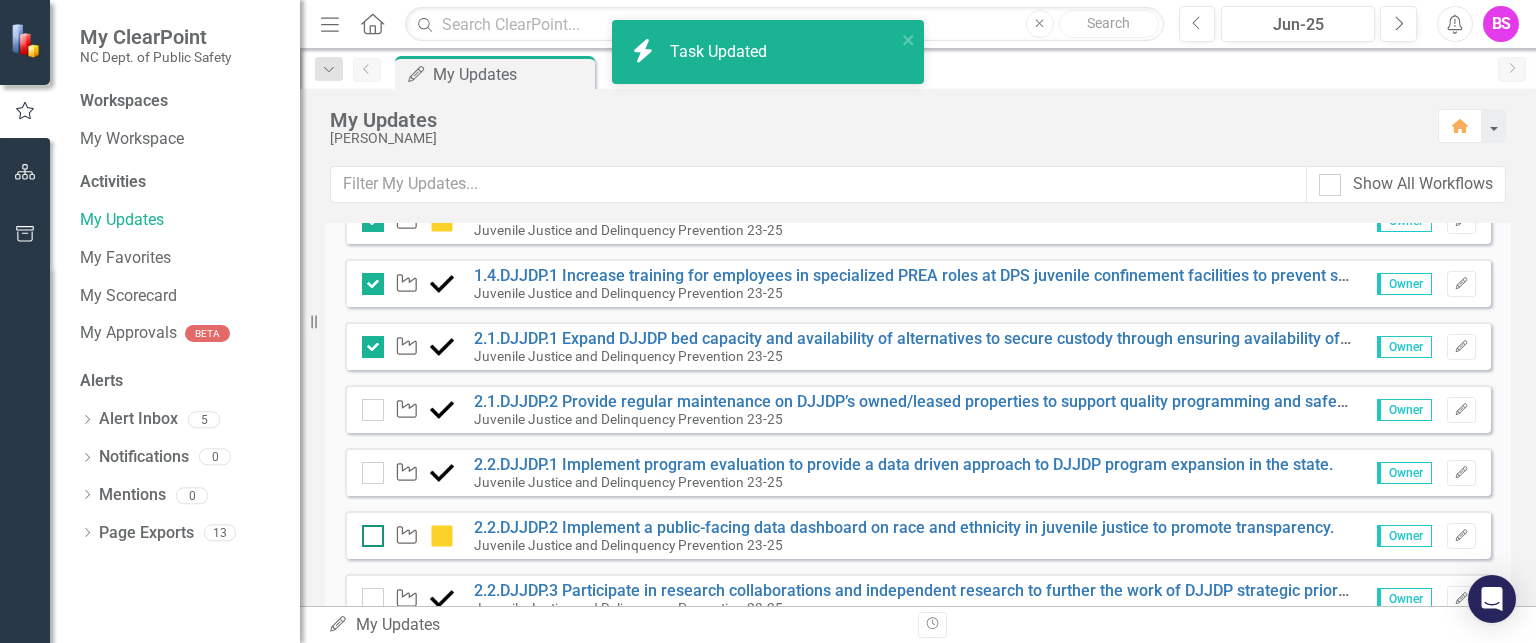 click at bounding box center [373, 536] 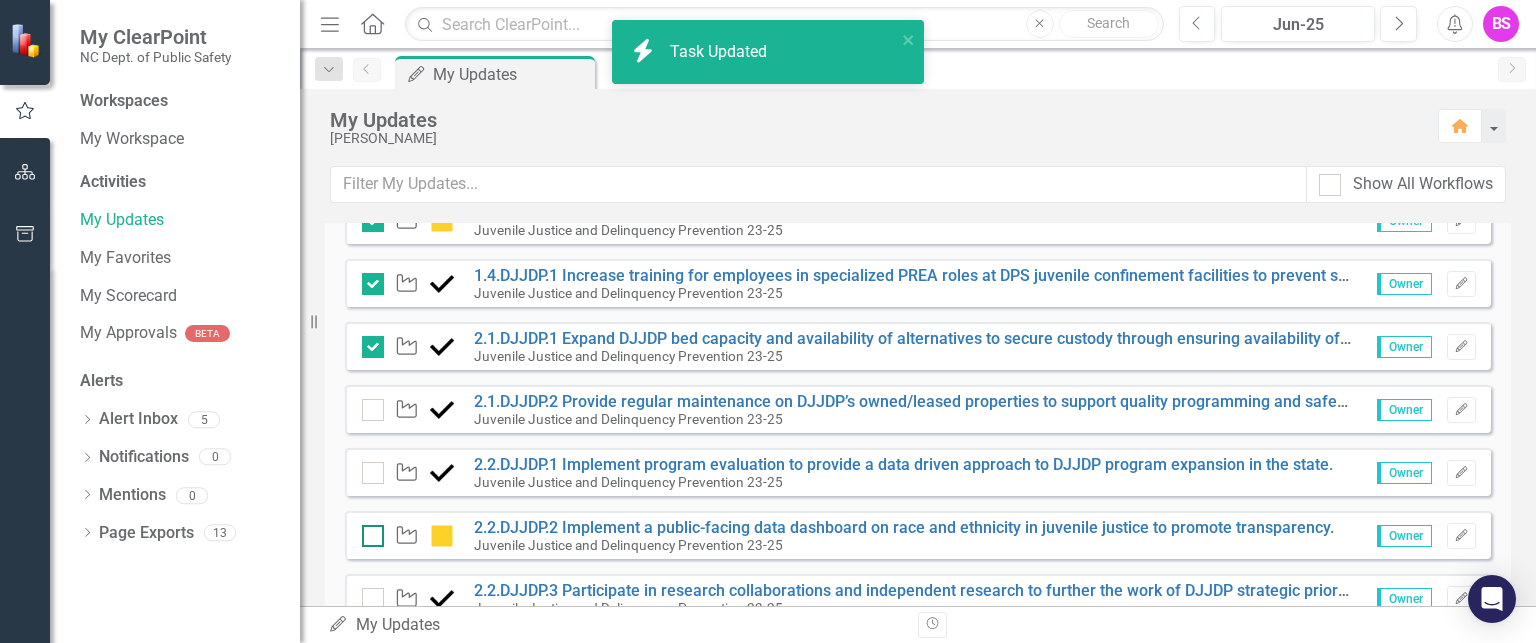 checkbox on "true" 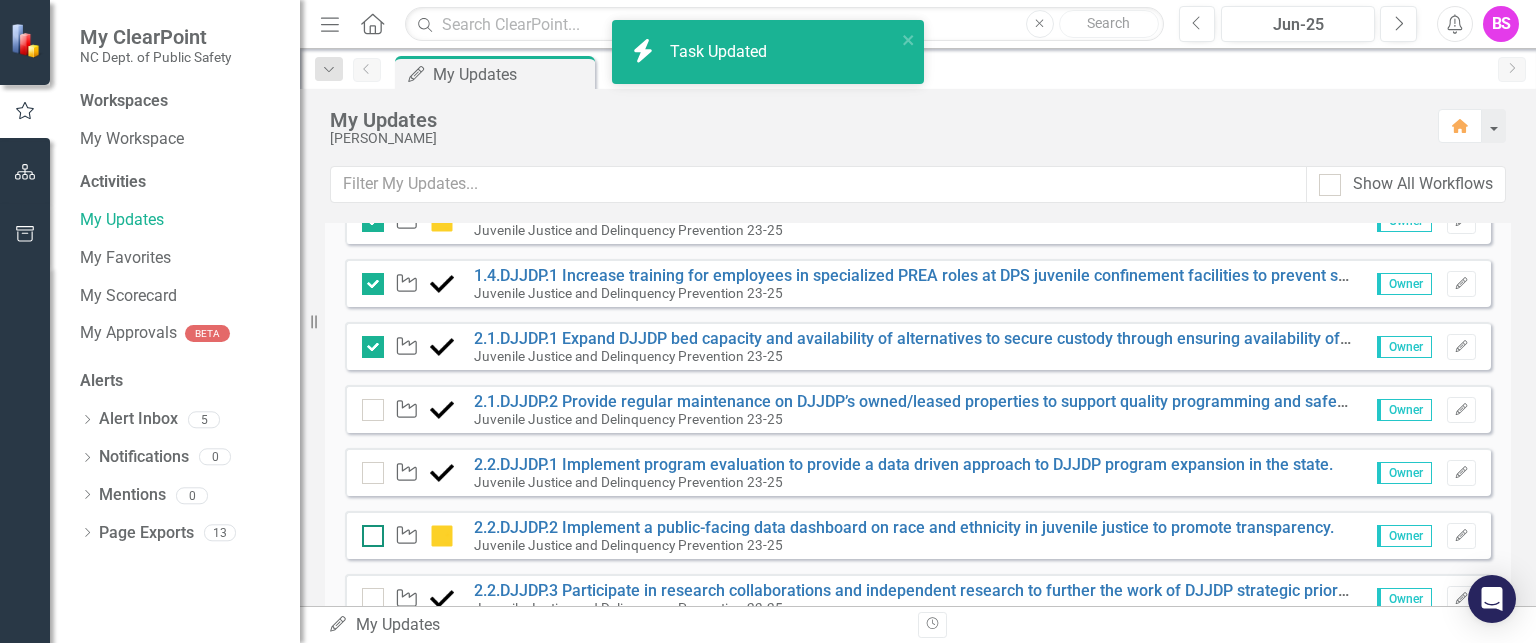 checkbox on "true" 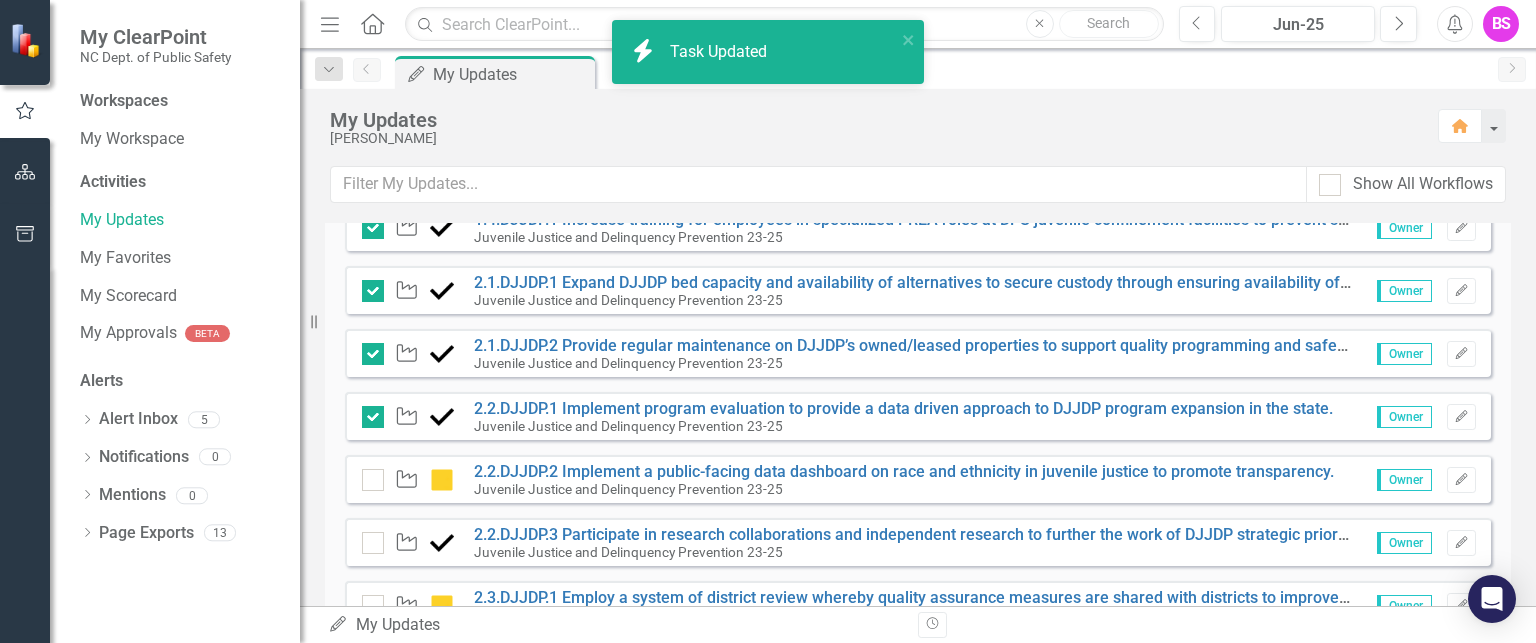scroll, scrollTop: 800, scrollLeft: 0, axis: vertical 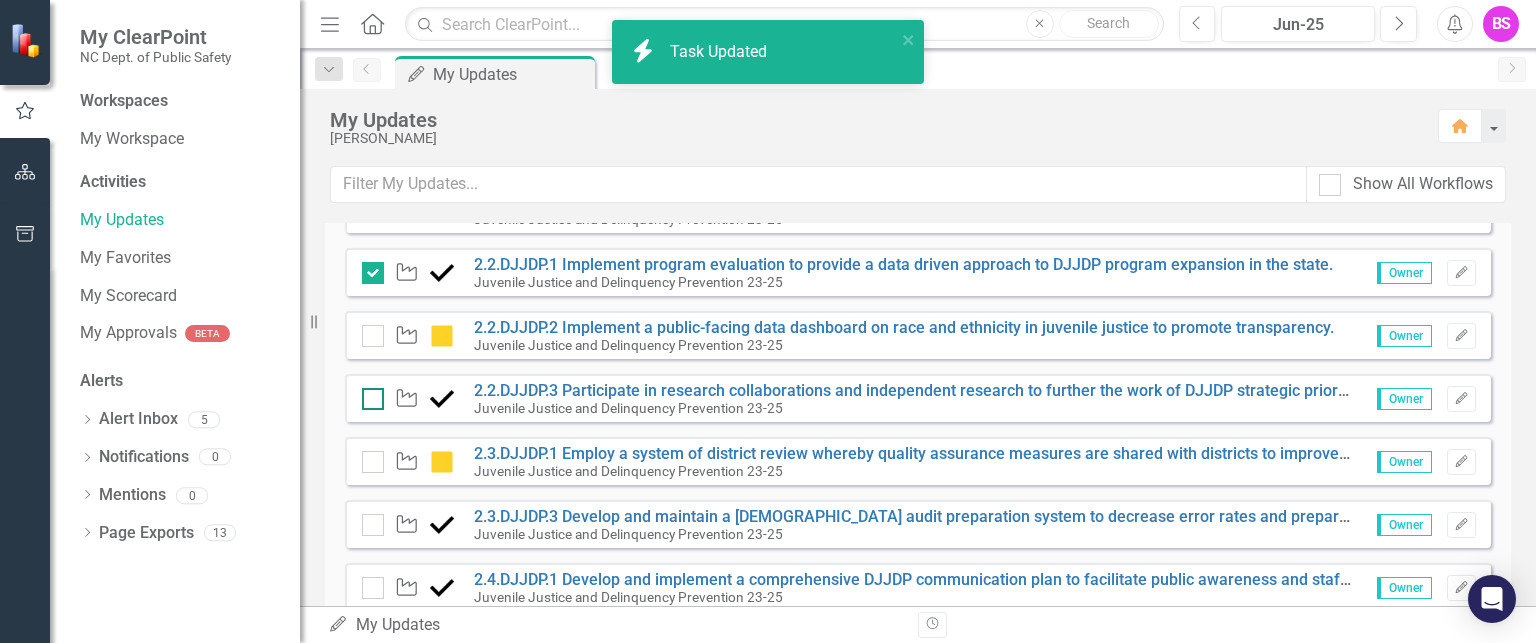 checkbox on "true" 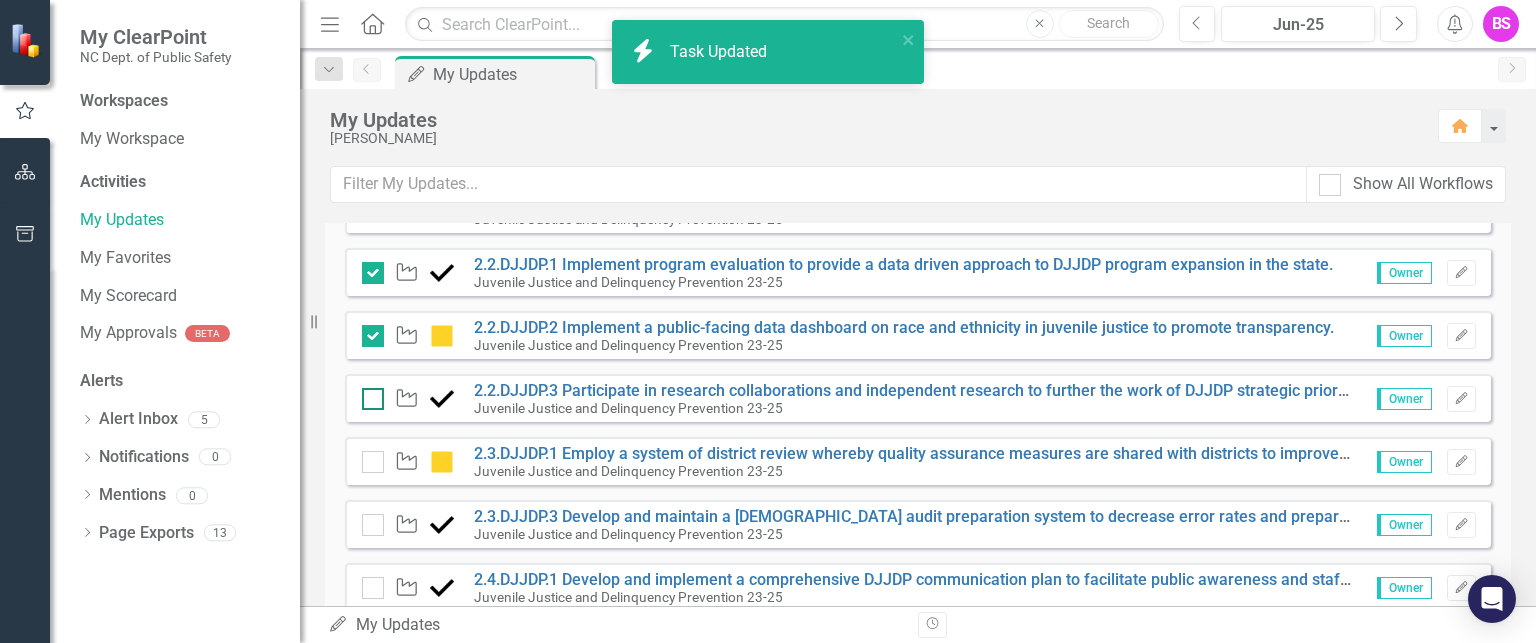 click at bounding box center [368, 394] 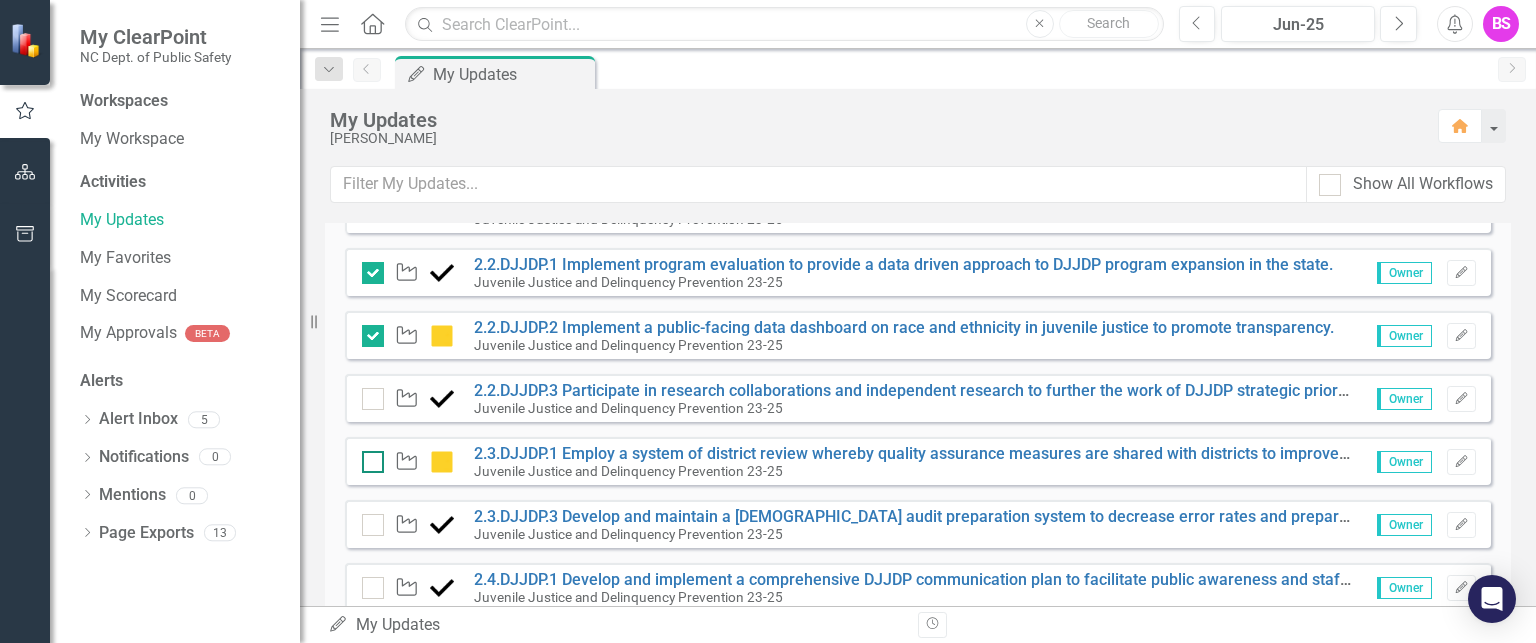 click at bounding box center [373, 462] 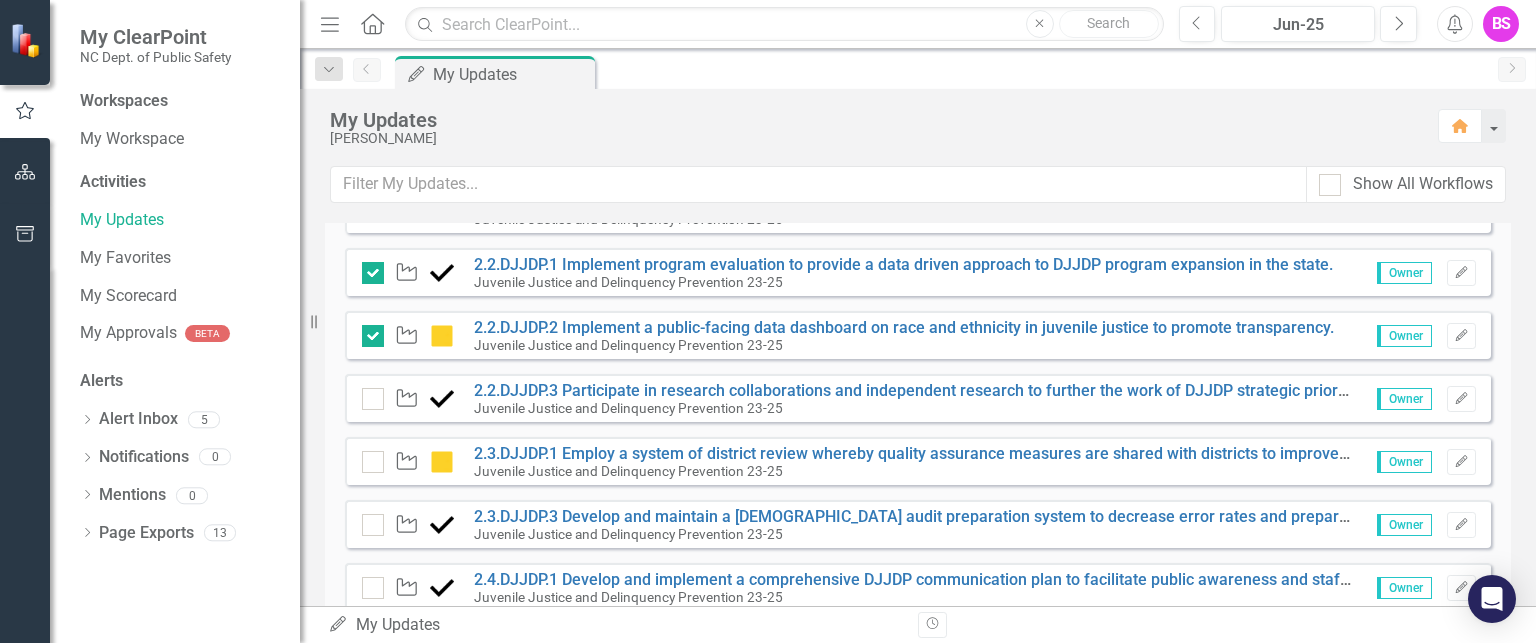 checkbox on "true" 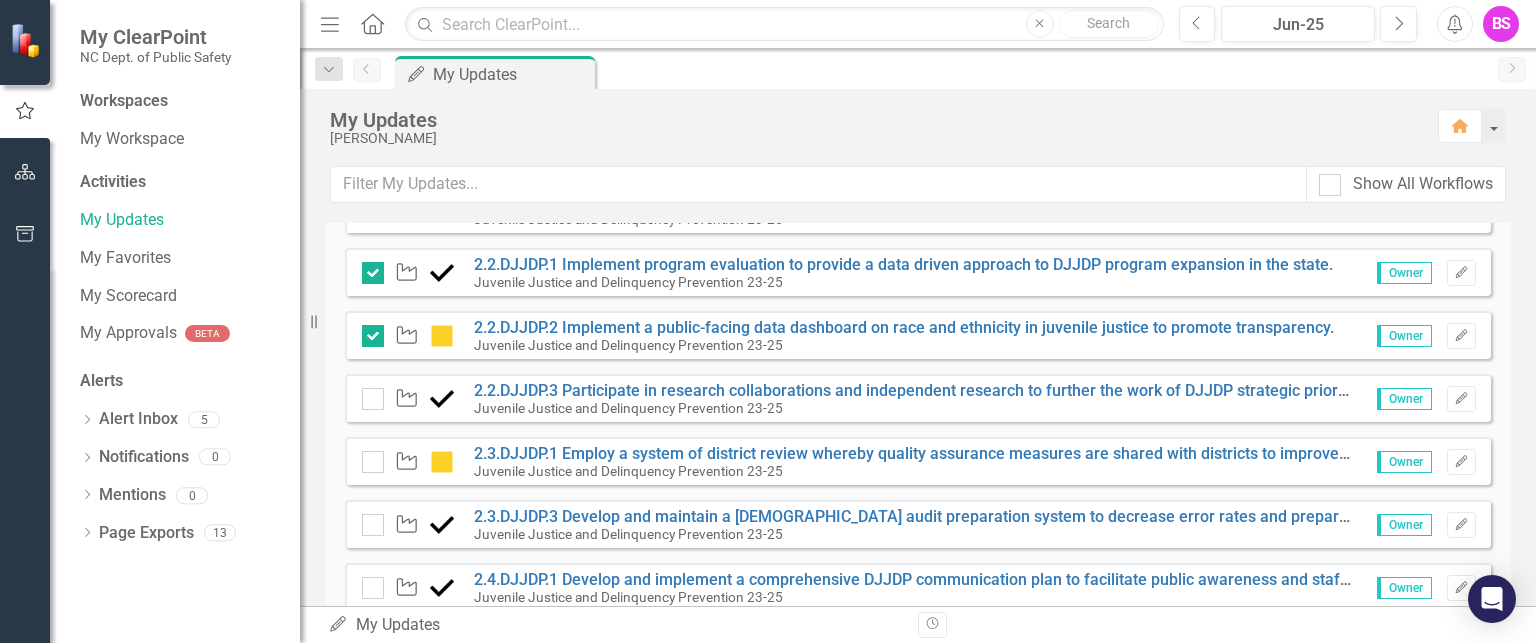 click on "Initiative" at bounding box center (413, 525) 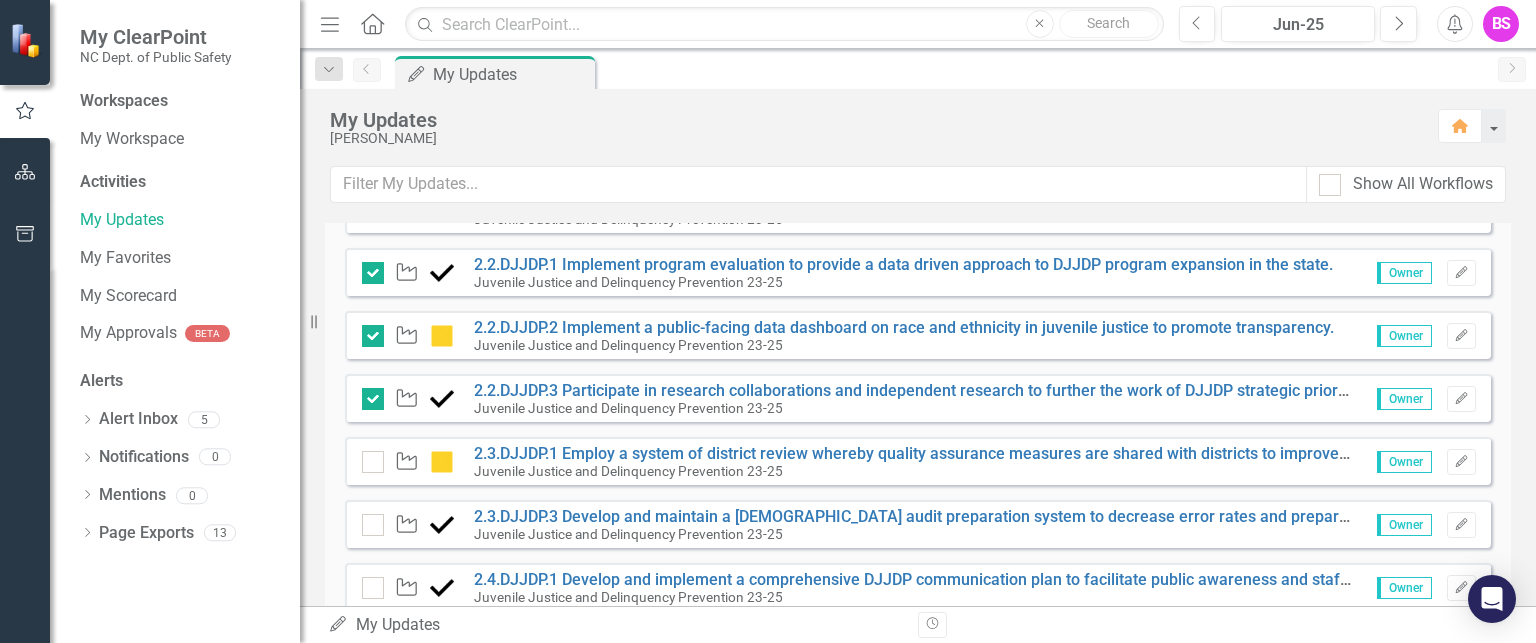 click on "Initiative" at bounding box center [413, 525] 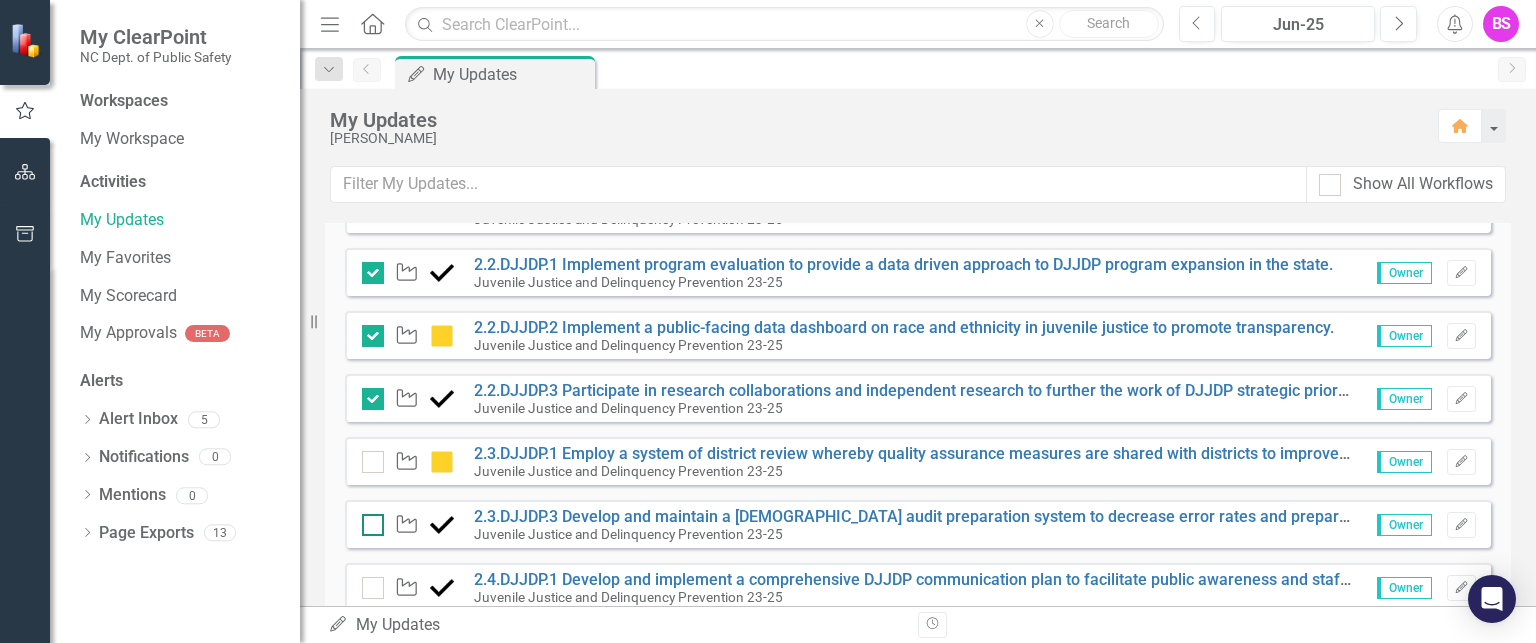 click at bounding box center [368, 520] 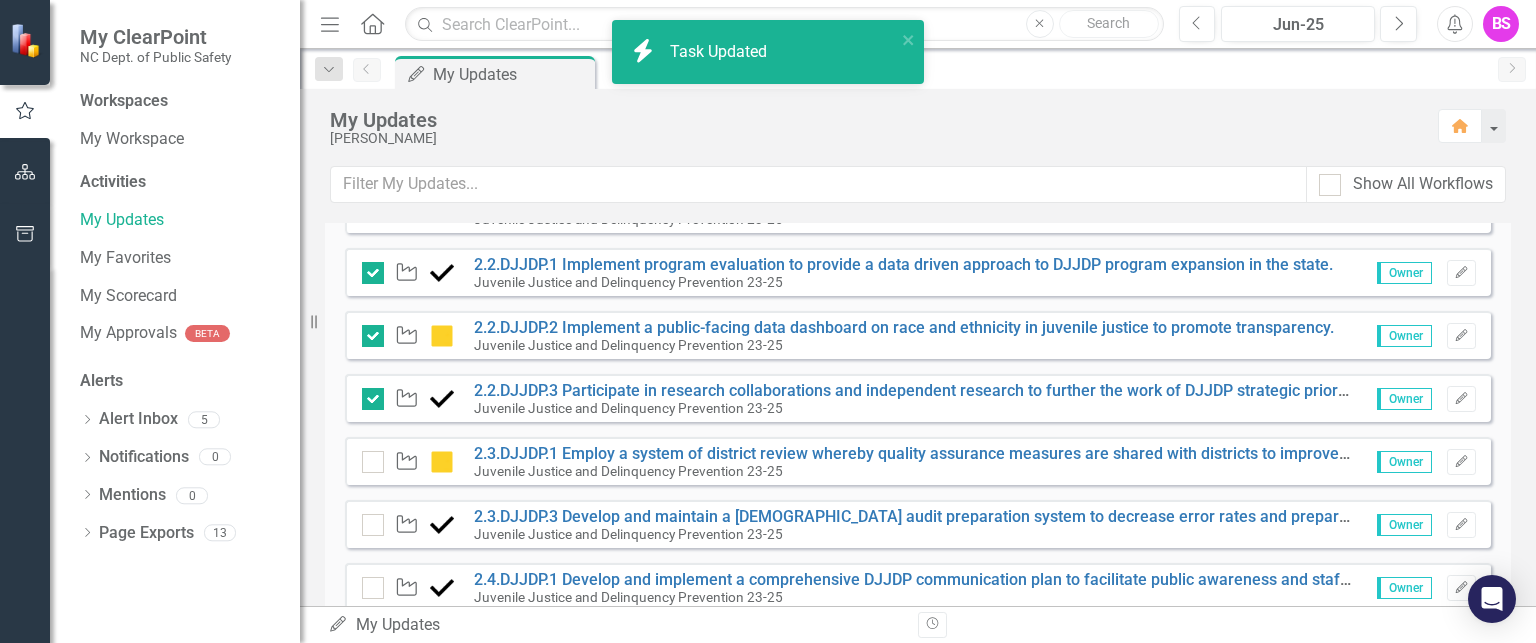checkbox on "true" 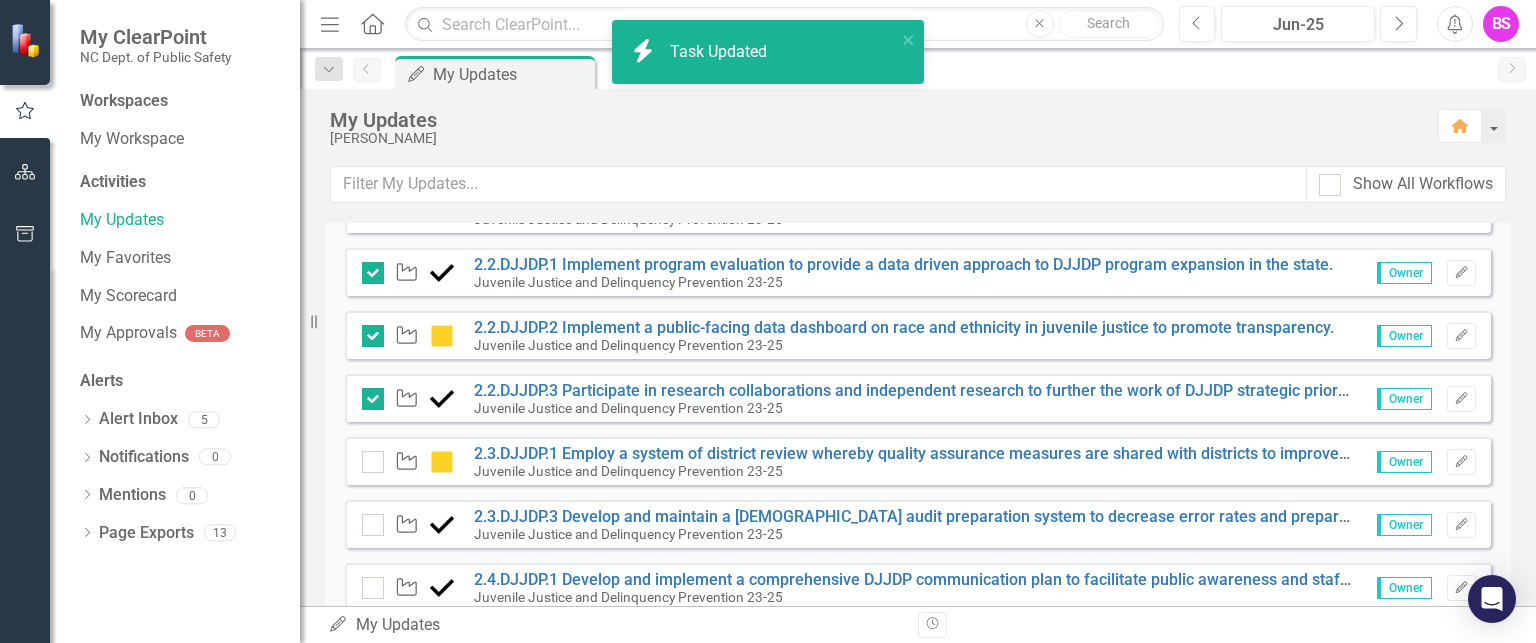 checkbox on "true" 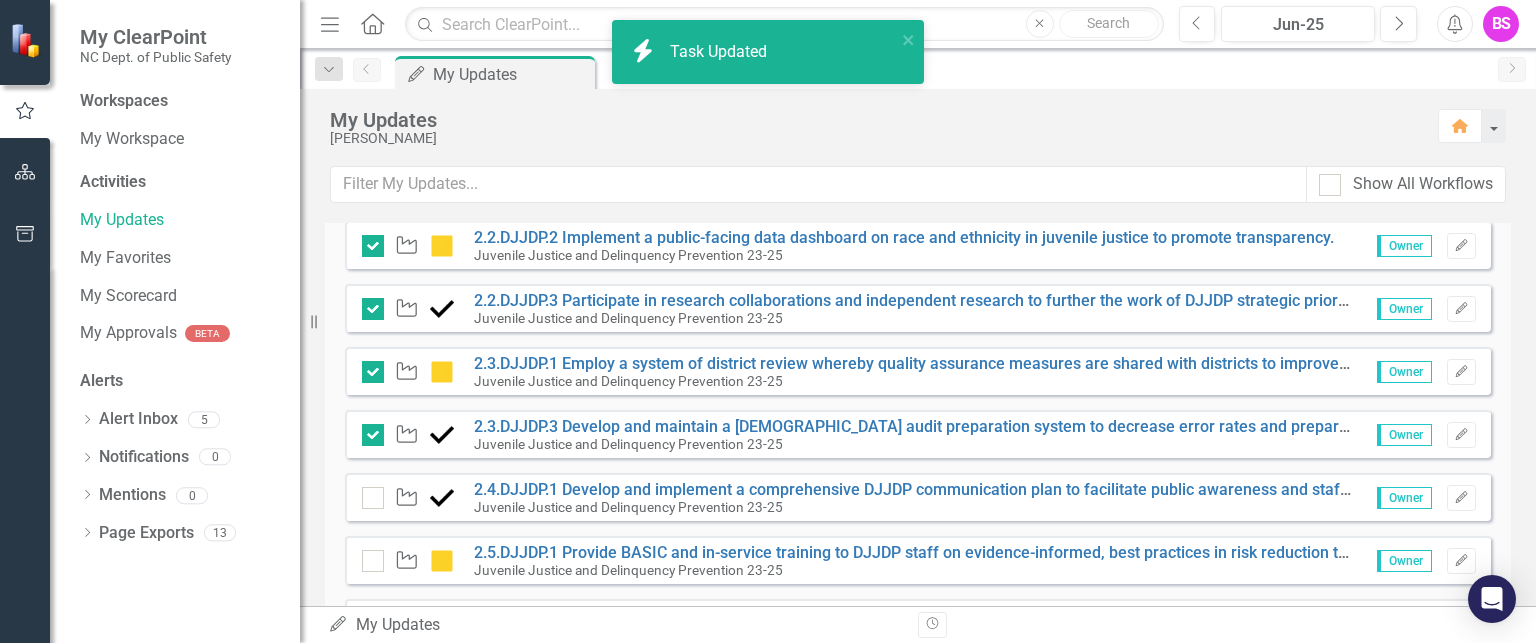 scroll, scrollTop: 900, scrollLeft: 0, axis: vertical 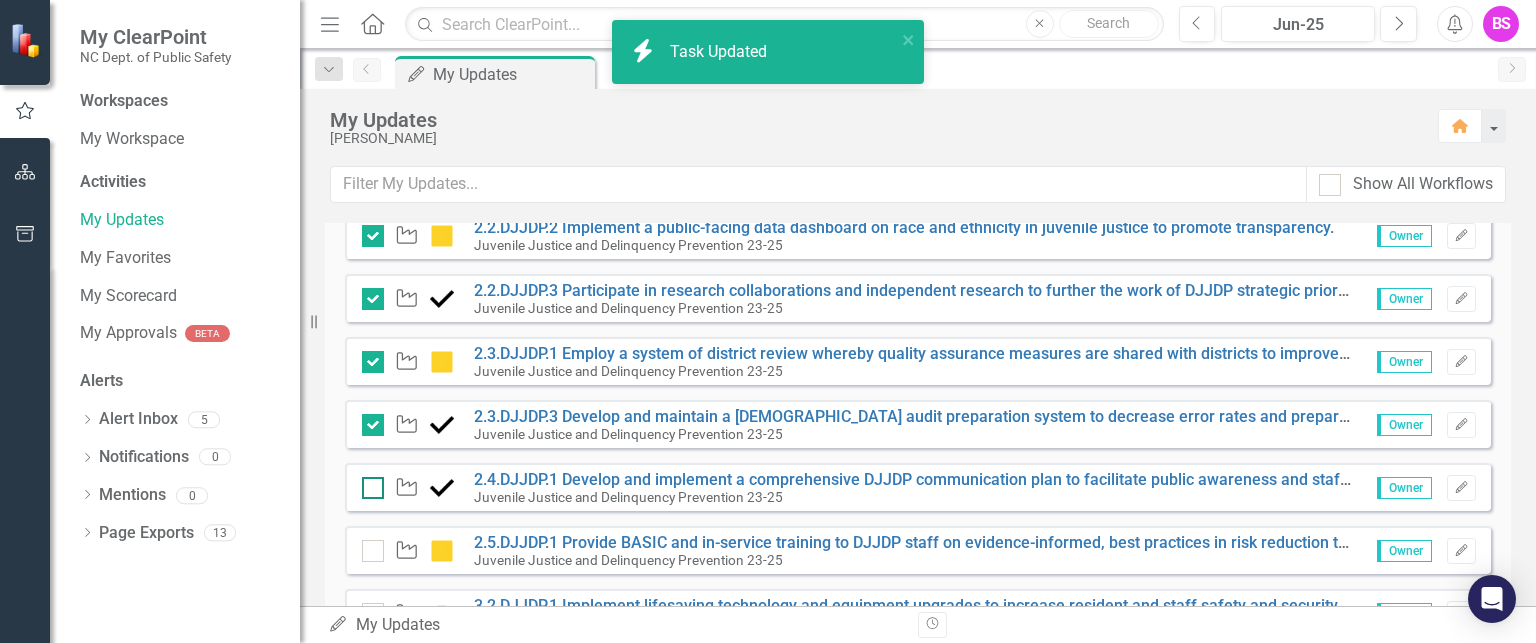 click at bounding box center [368, 483] 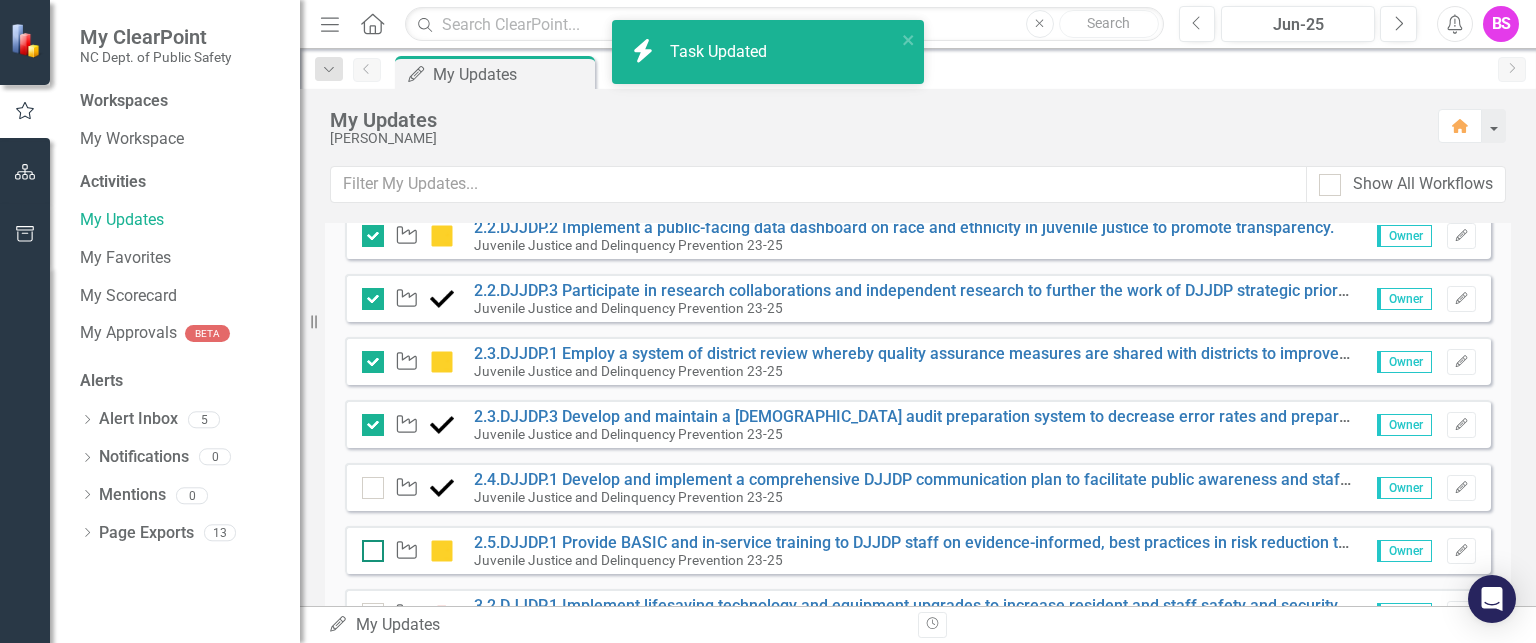 click at bounding box center [368, 546] 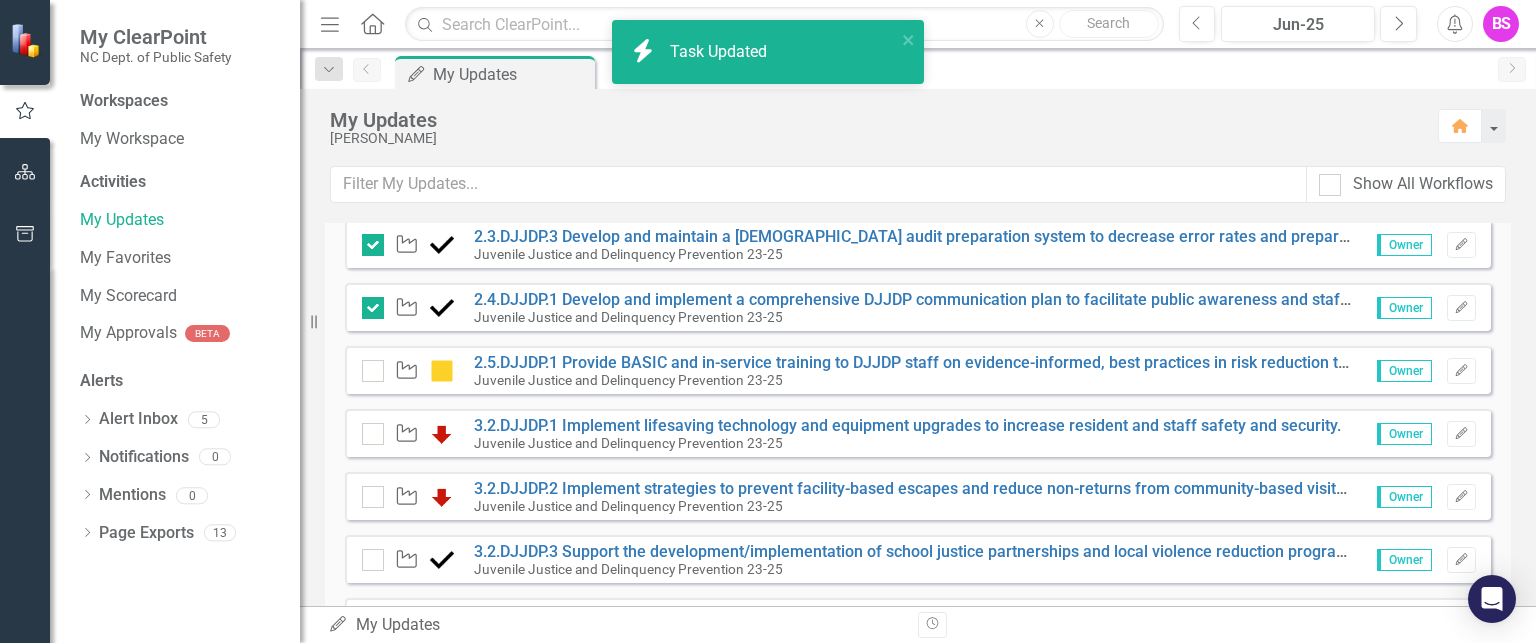 checkbox on "true" 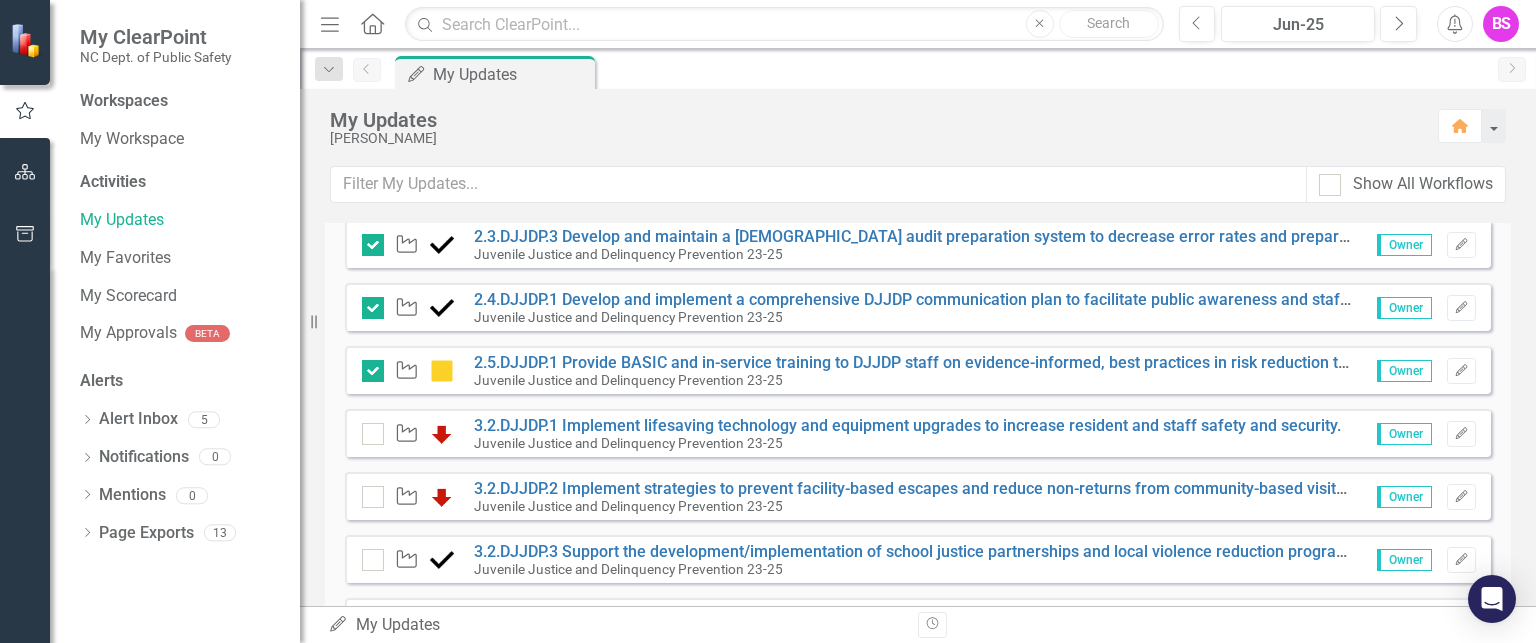 scroll, scrollTop: 1200, scrollLeft: 0, axis: vertical 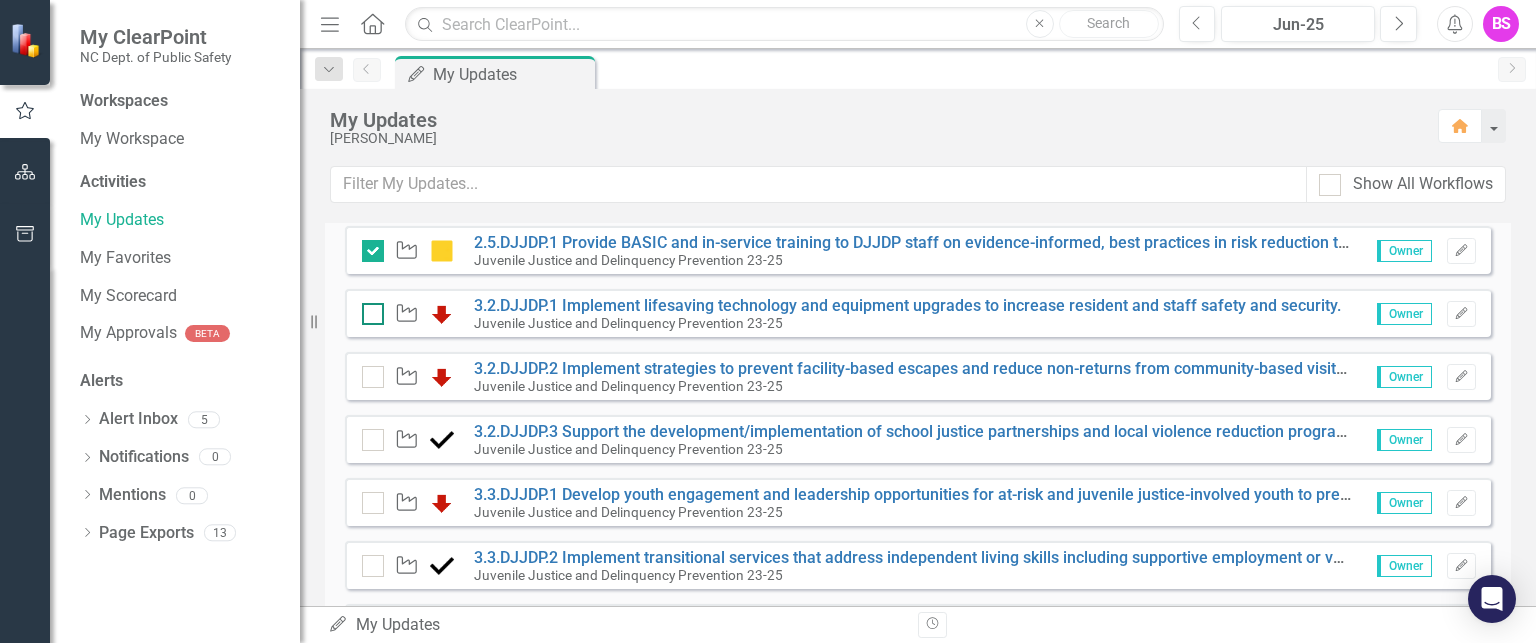 click at bounding box center (368, 309) 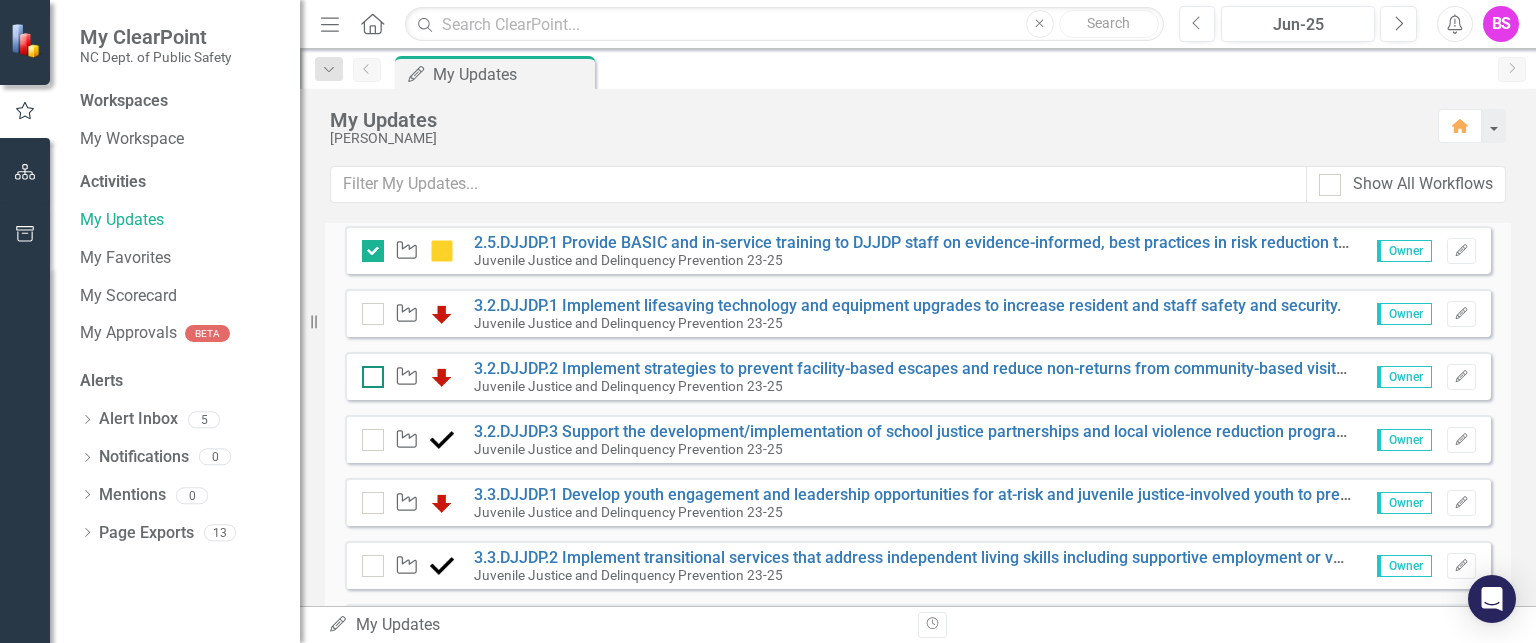 click at bounding box center [373, 377] 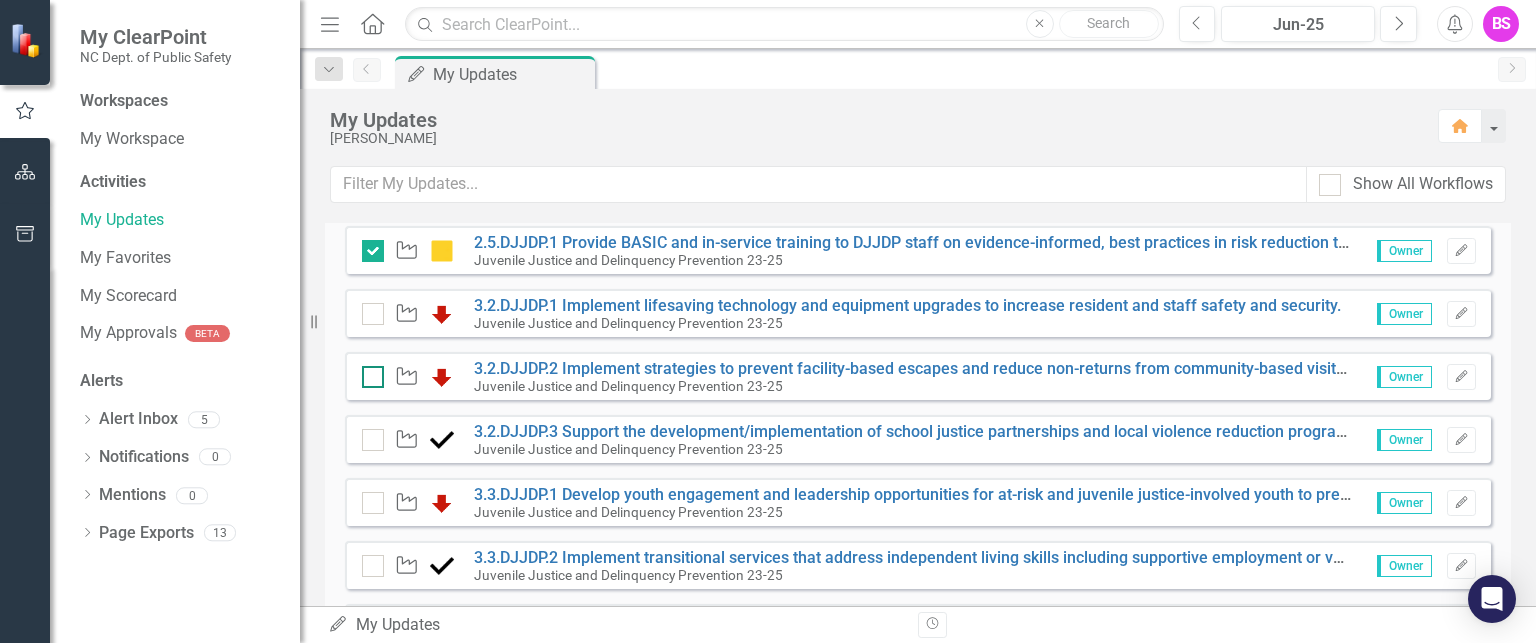 click at bounding box center [368, 372] 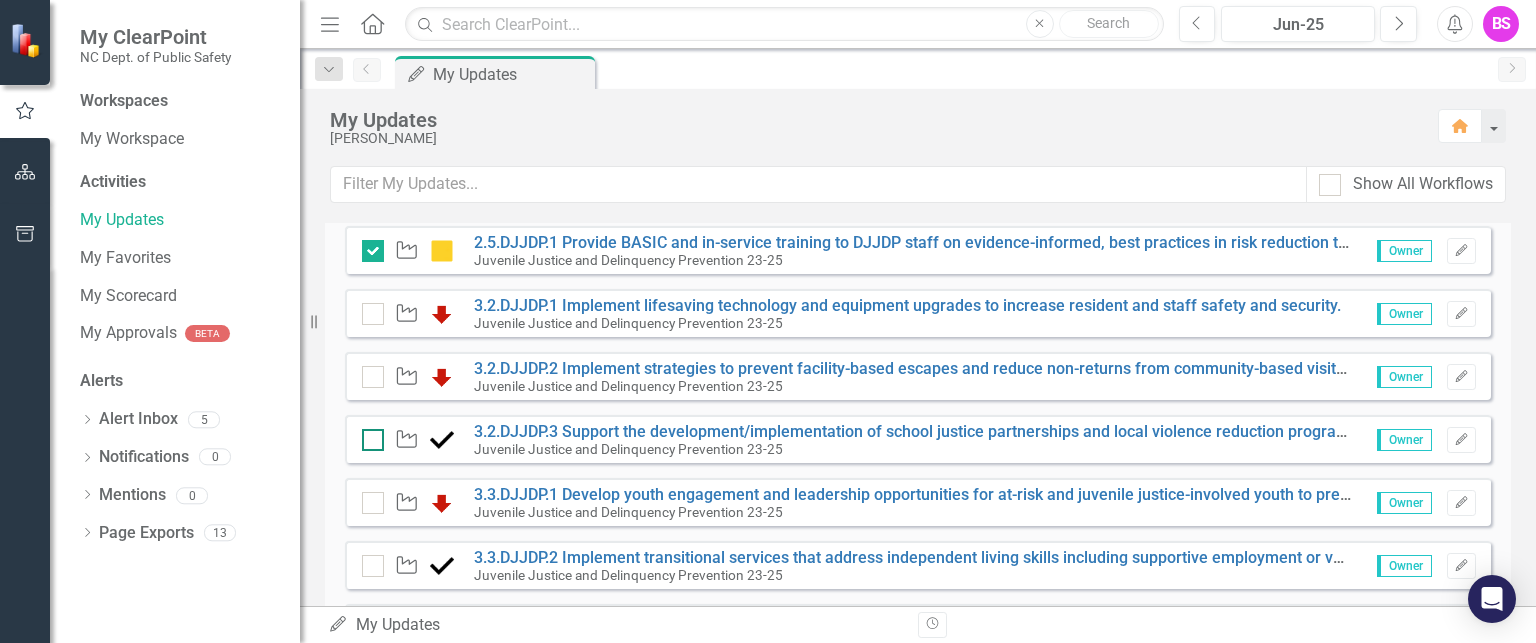 checkbox on "true" 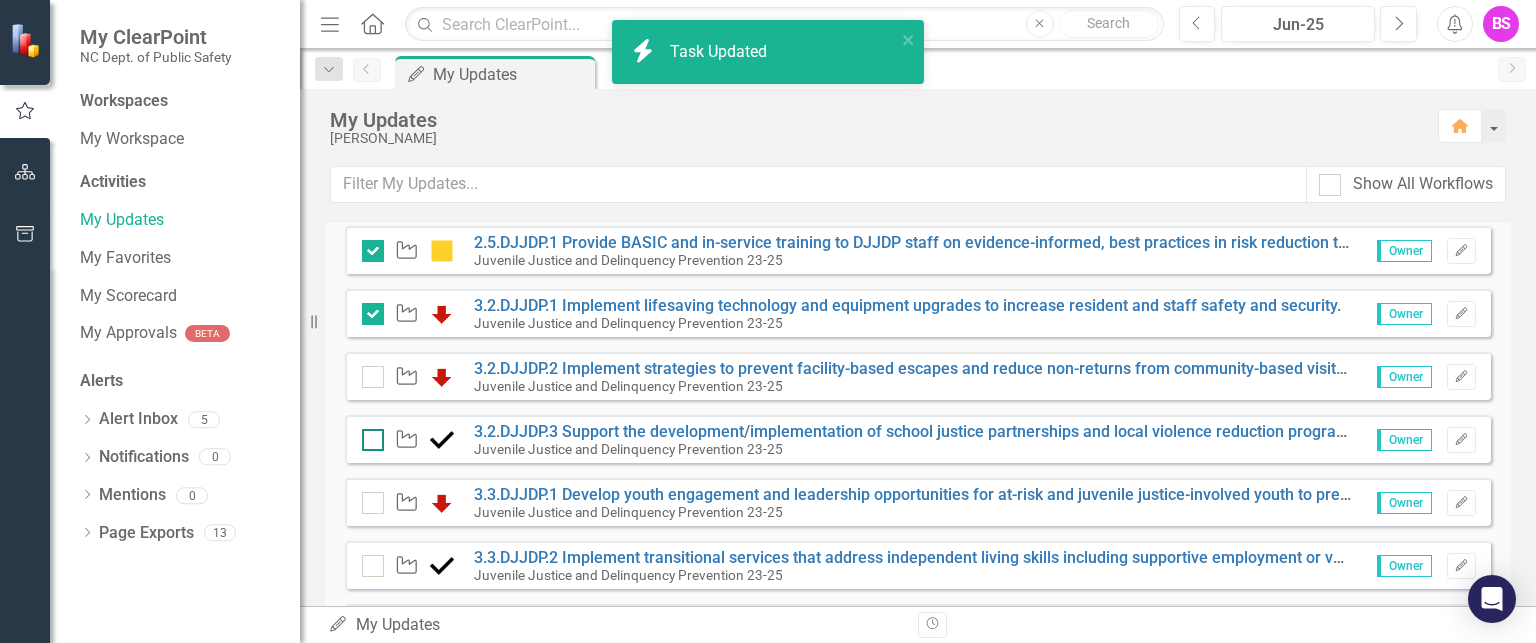click at bounding box center (373, 440) 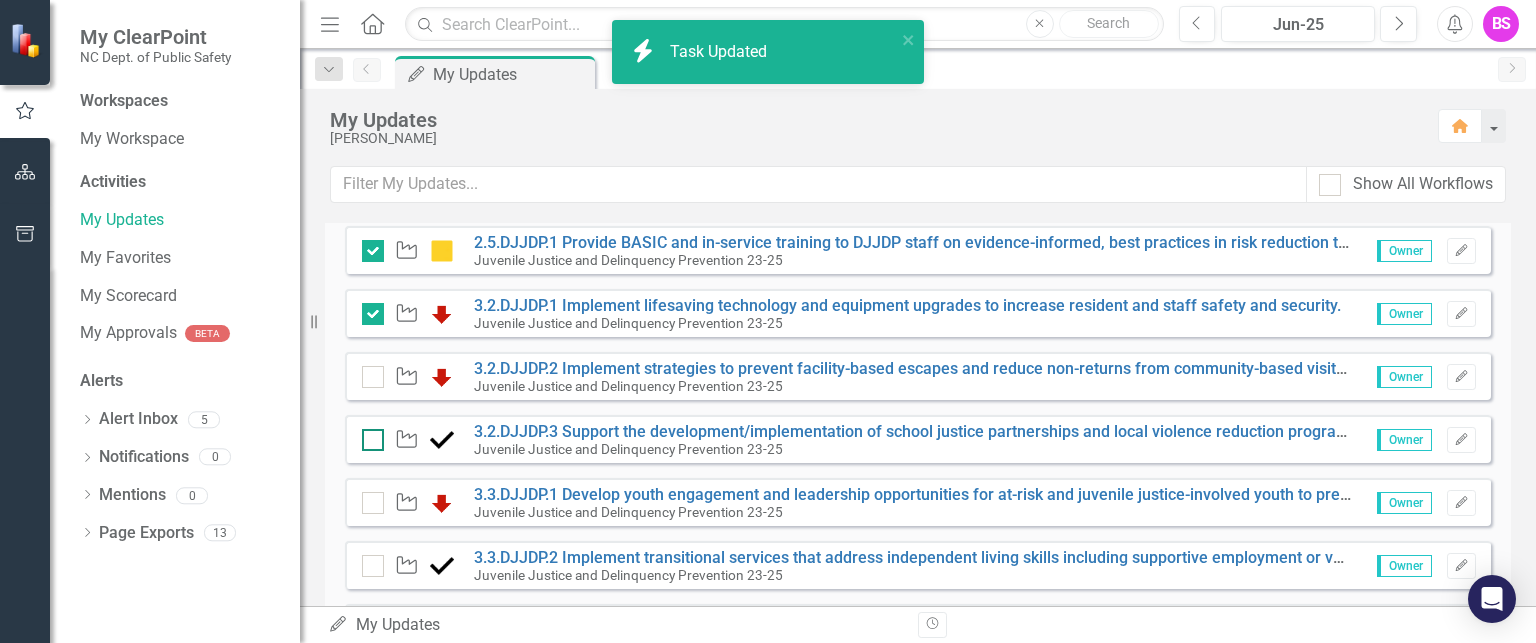 click at bounding box center [368, 435] 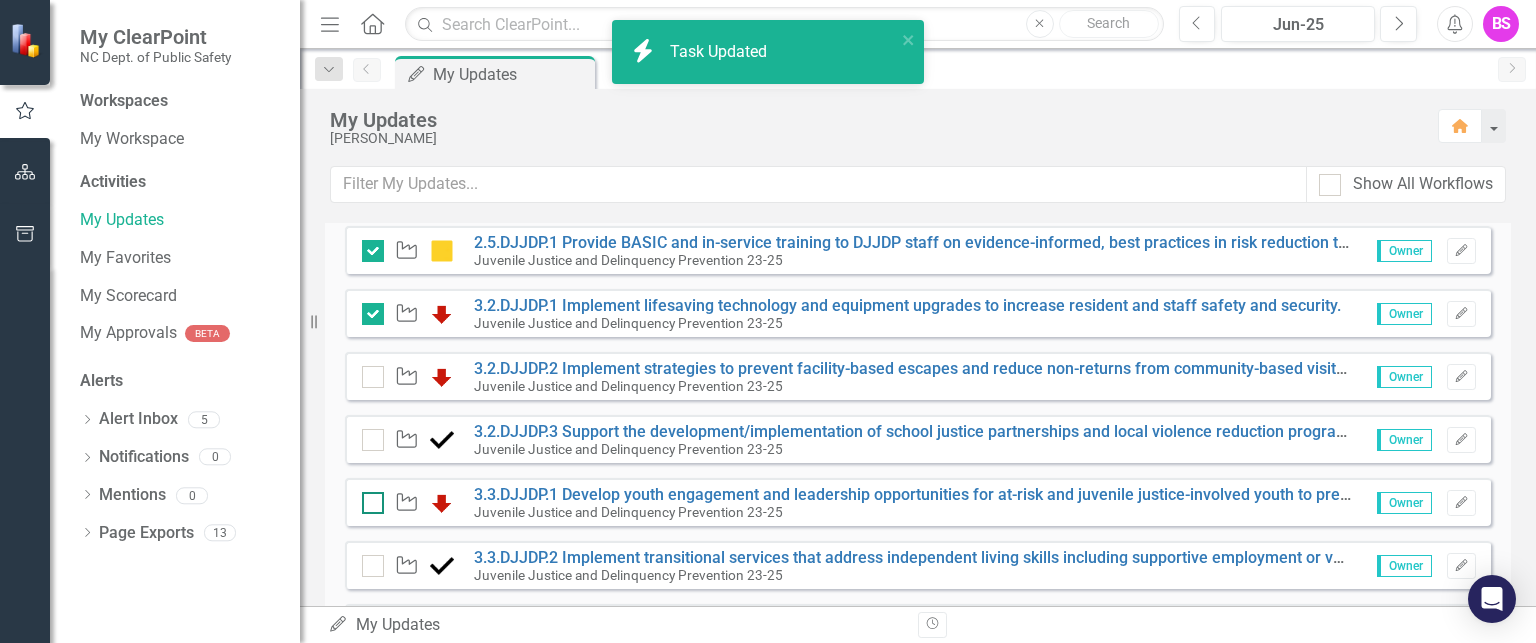 checkbox on "true" 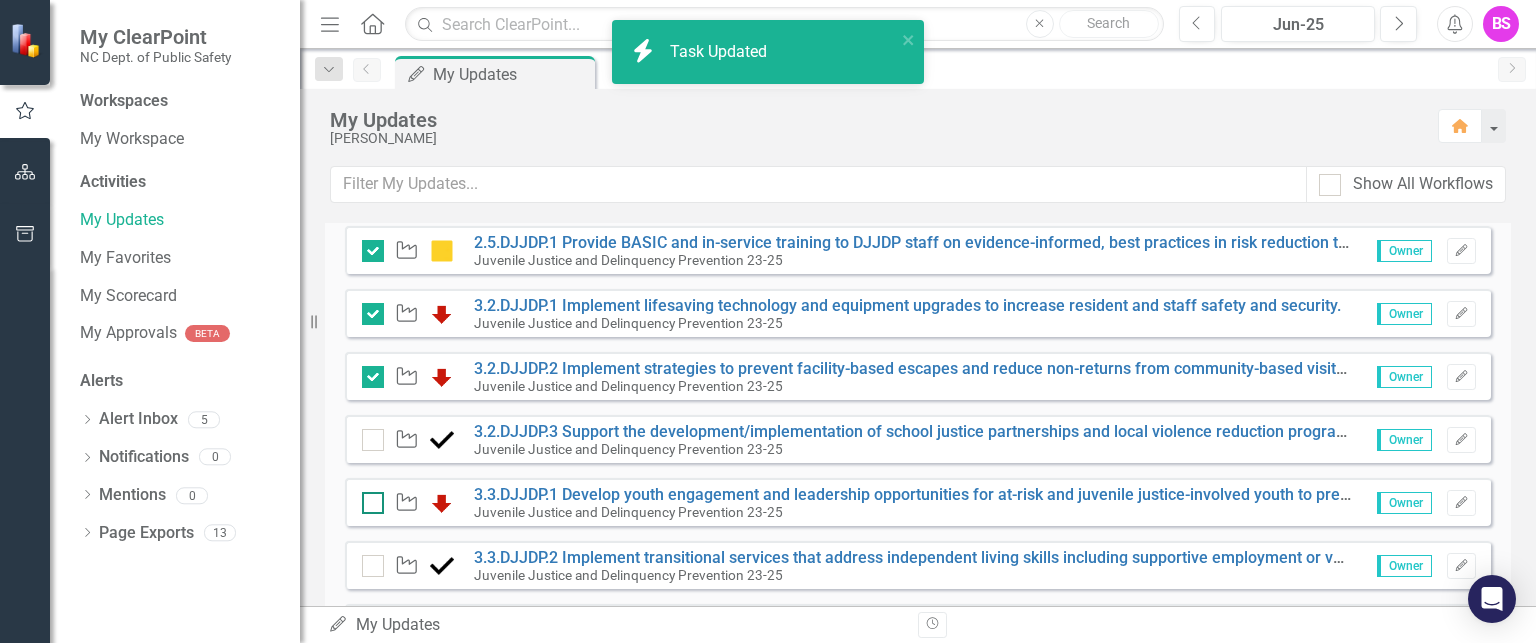 click at bounding box center (373, 503) 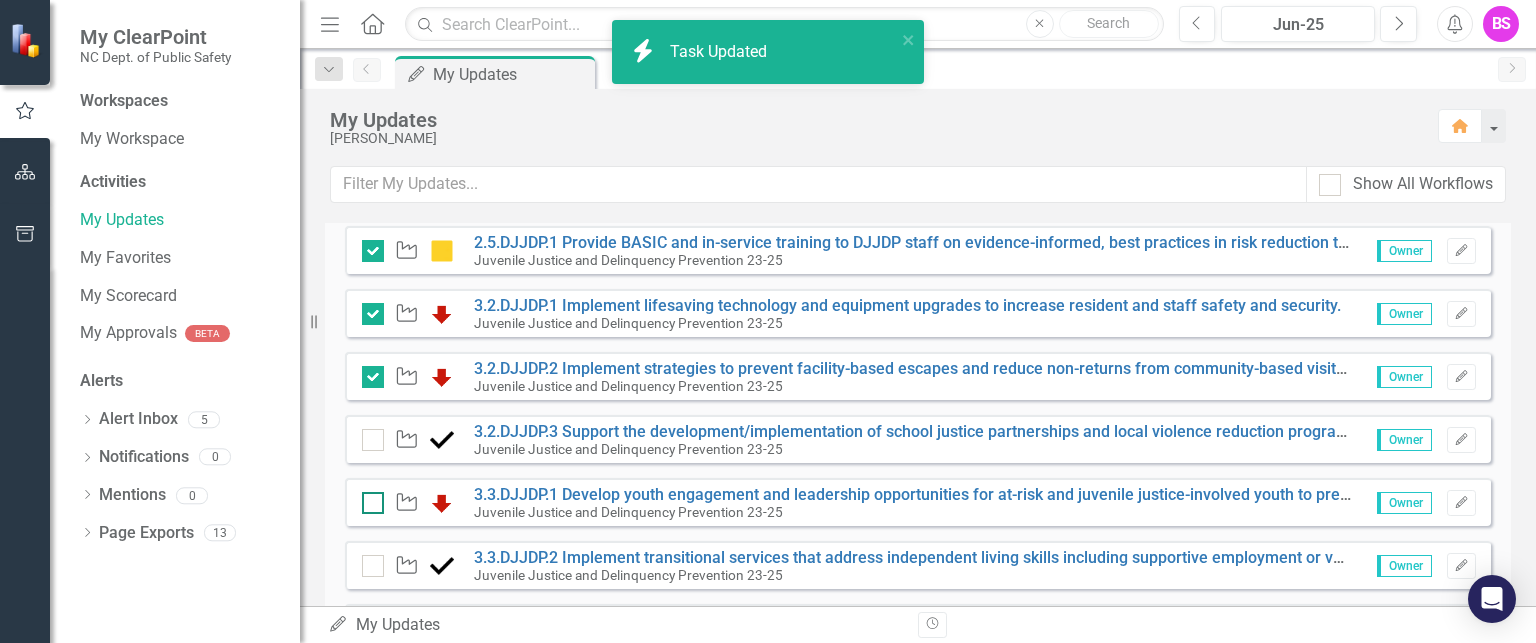 click at bounding box center [368, 498] 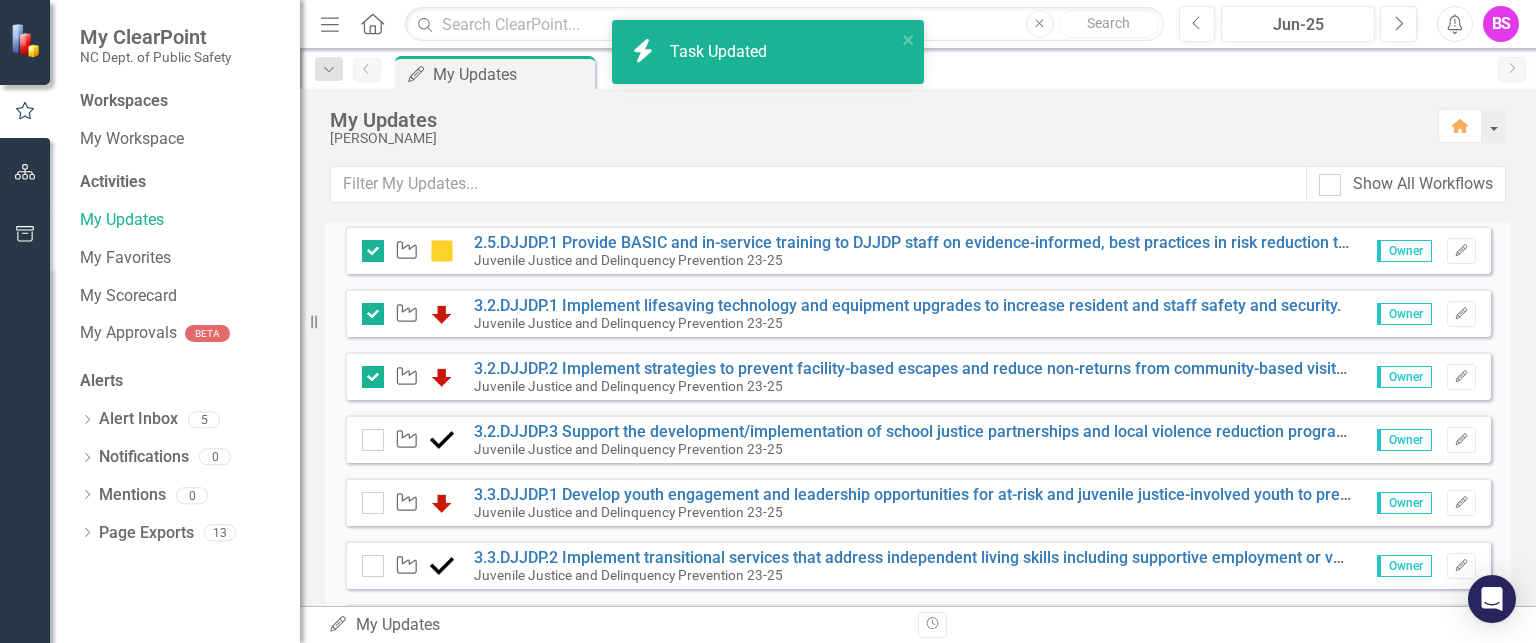 checkbox on "true" 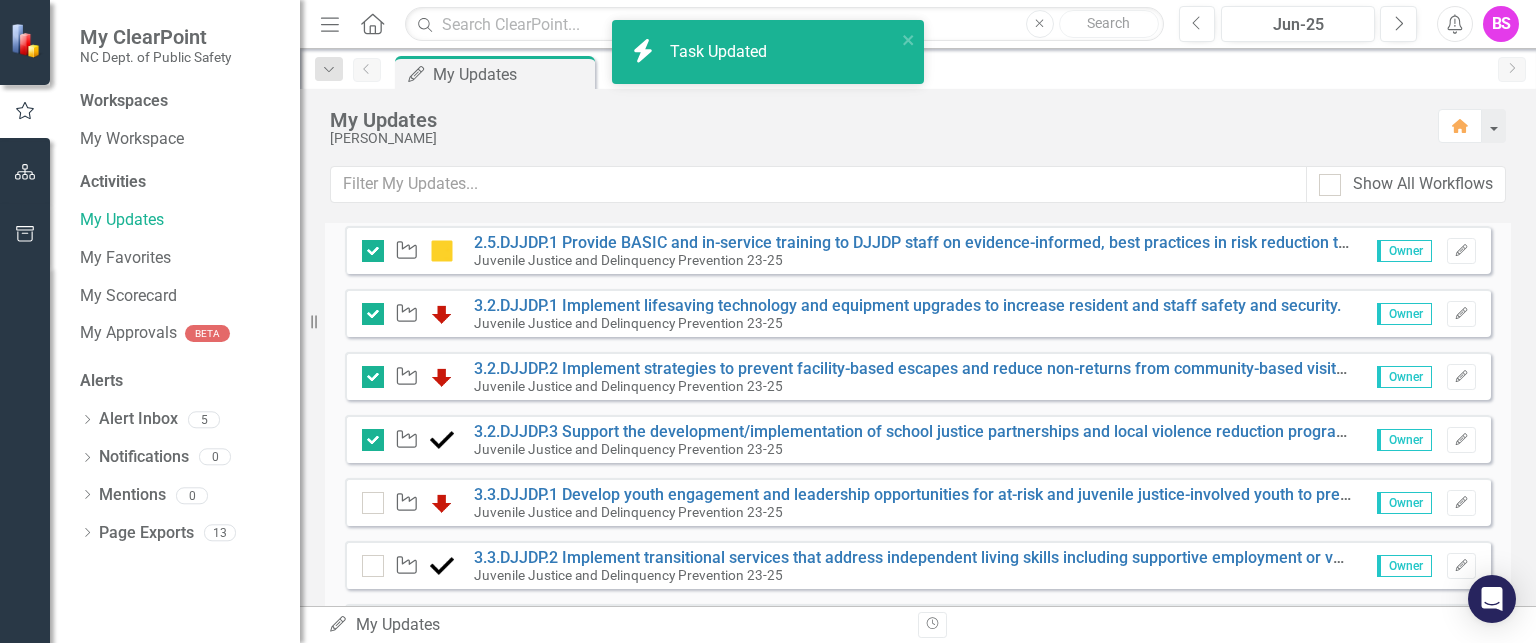 click on "Initiative" at bounding box center (413, 566) 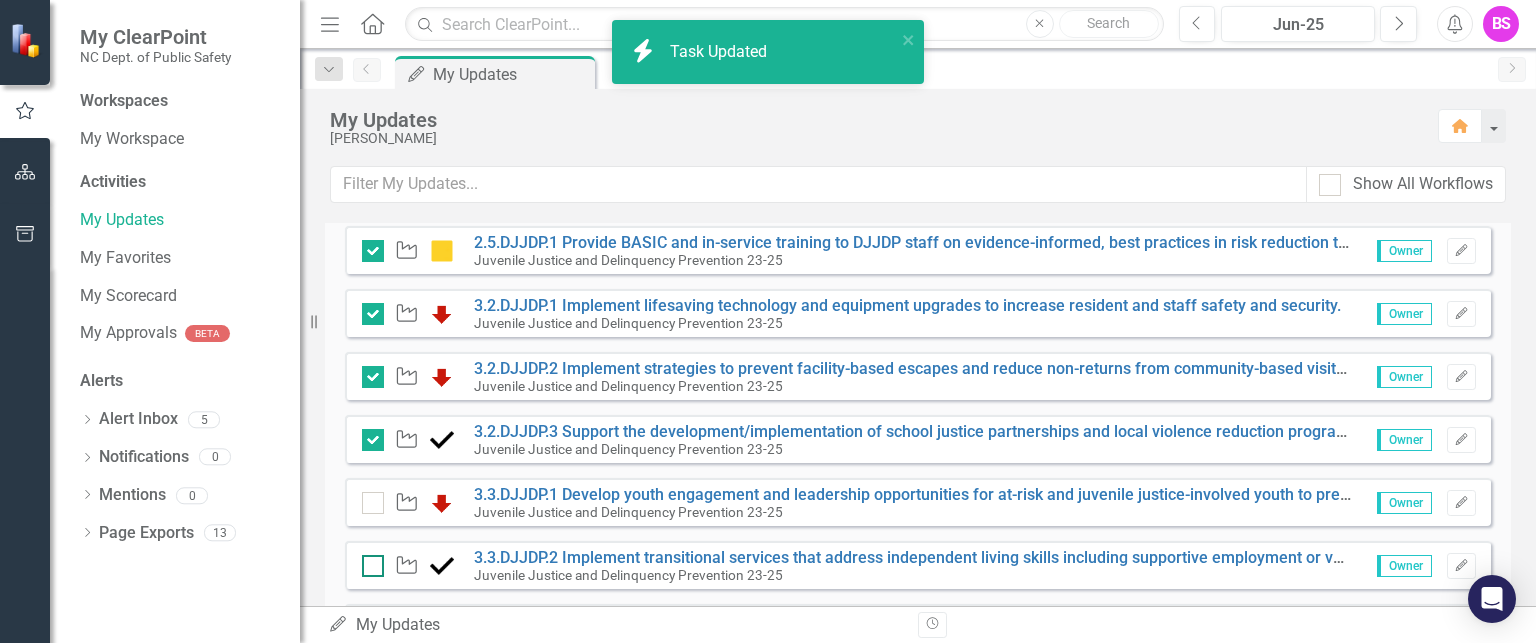 click at bounding box center [368, 561] 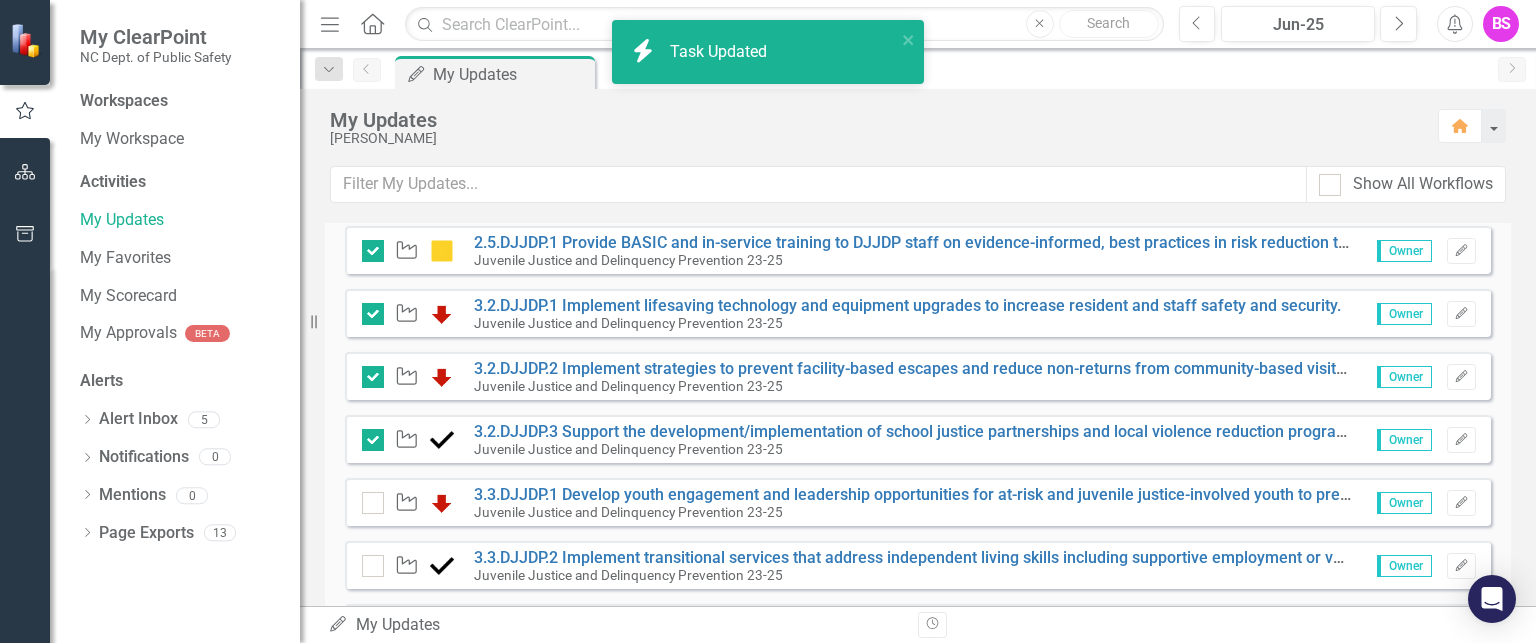 checkbox on "true" 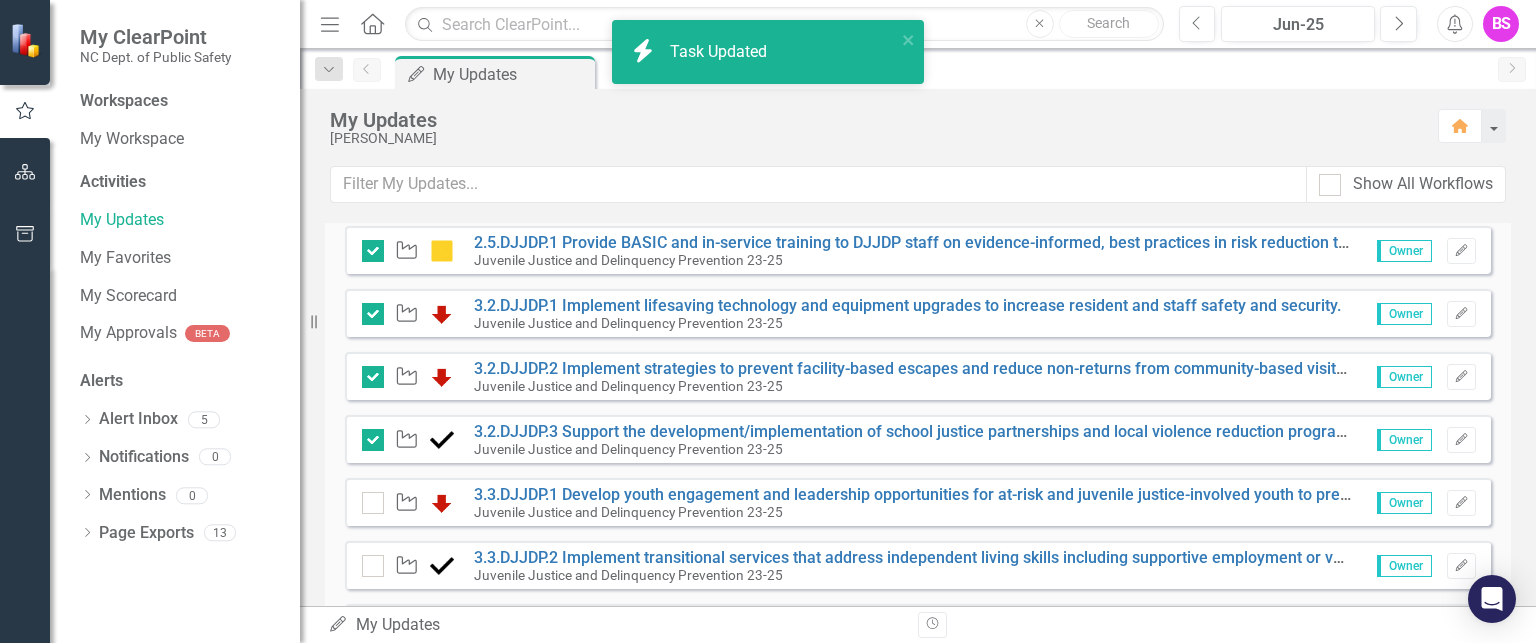 checkbox on "true" 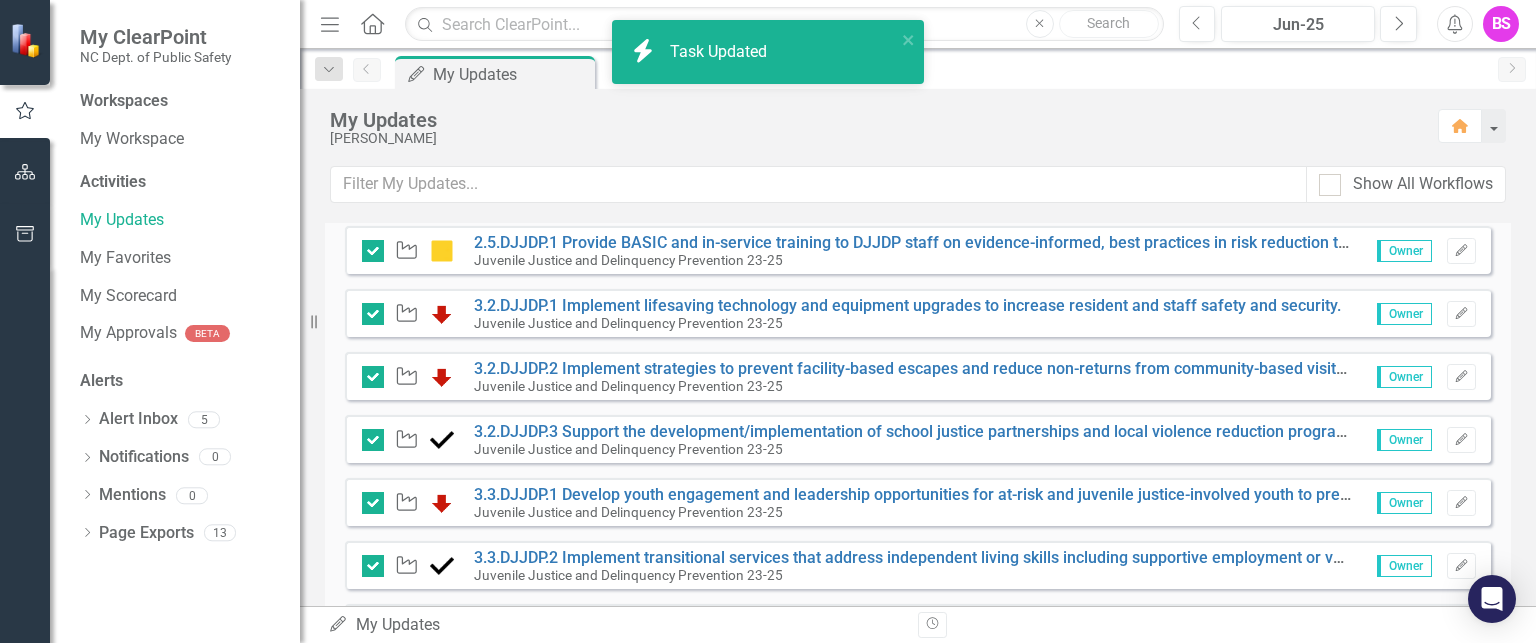 scroll, scrollTop: 1400, scrollLeft: 0, axis: vertical 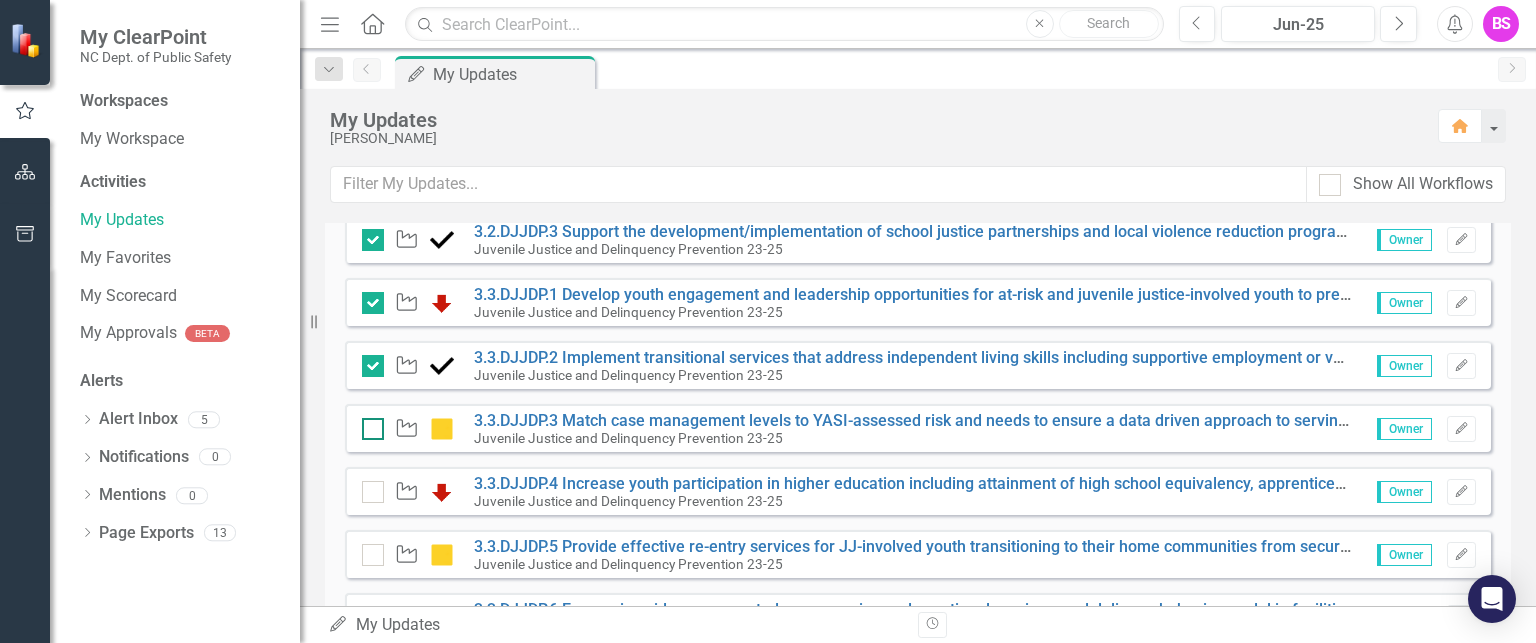 click at bounding box center (373, 429) 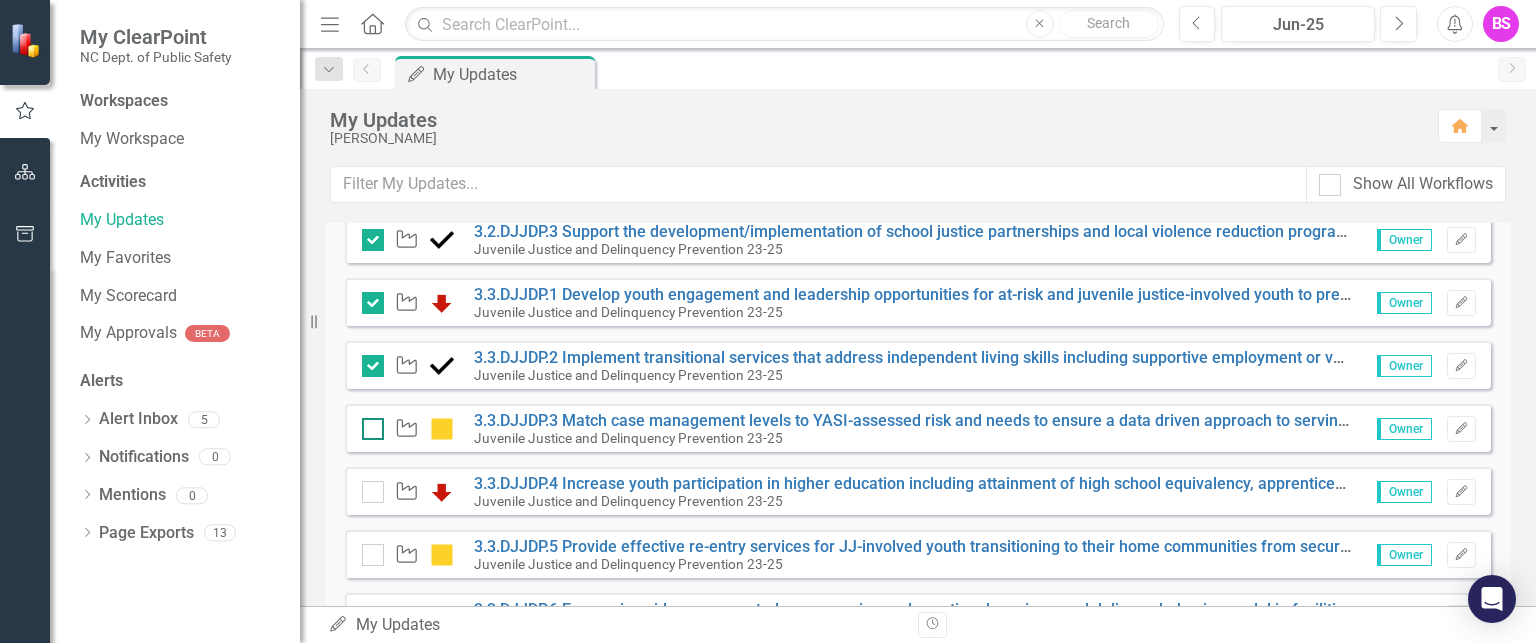 click at bounding box center (368, 424) 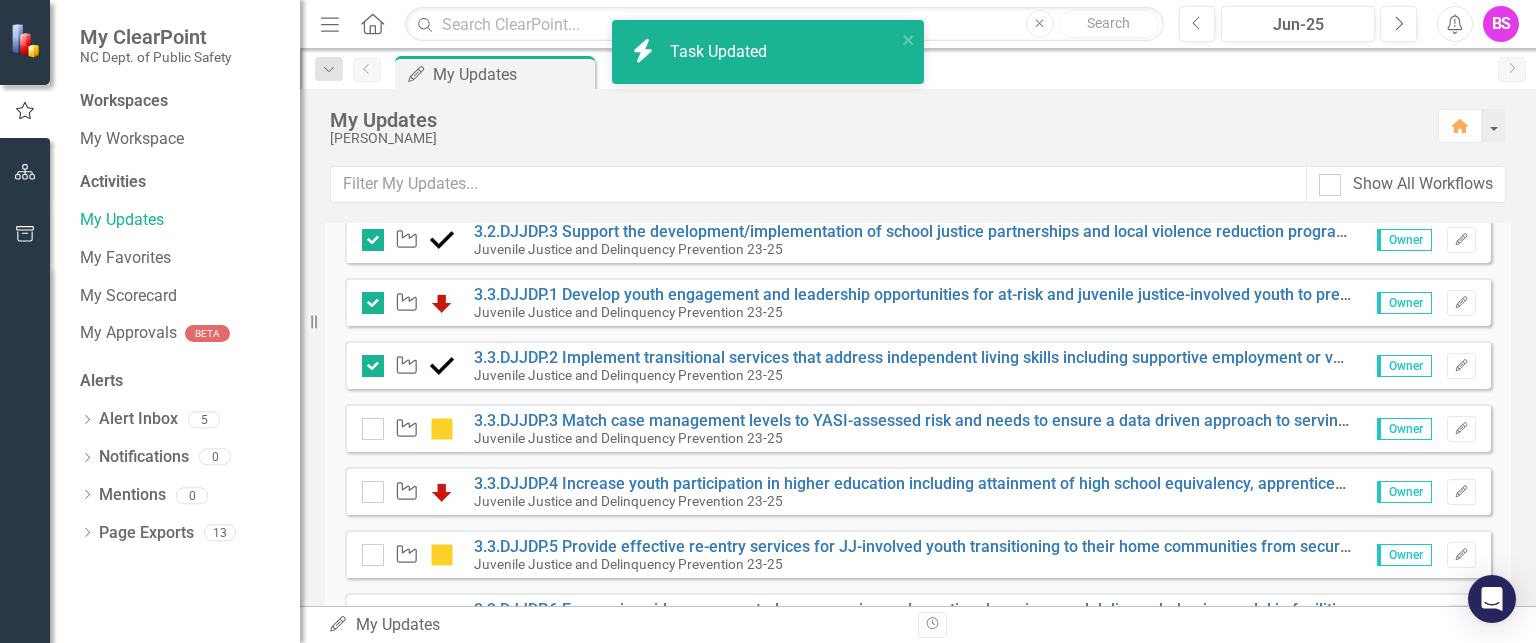 drag, startPoint x: 364, startPoint y: 496, endPoint x: 364, endPoint y: 531, distance: 35 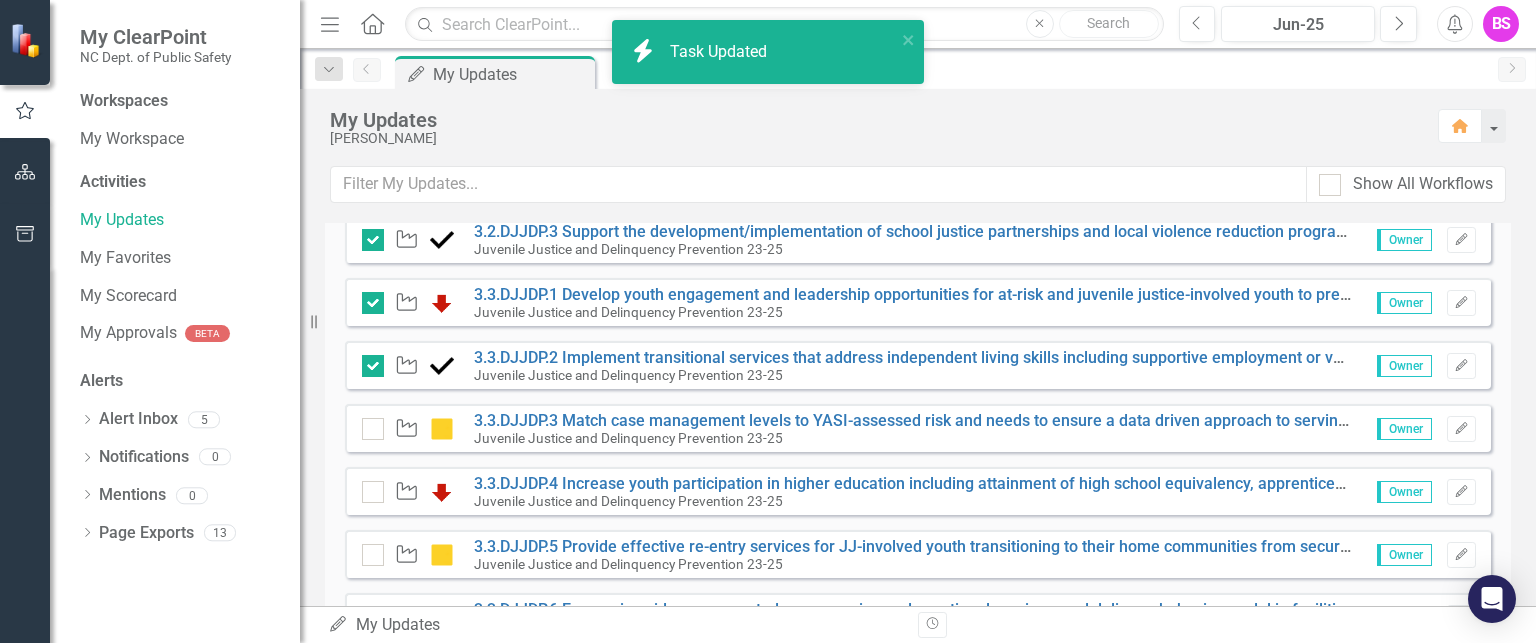 click at bounding box center [373, 492] 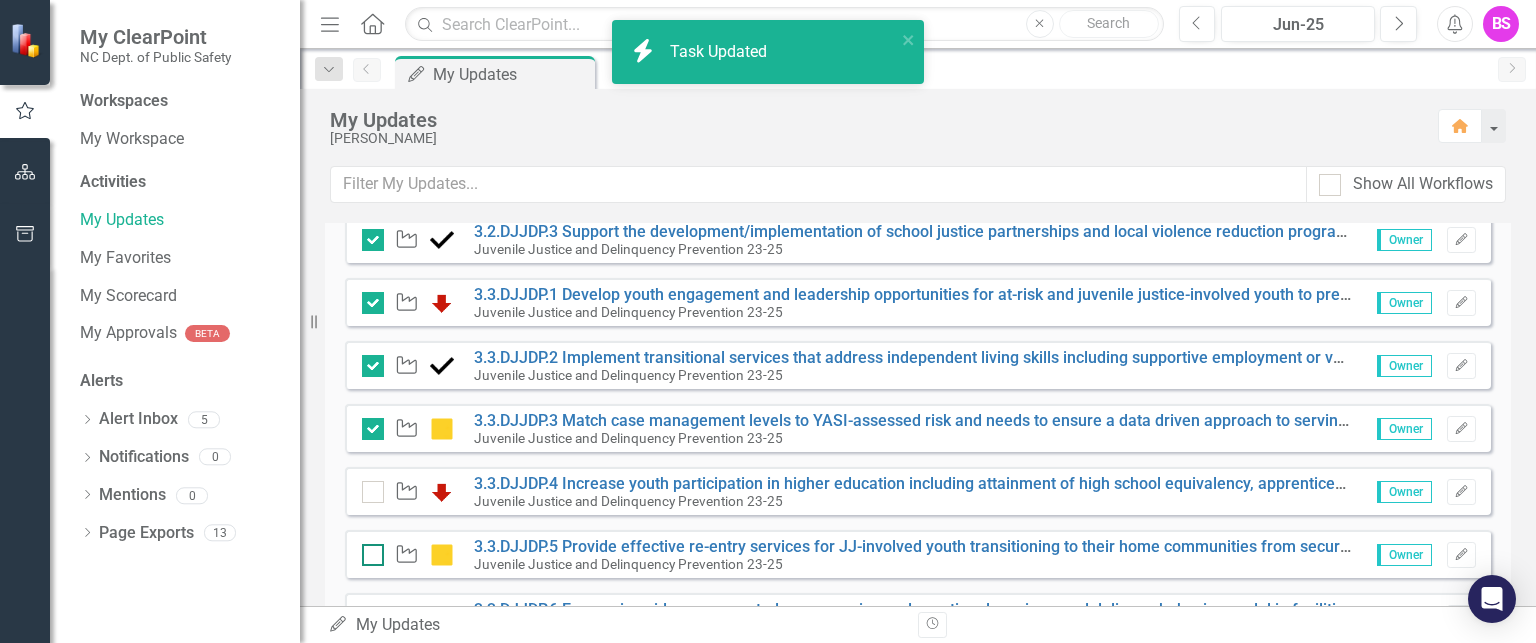click at bounding box center (368, 550) 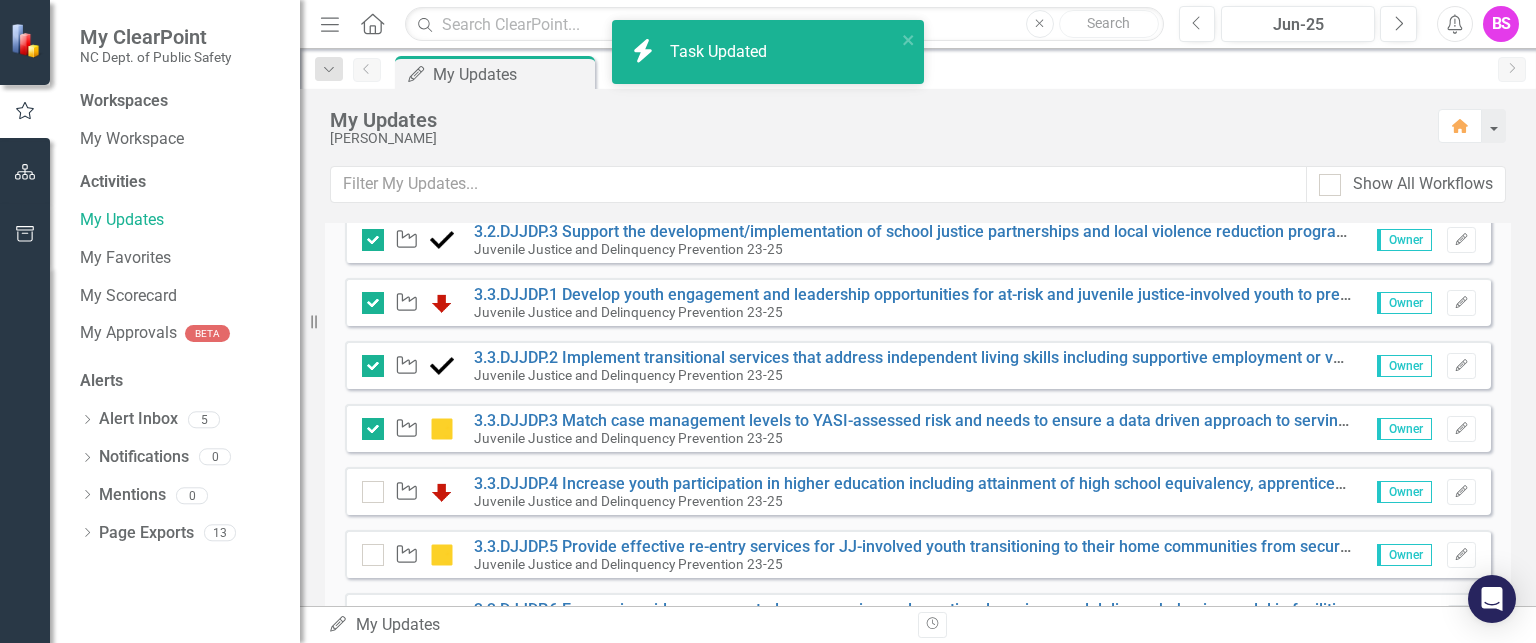 checkbox on "true" 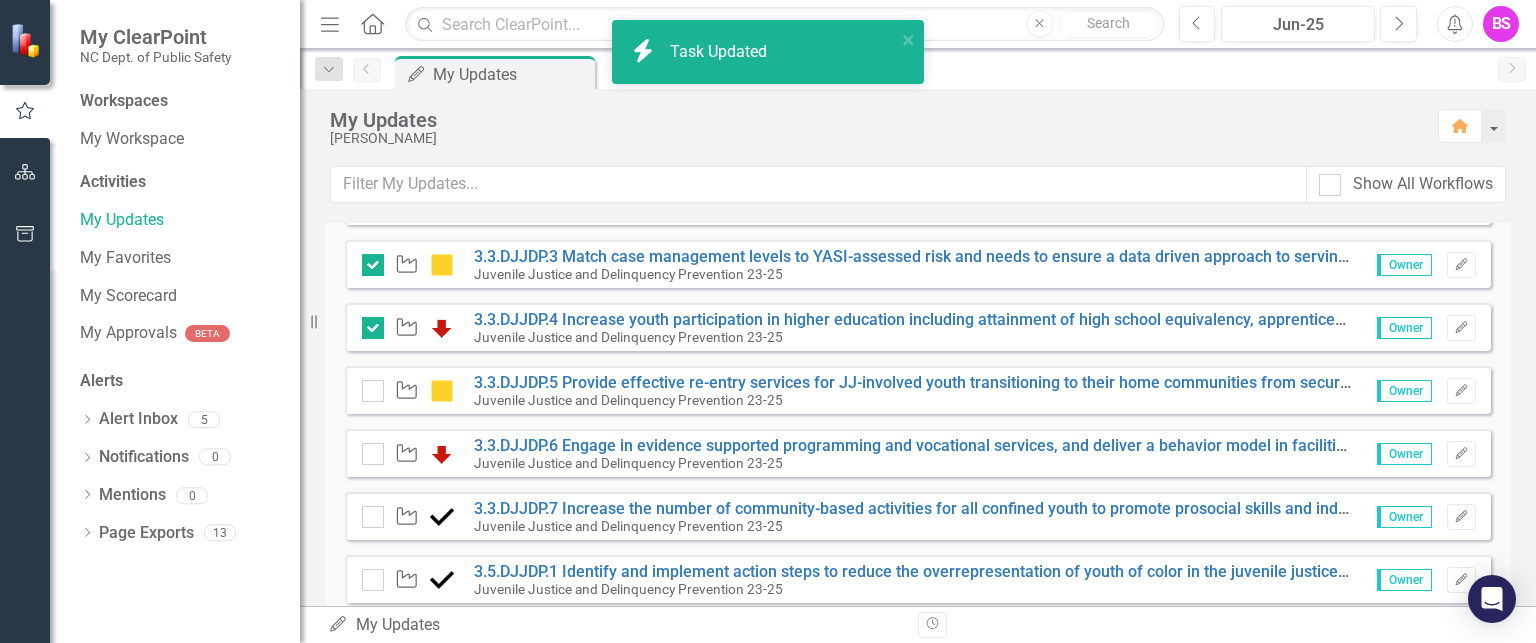 checkbox on "true" 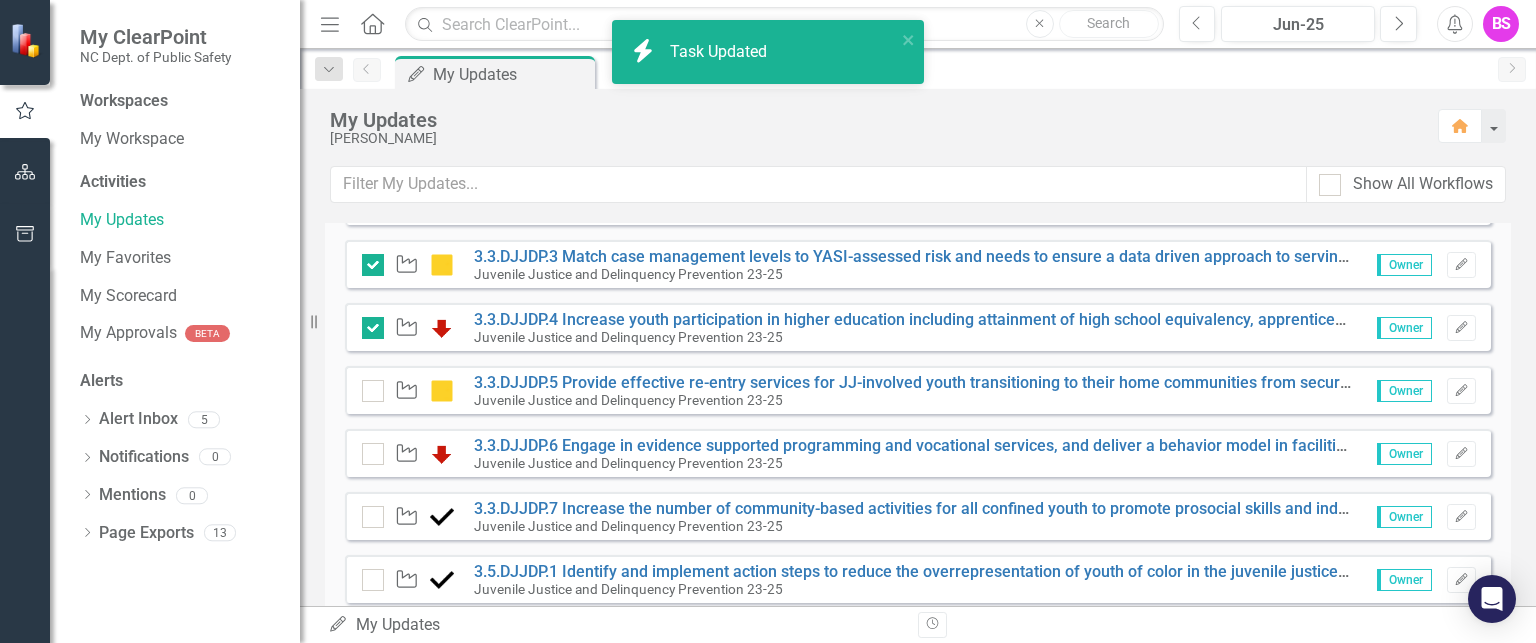 scroll, scrollTop: 1600, scrollLeft: 0, axis: vertical 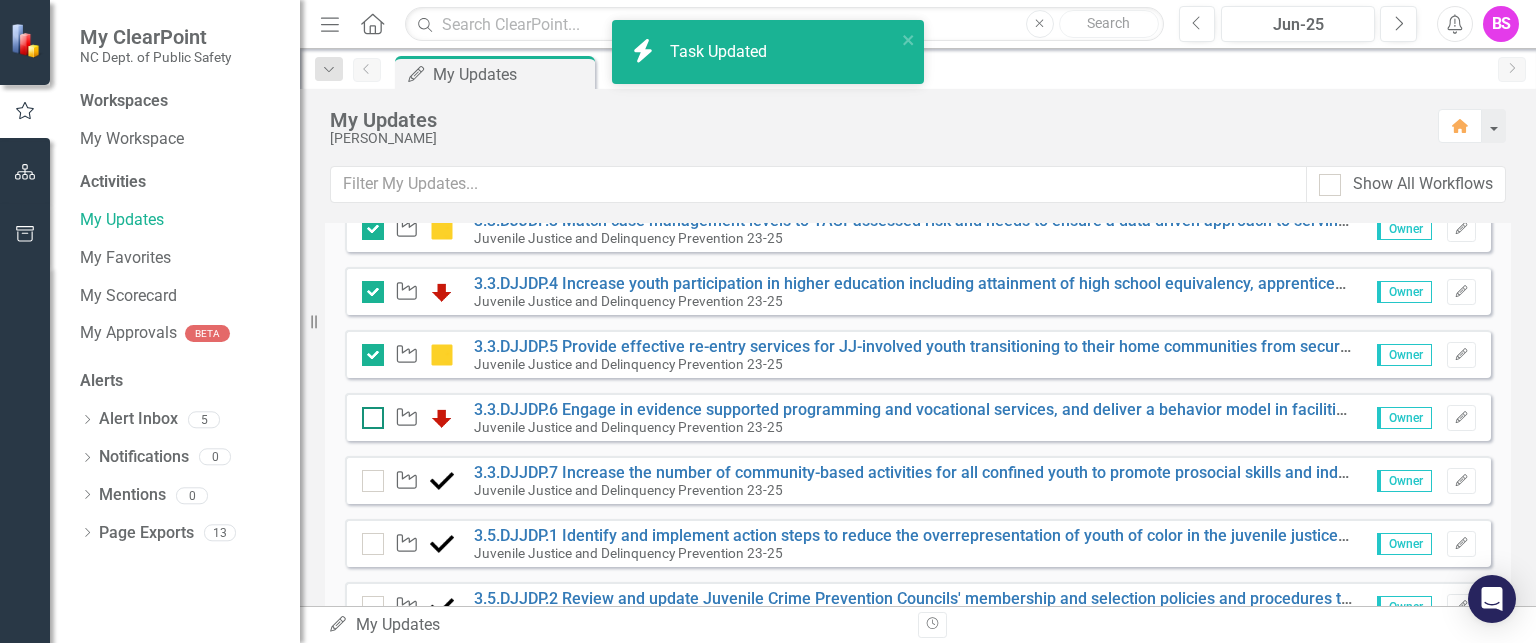 click at bounding box center [368, 413] 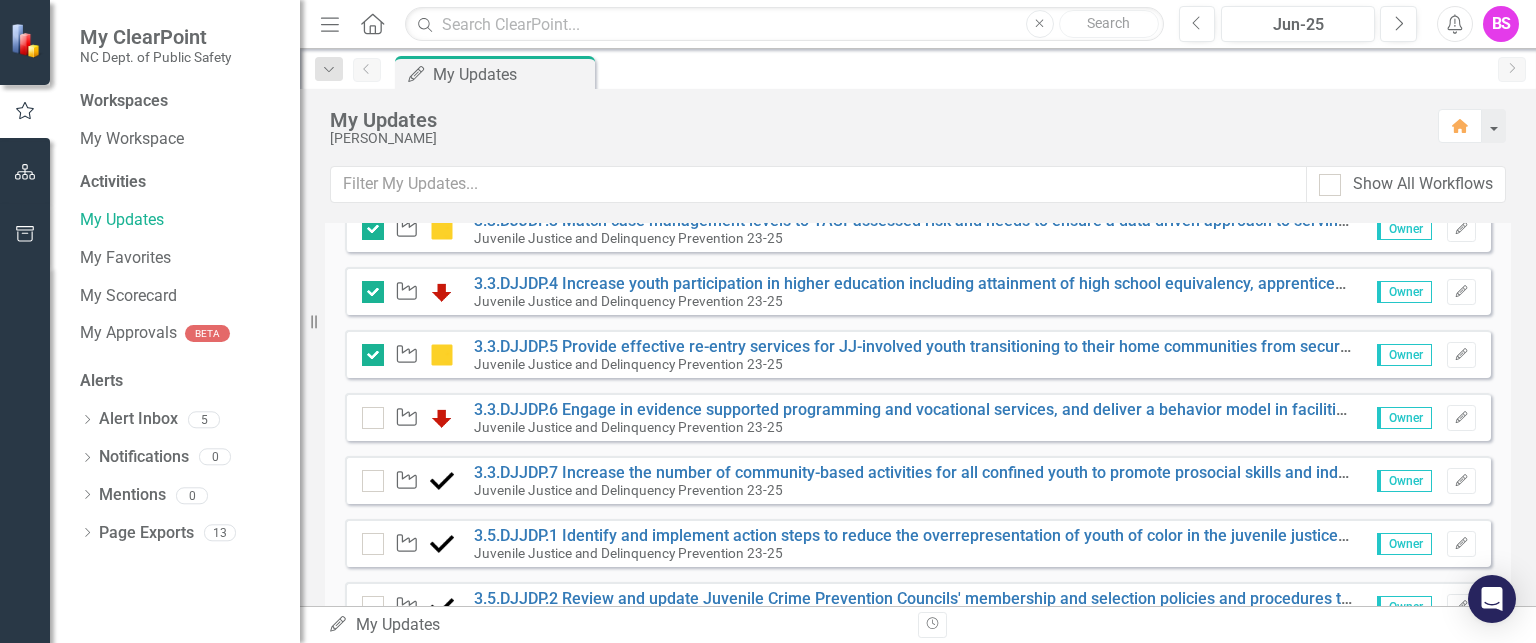 click on "Initiative 3.3.DJJDP.7 Increase the number of community-based activities for all confined youth to promote prosocial skills and individual confidence.  Juvenile Justice and Delinquency Prevention 23-25 Owner Edit" at bounding box center [918, 480] 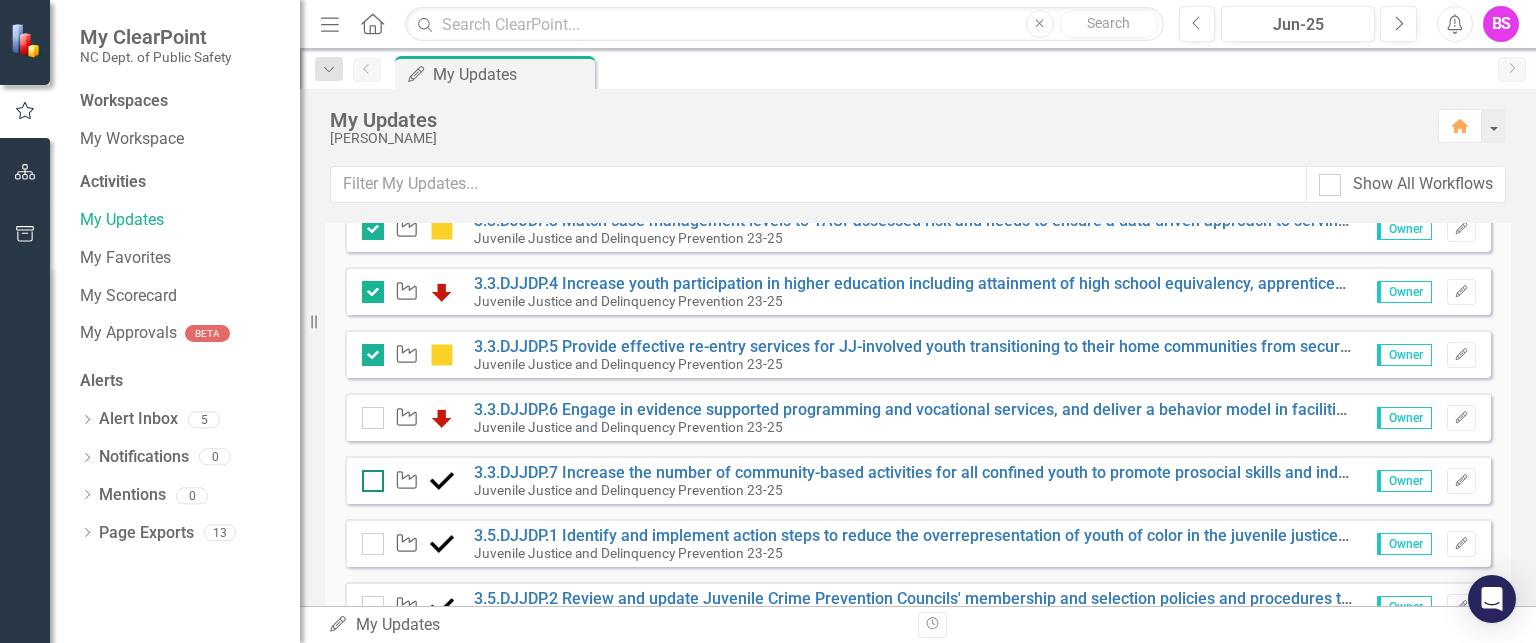 checkbox on "true" 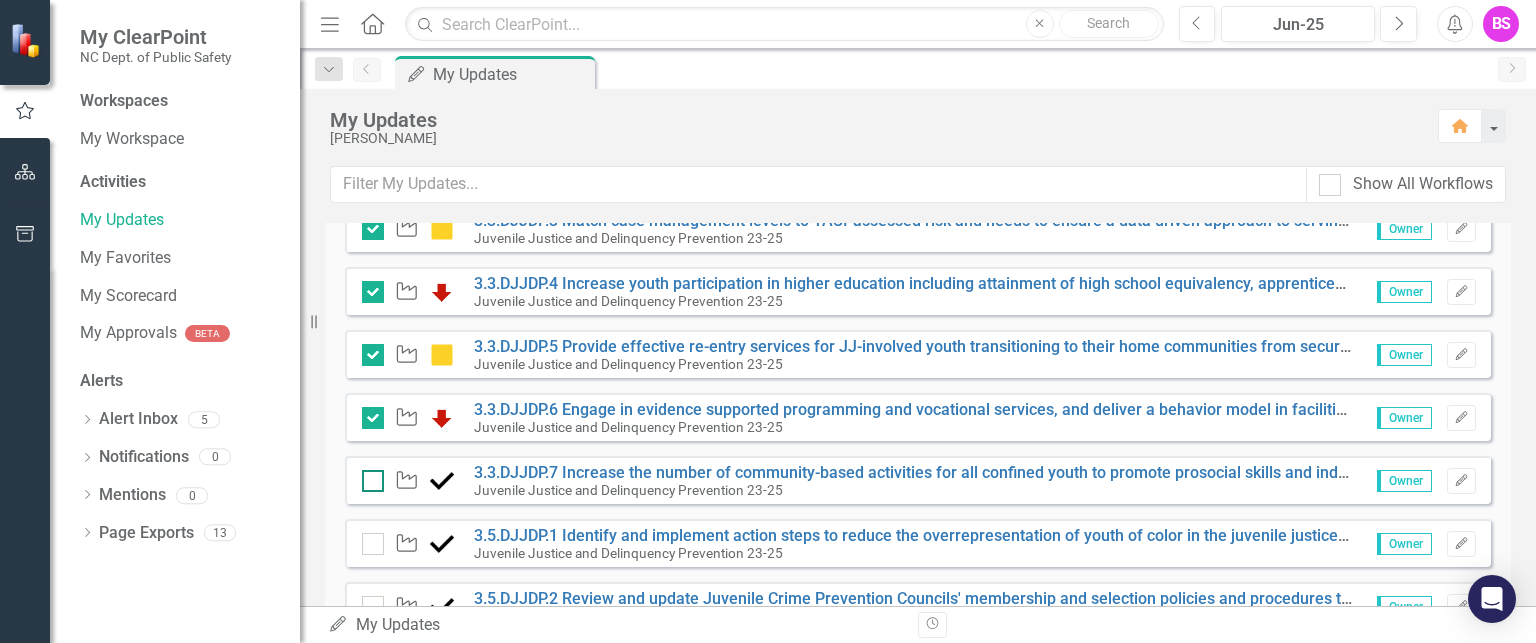 click at bounding box center (373, 481) 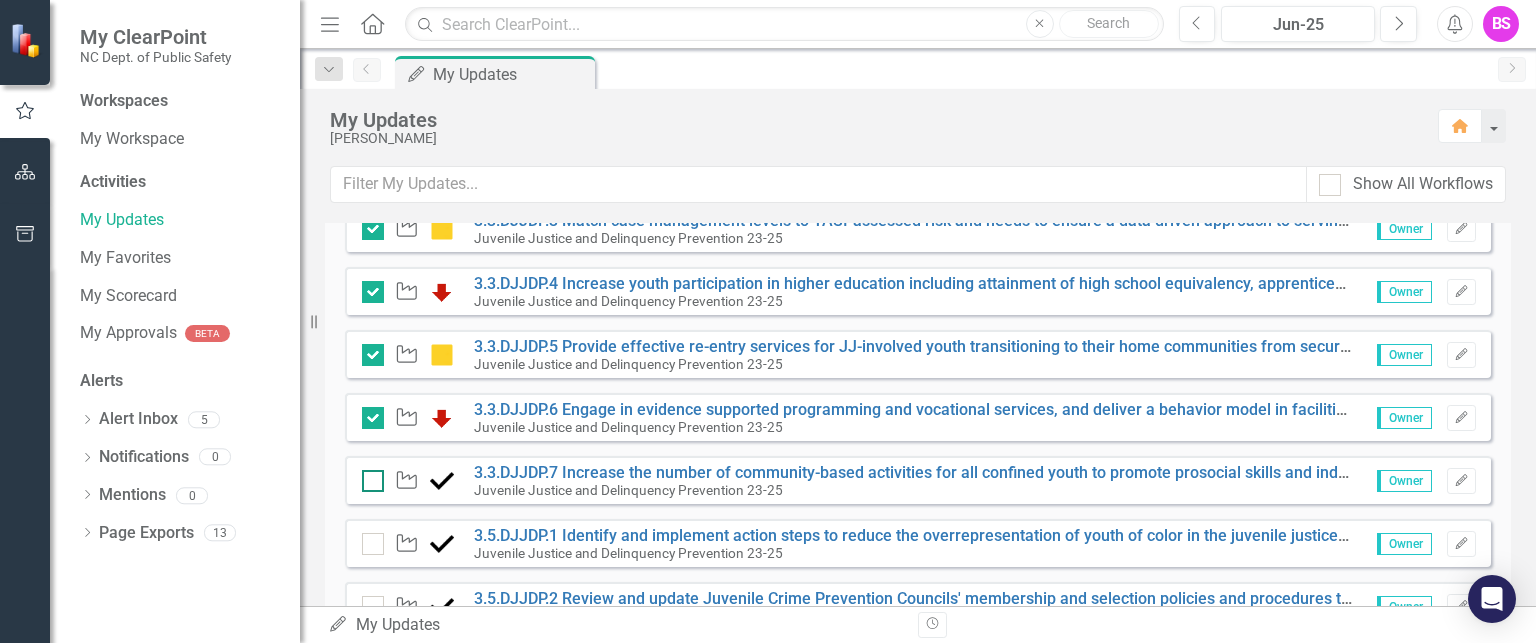 click at bounding box center (368, 476) 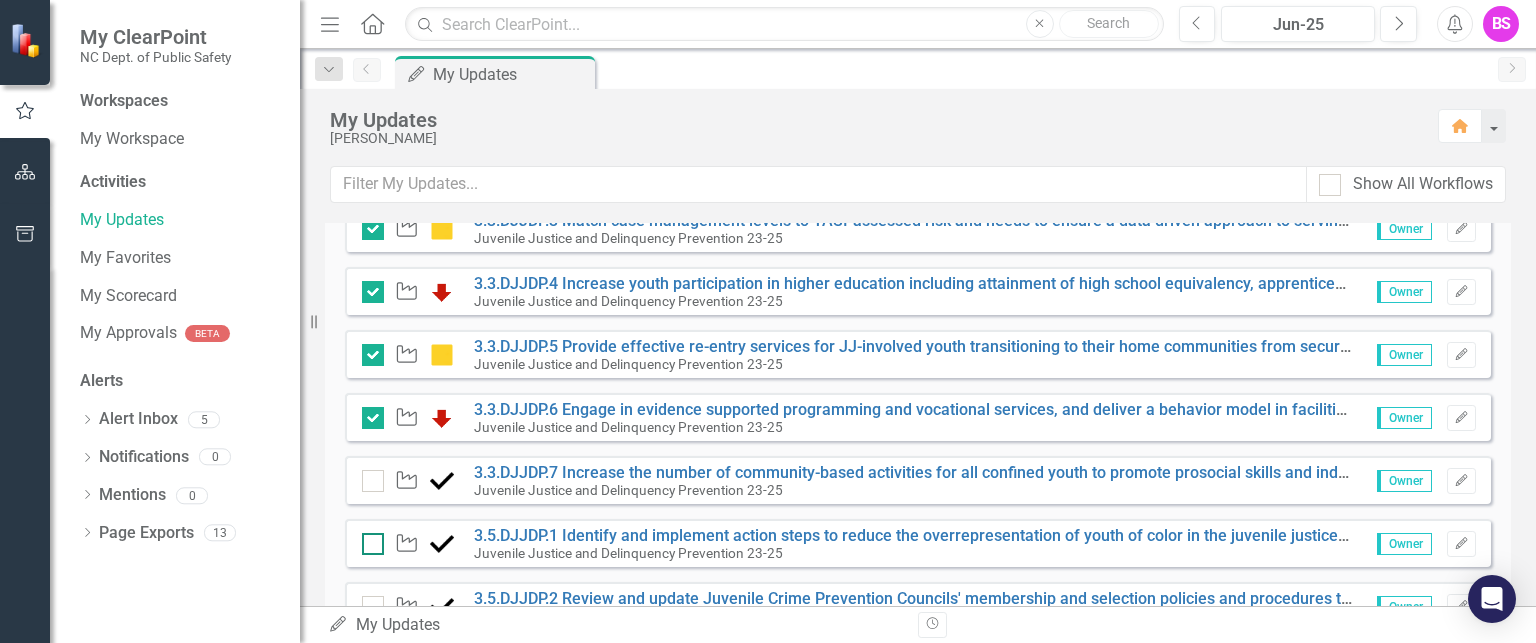 click at bounding box center [368, 539] 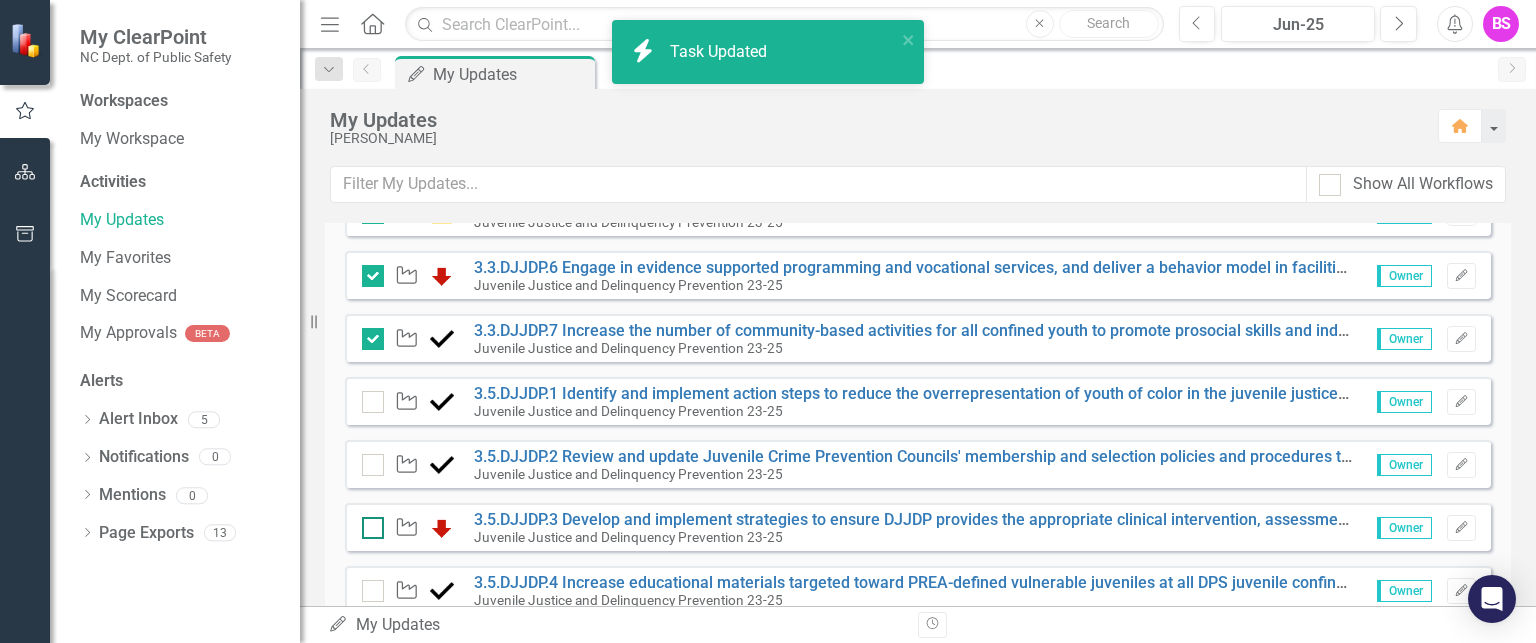 scroll, scrollTop: 1800, scrollLeft: 0, axis: vertical 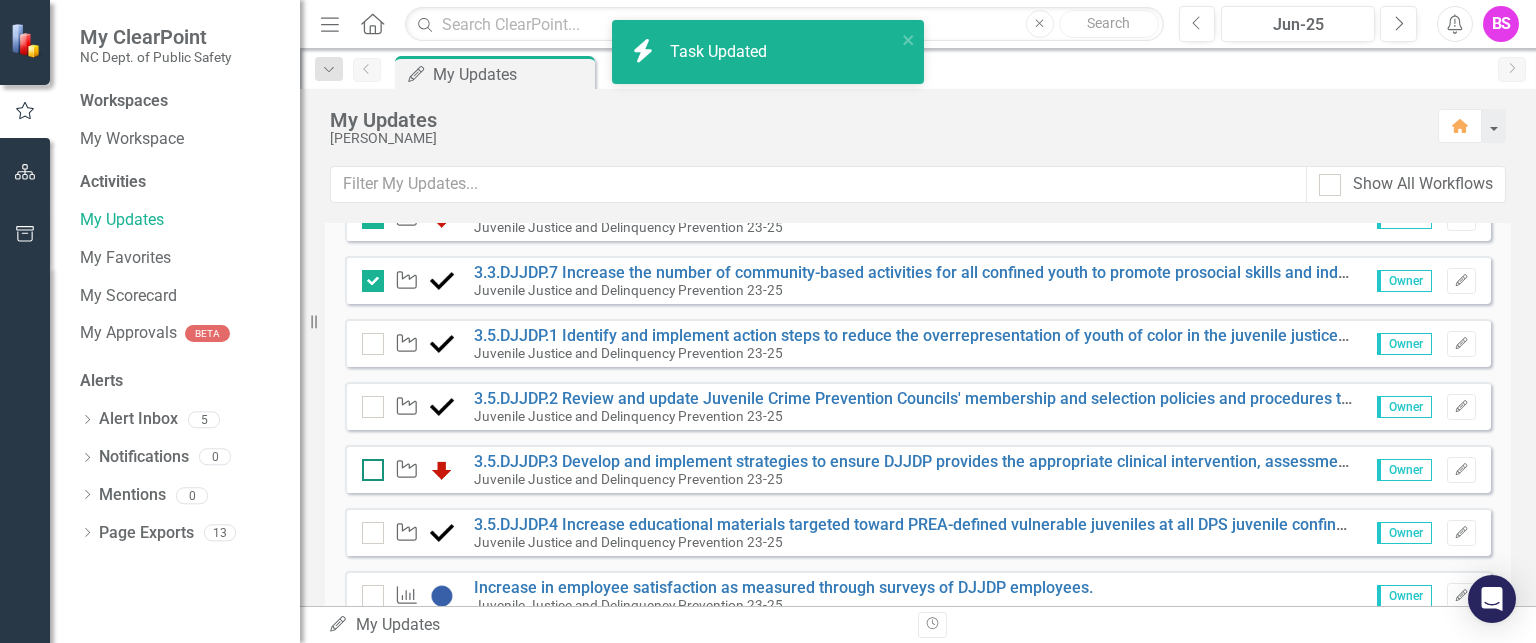 checkbox on "true" 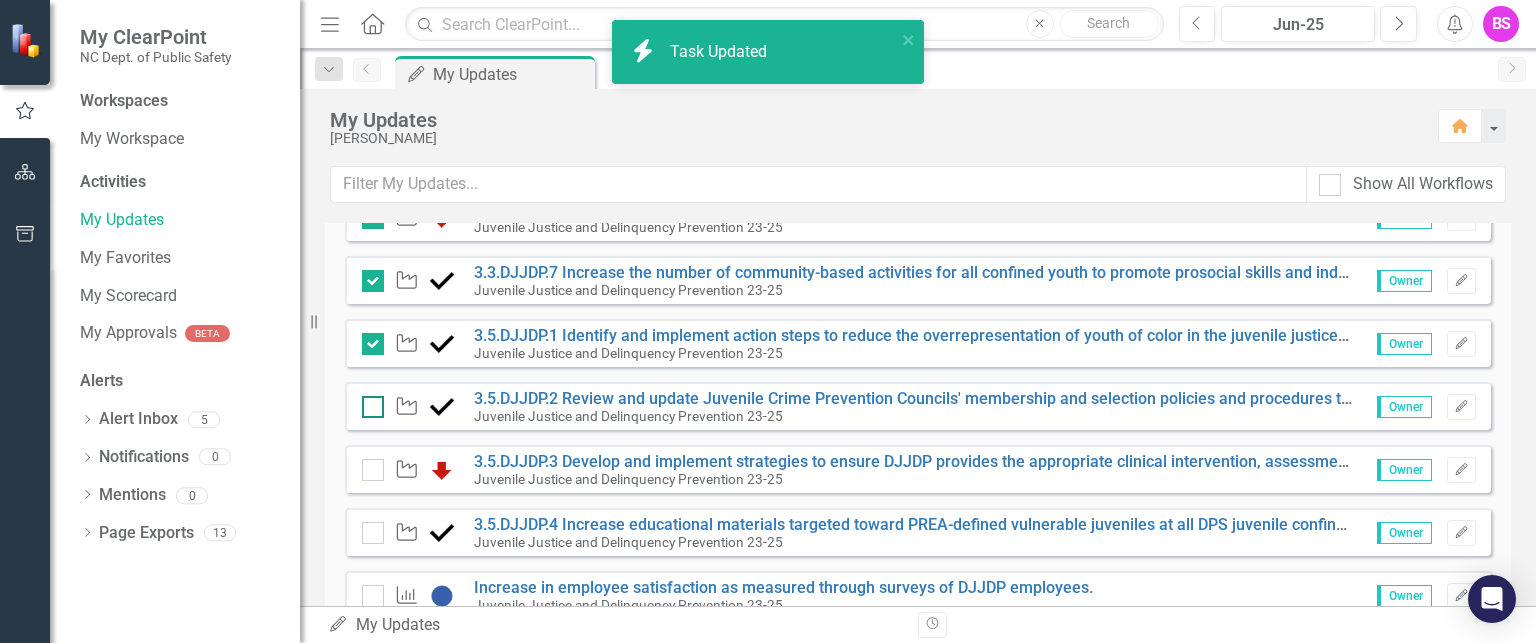 click at bounding box center [368, 402] 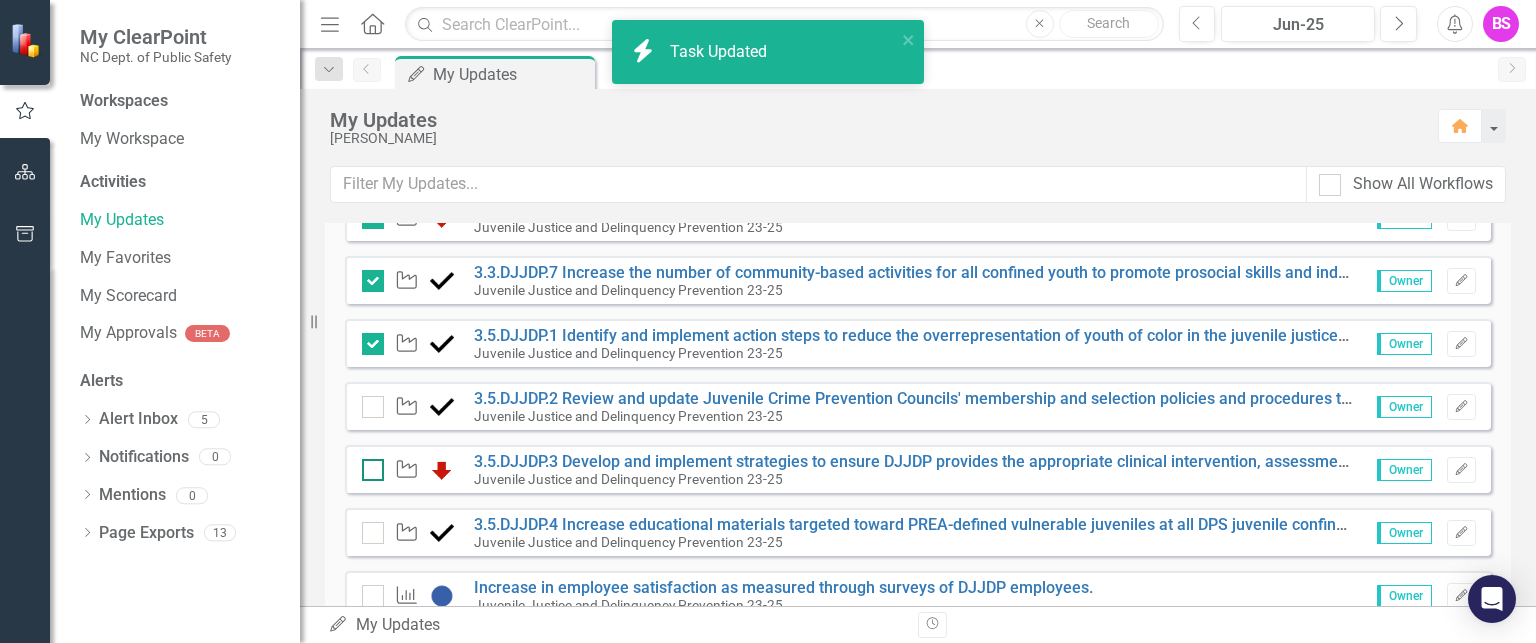 click at bounding box center [368, 465] 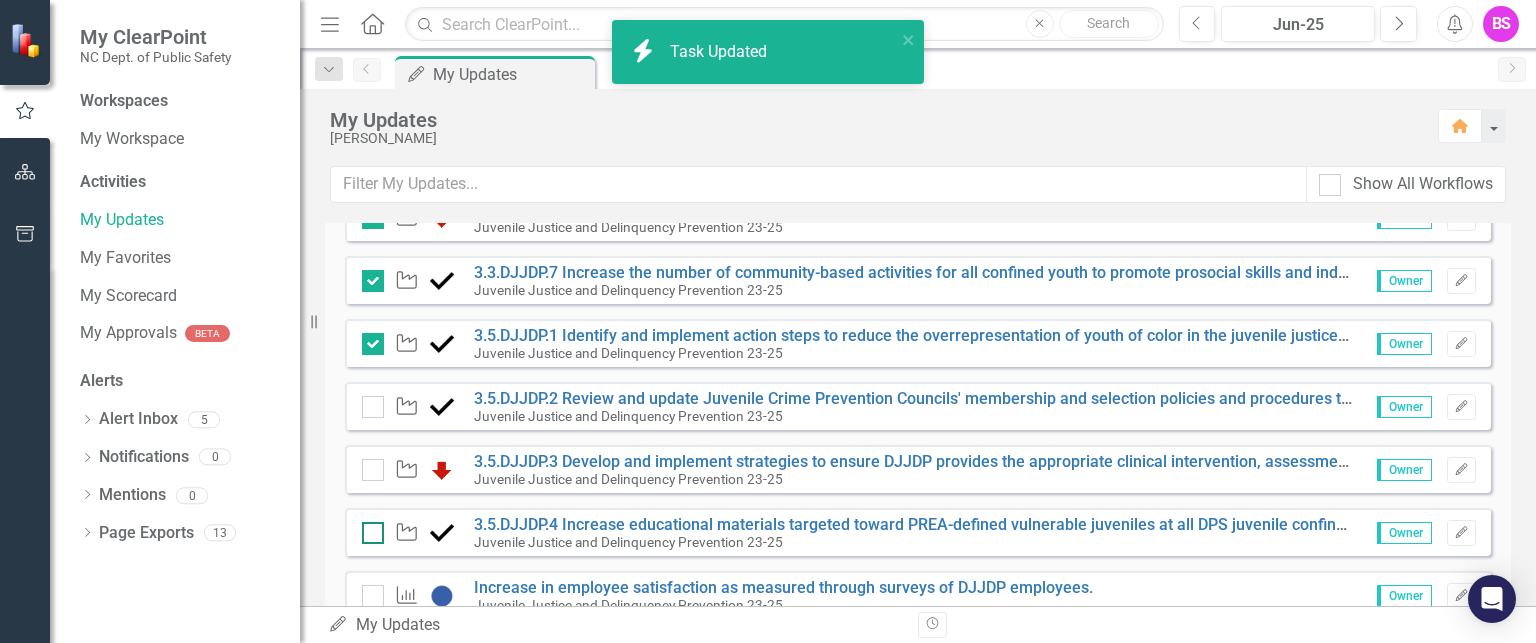 checkbox on "true" 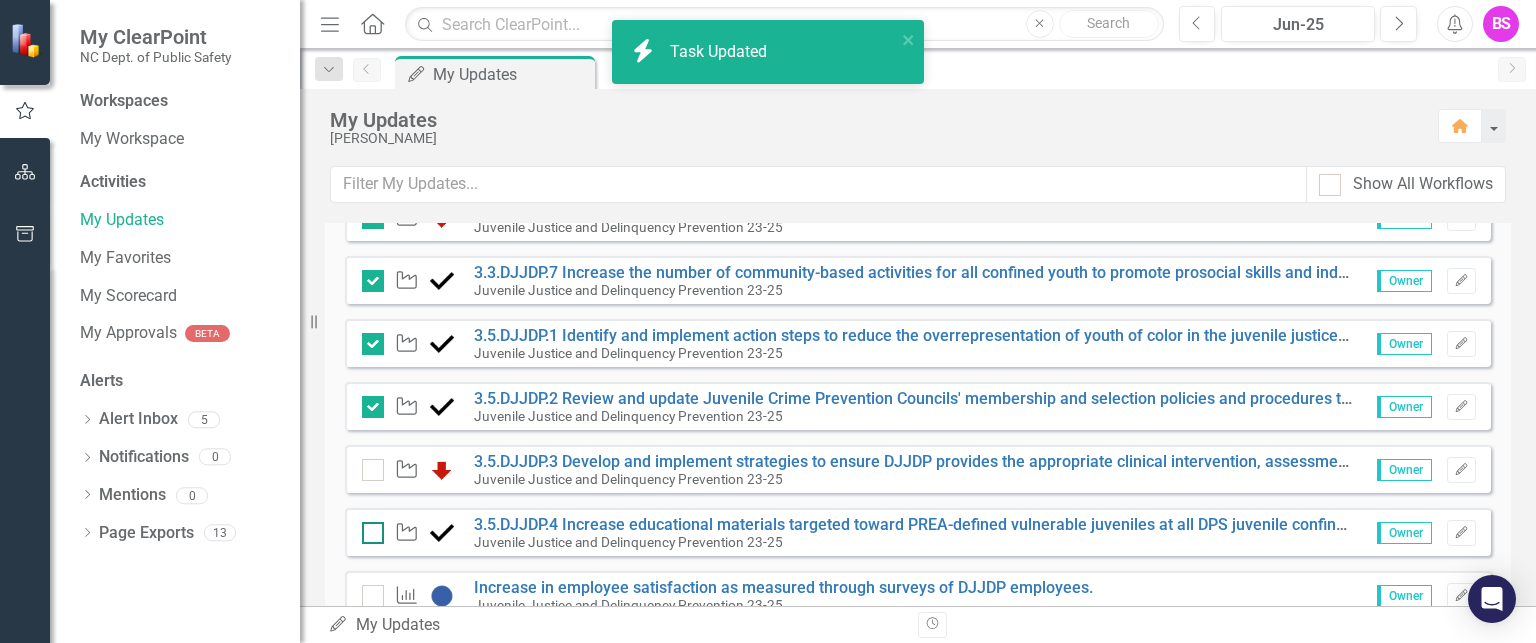 click at bounding box center [373, 533] 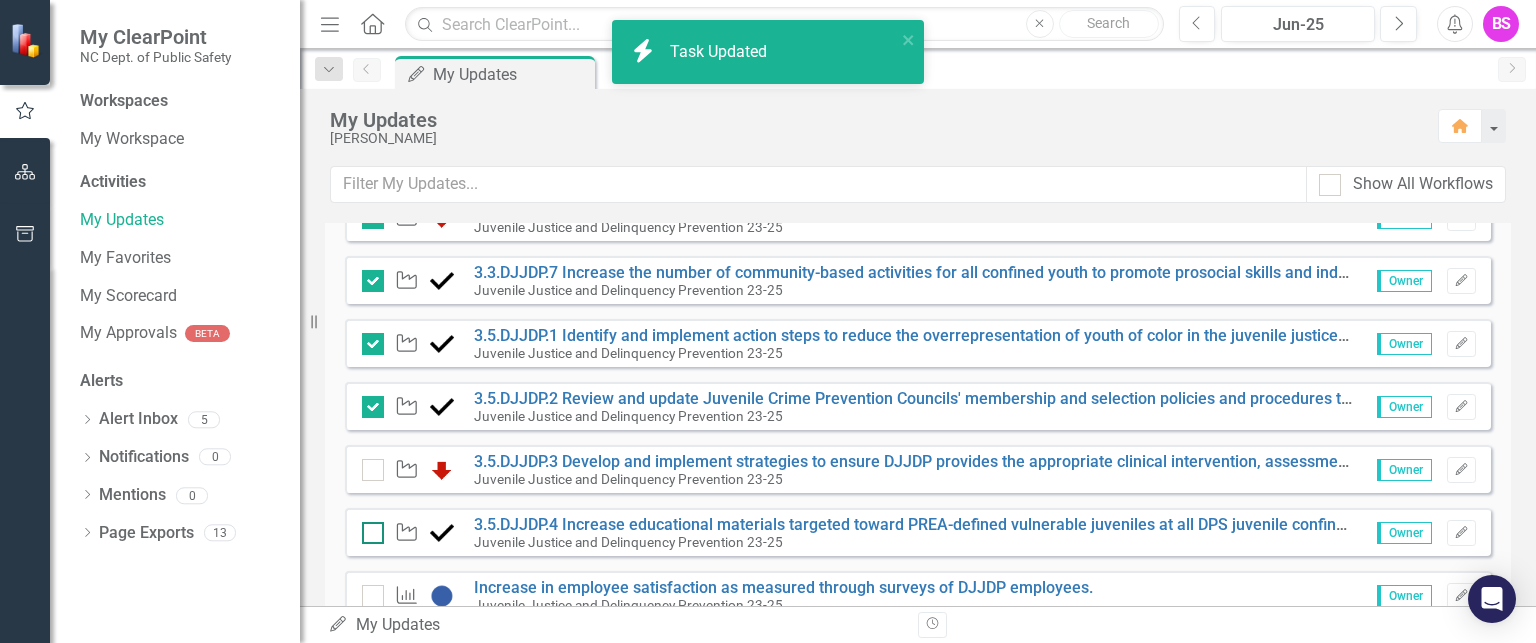 click at bounding box center [368, 528] 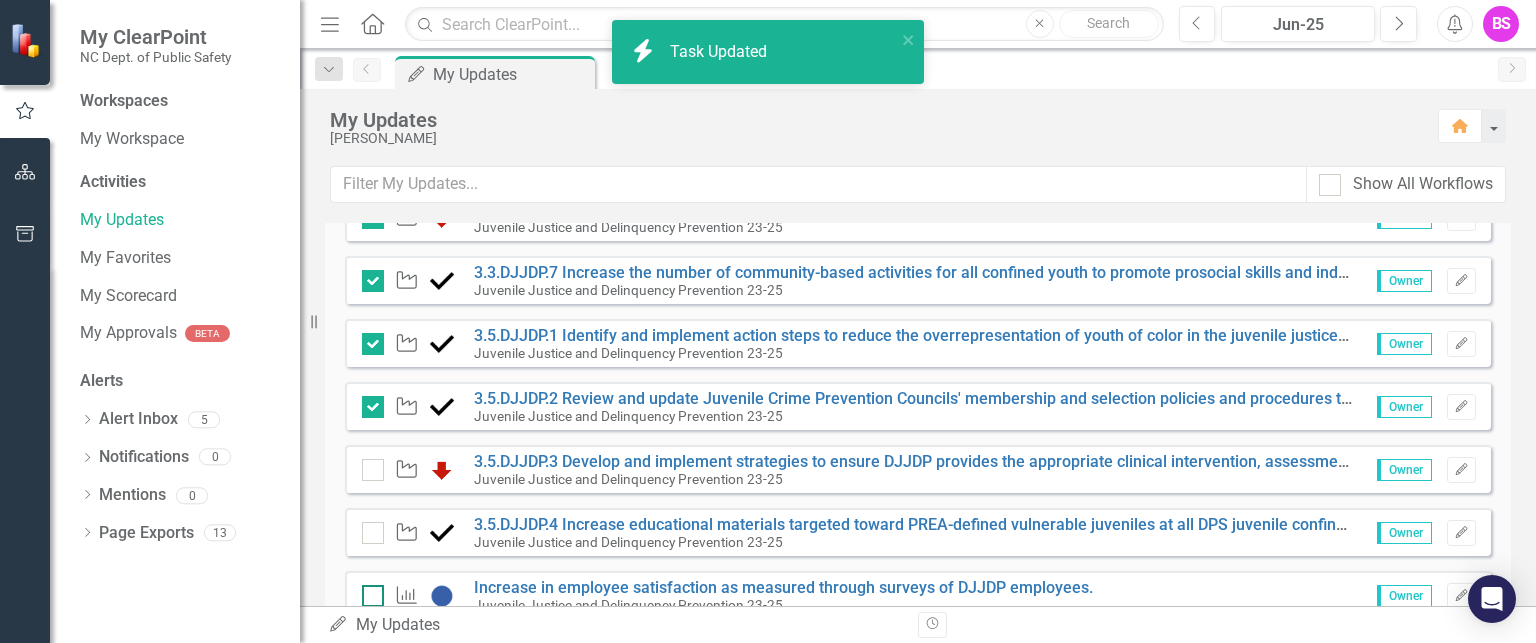 checkbox on "true" 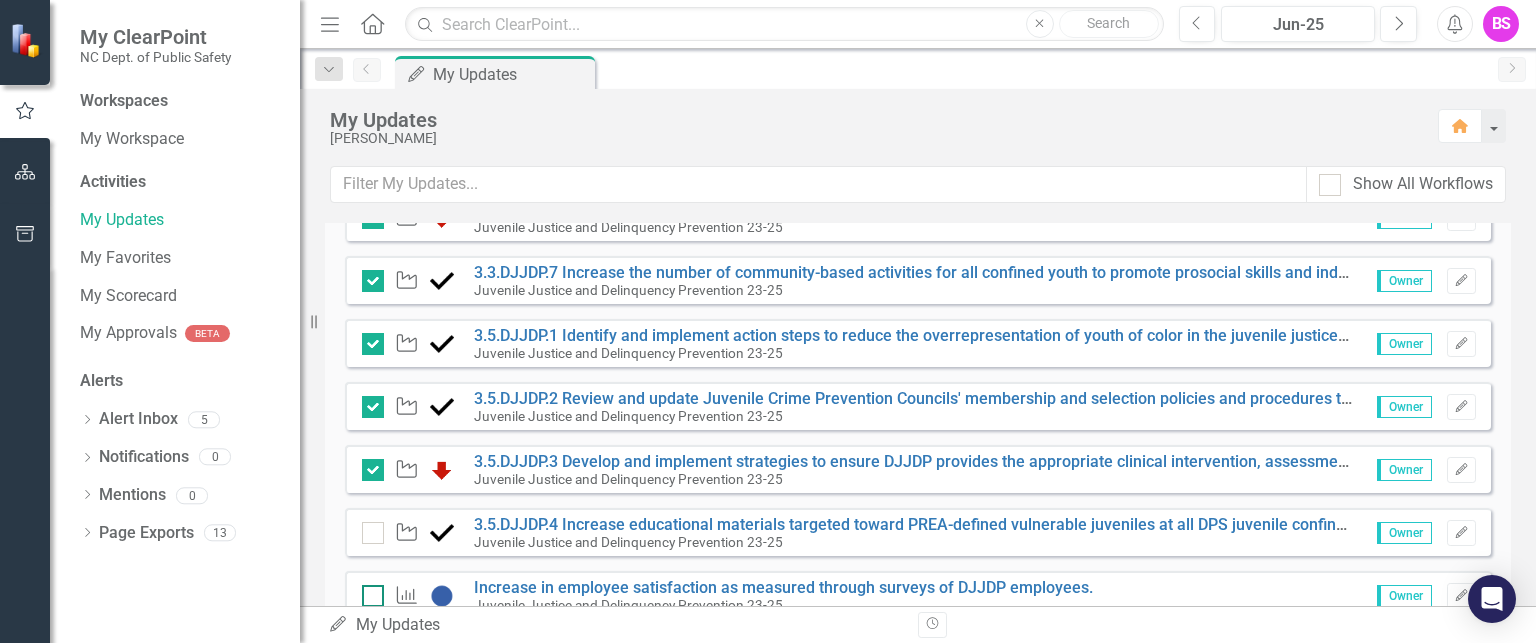 click at bounding box center (368, 591) 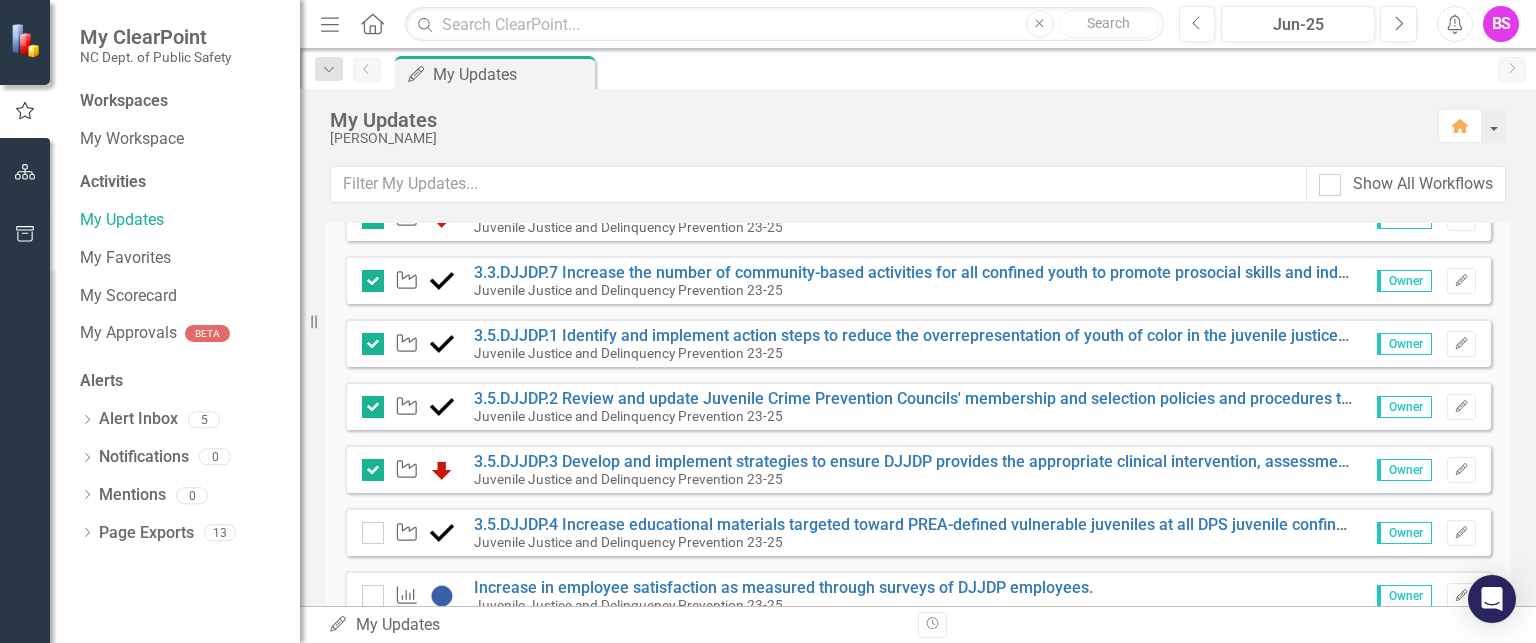 checkbox on "true" 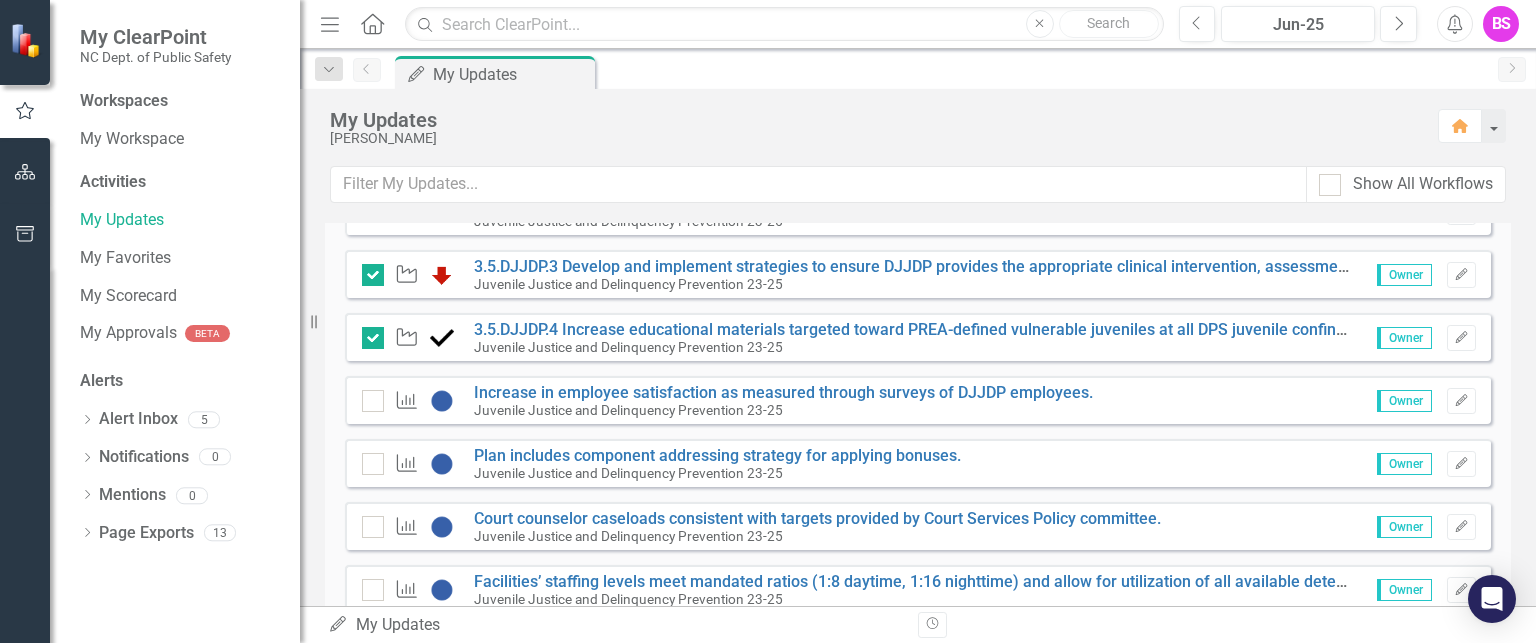 checkbox on "true" 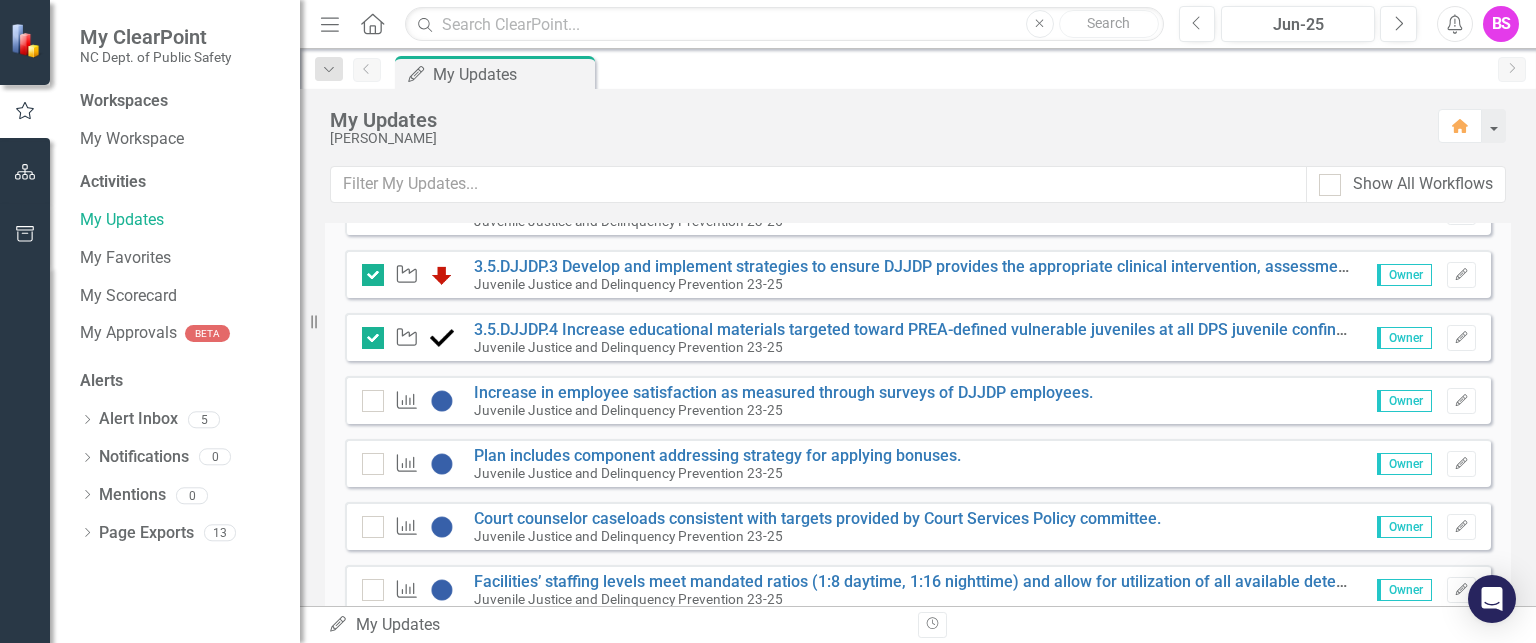 scroll, scrollTop: 2000, scrollLeft: 0, axis: vertical 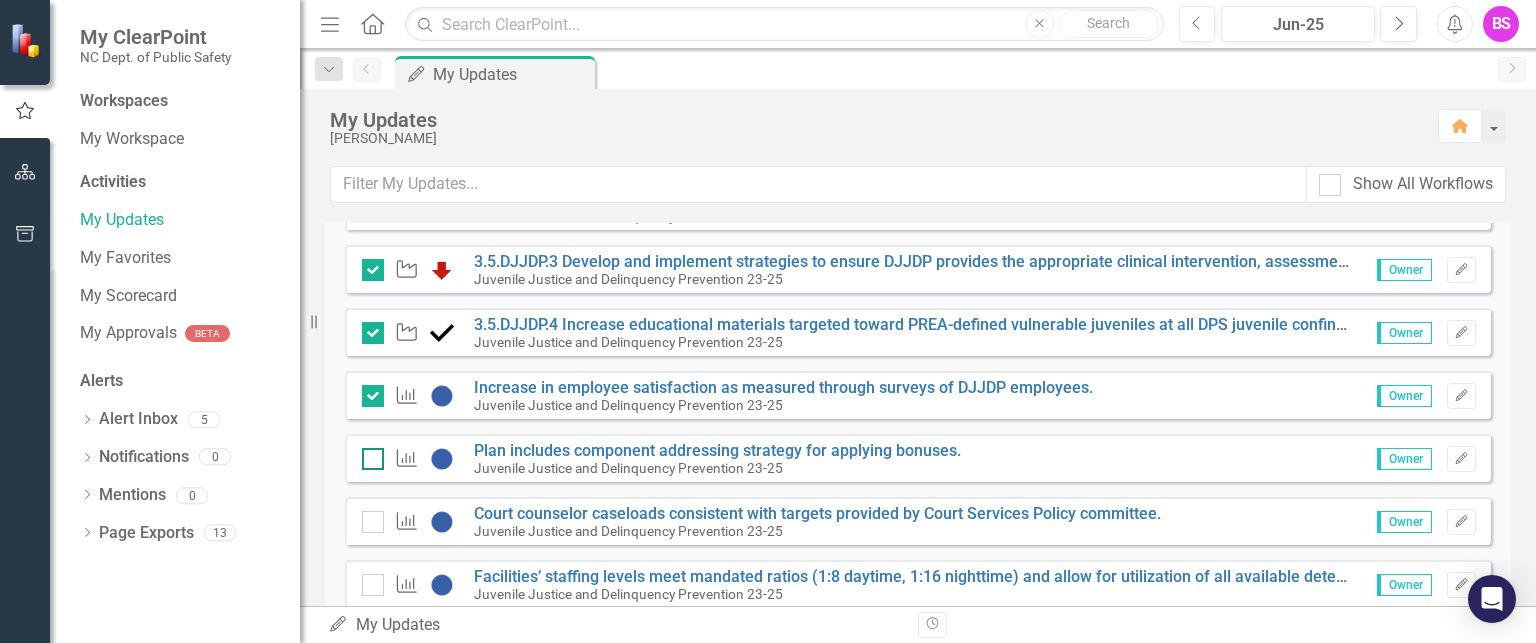 click at bounding box center [368, 454] 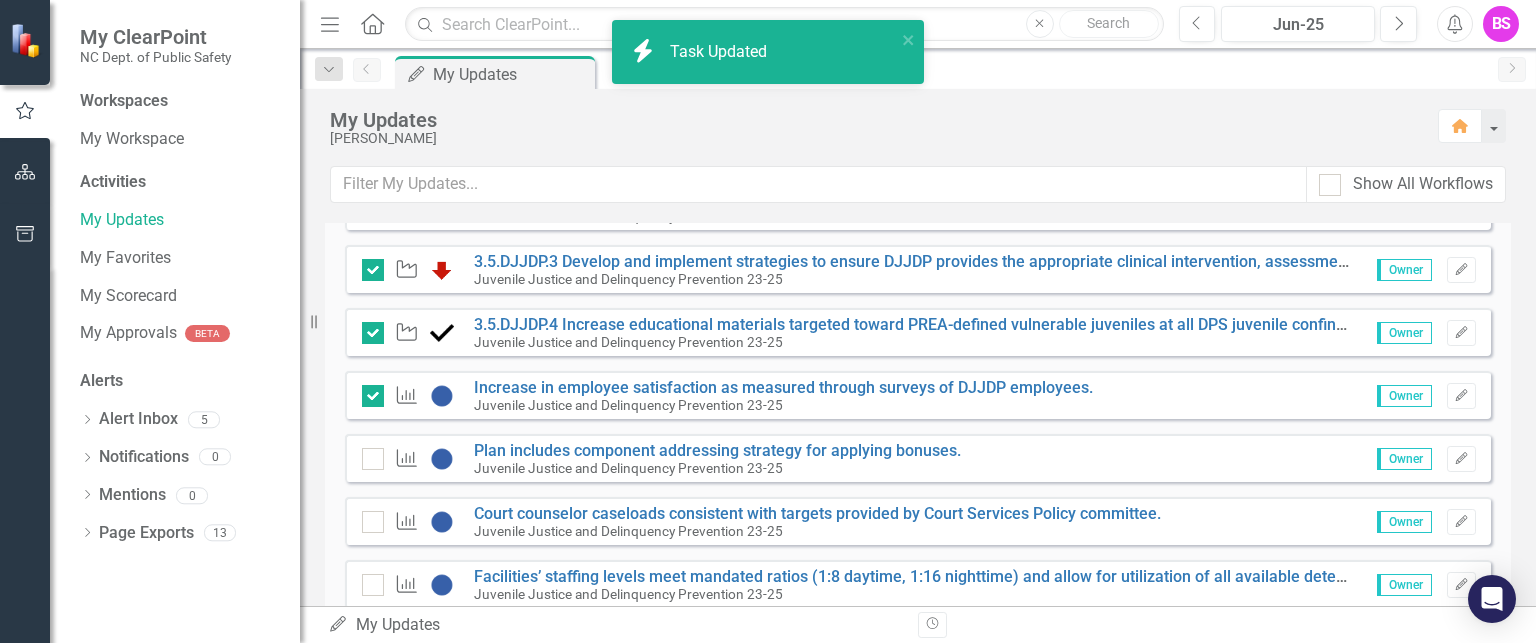 click on "Performance Measure" at bounding box center (413, 522) 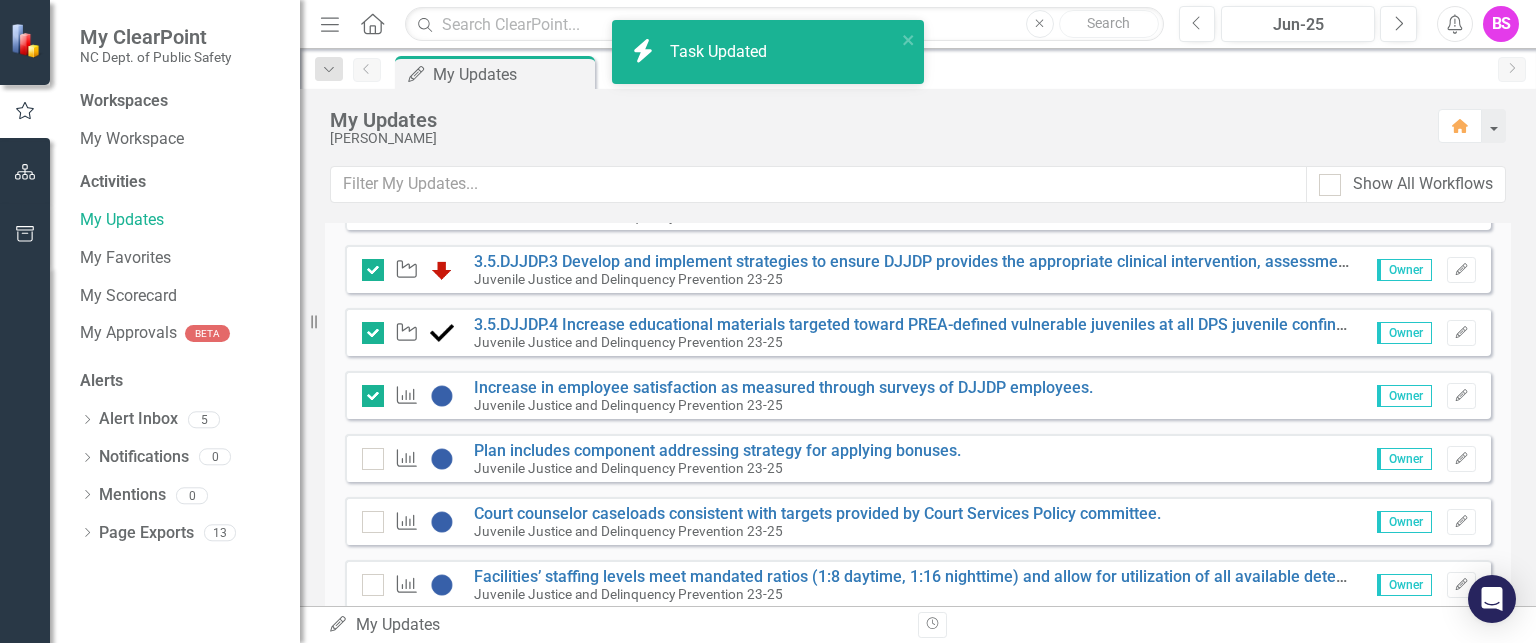checkbox on "true" 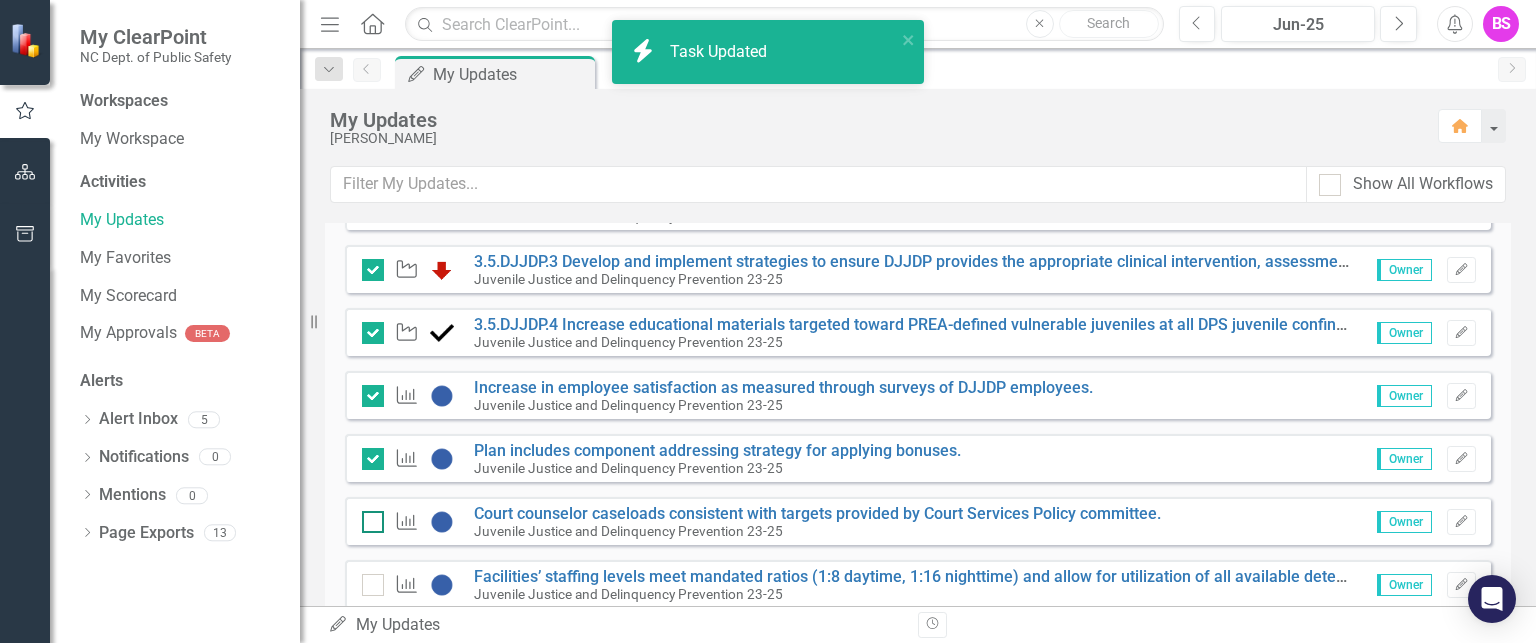 click at bounding box center (368, 517) 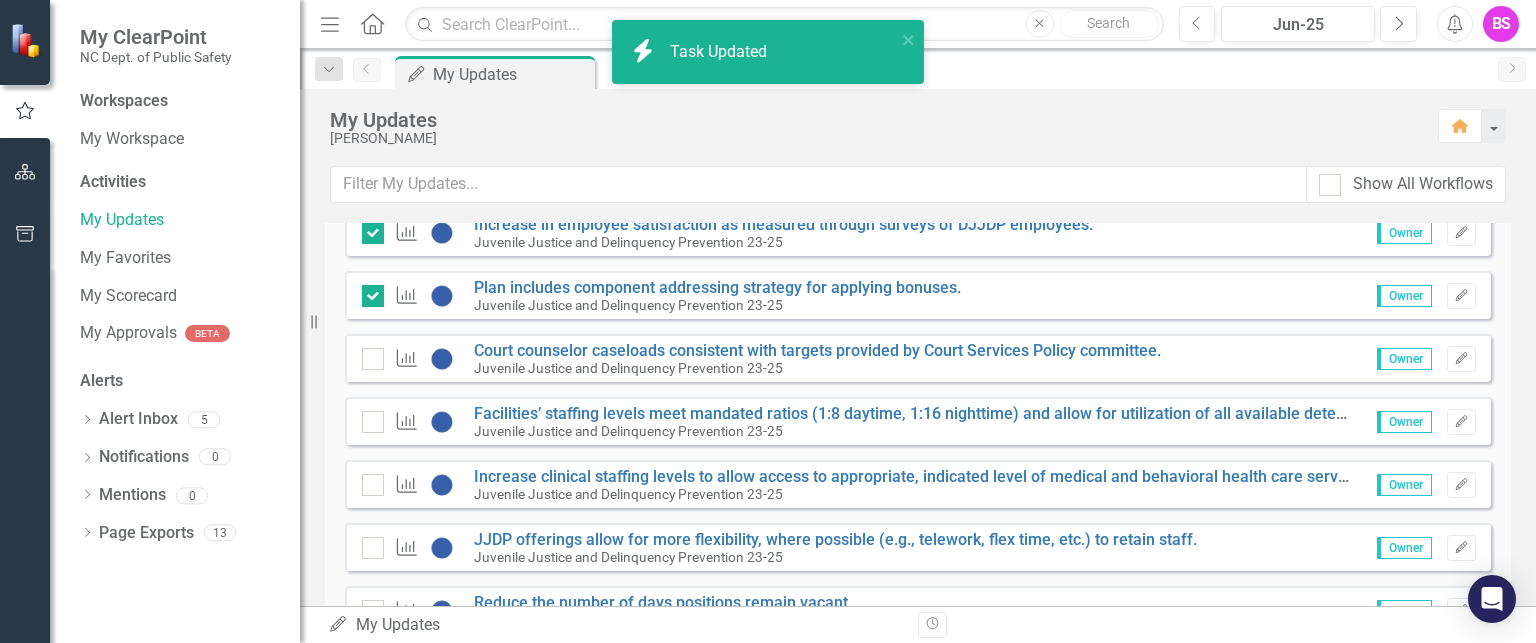 checkbox on "true" 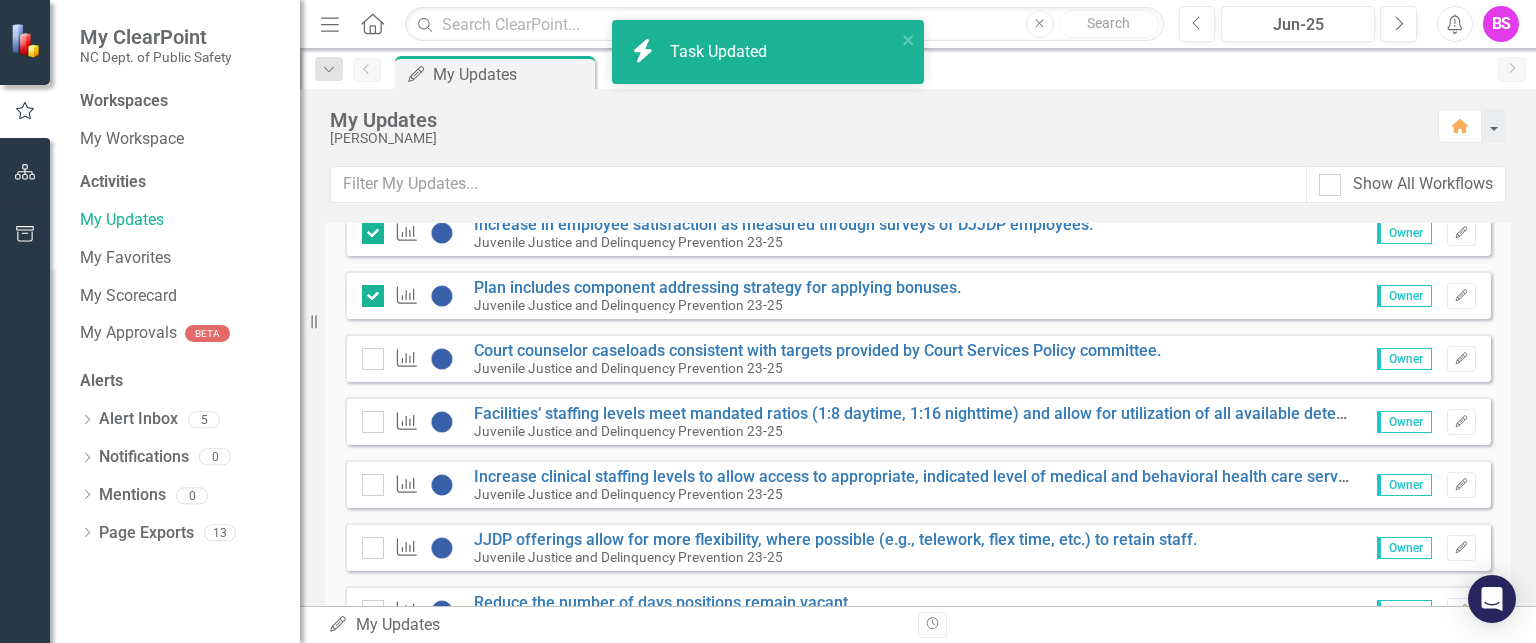 scroll, scrollTop: 2200, scrollLeft: 0, axis: vertical 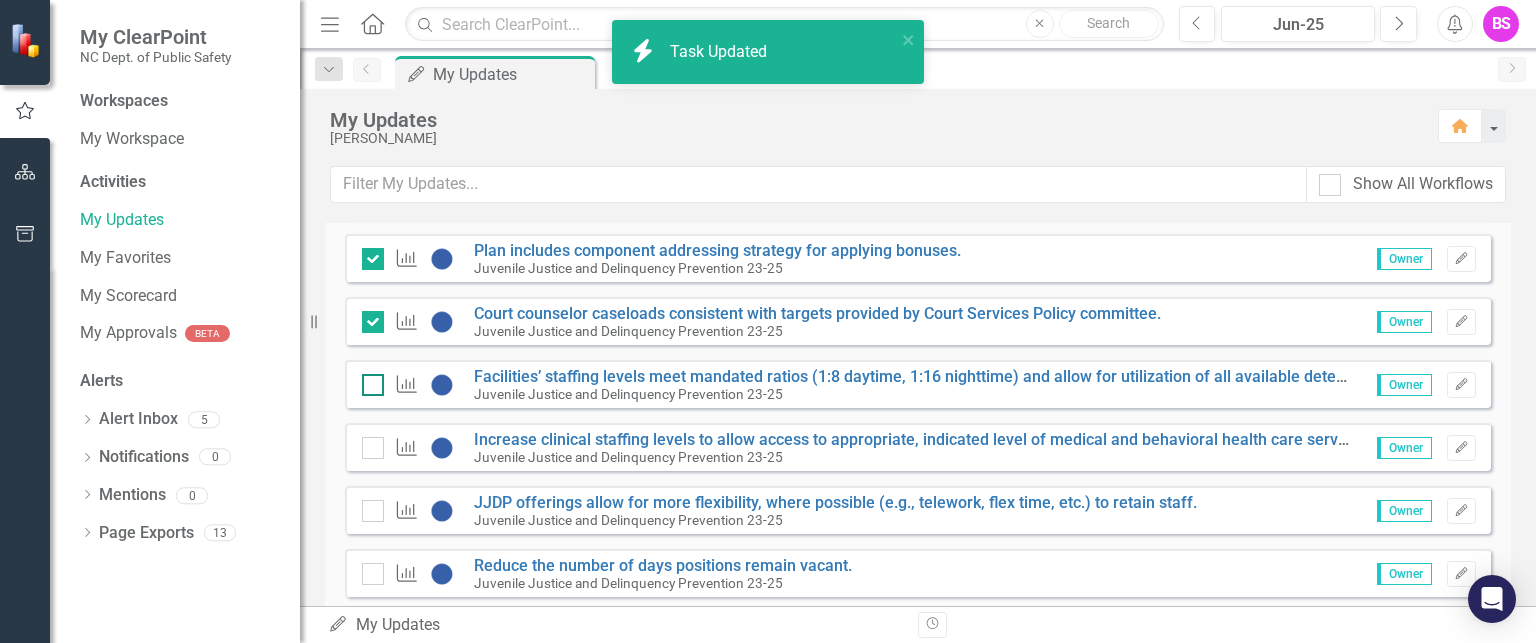 click at bounding box center (373, 385) 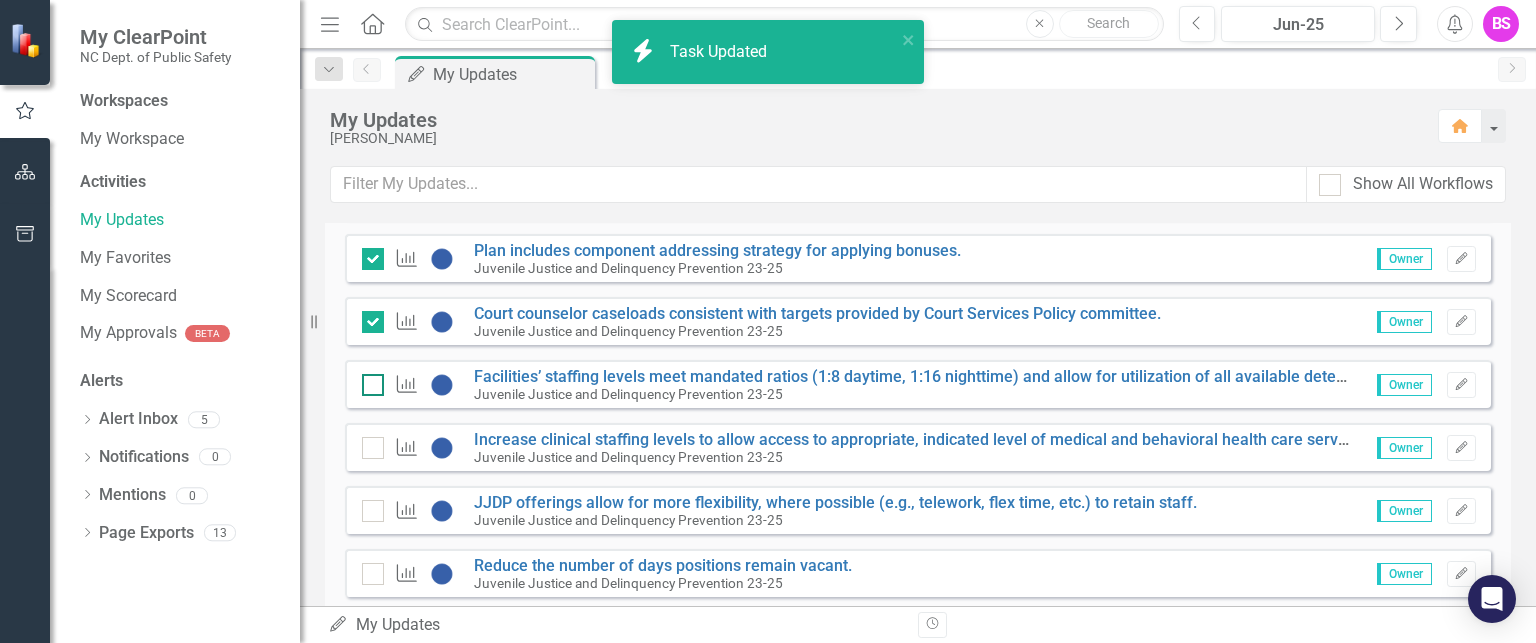 click at bounding box center [368, 380] 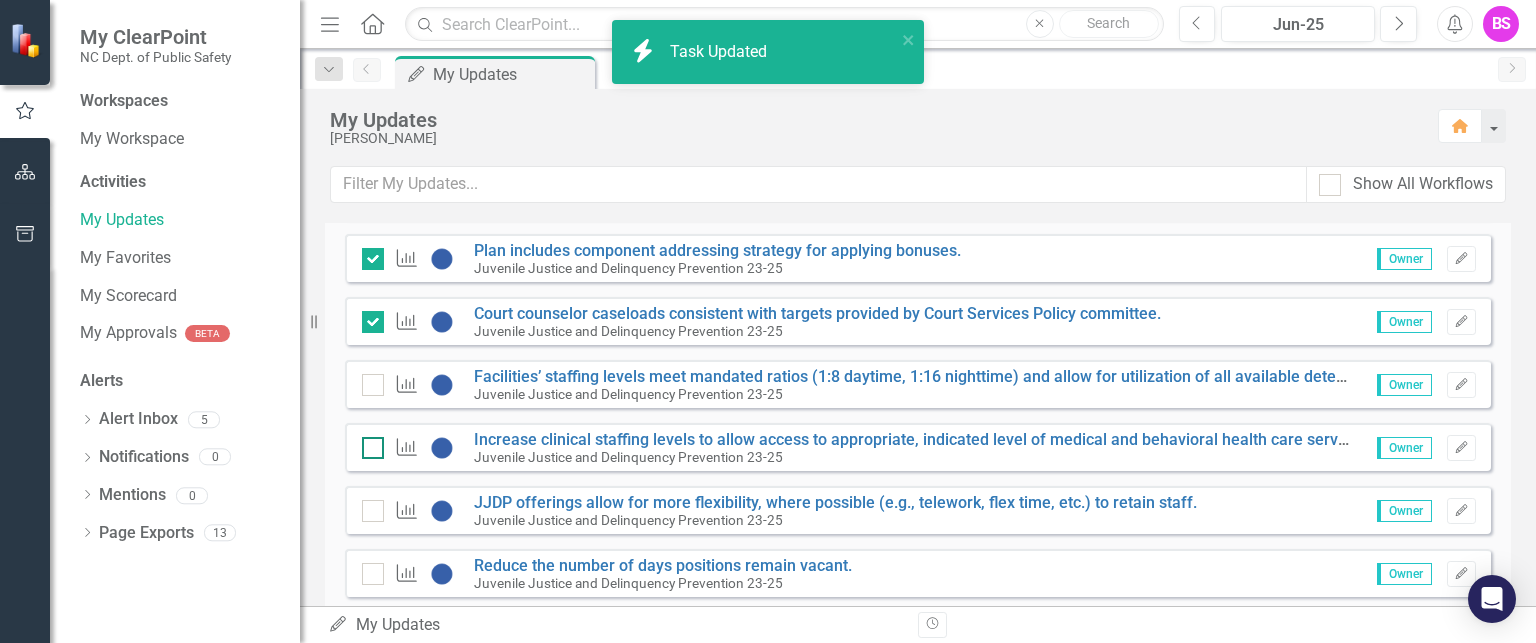 click at bounding box center [373, 448] 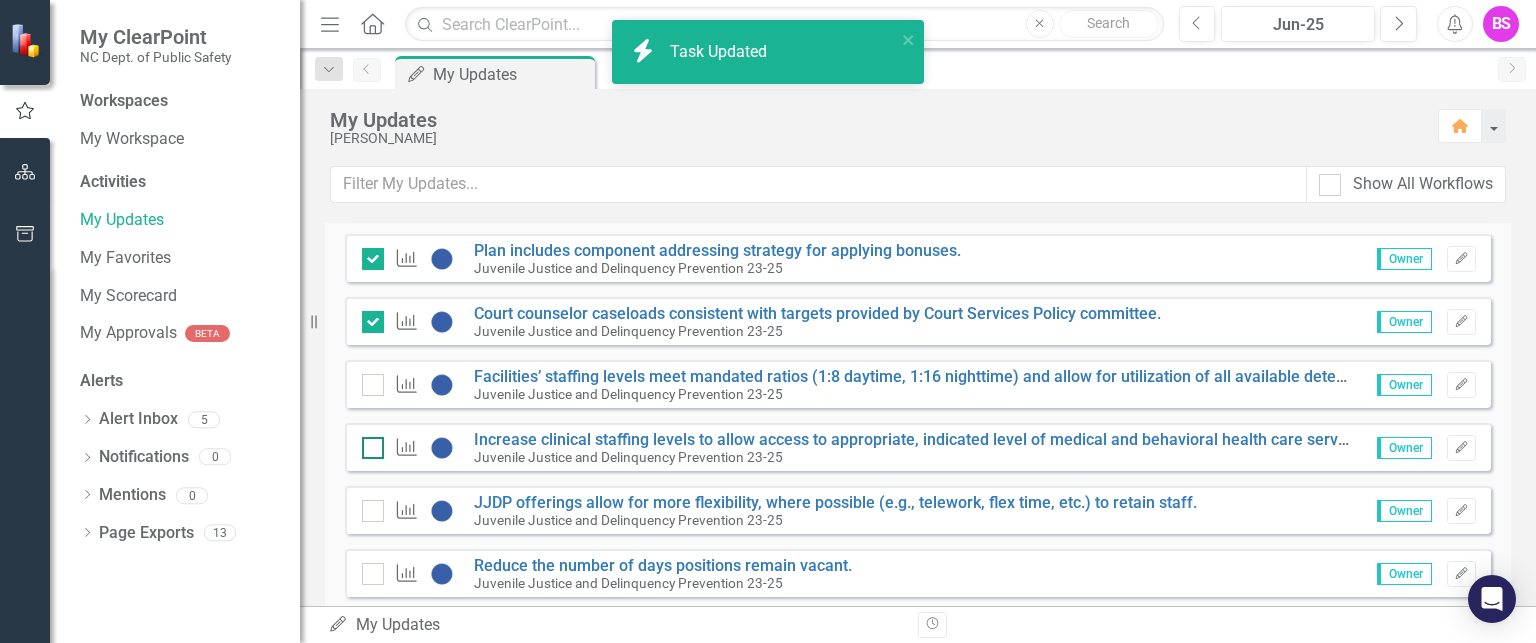 click at bounding box center (368, 443) 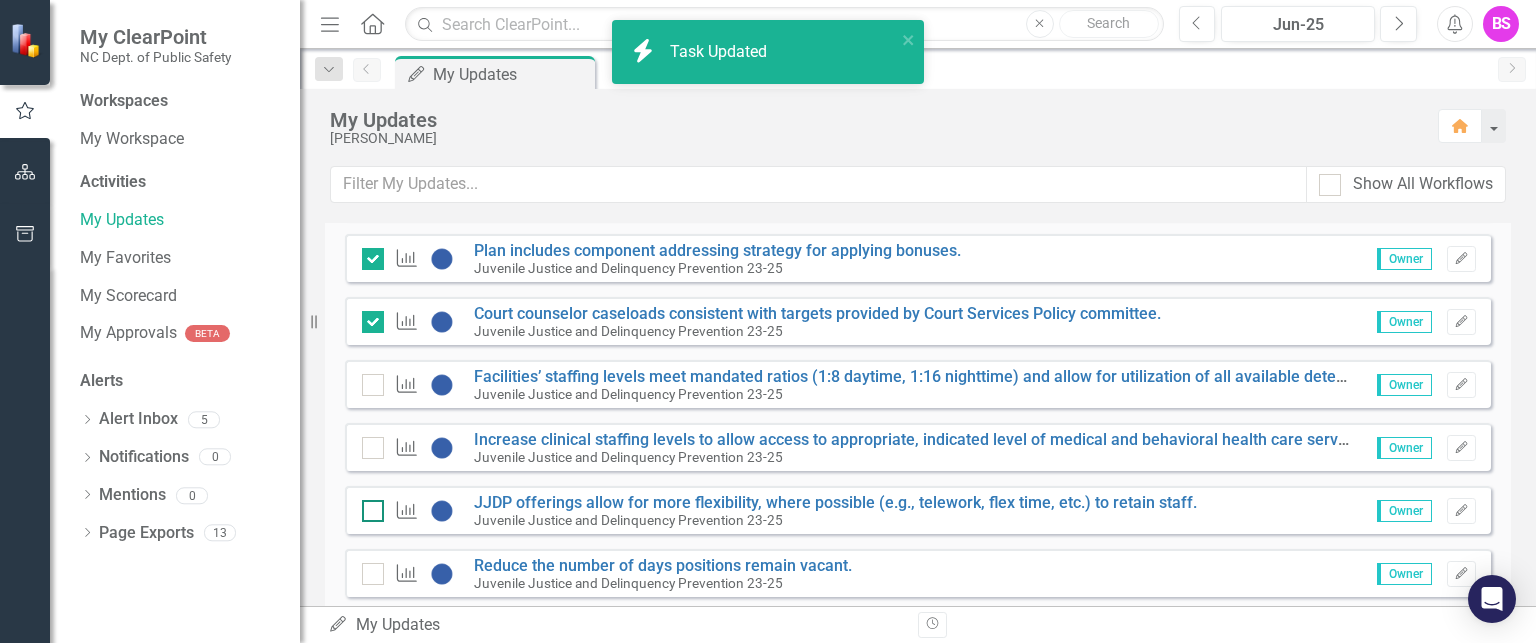 checkbox on "true" 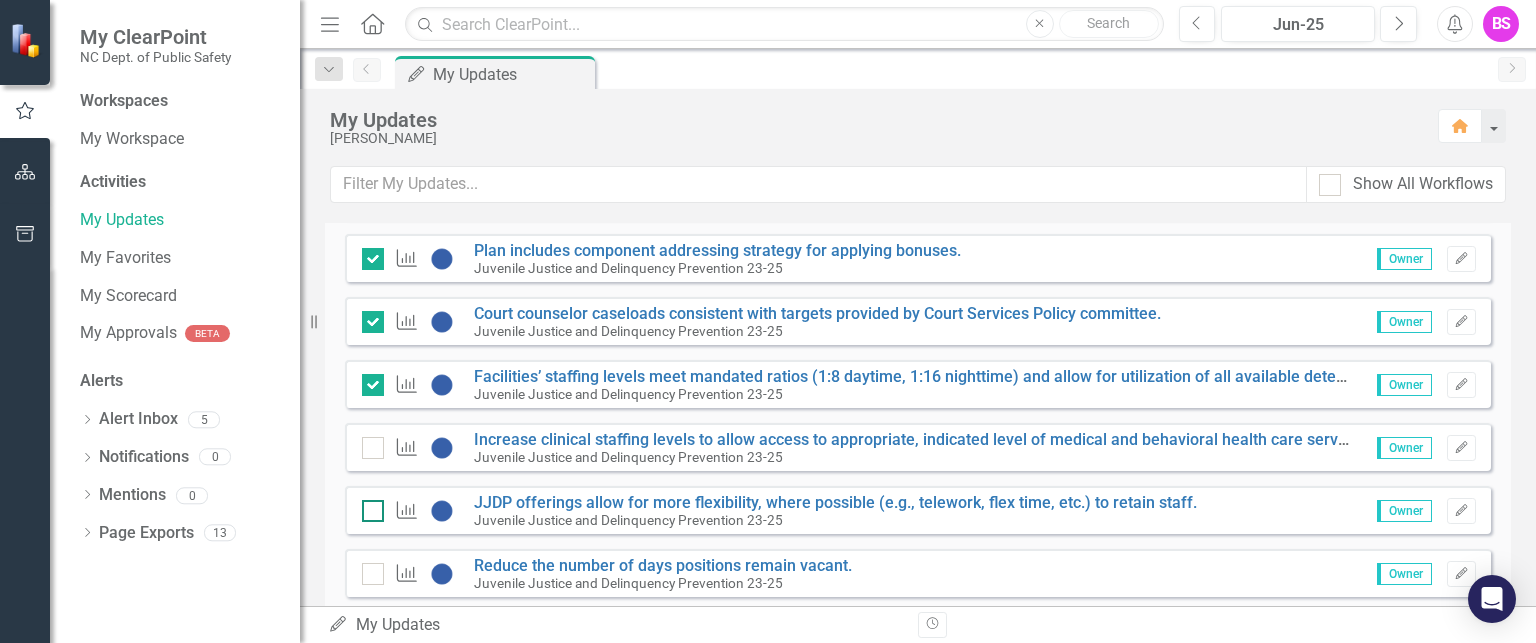 click at bounding box center (368, 506) 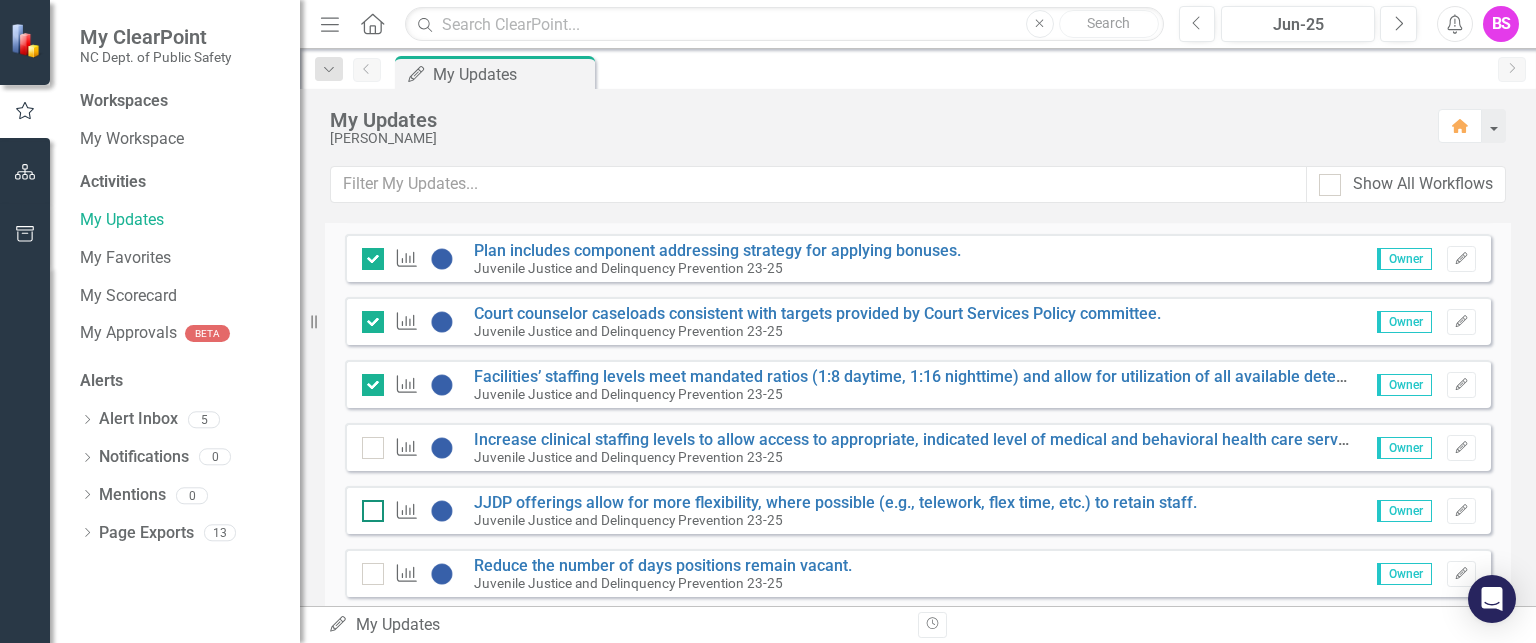checkbox on "false" 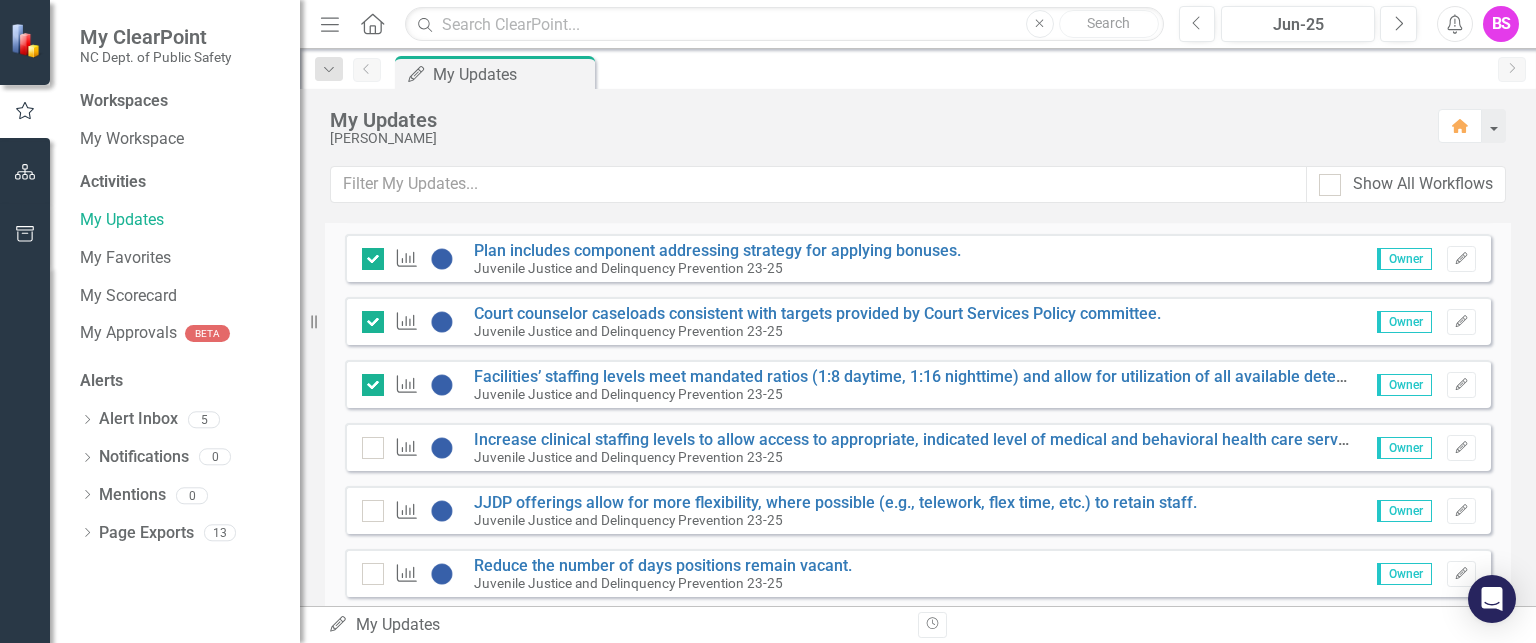 checkbox on "true" 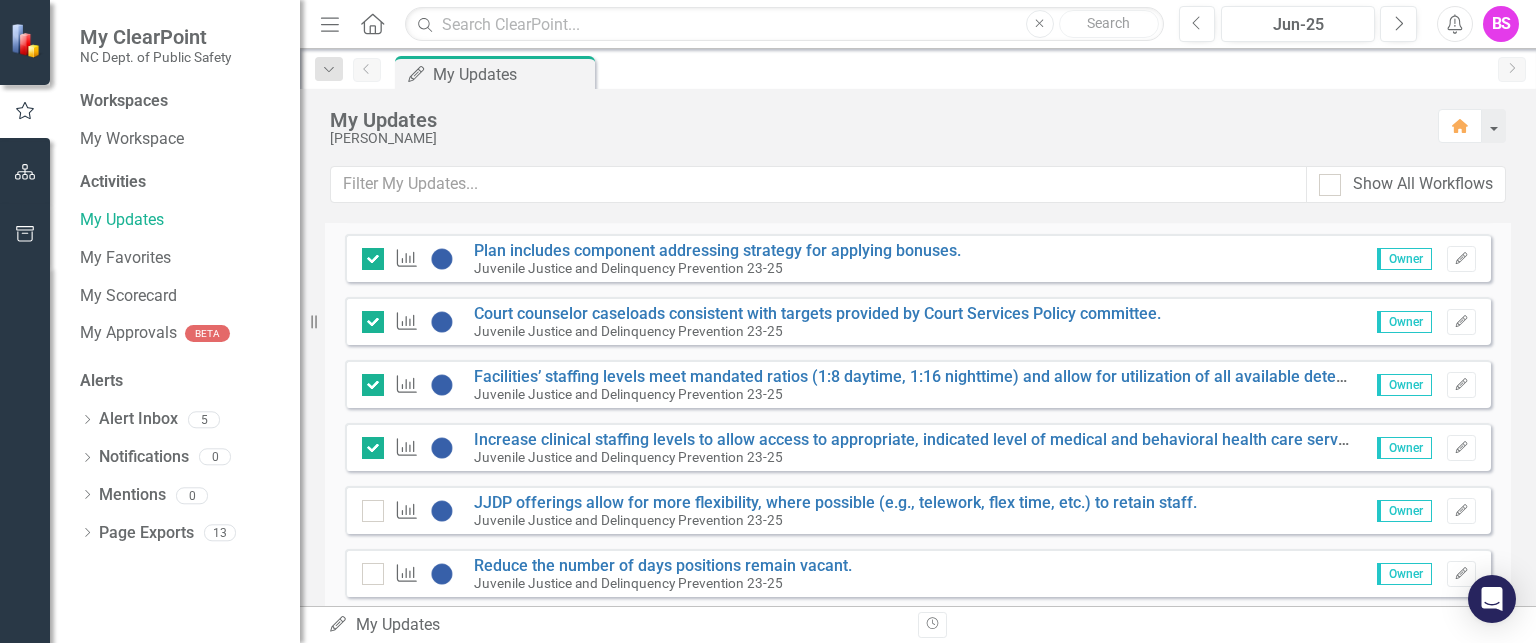 scroll, scrollTop: 2300, scrollLeft: 0, axis: vertical 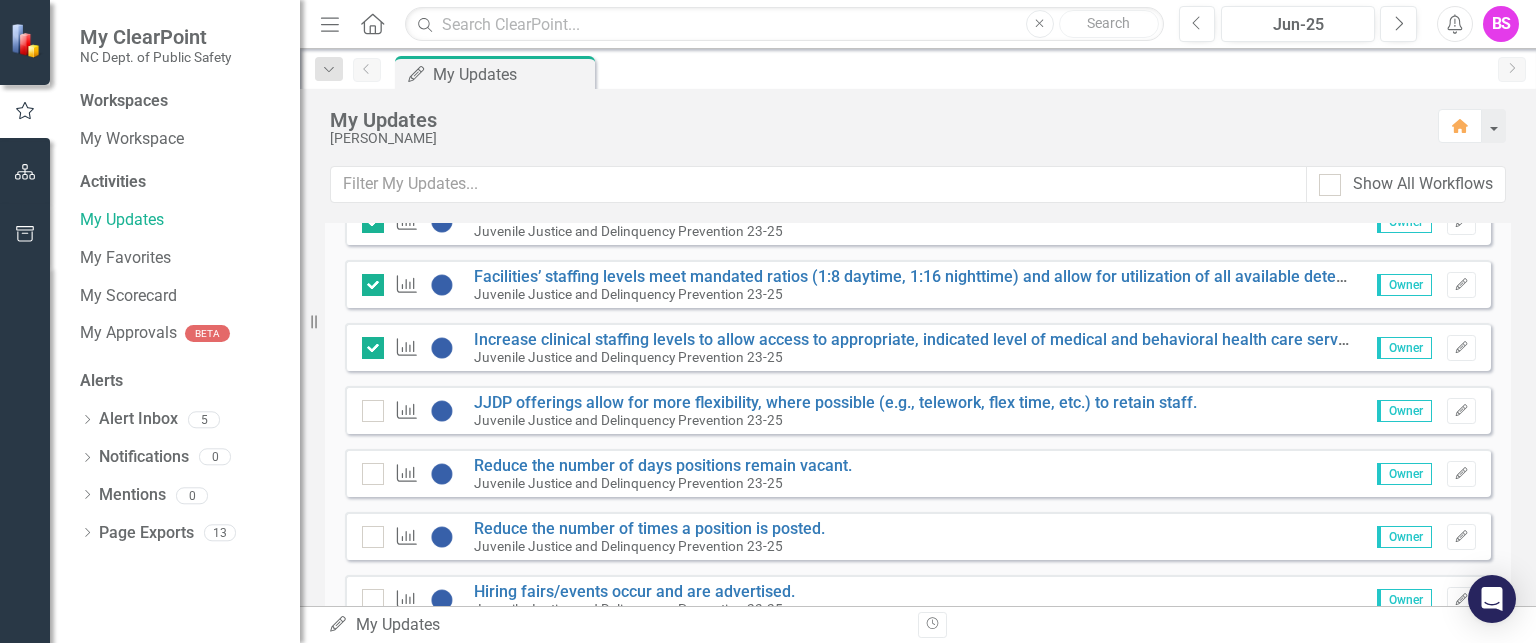 checkbox on "true" 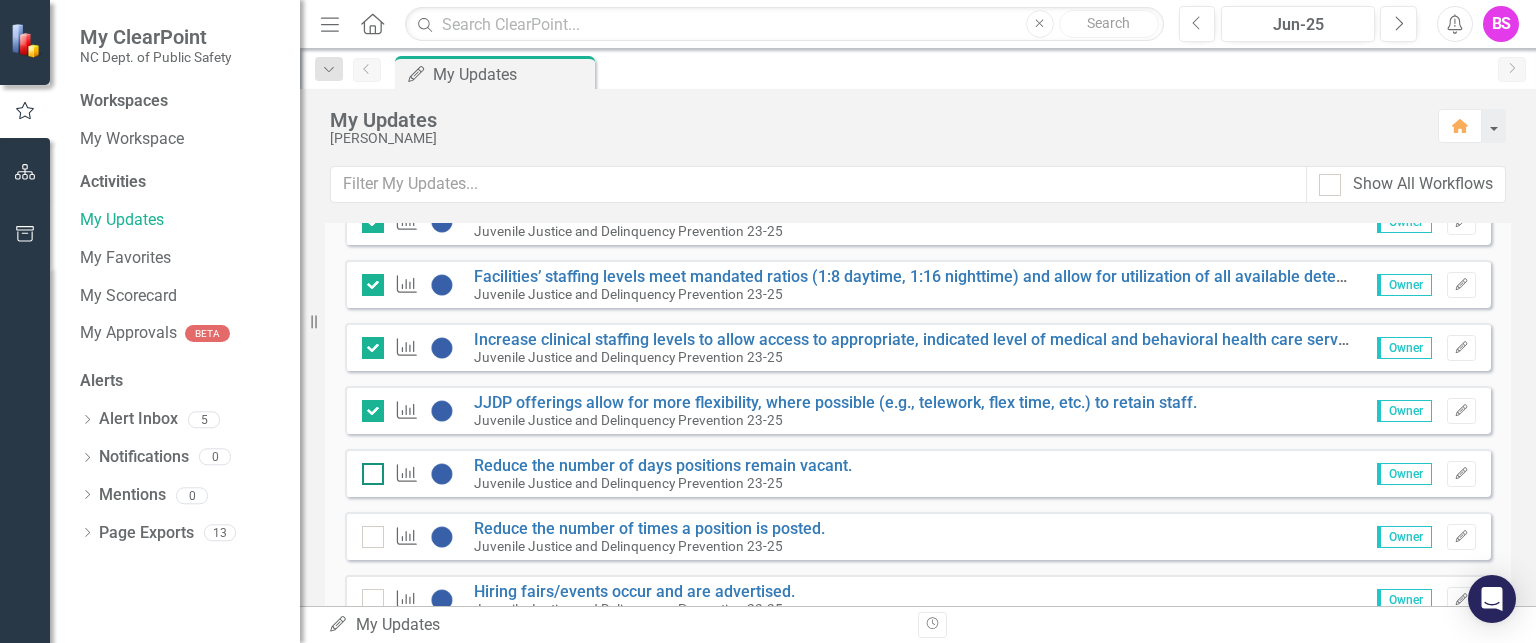 click at bounding box center (368, 469) 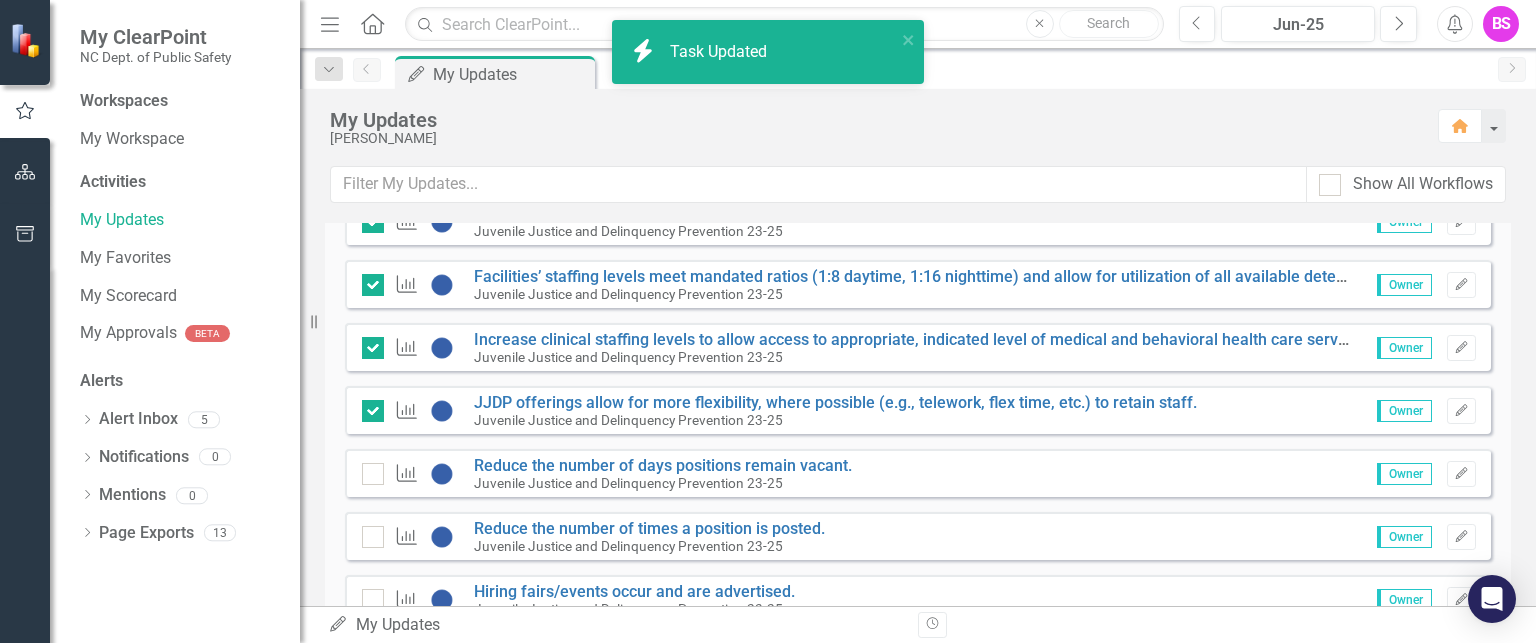 click on "Performance Measure" at bounding box center [413, 537] 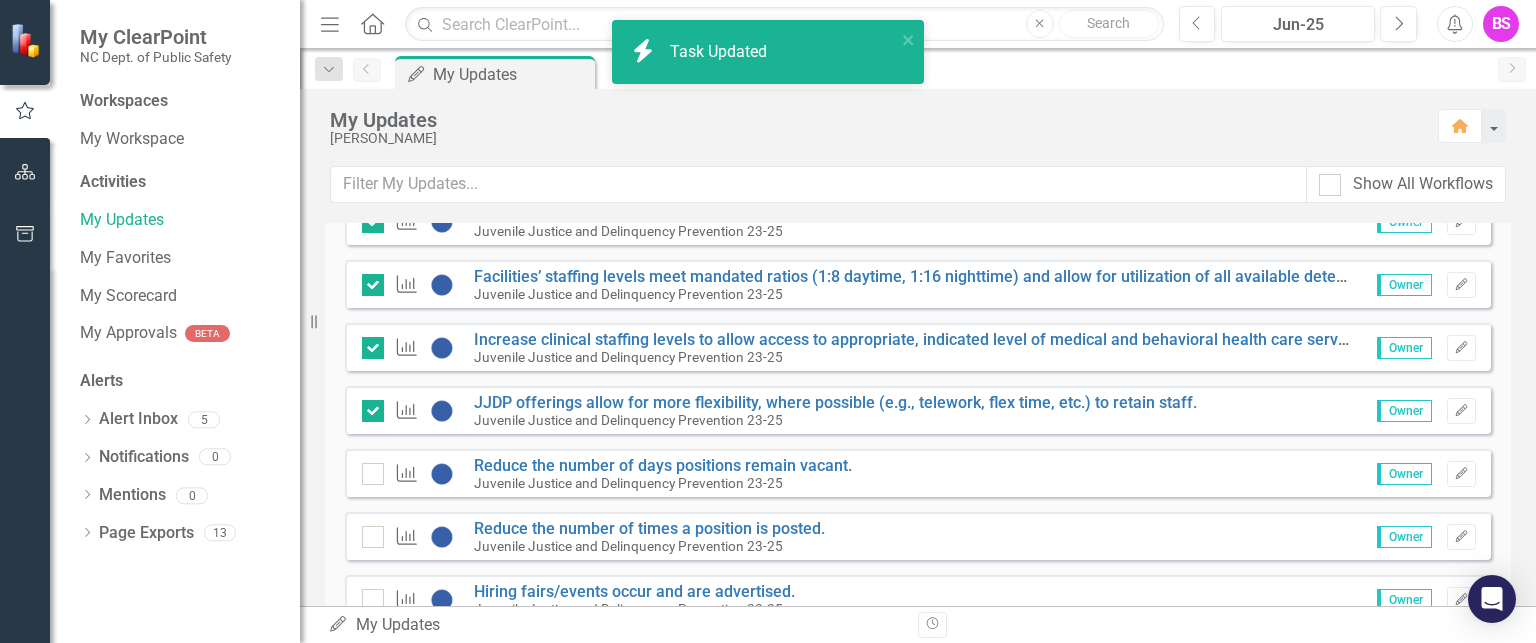 checkbox on "true" 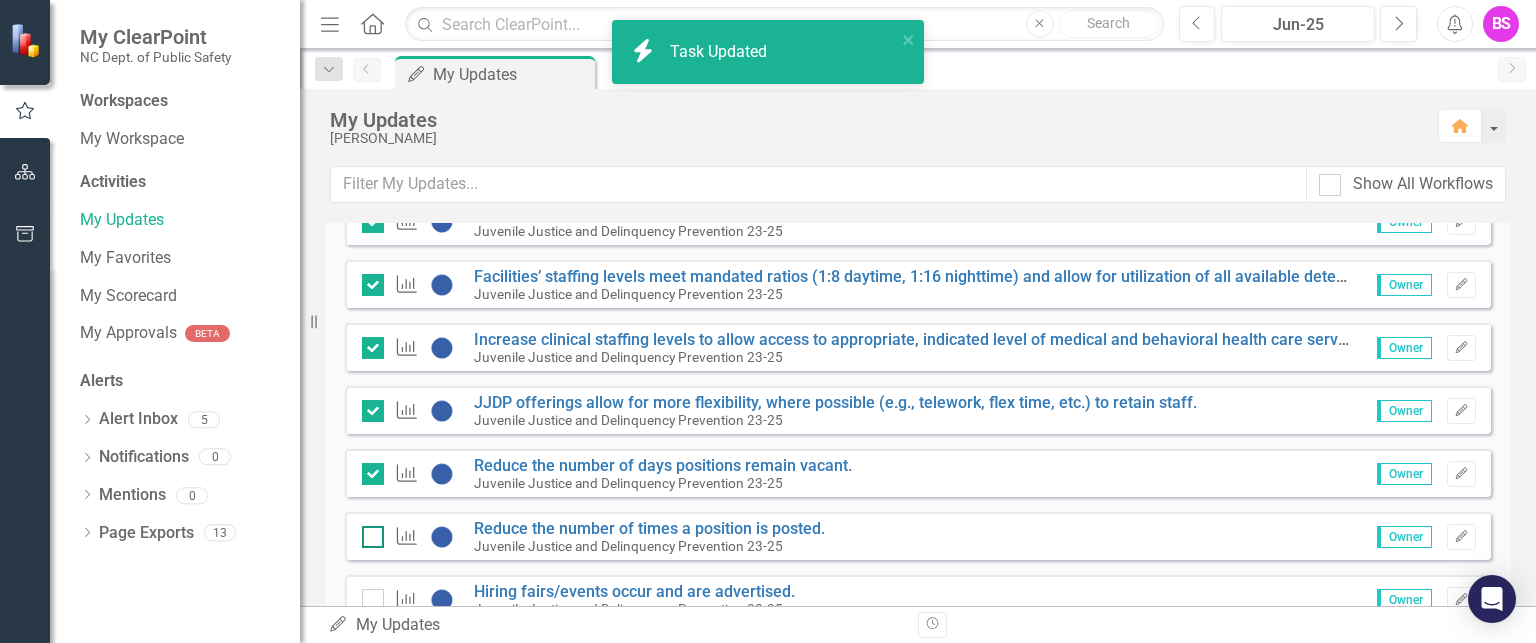 click at bounding box center (368, 532) 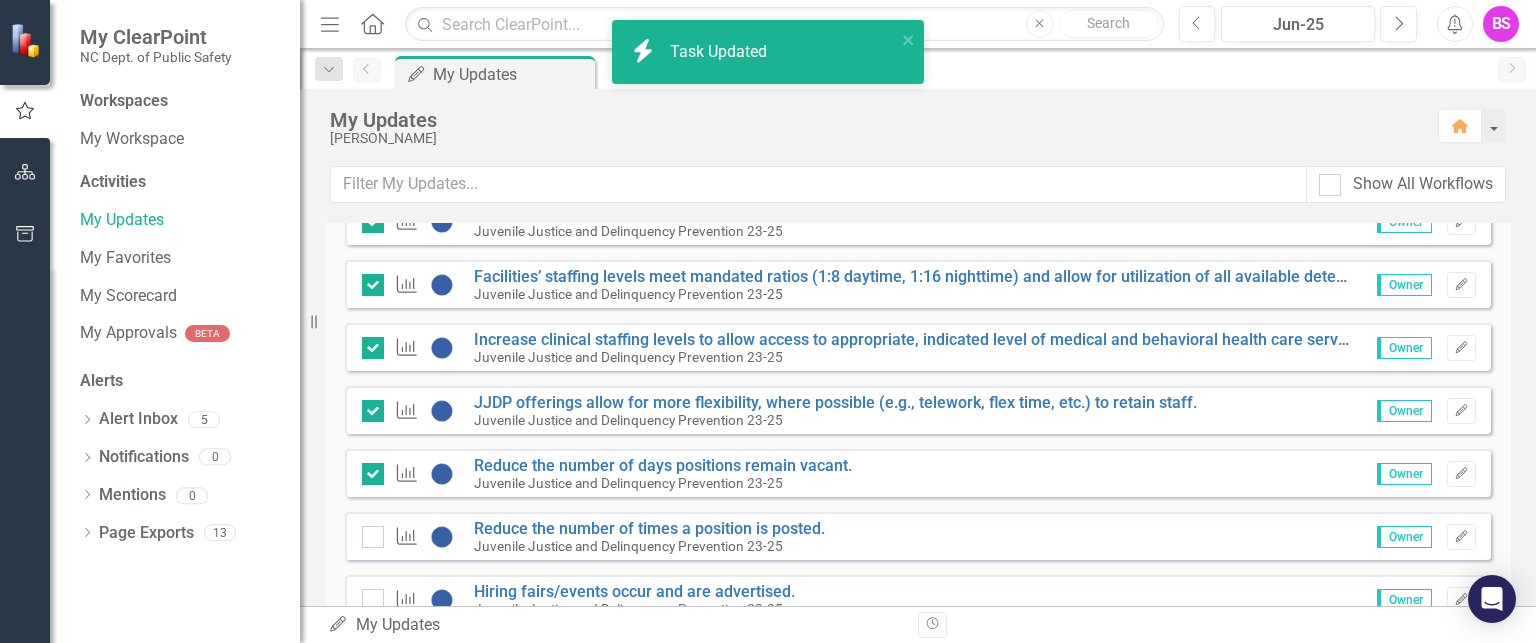 checkbox on "true" 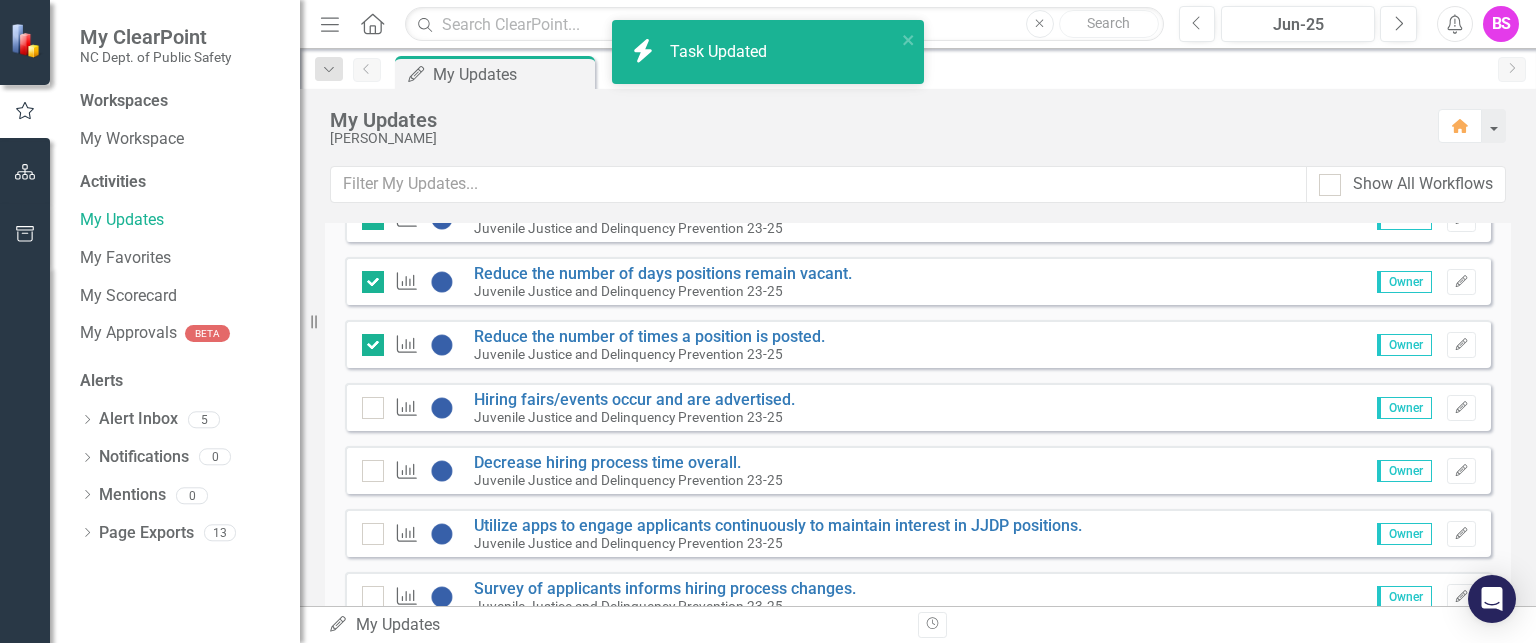 scroll, scrollTop: 2500, scrollLeft: 0, axis: vertical 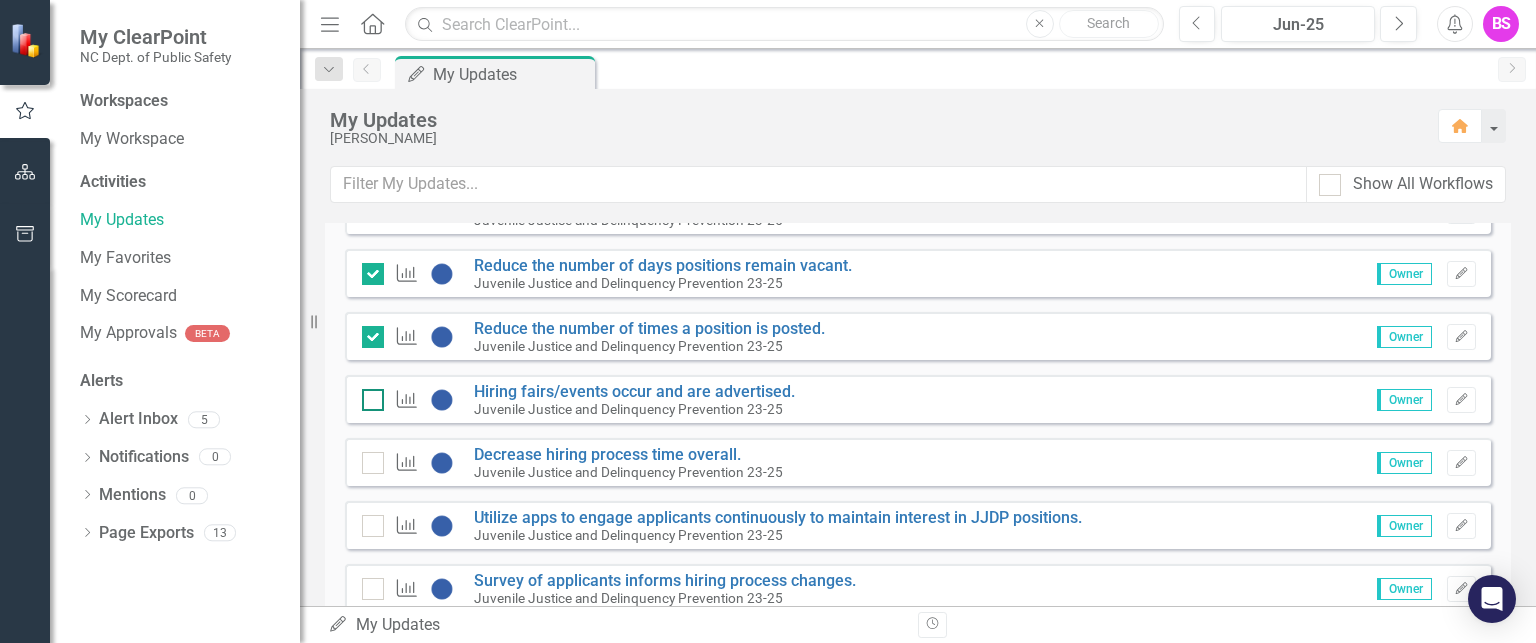 click at bounding box center [373, 400] 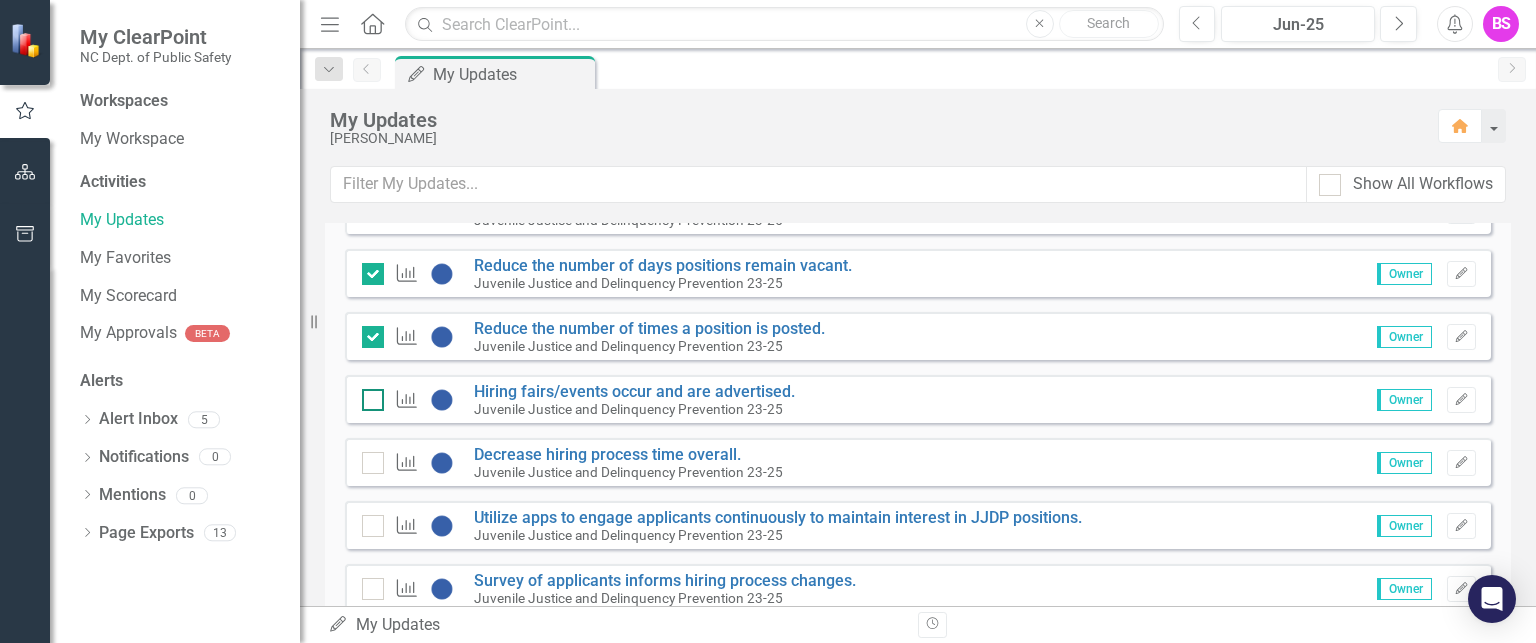 click at bounding box center (368, 395) 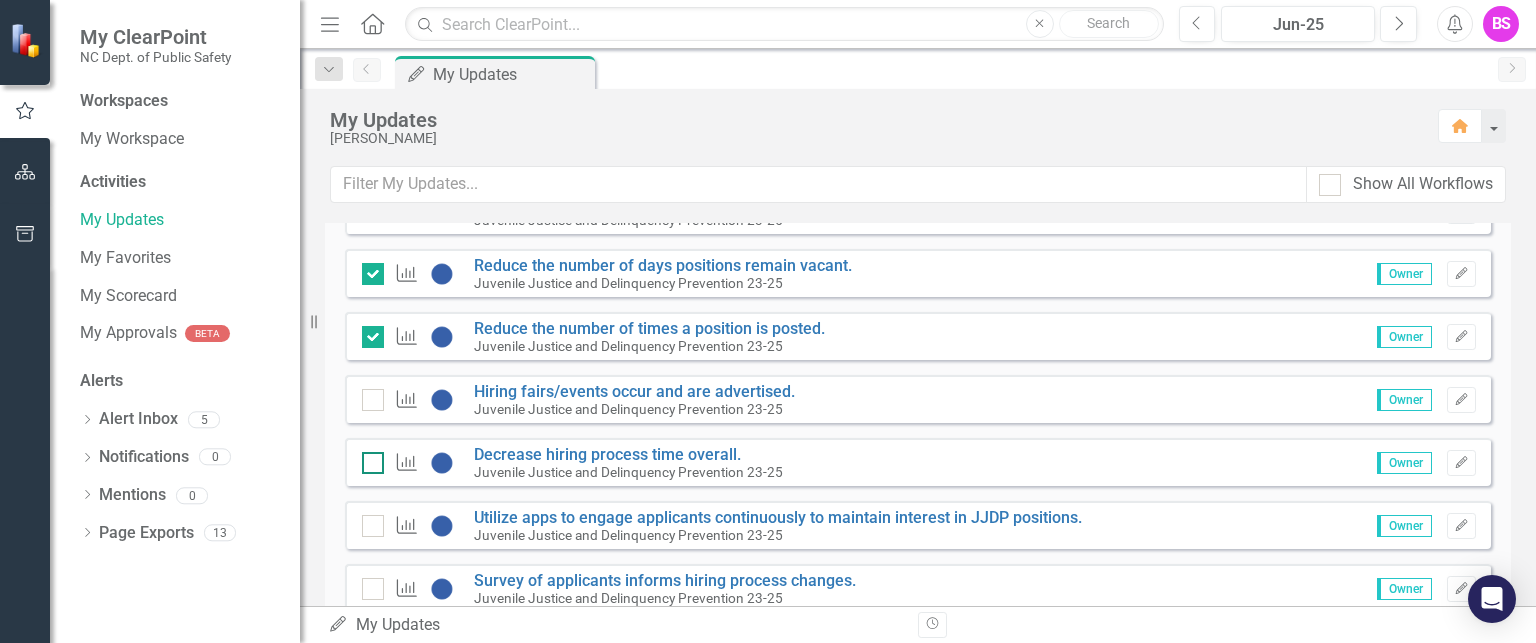 click at bounding box center [373, 463] 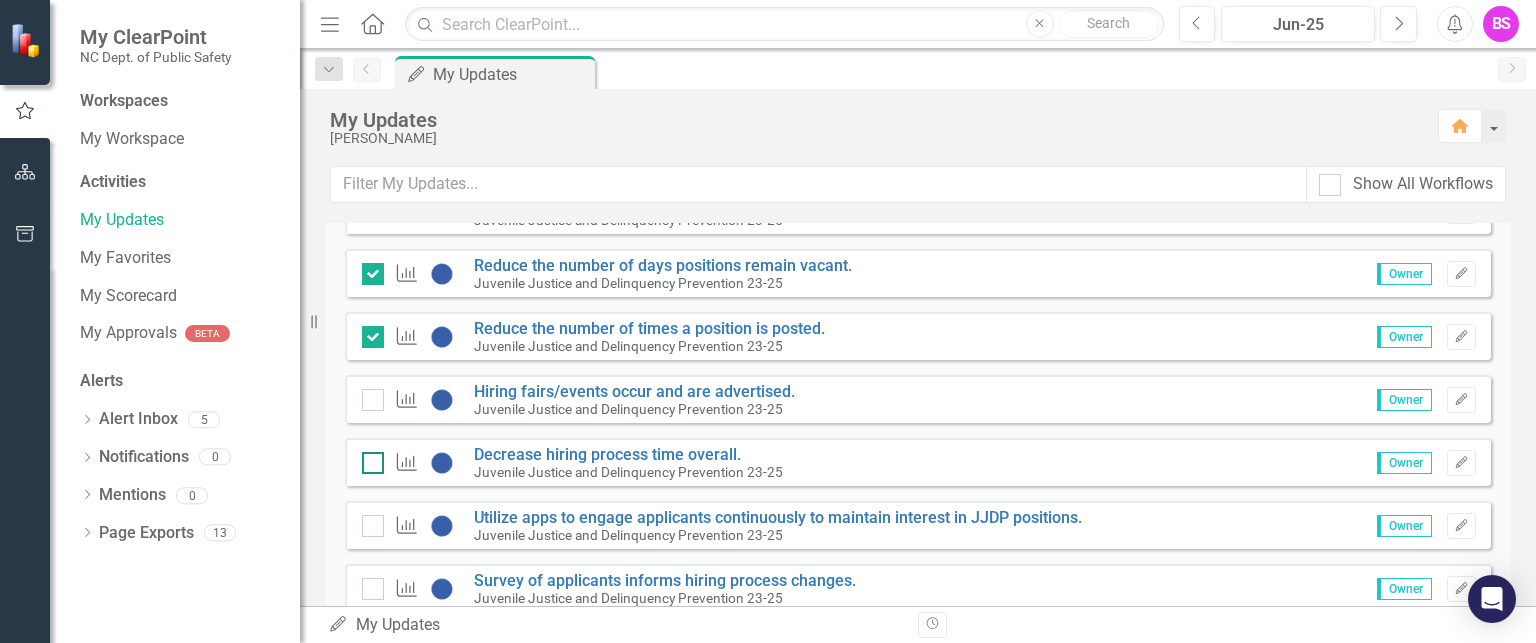 click at bounding box center (368, 458) 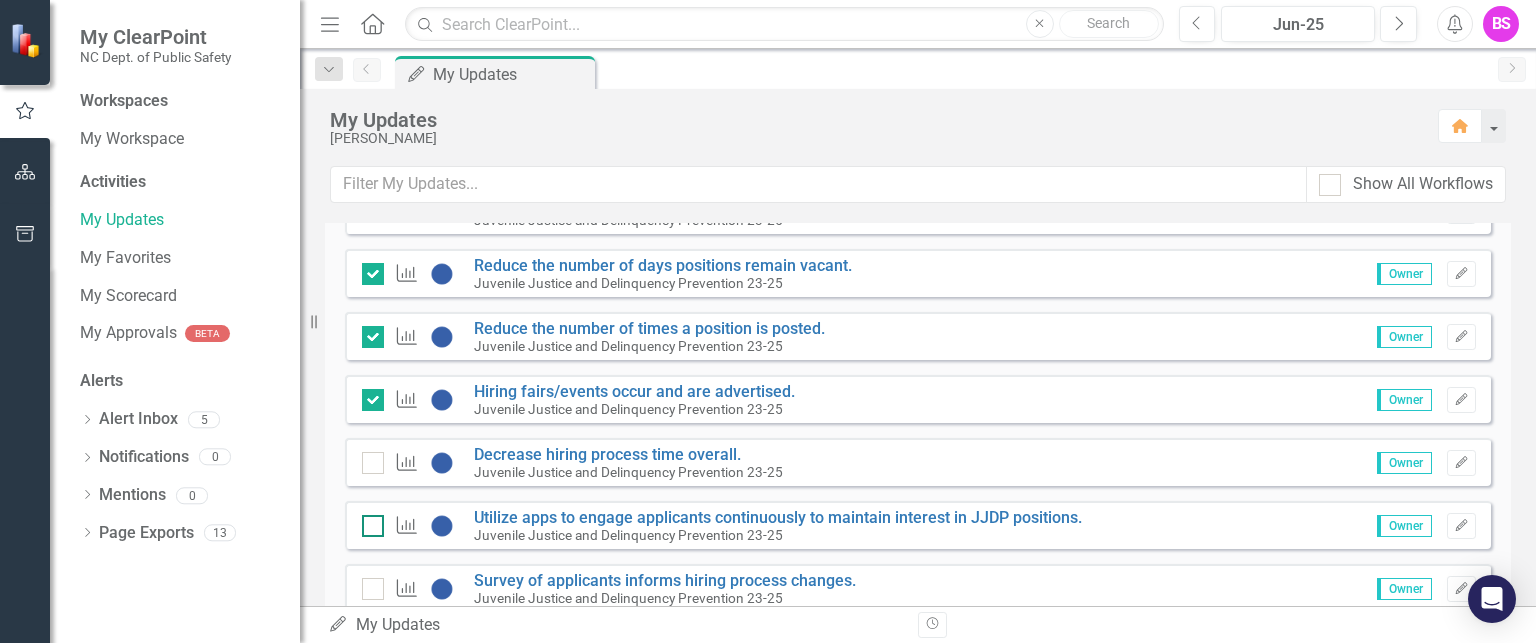 click at bounding box center [368, 521] 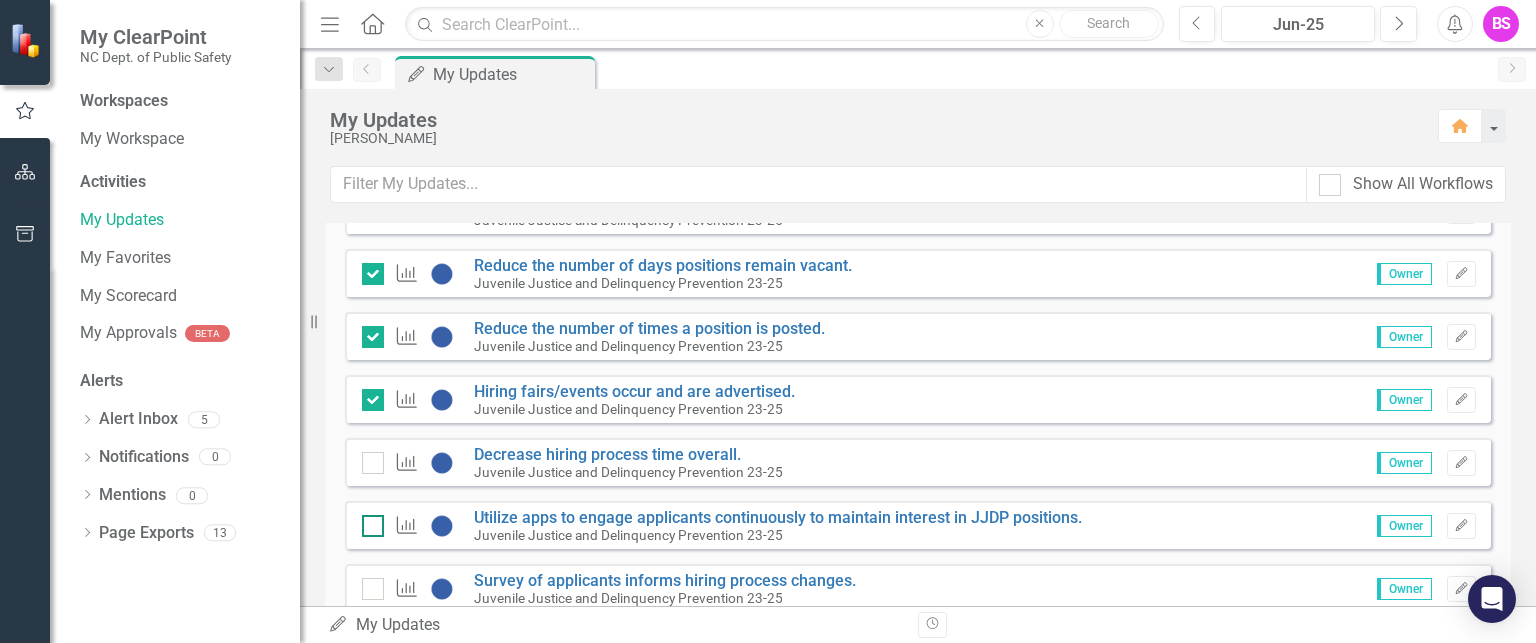 checkbox on "false" 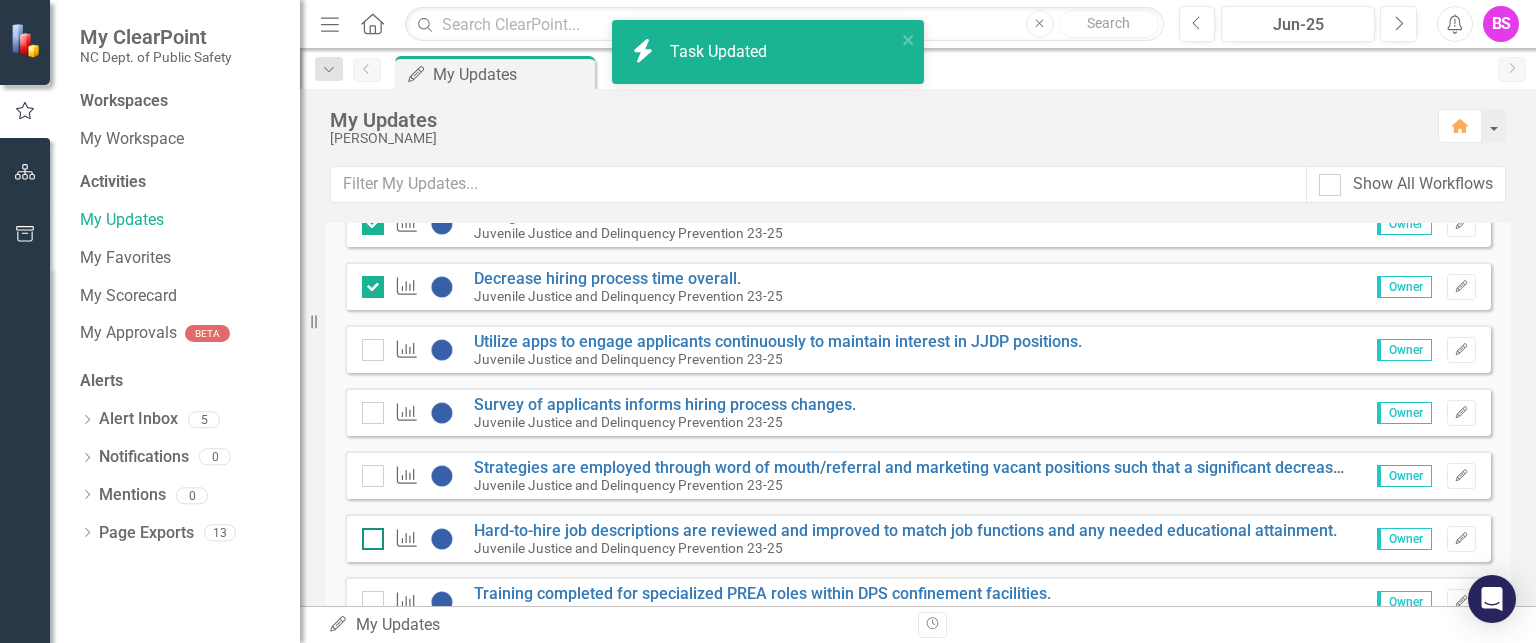 checkbox on "true" 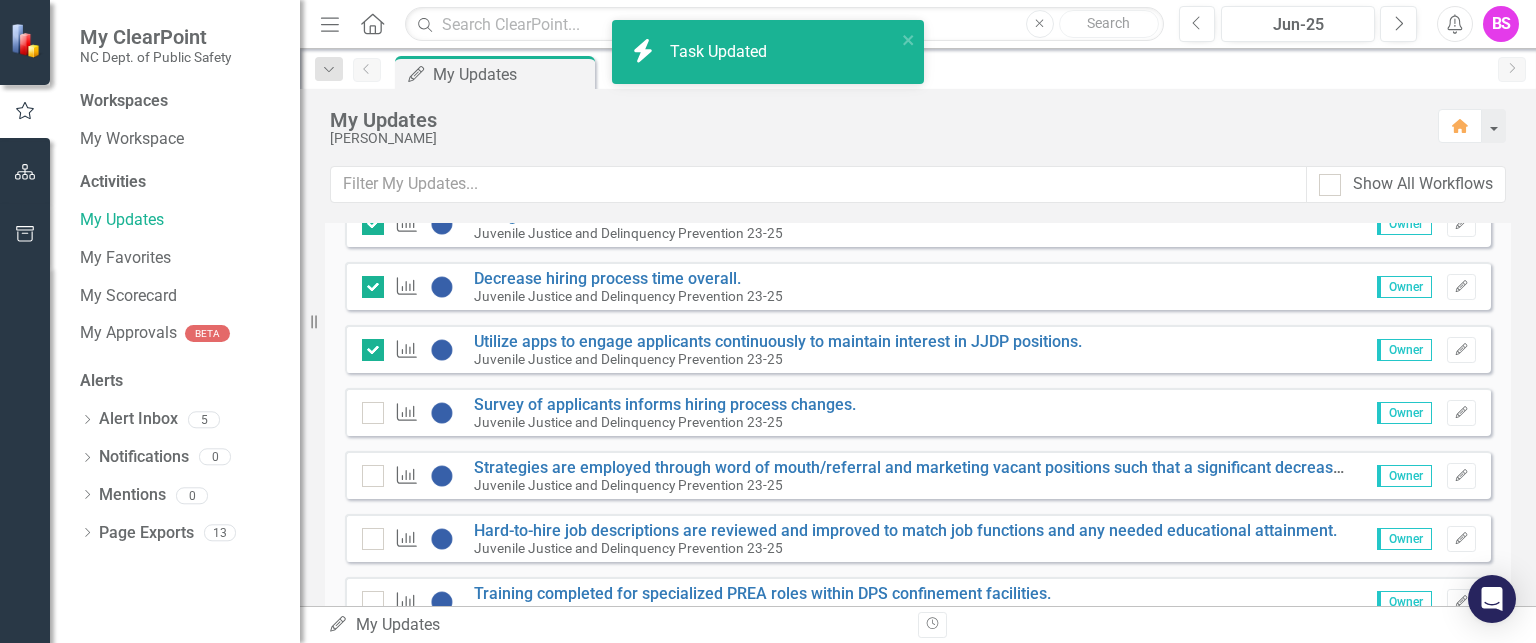 scroll, scrollTop: 2700, scrollLeft: 0, axis: vertical 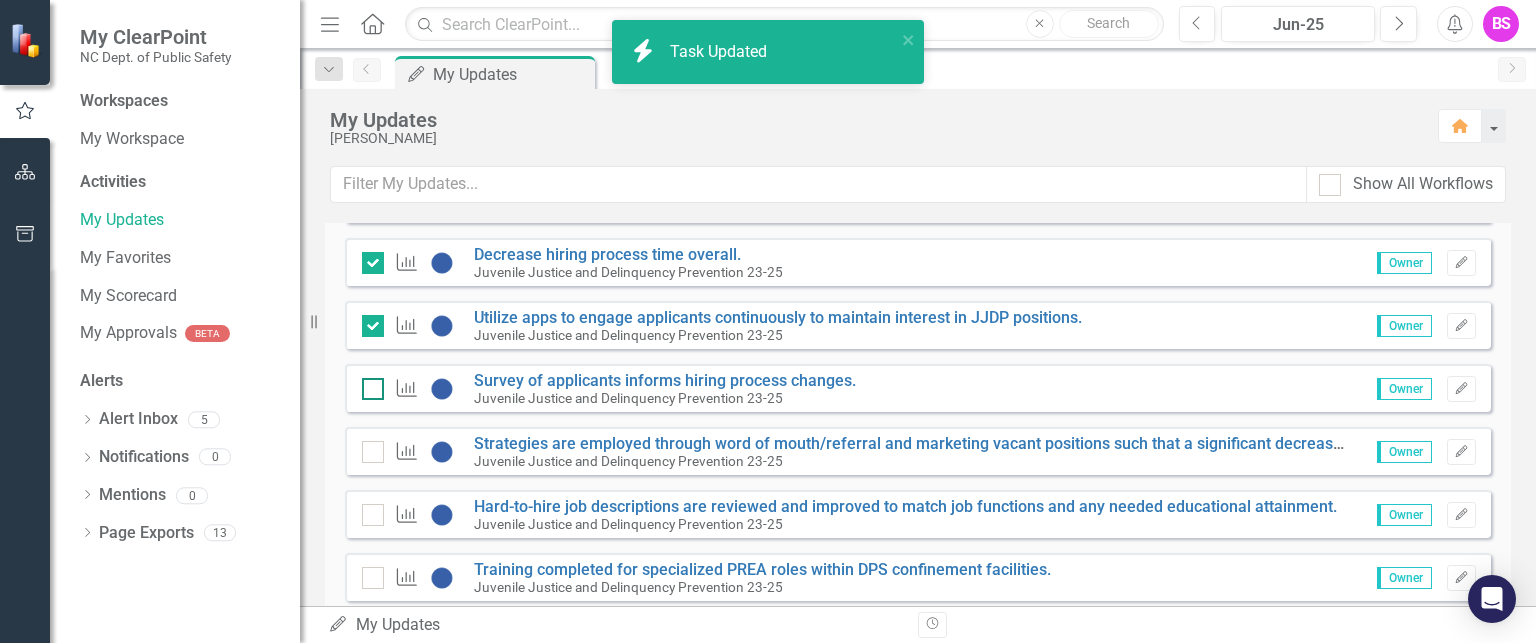 click at bounding box center (373, 389) 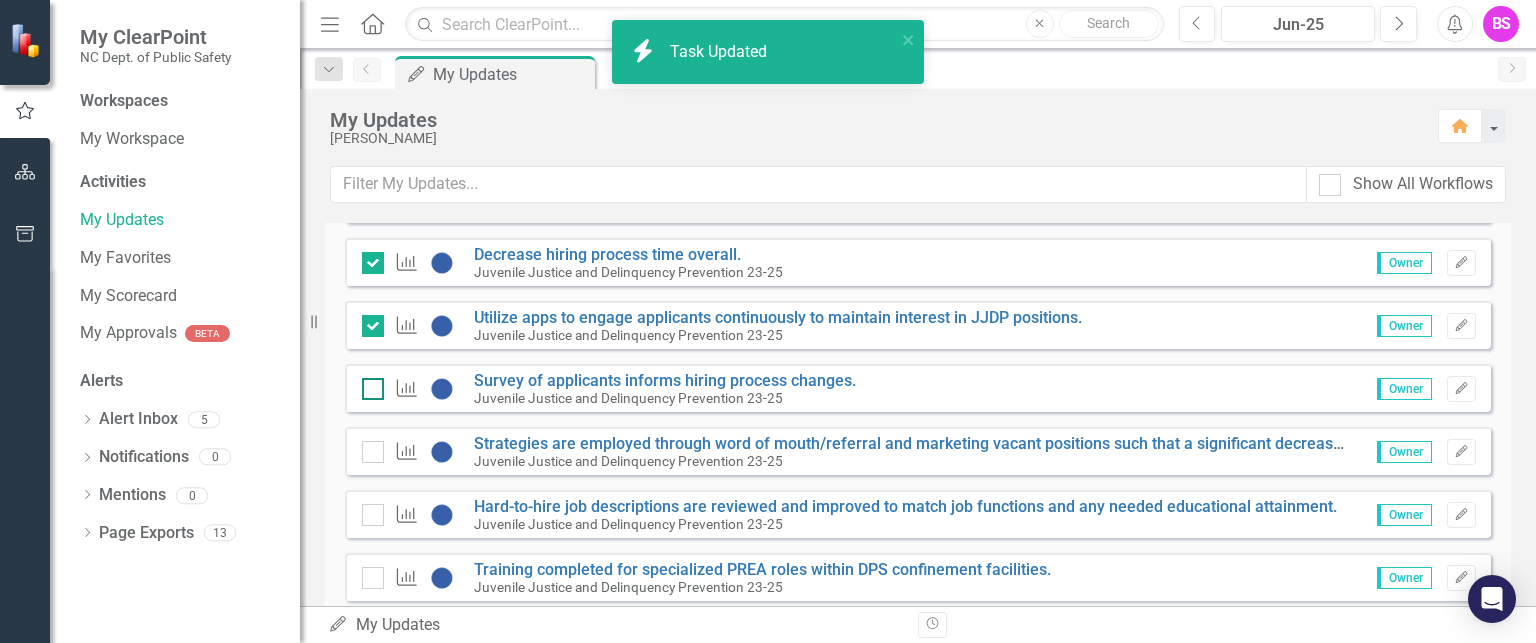 click at bounding box center [368, 384] 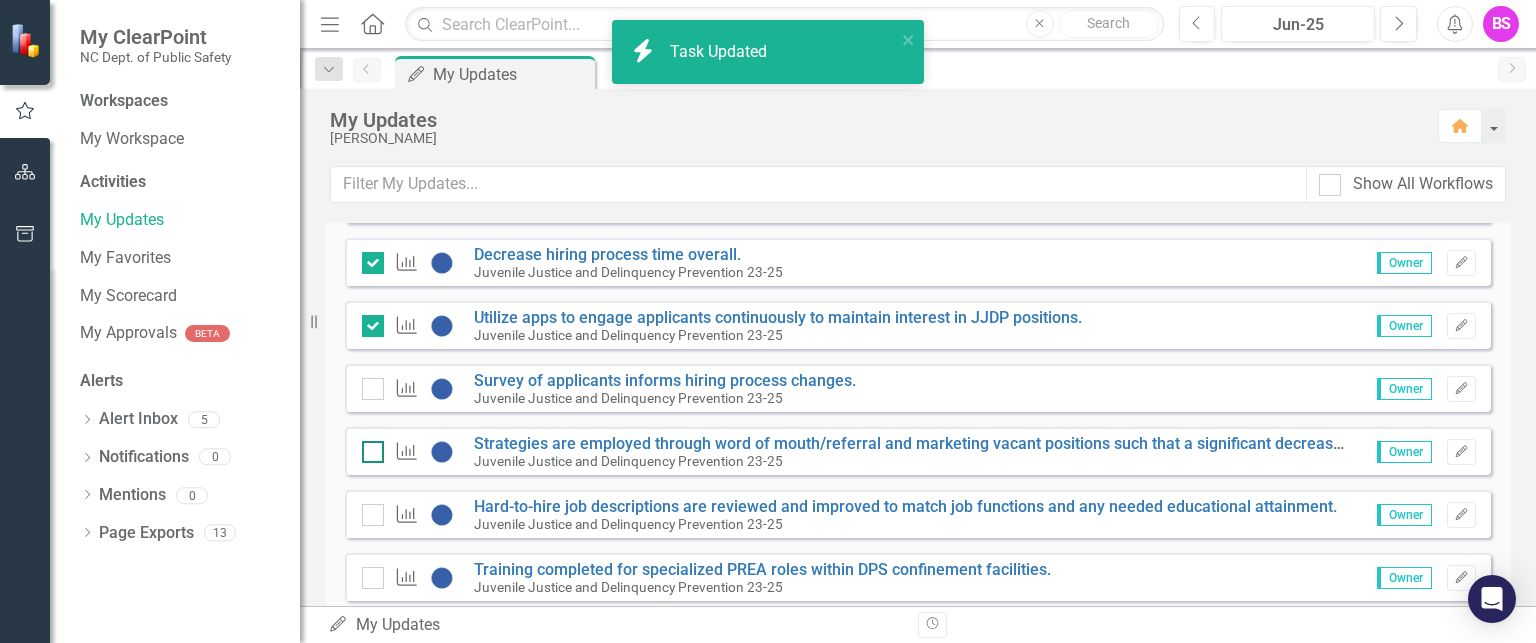 click at bounding box center [368, 447] 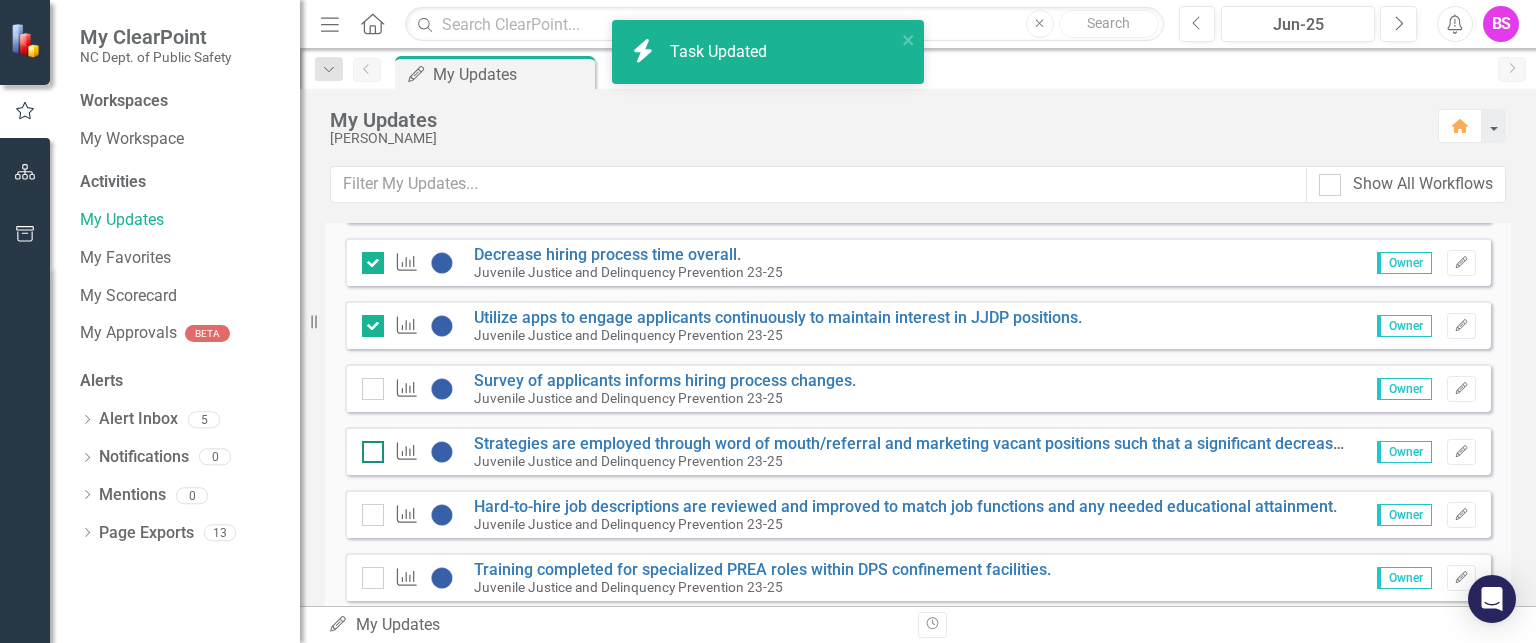 checkbox on "false" 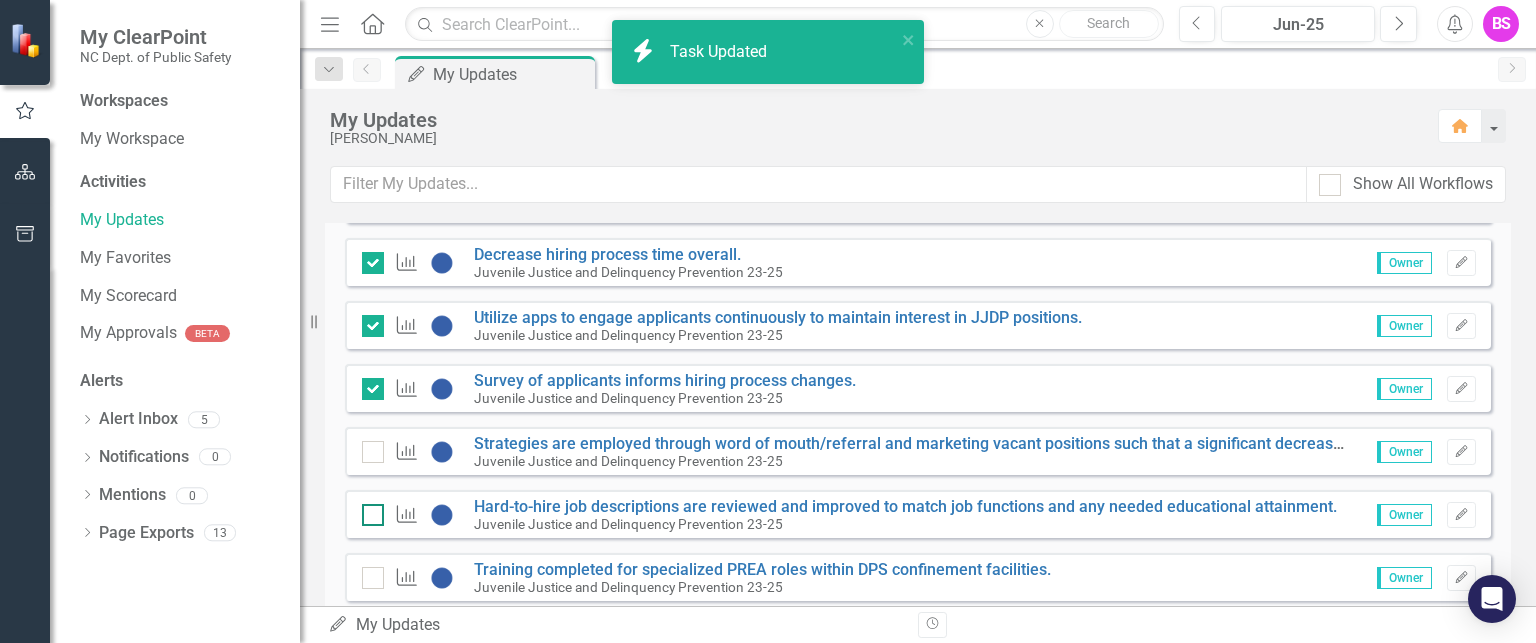 click at bounding box center (373, 515) 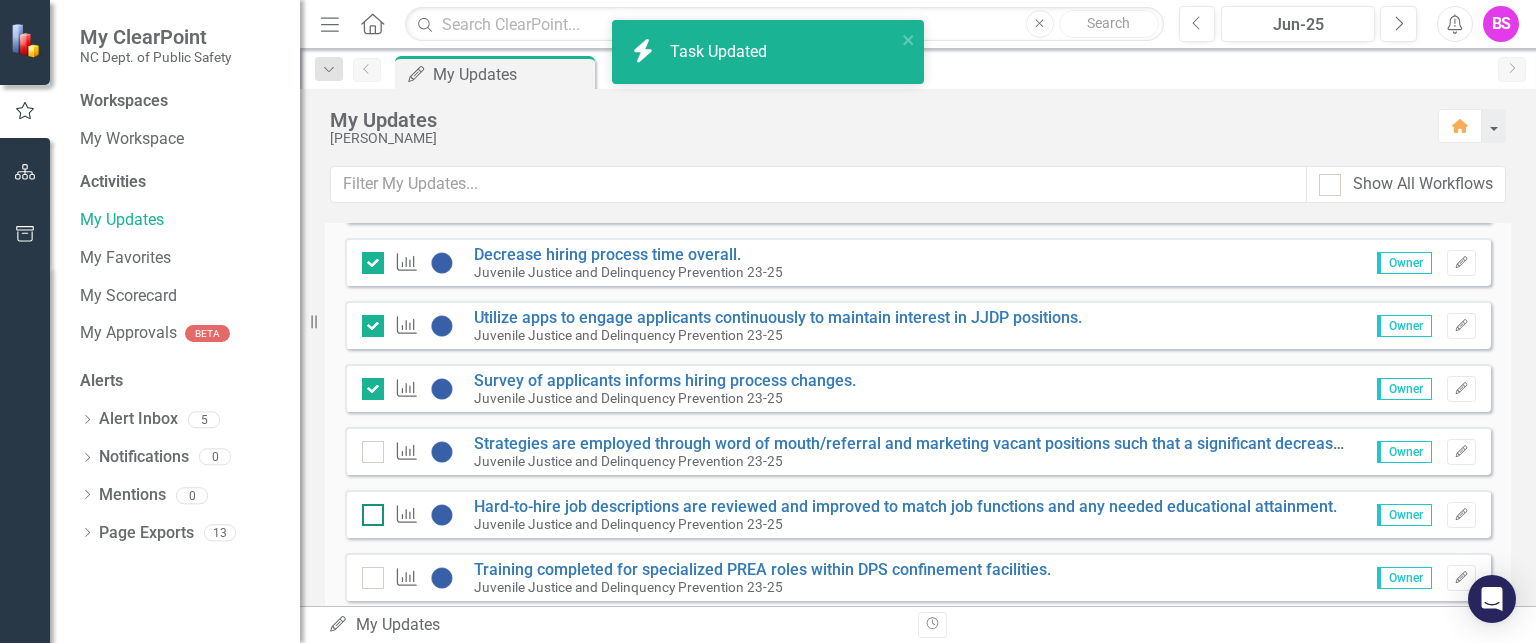 click at bounding box center (368, 510) 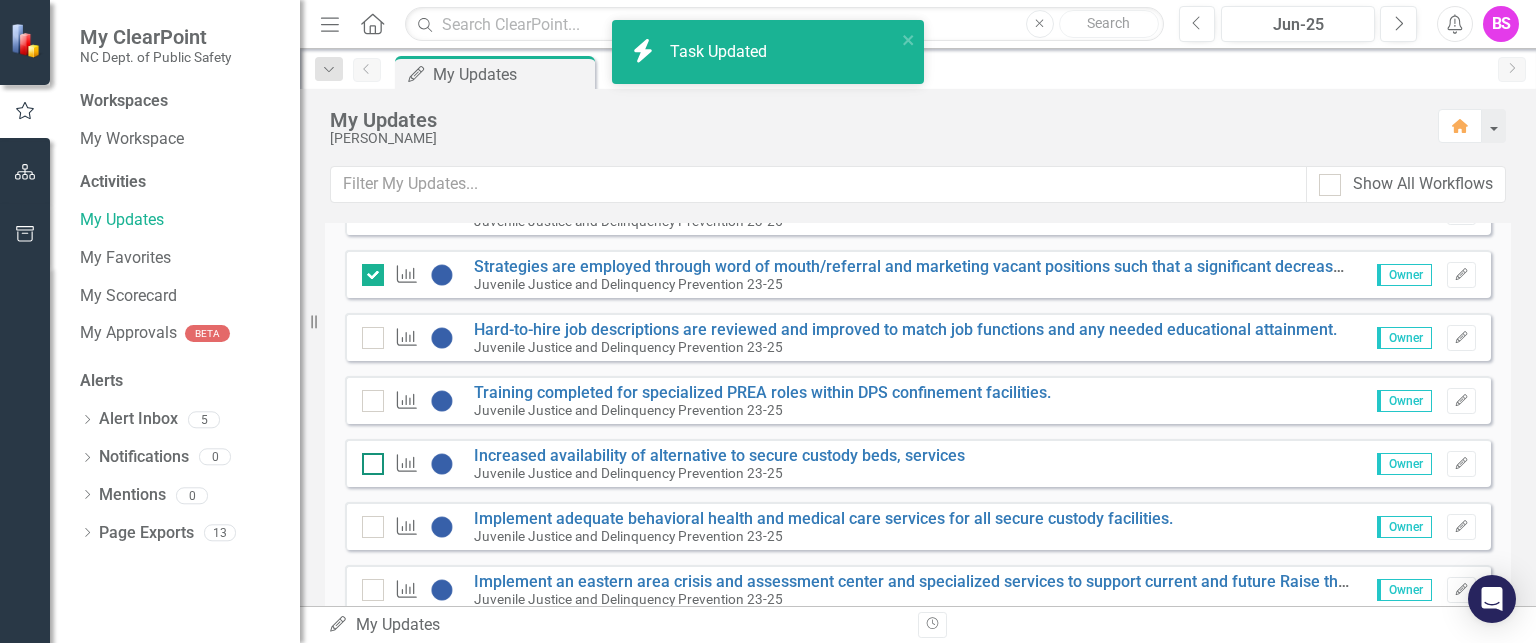 scroll, scrollTop: 2900, scrollLeft: 0, axis: vertical 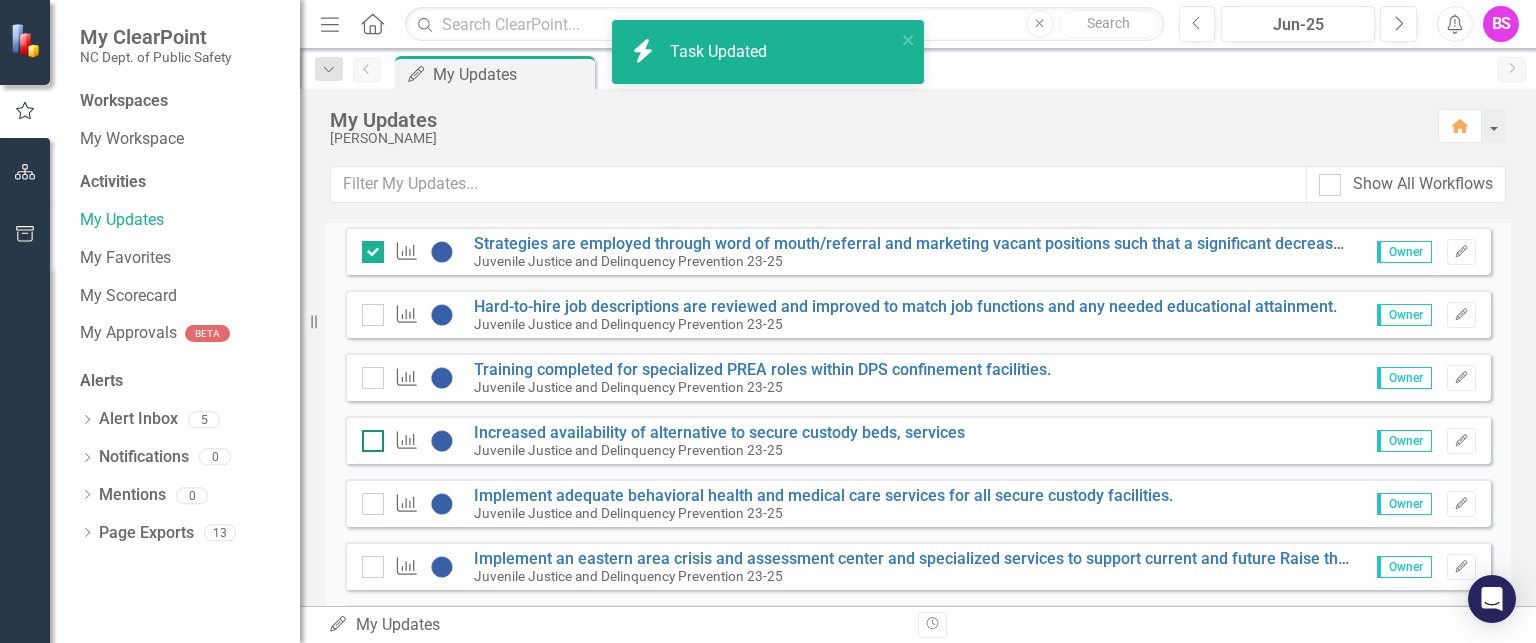 checkbox on "true" 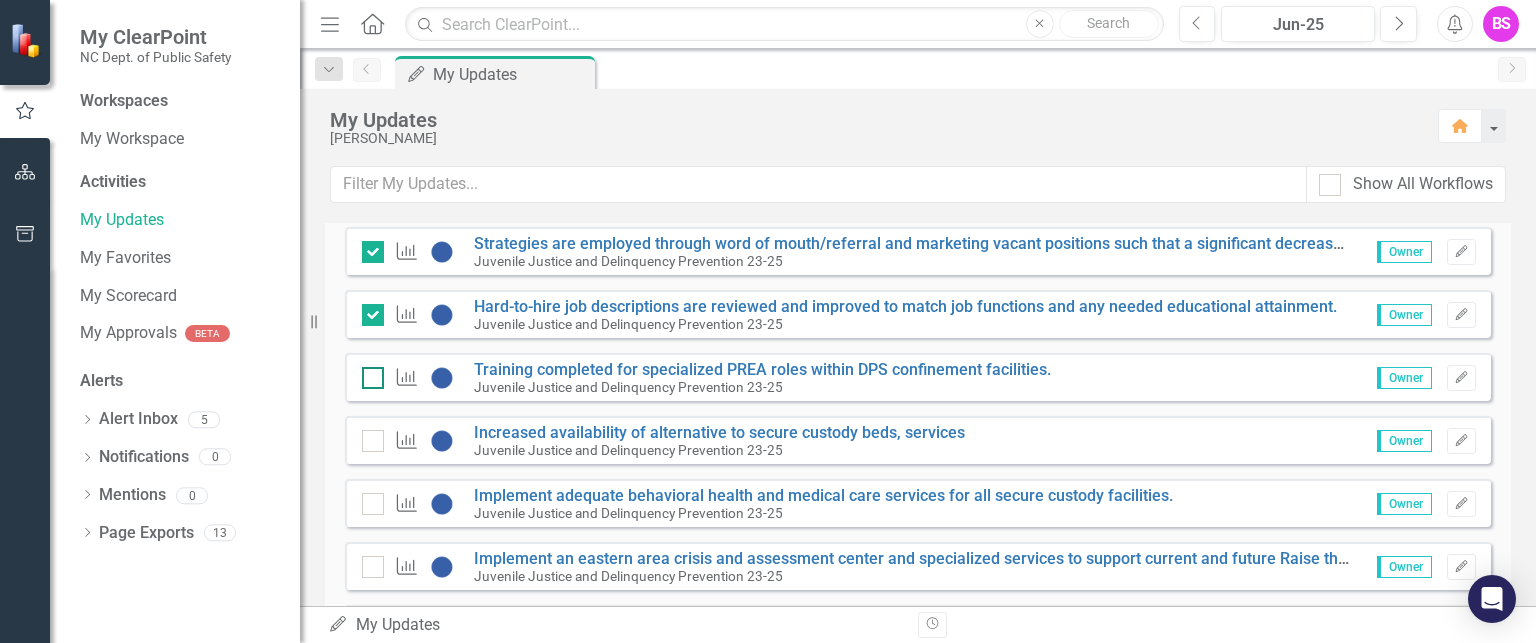 click at bounding box center [373, 378] 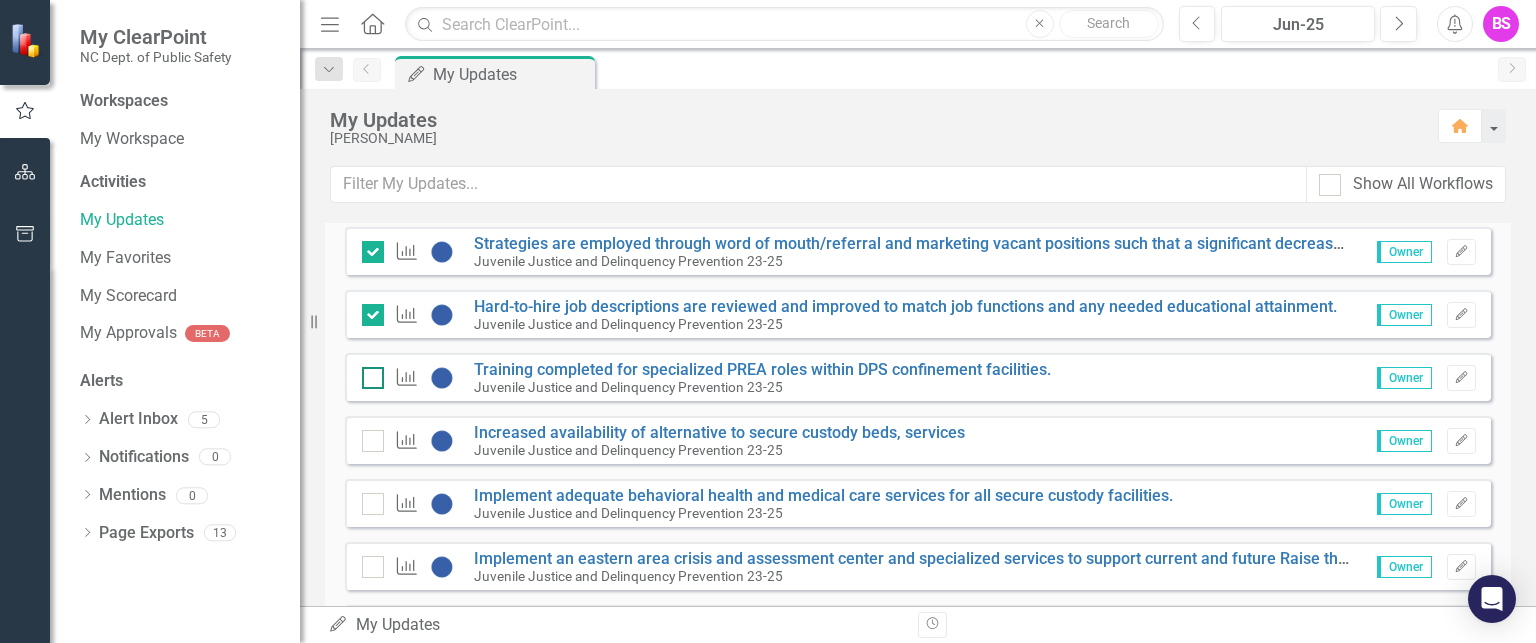 click at bounding box center (368, 373) 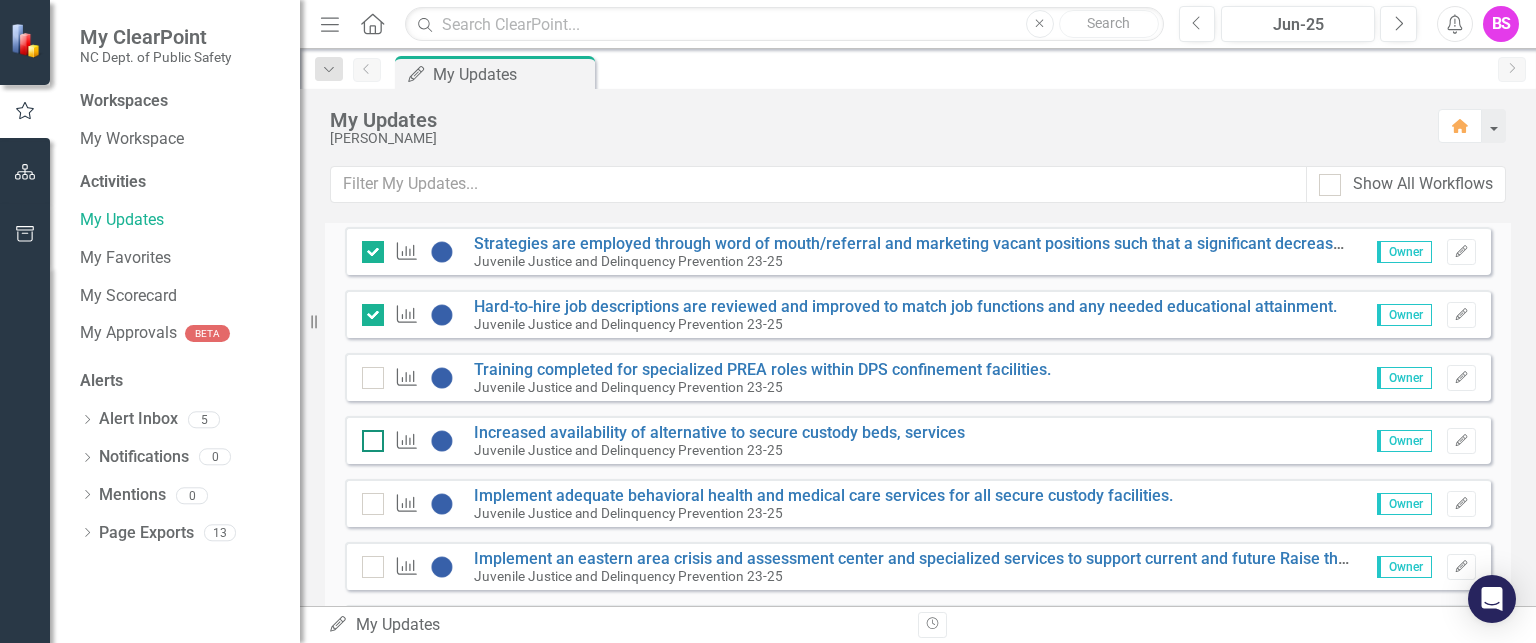 click at bounding box center [373, 441] 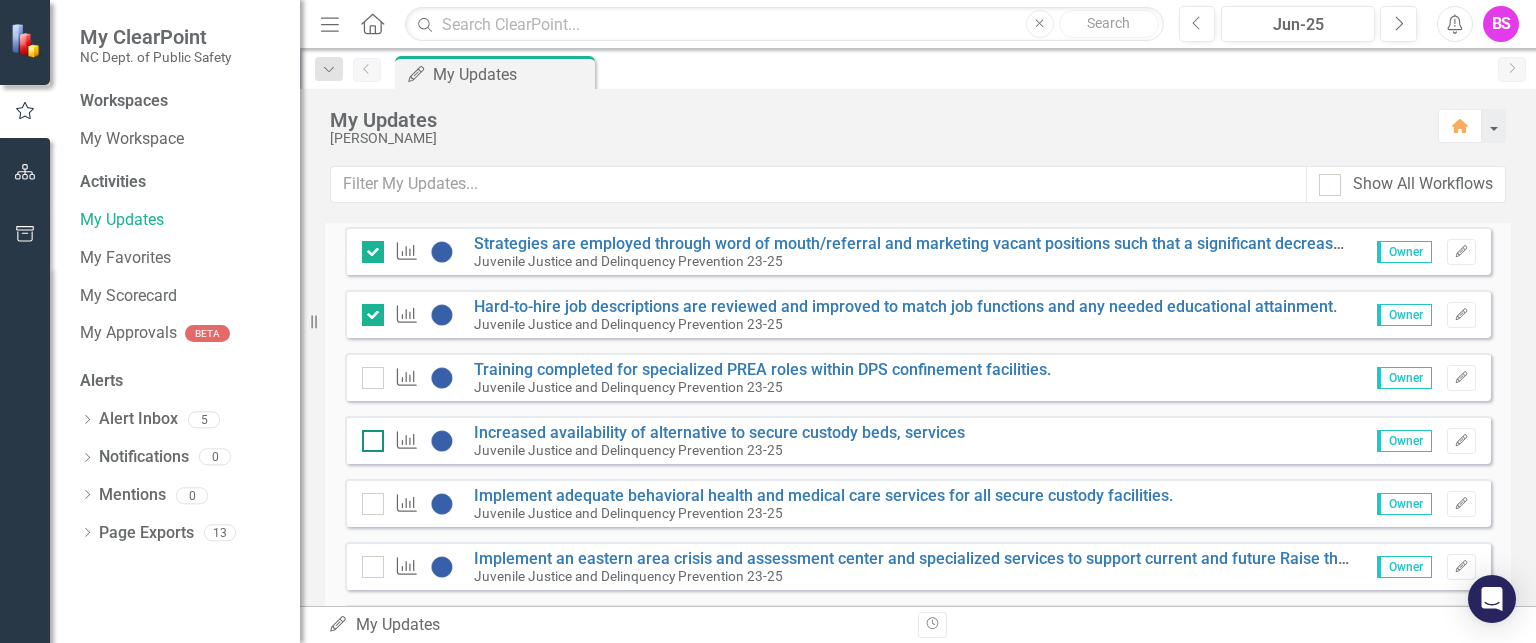 click at bounding box center [368, 436] 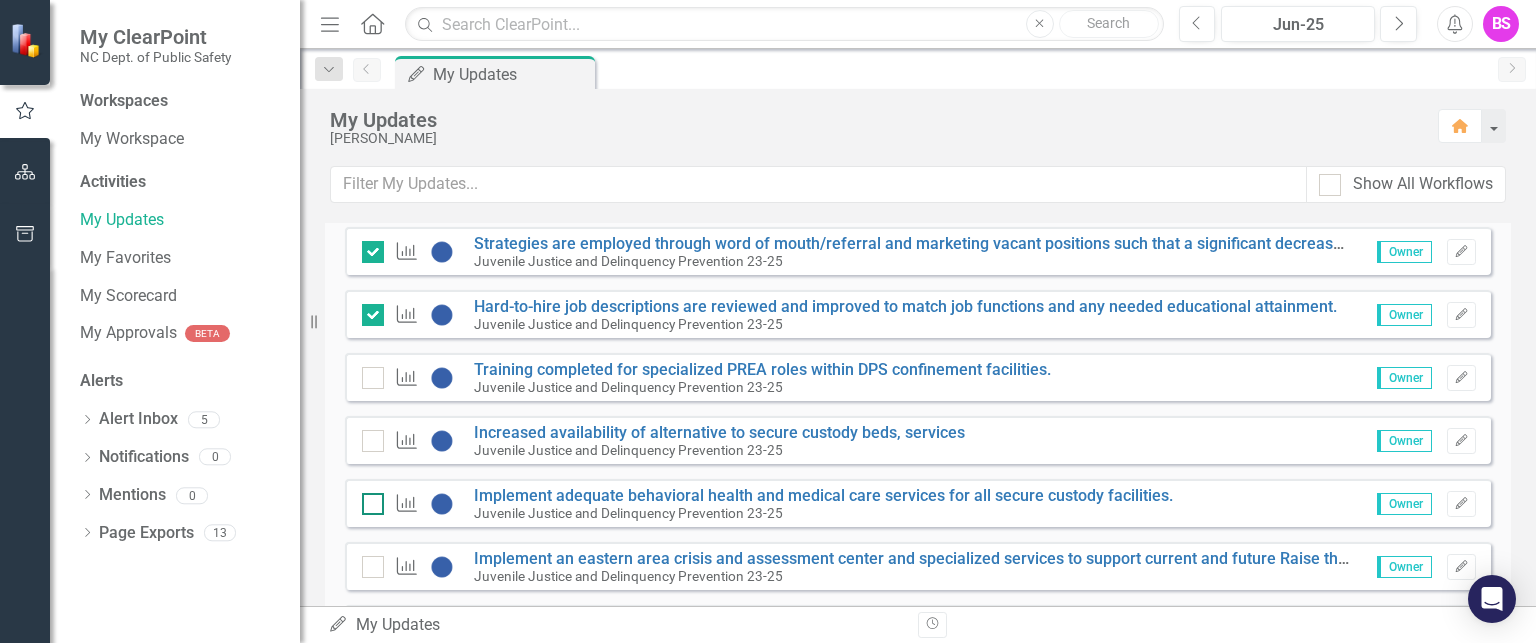 checkbox on "true" 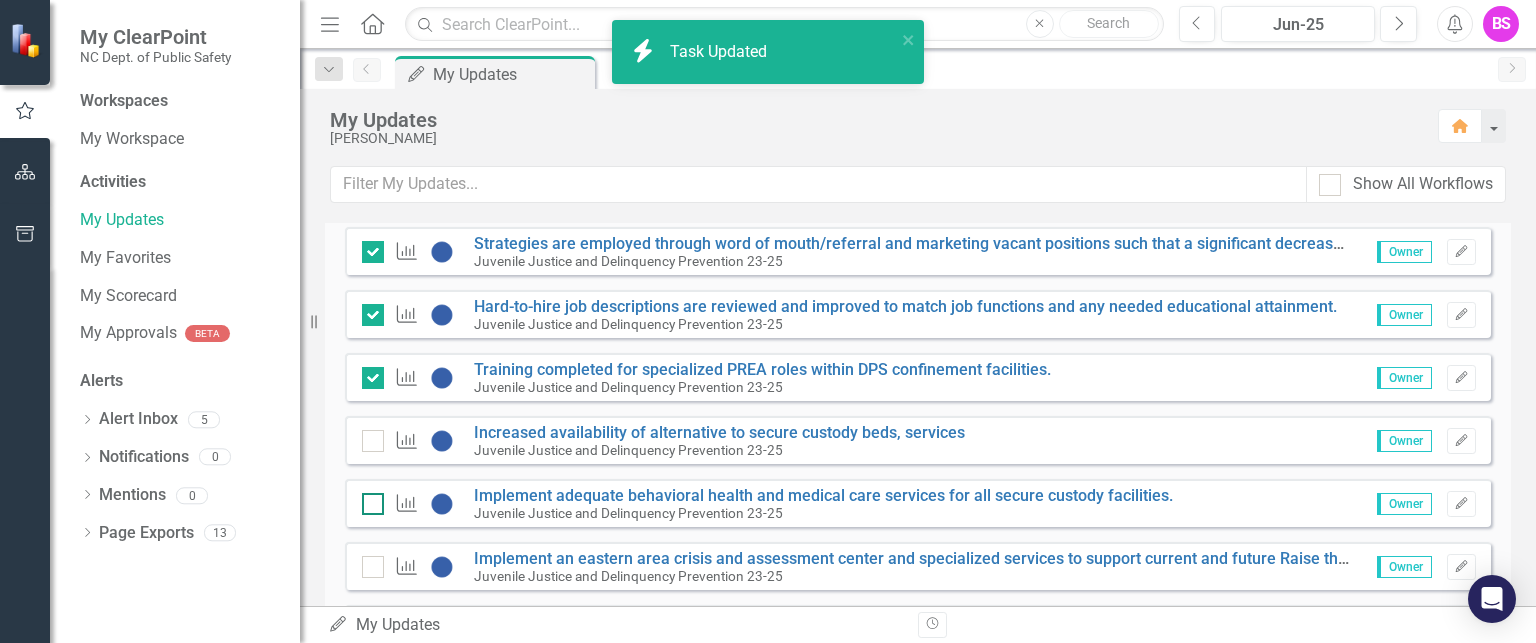 click at bounding box center [373, 504] 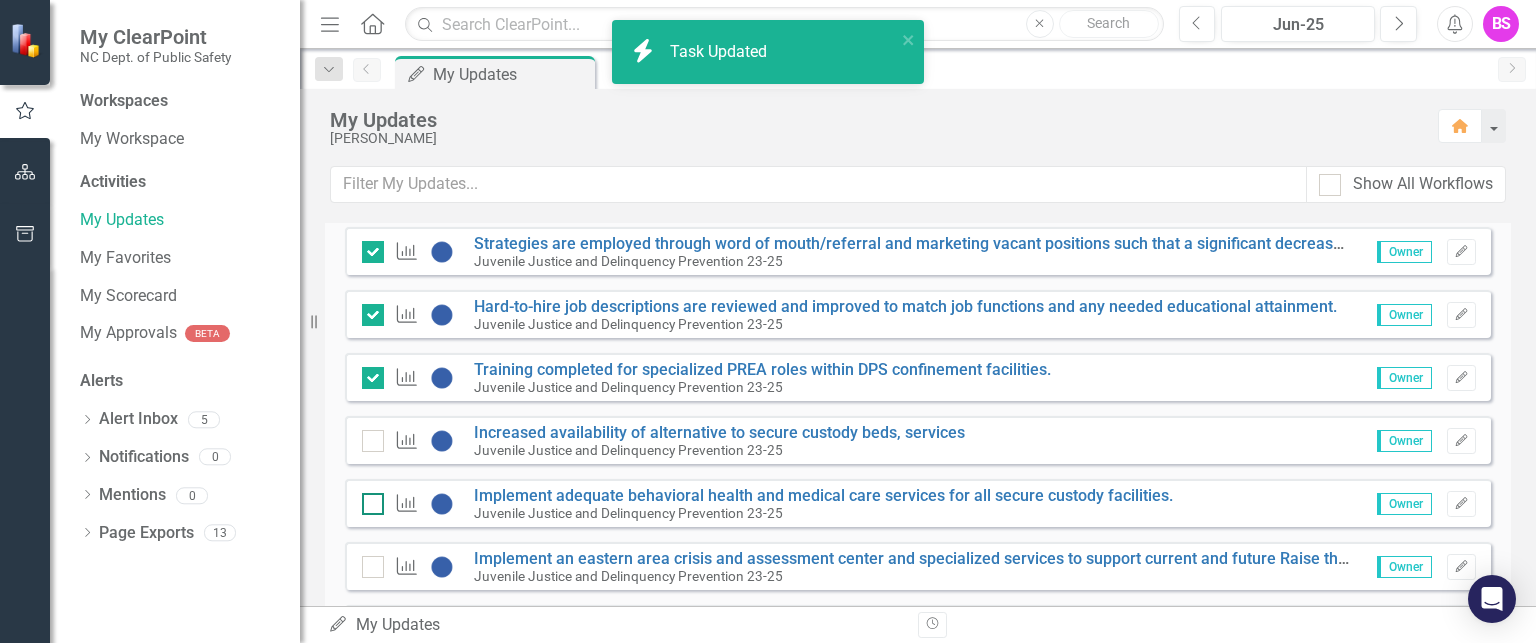 click at bounding box center (368, 499) 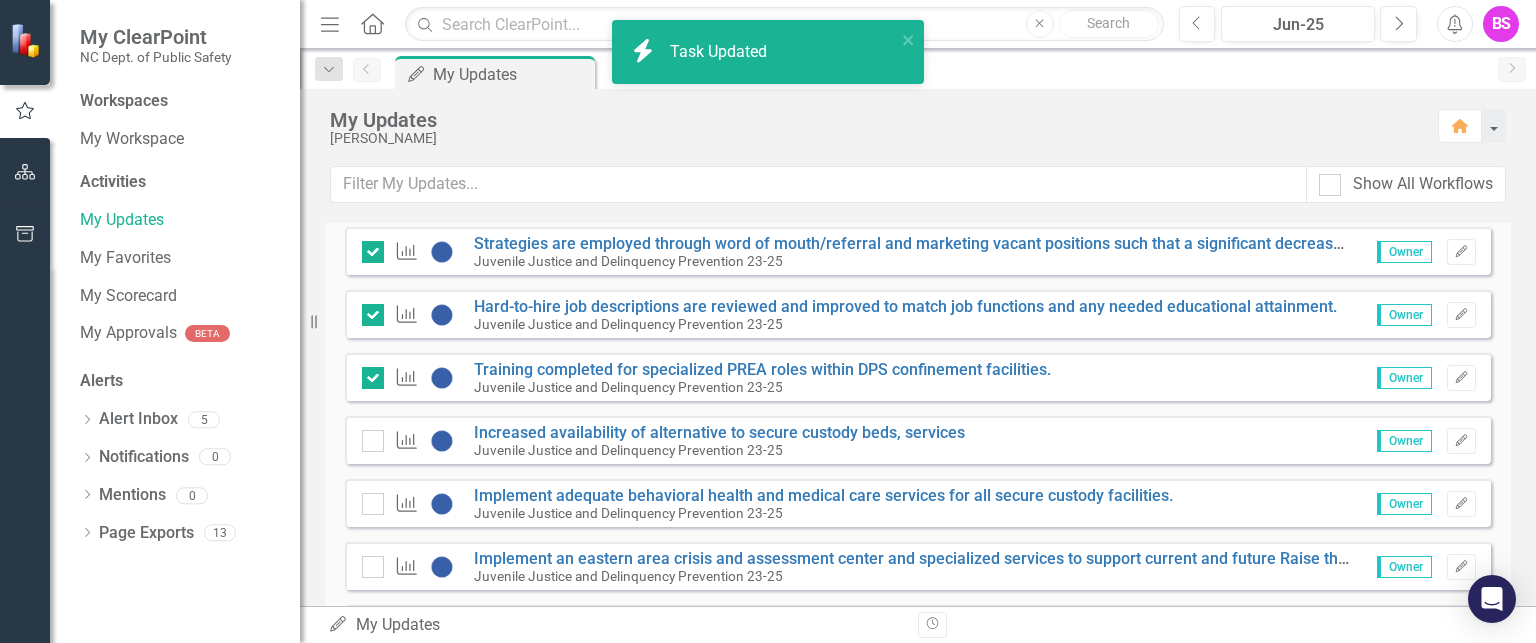 checkbox on "true" 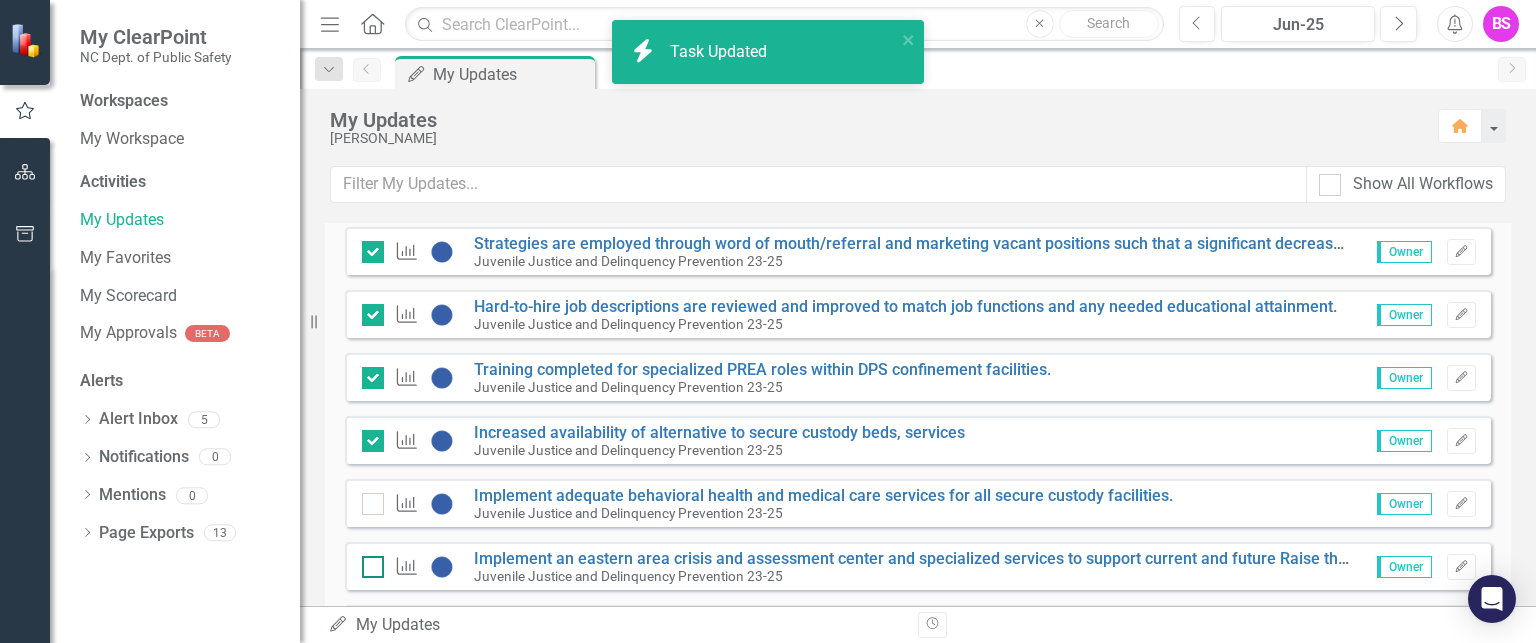 click at bounding box center (368, 562) 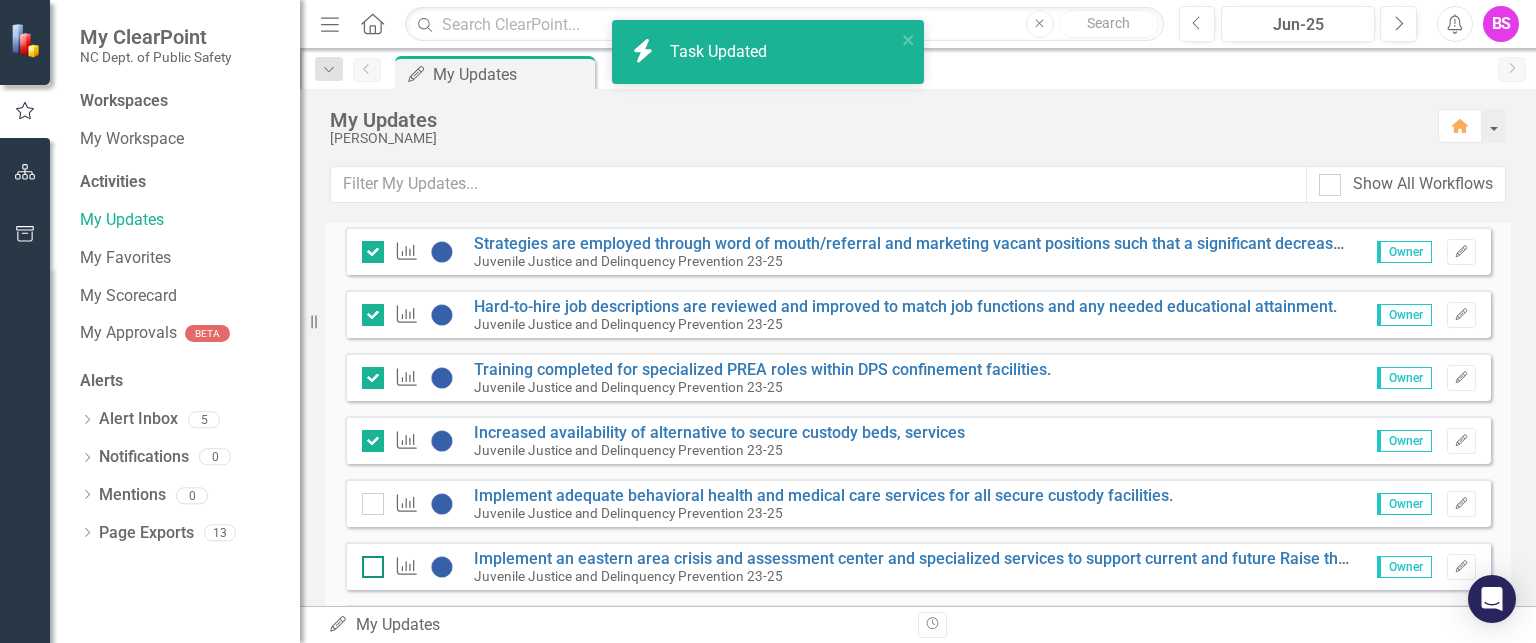 checkbox on "false" 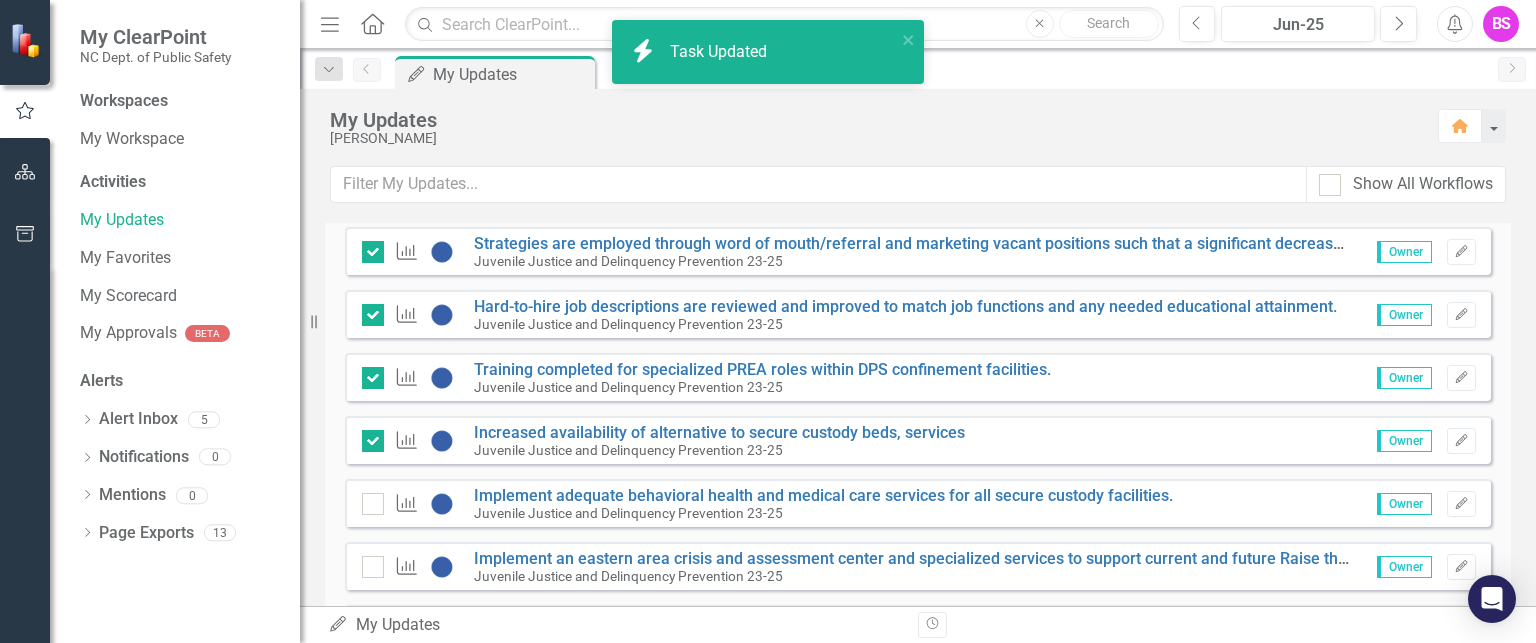 checkbox on "true" 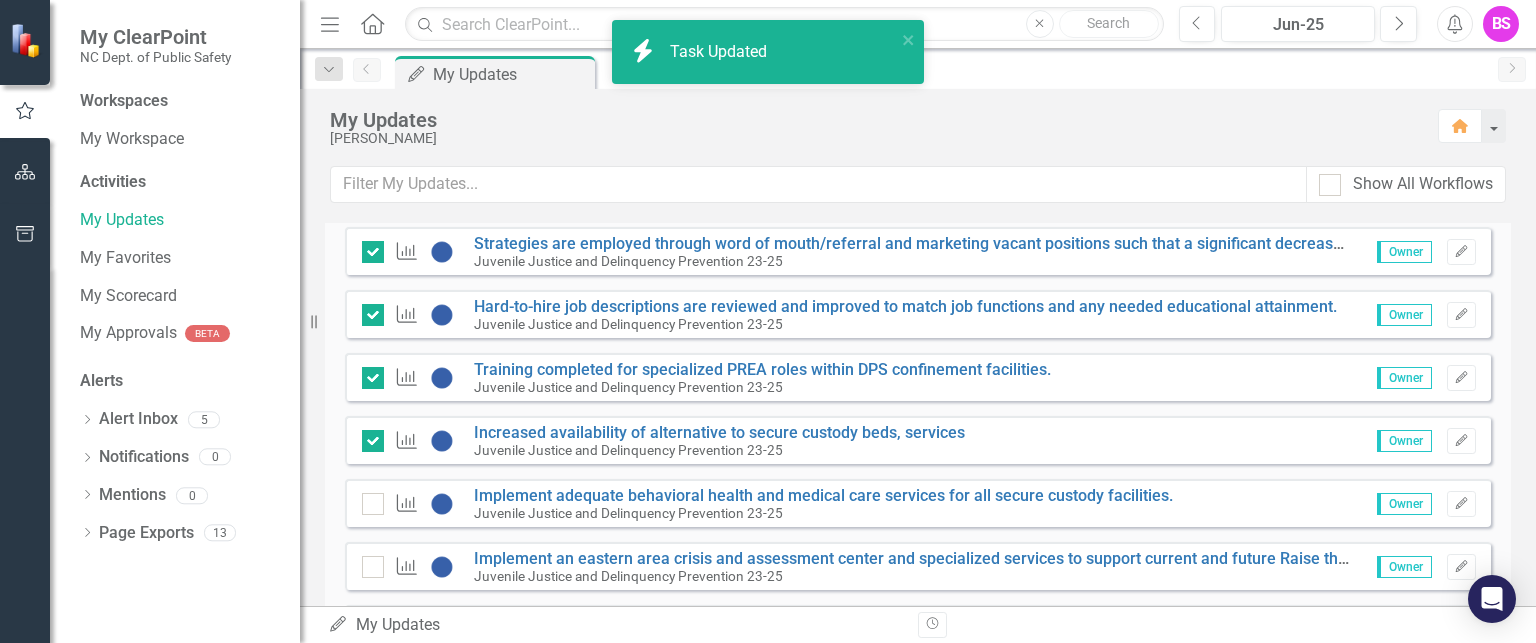 checkbox on "true" 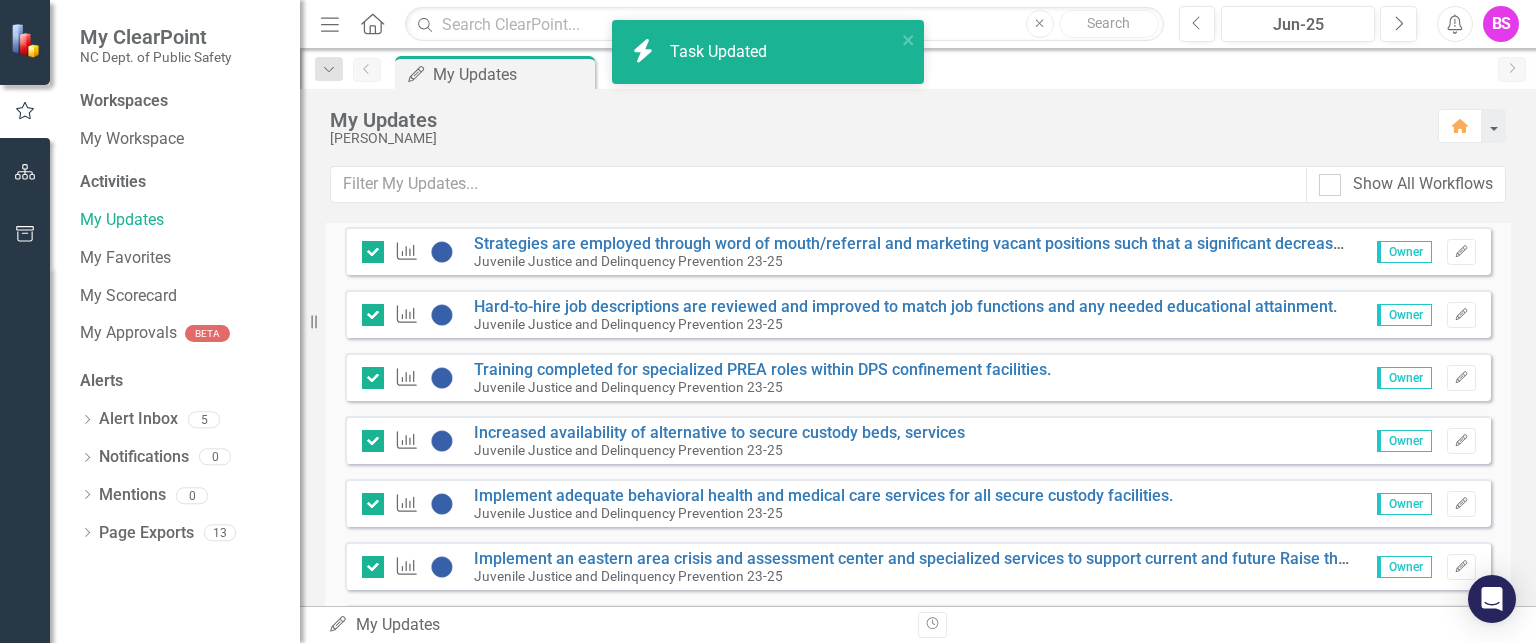scroll, scrollTop: 3000, scrollLeft: 0, axis: vertical 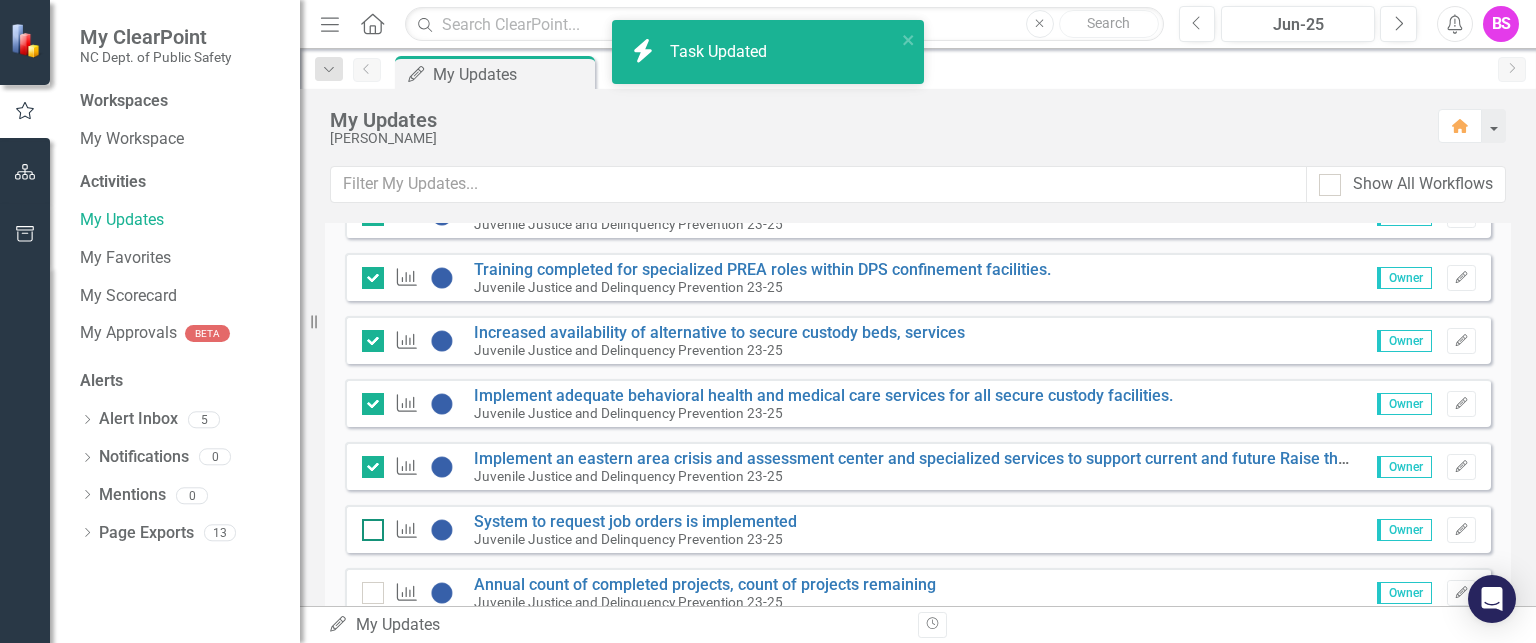 click at bounding box center (373, 530) 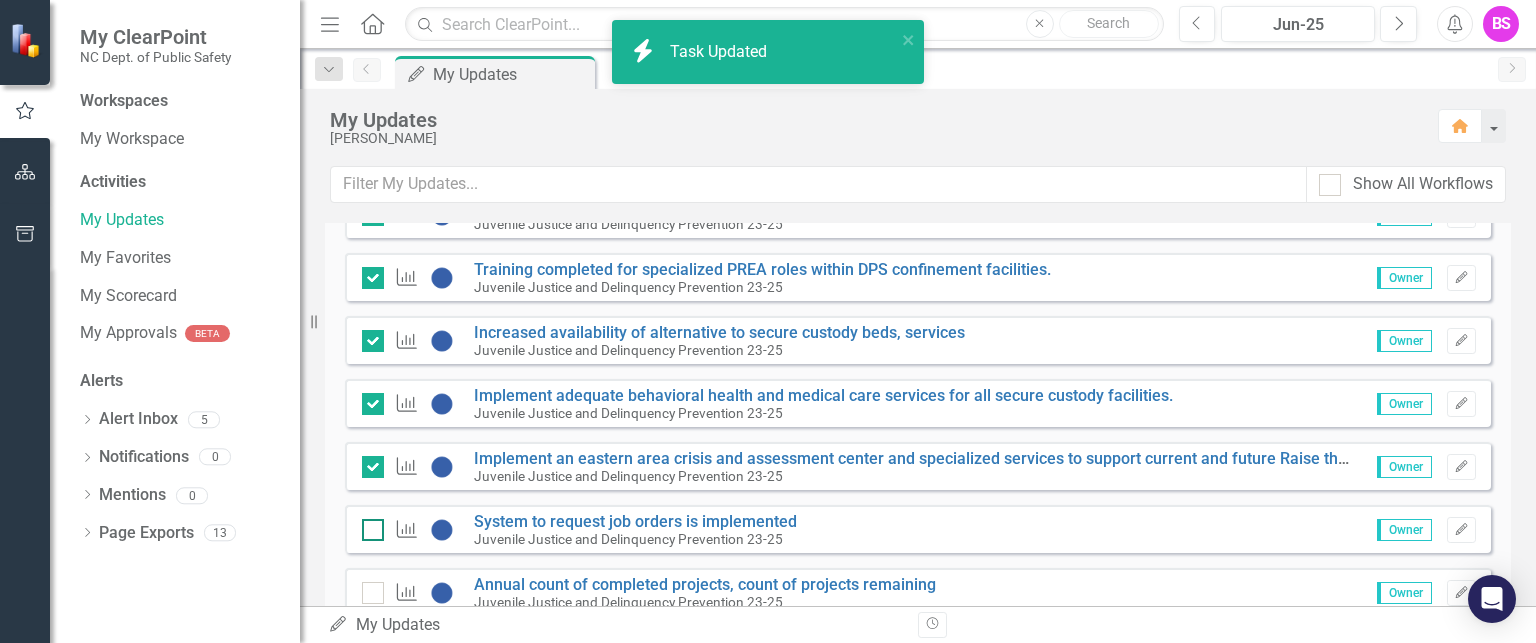 click at bounding box center [368, 525] 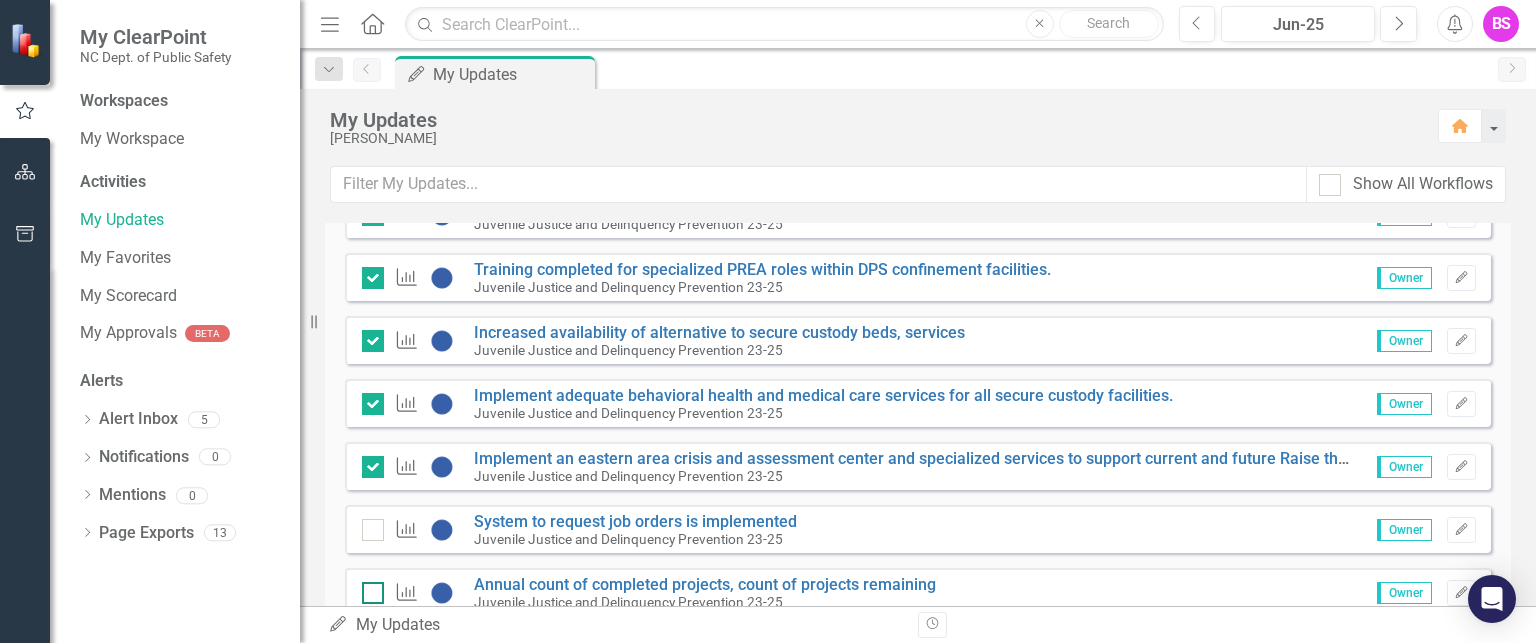 click at bounding box center [368, 588] 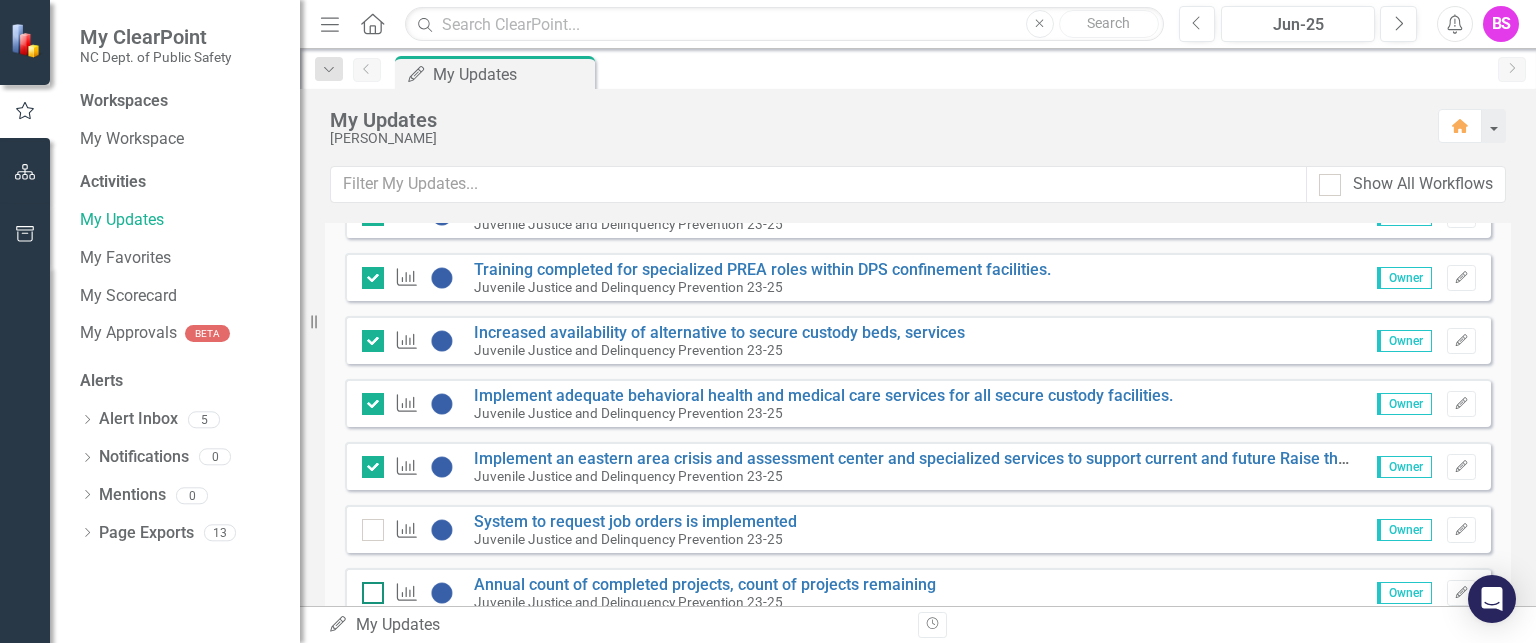 checkbox on "false" 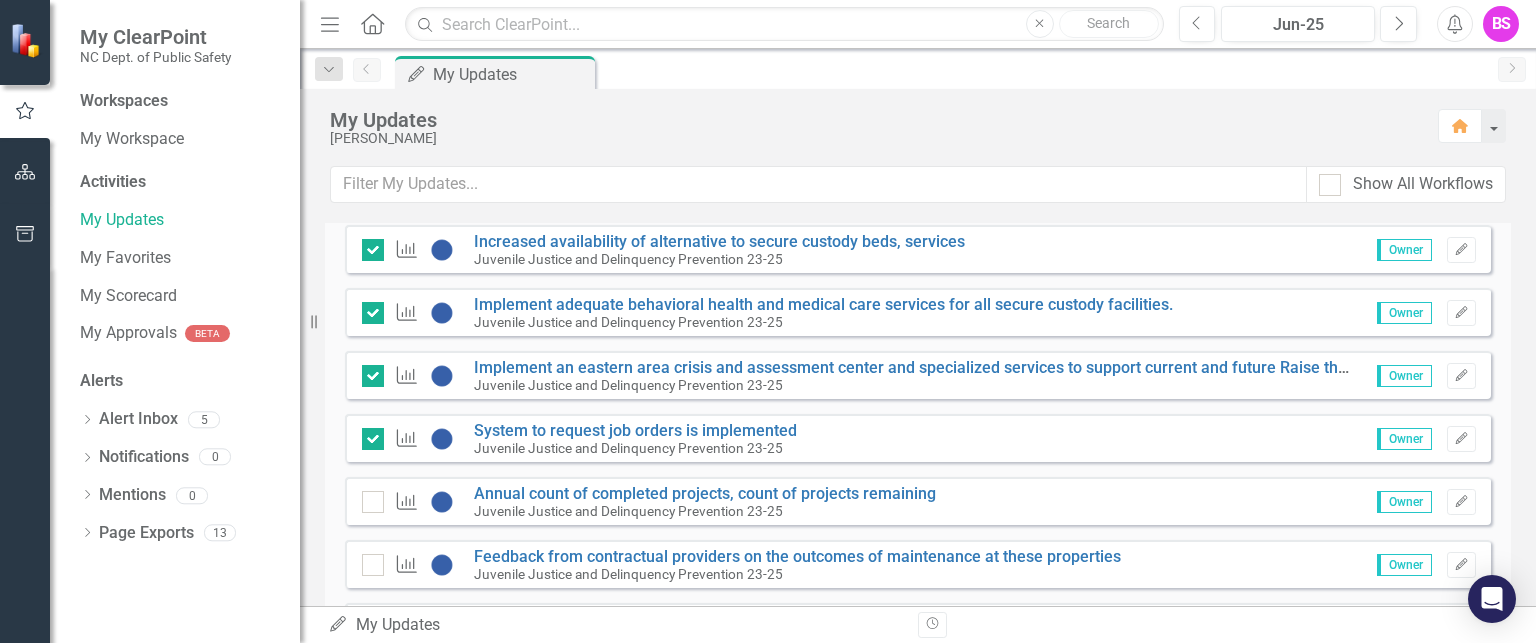 checkbox on "true" 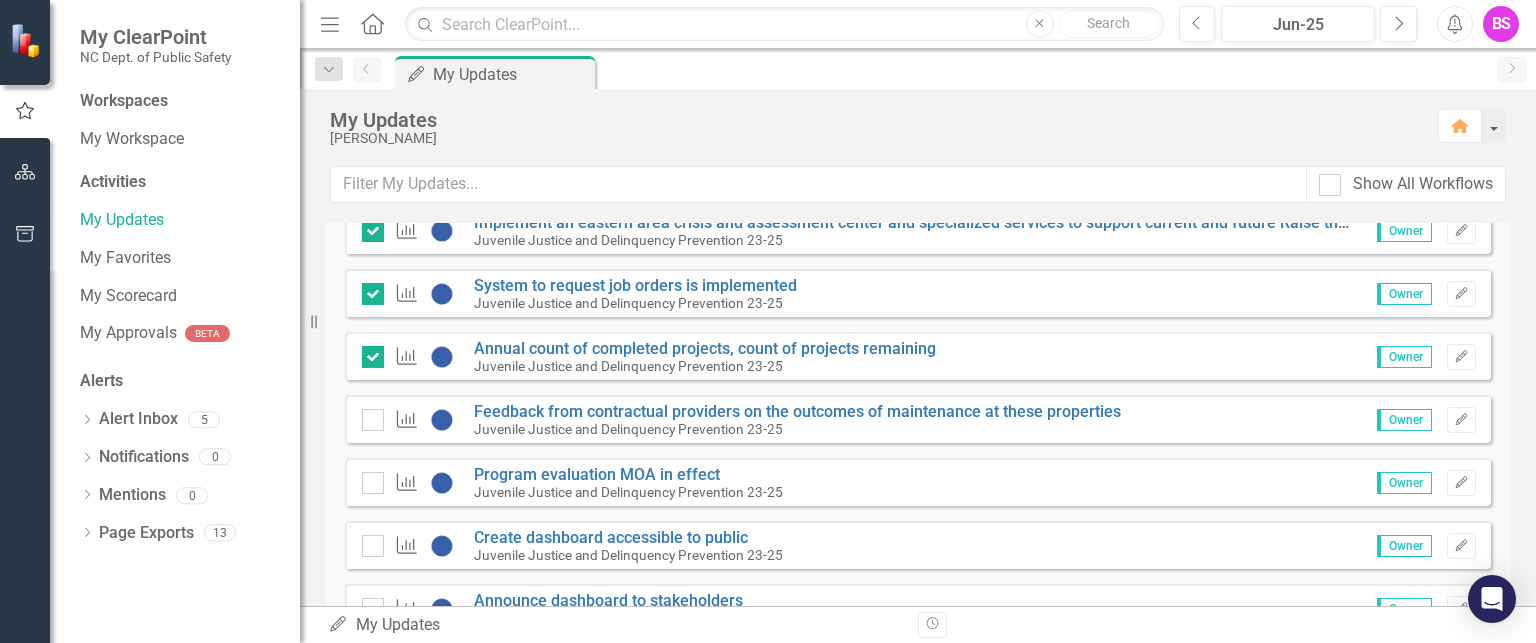 scroll, scrollTop: 3300, scrollLeft: 0, axis: vertical 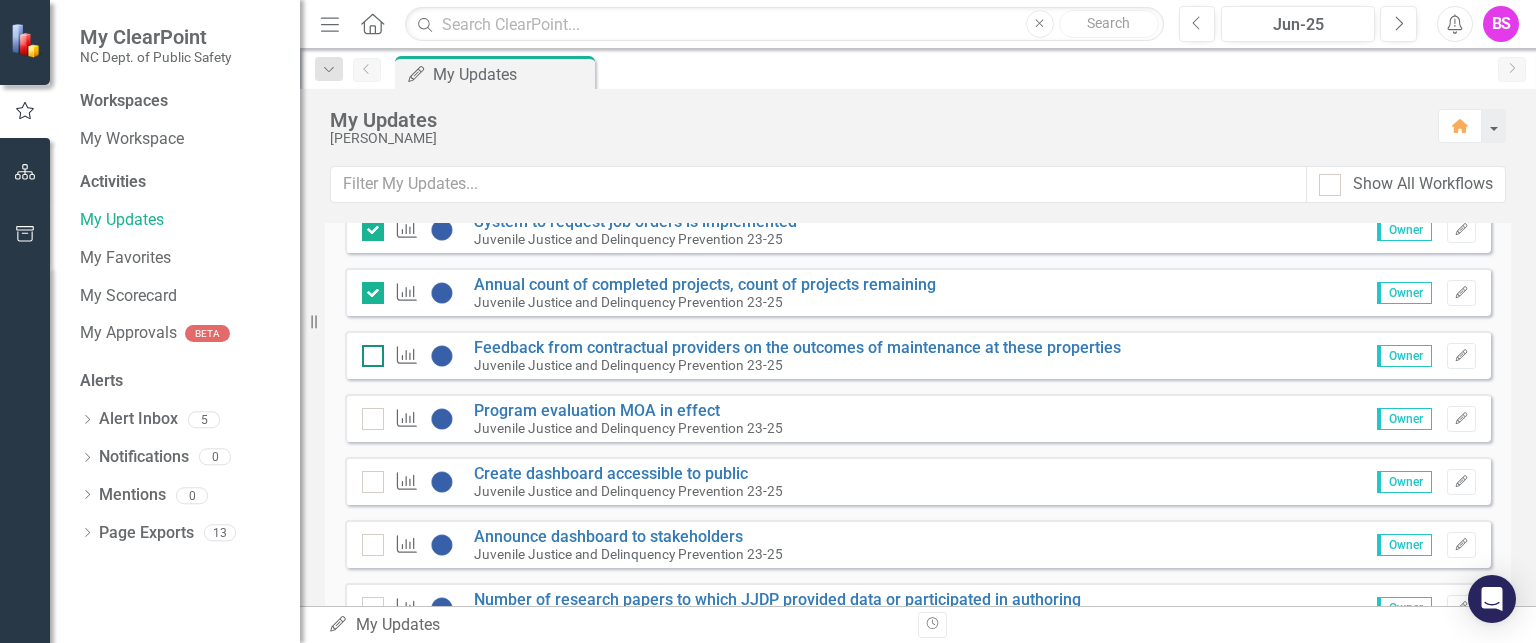 click at bounding box center [373, 356] 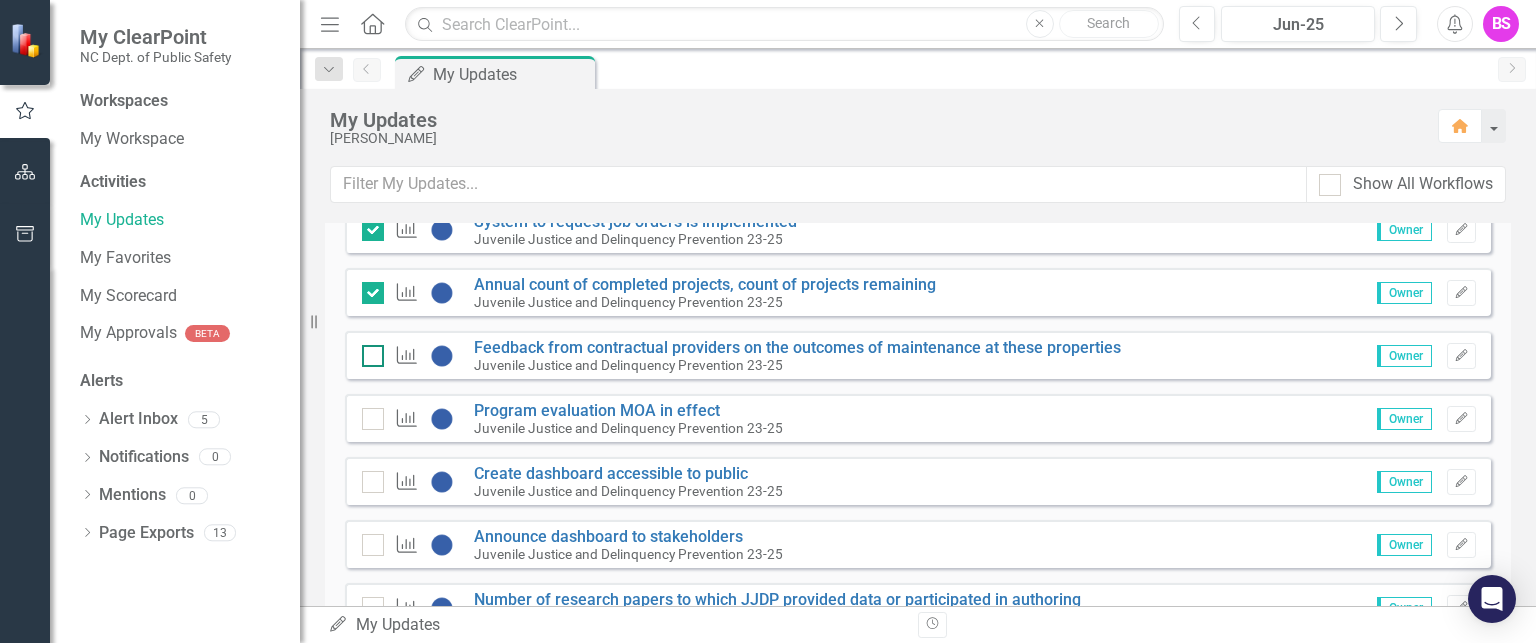 click at bounding box center [368, 351] 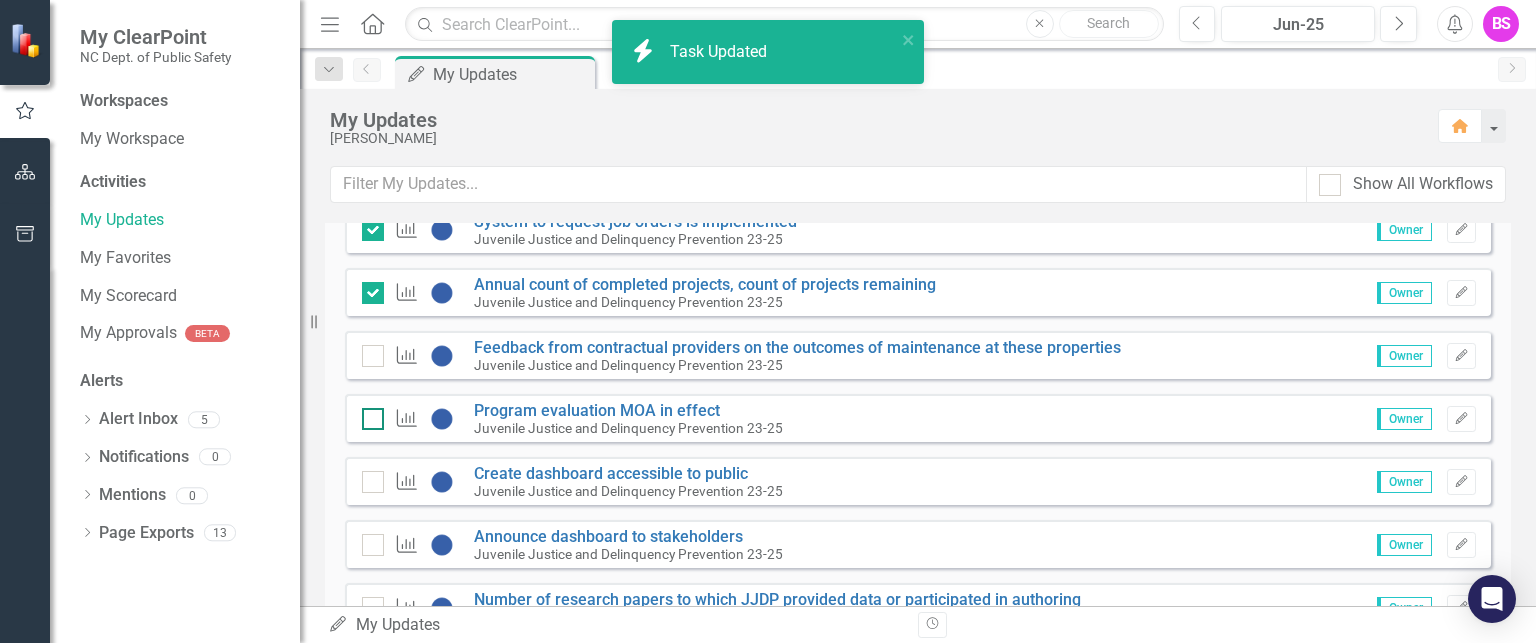 click at bounding box center [373, 419] 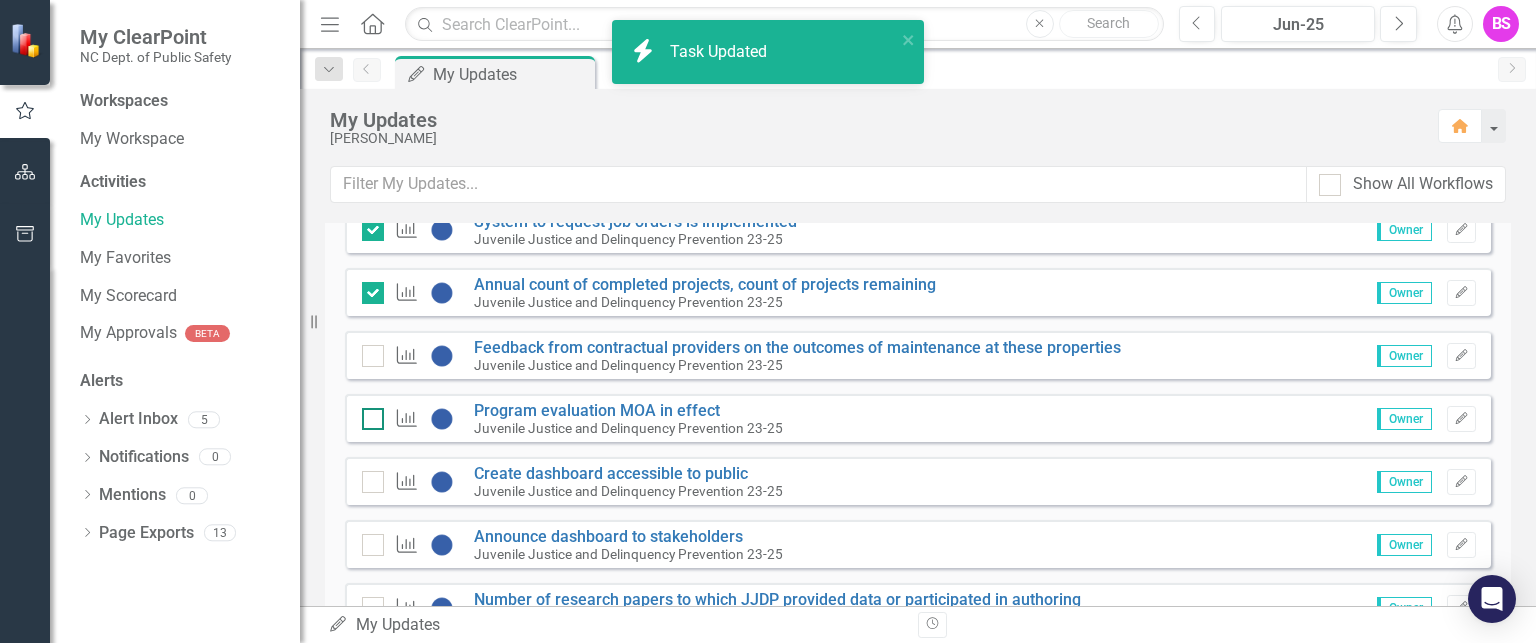click at bounding box center [368, 414] 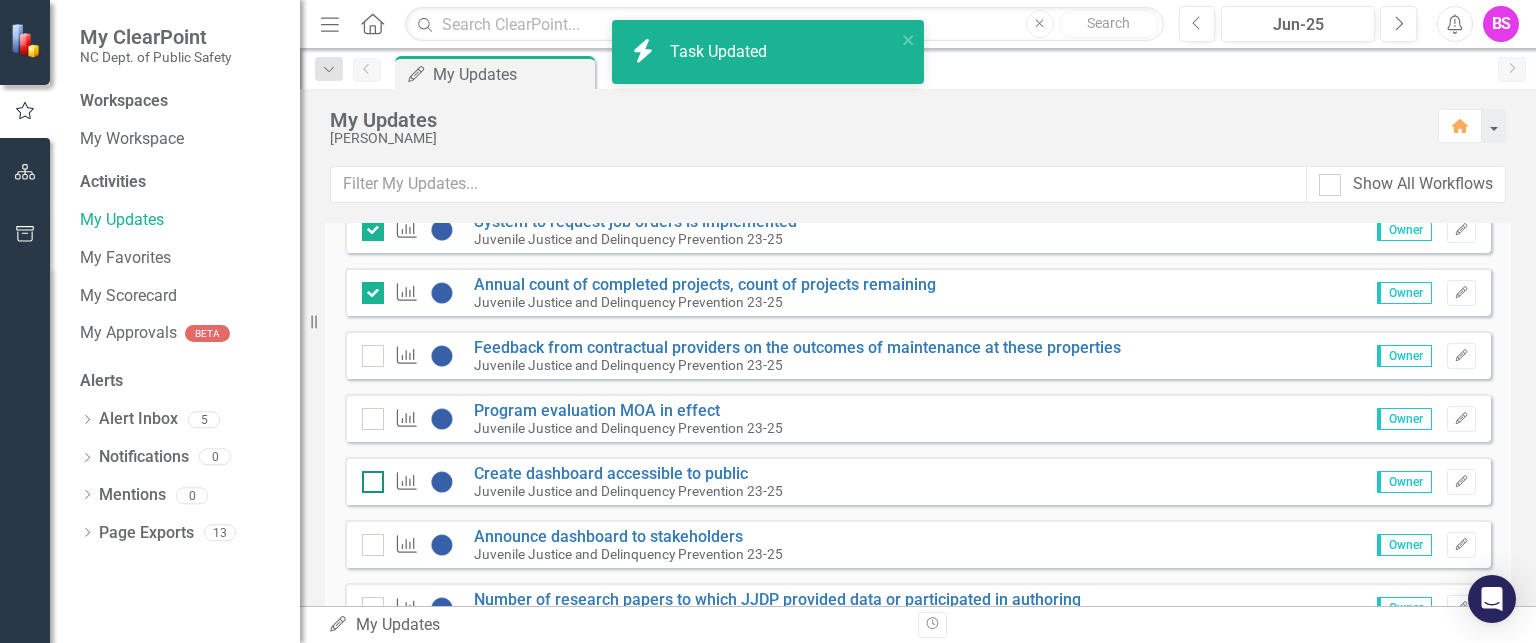 checkbox on "true" 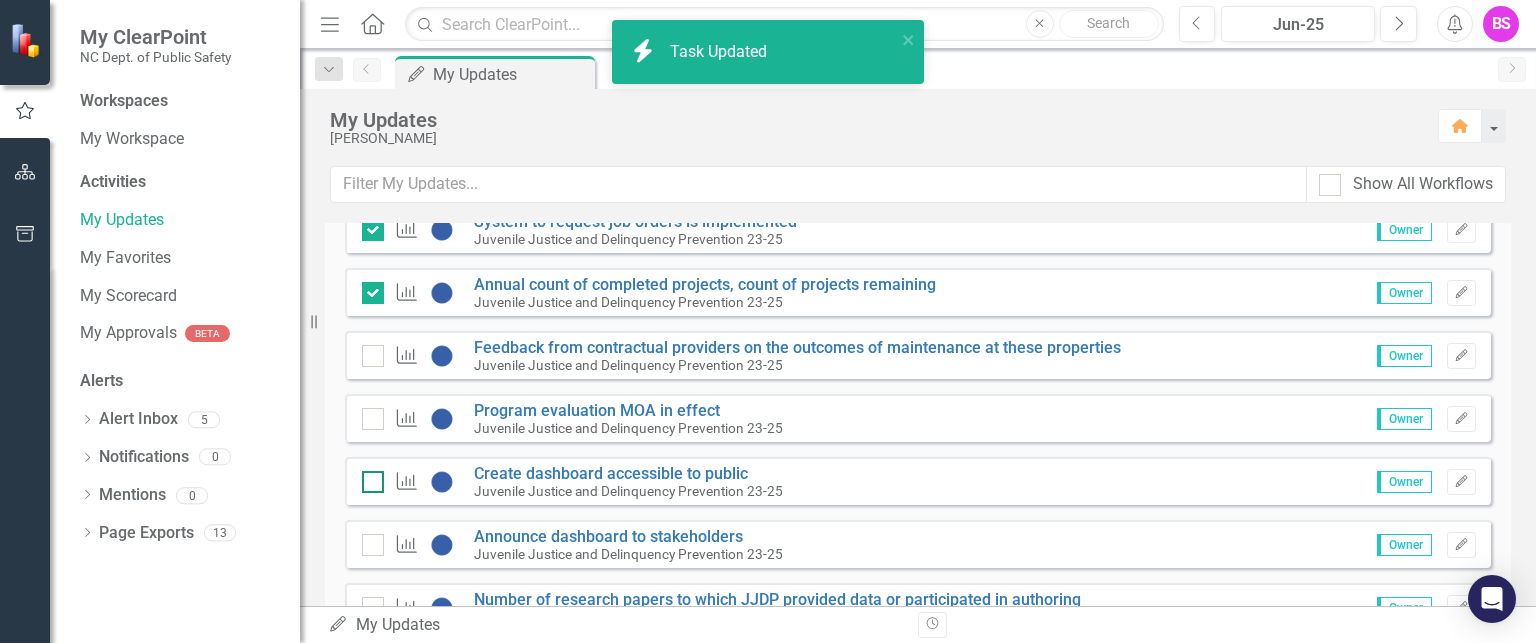 click at bounding box center (368, 477) 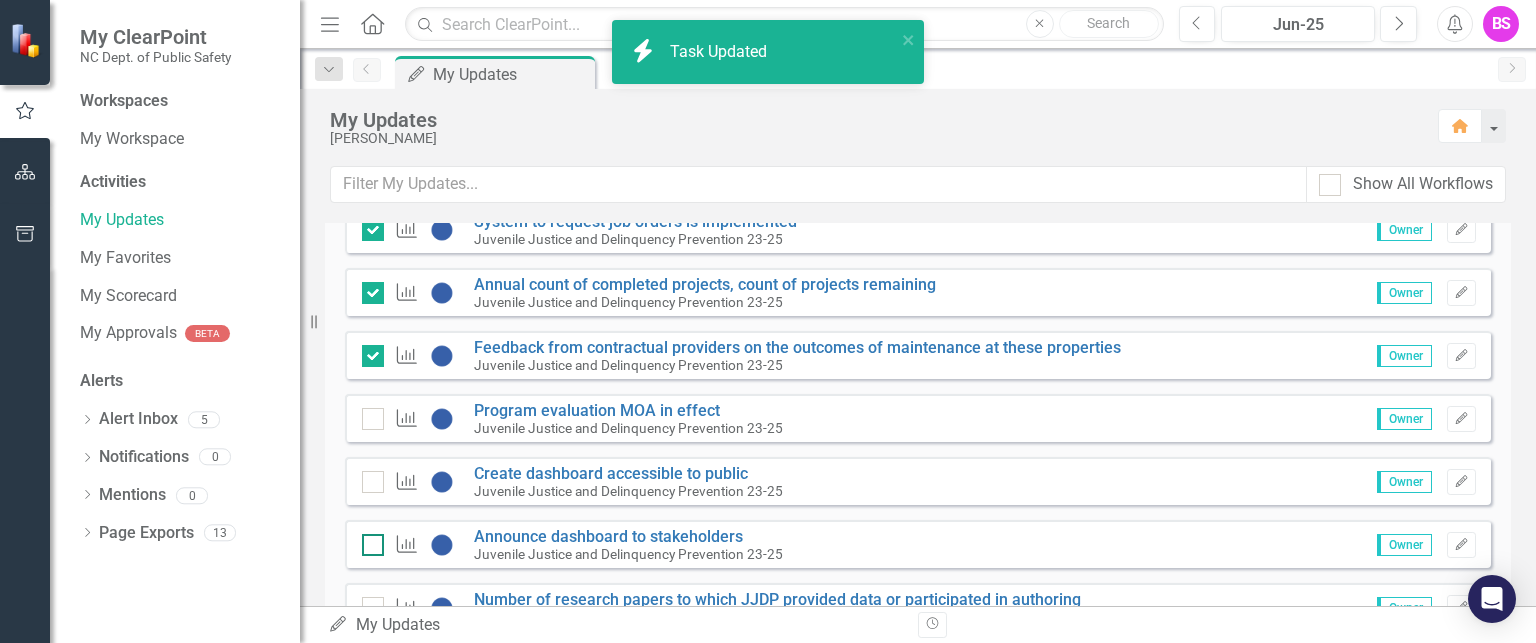 click at bounding box center [368, 540] 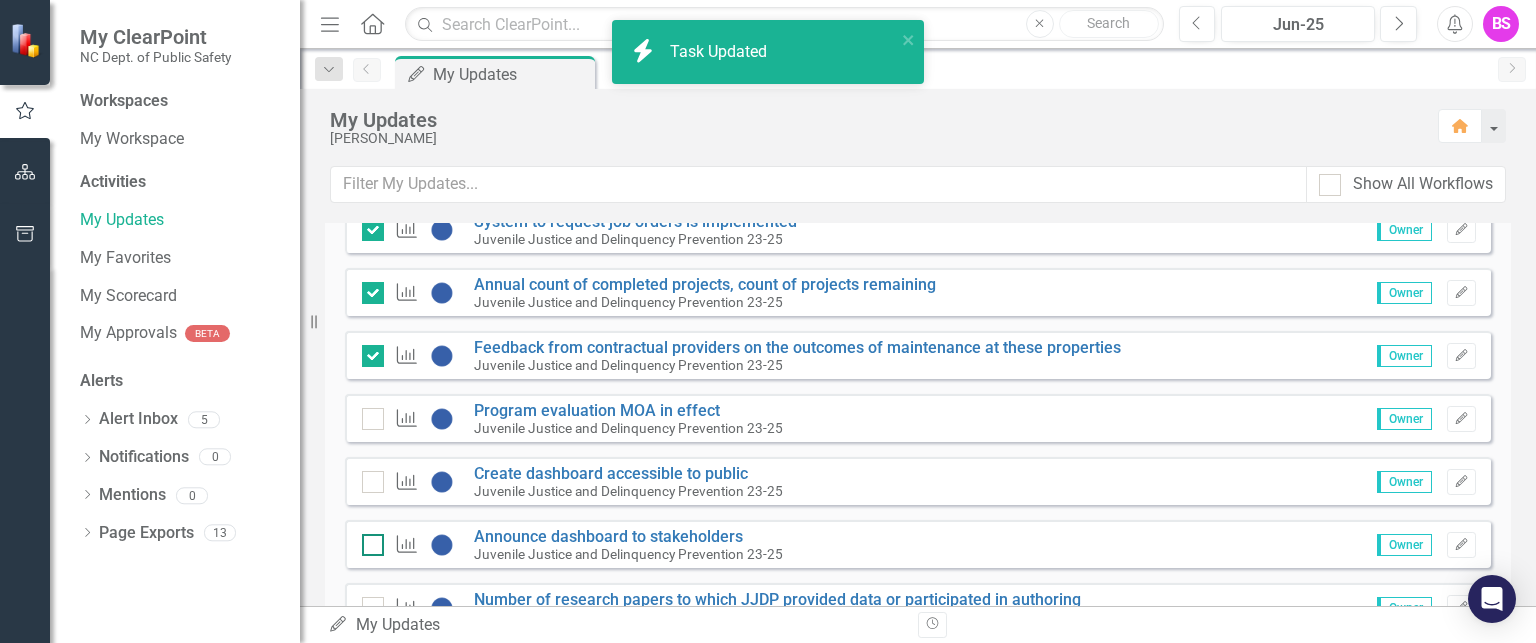 checkbox on "false" 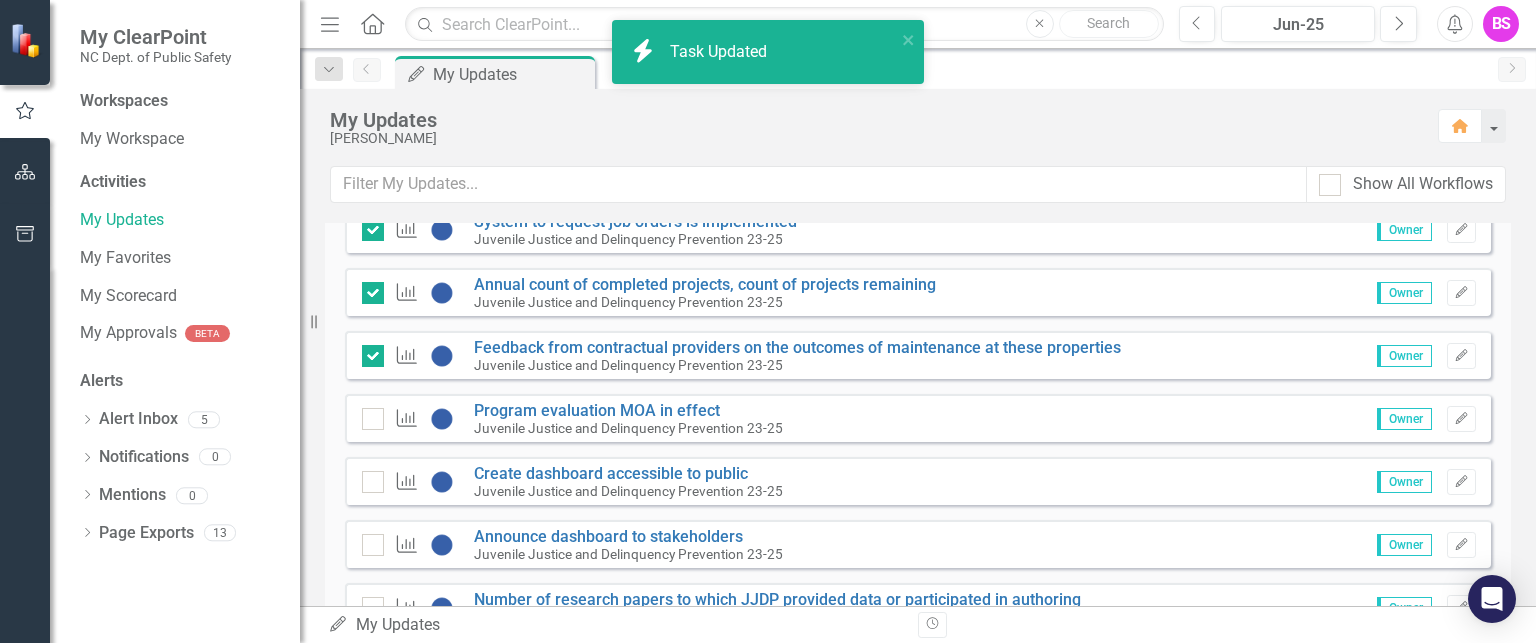 checkbox on "true" 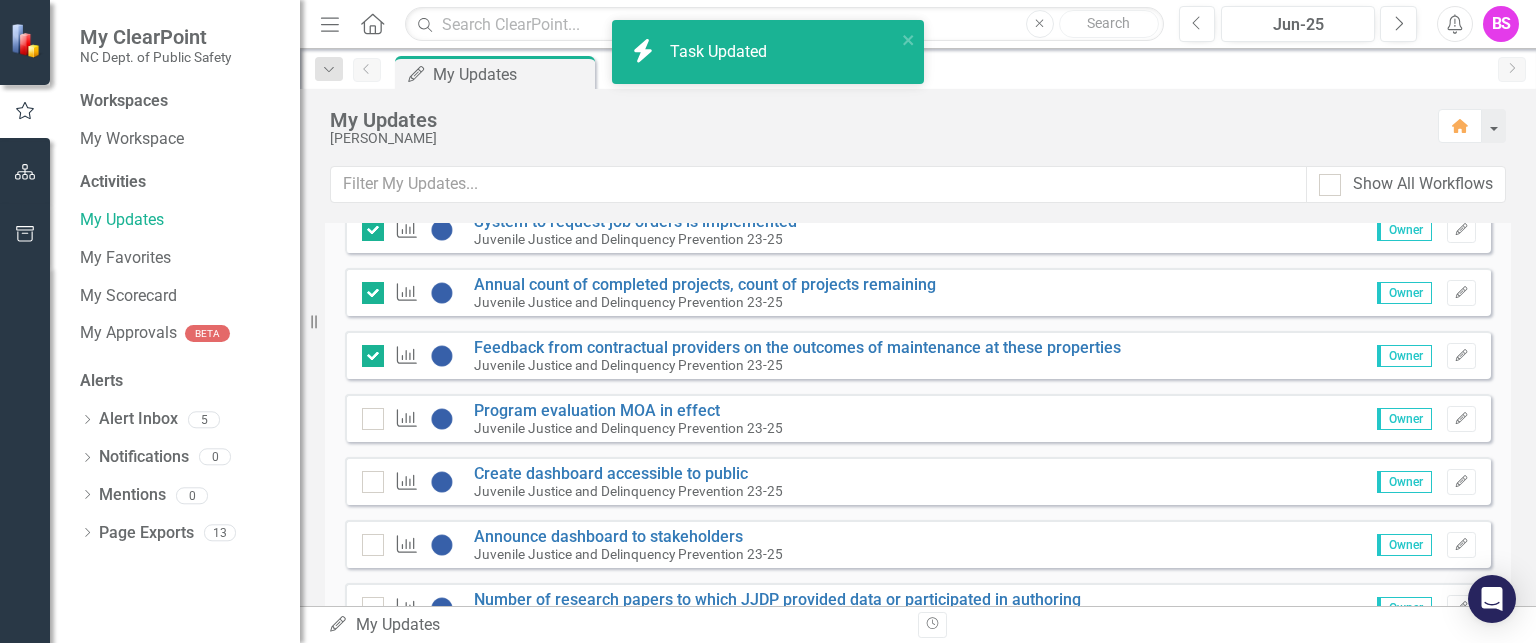 checkbox on "true" 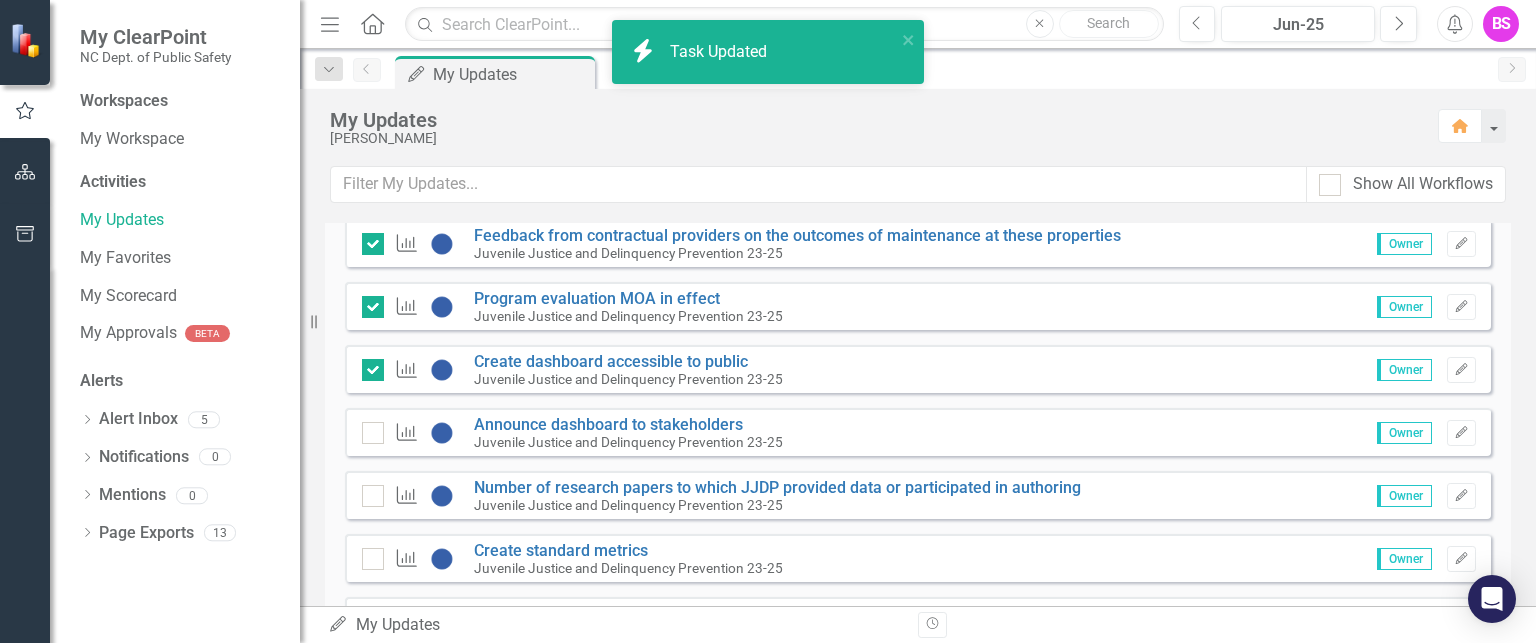 scroll, scrollTop: 3500, scrollLeft: 0, axis: vertical 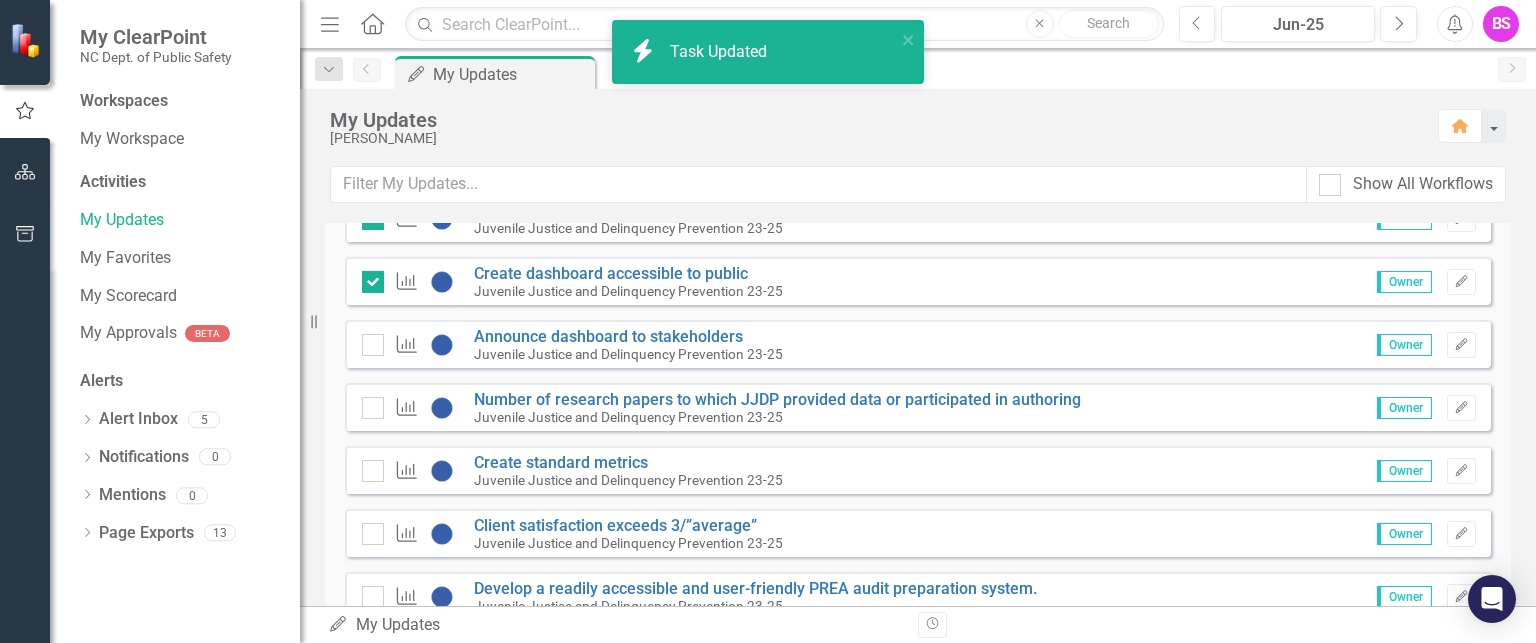 click on "Performance Measure Announce dashboard to stakeholders  Juvenile Justice and Delinquency Prevention 23-25" at bounding box center [577, 345] 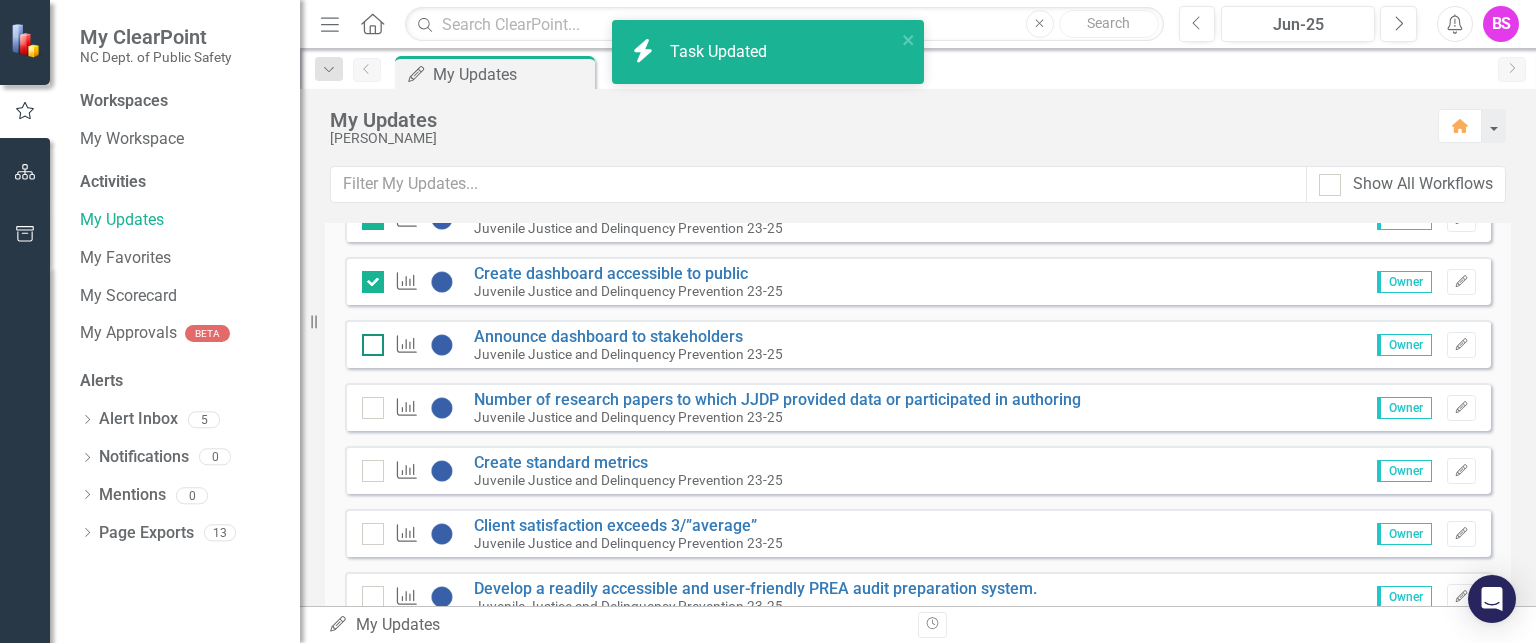 click on "Performance Measure Announce dashboard to stakeholders  Juvenile Justice and Delinquency Prevention 23-25" at bounding box center [577, 345] 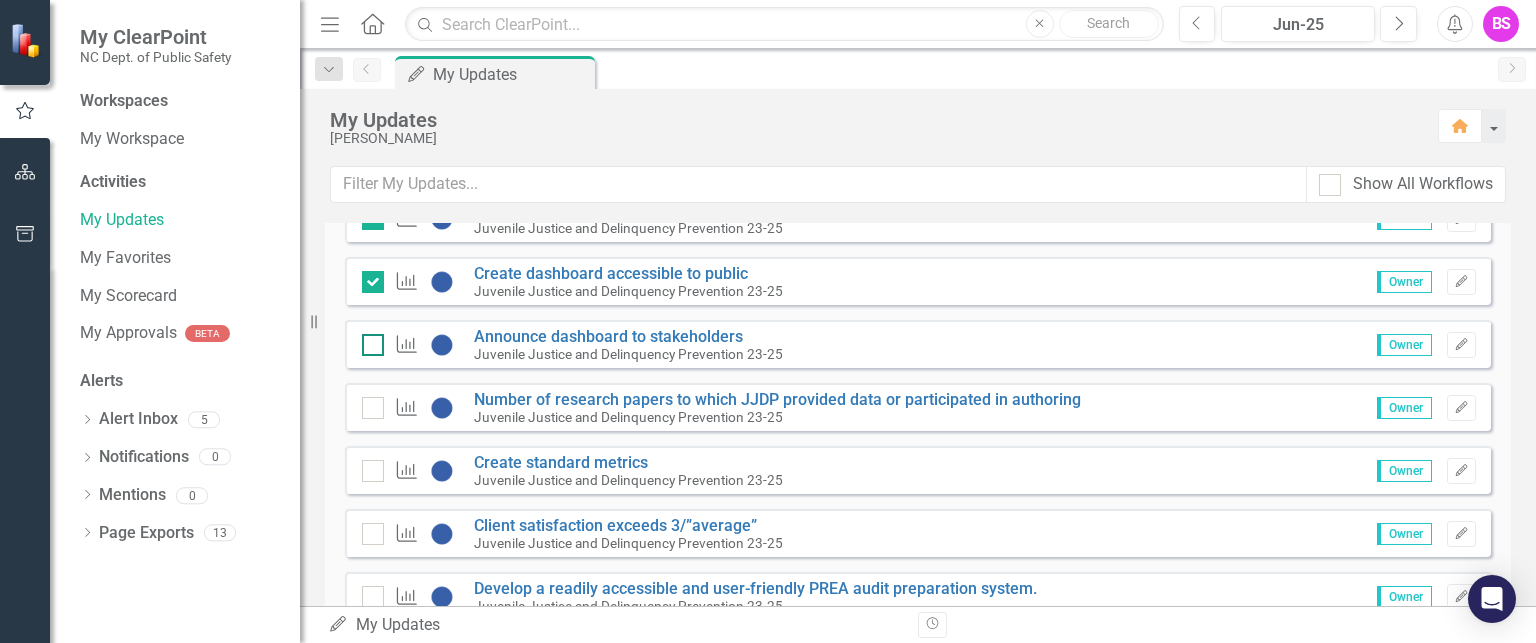 click at bounding box center (373, 345) 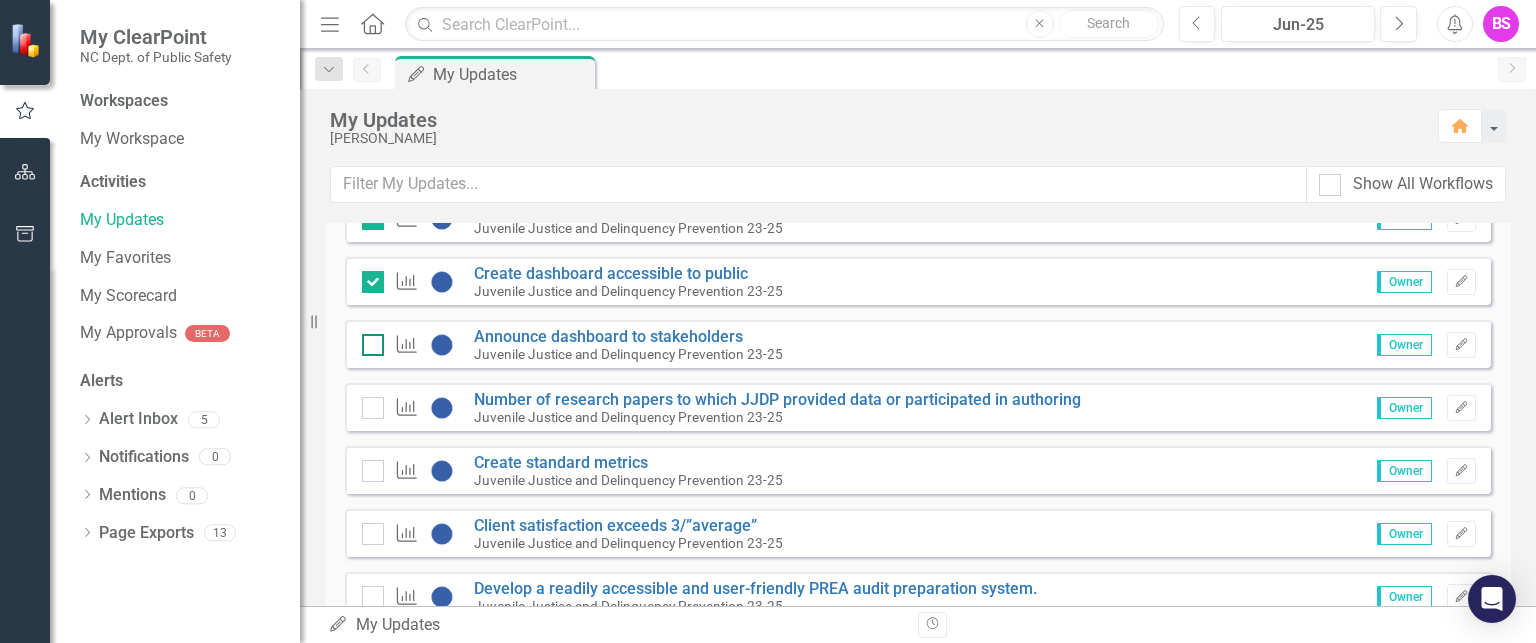click at bounding box center [368, 340] 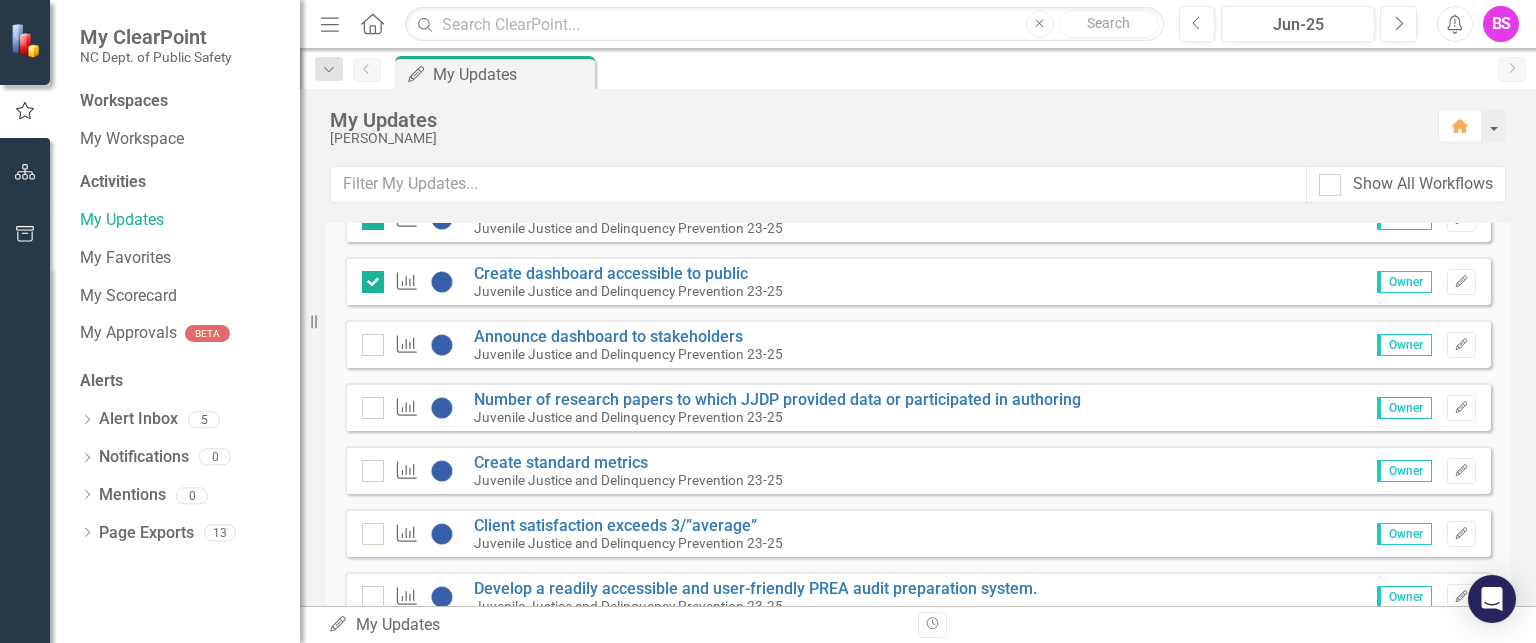 drag, startPoint x: 370, startPoint y: 401, endPoint x: 379, endPoint y: 421, distance: 21.931713 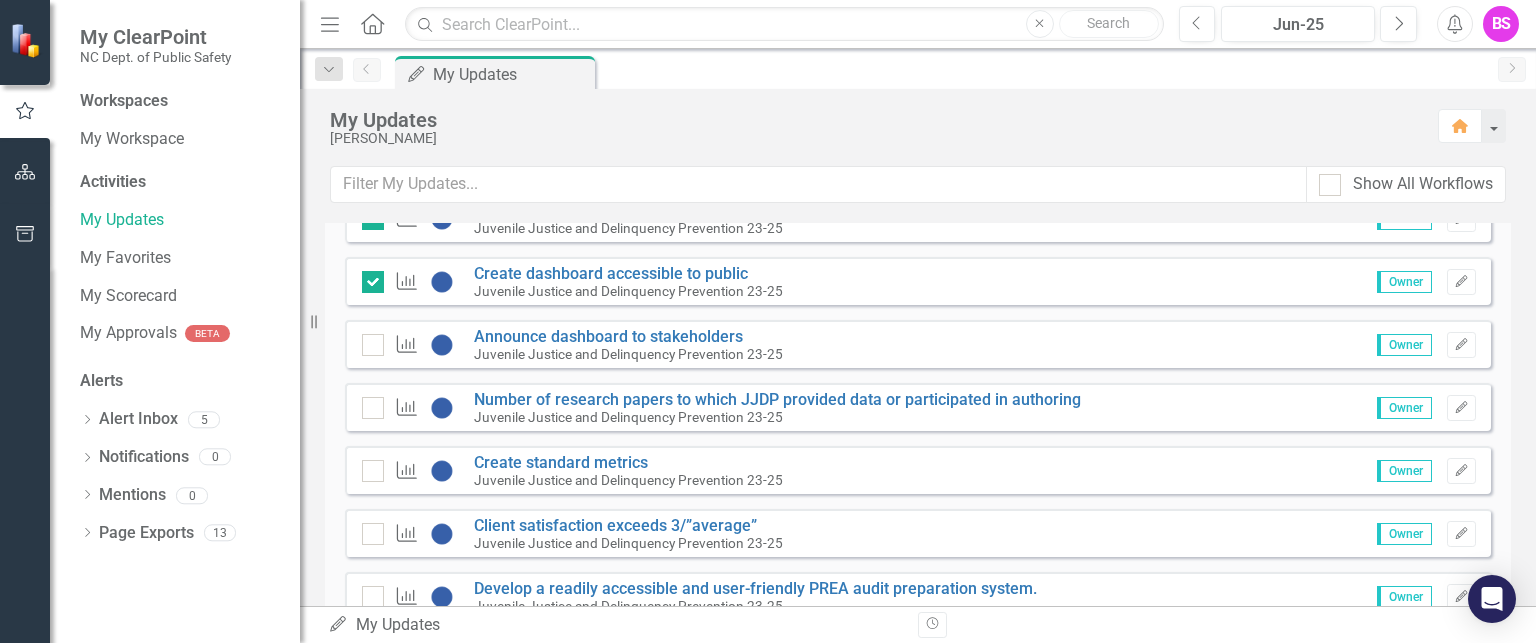 click at bounding box center (368, 403) 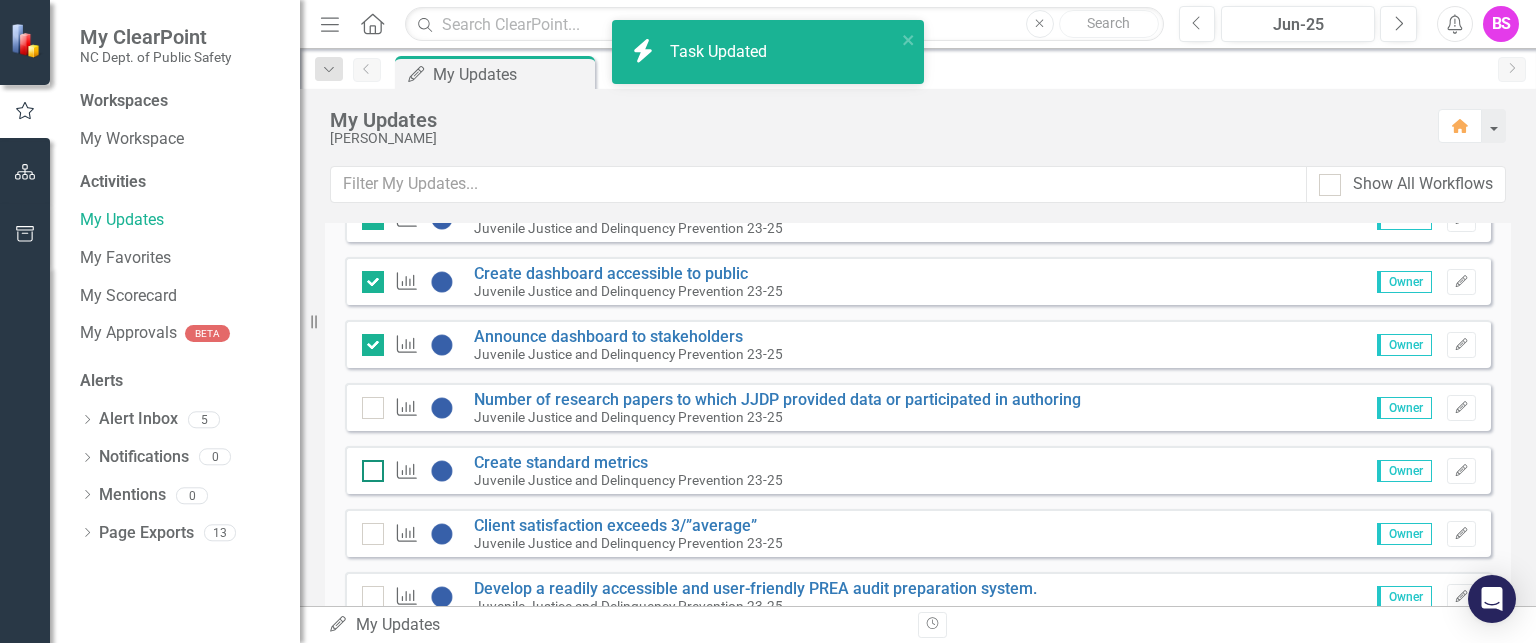 click at bounding box center (373, 471) 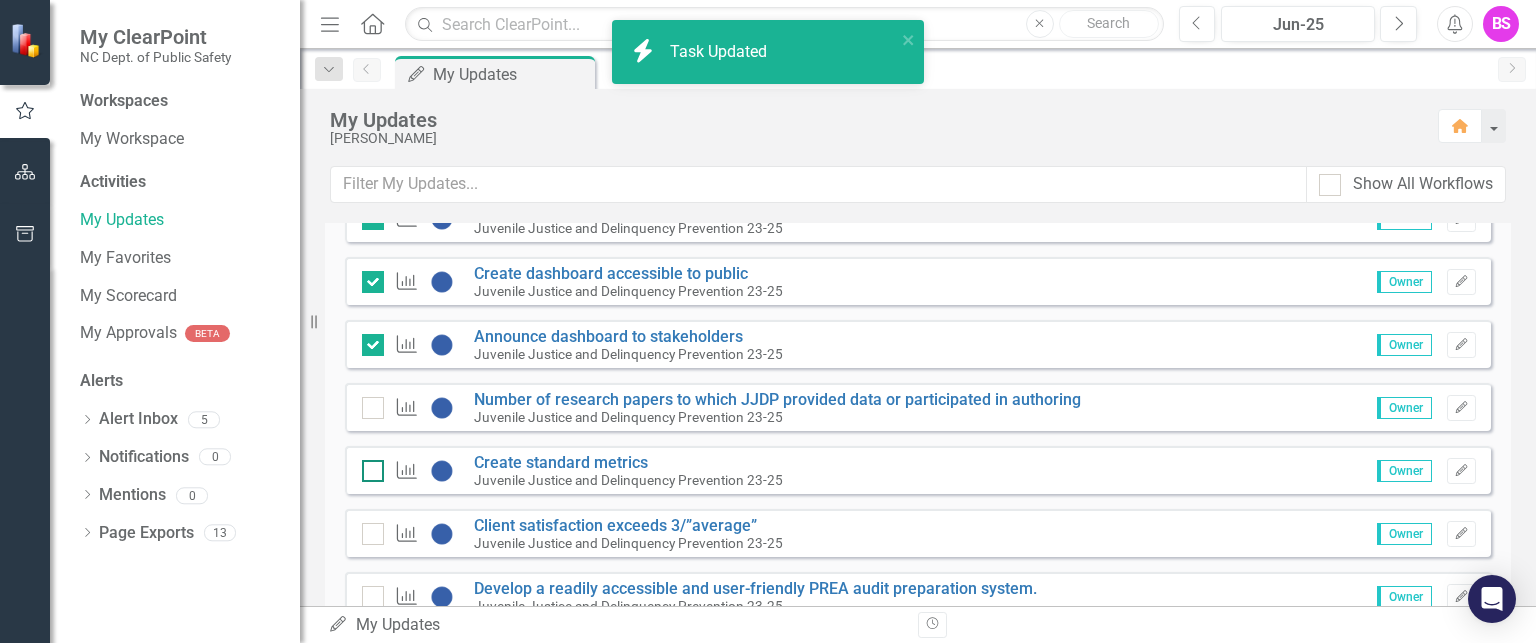 click at bounding box center [368, 466] 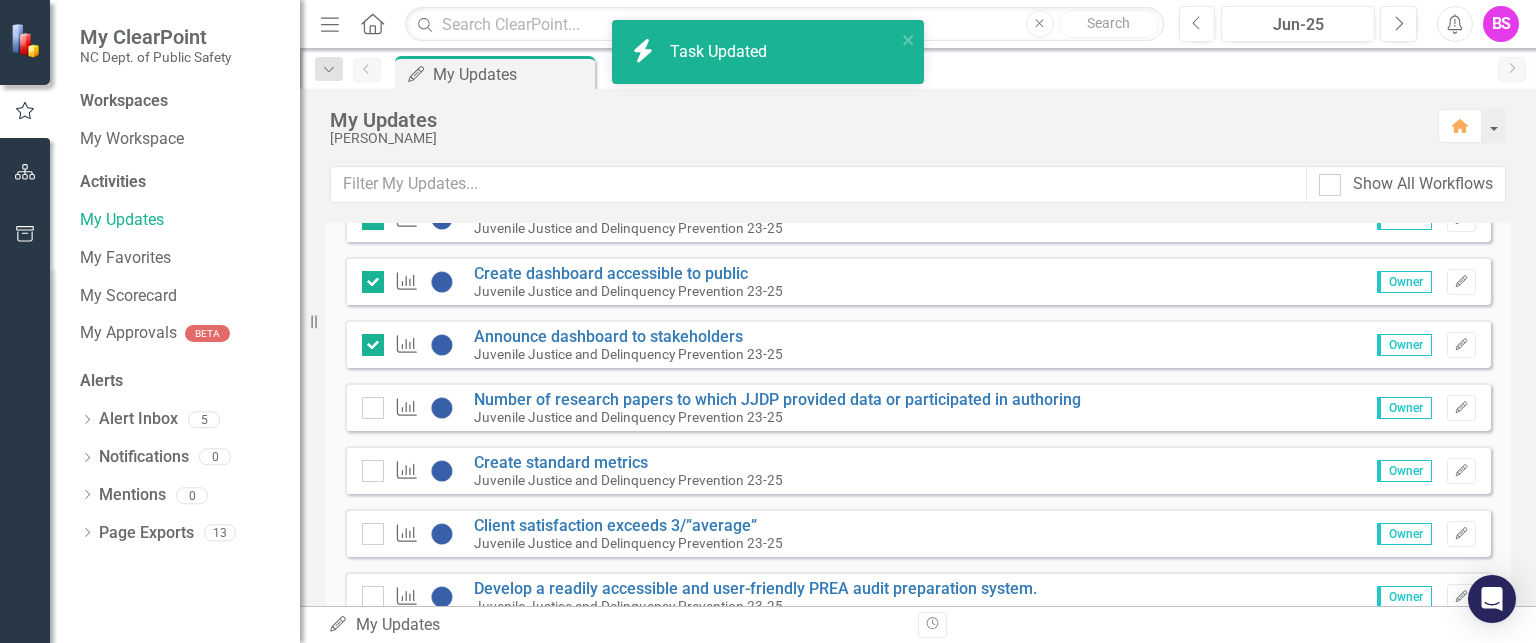 checkbox on "true" 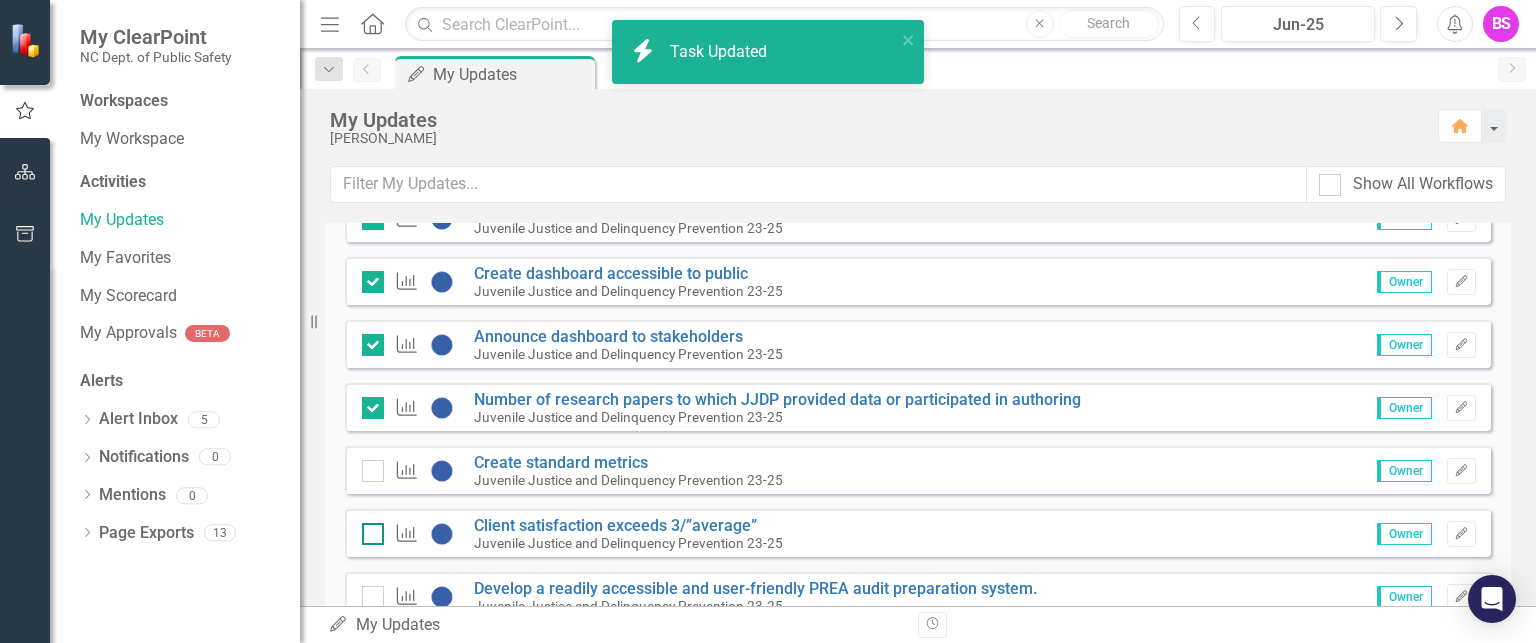 click at bounding box center (368, 529) 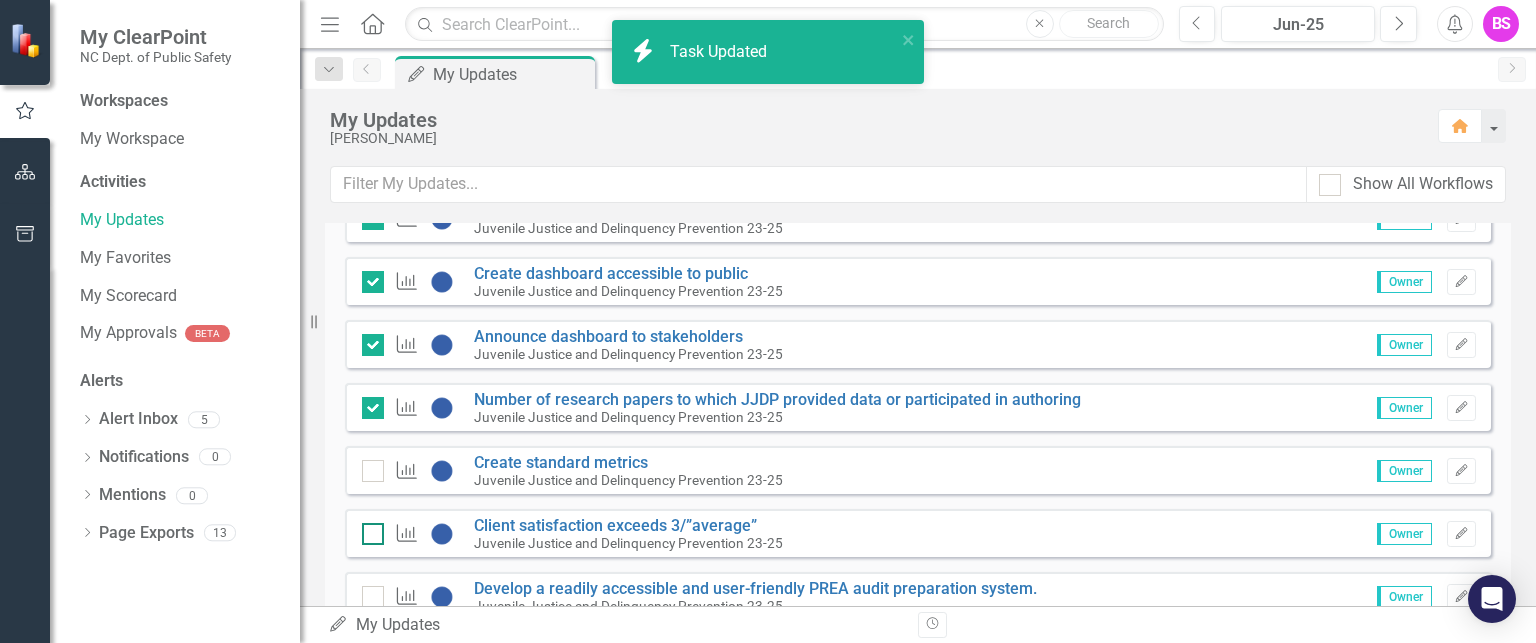checkbox on "false" 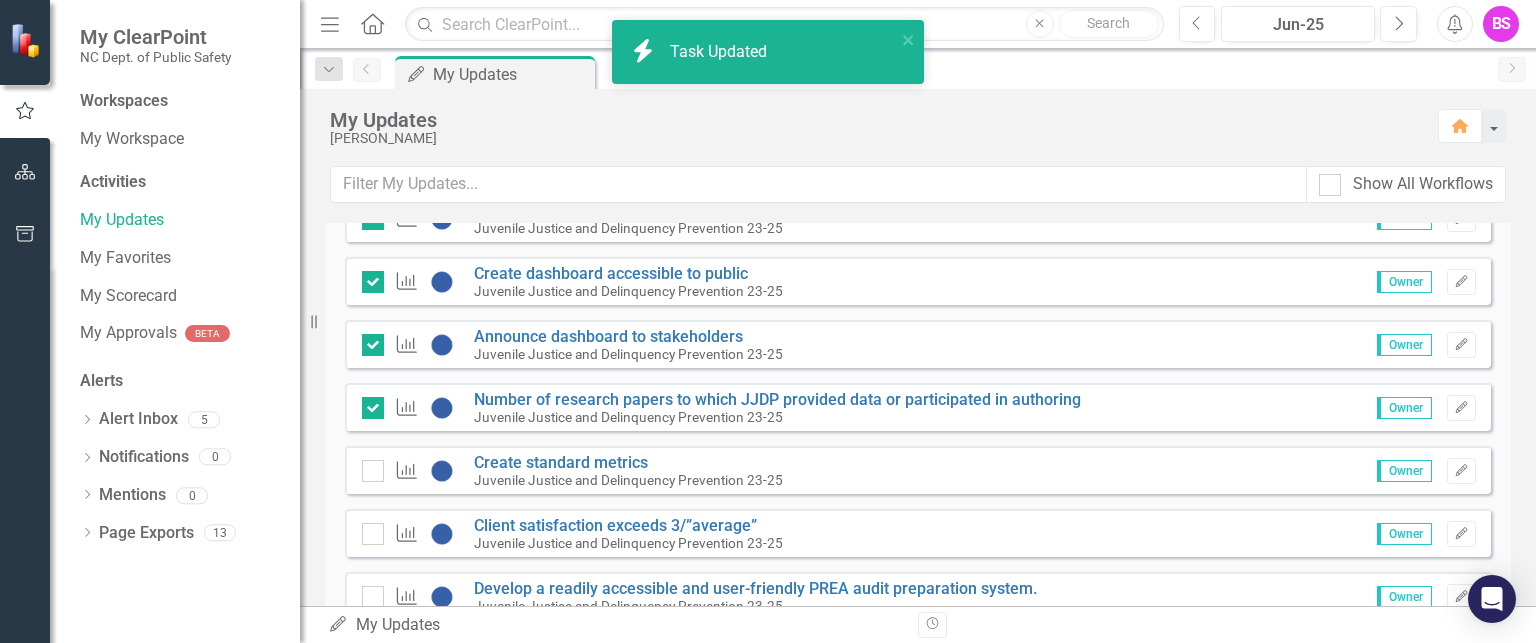 checkbox on "true" 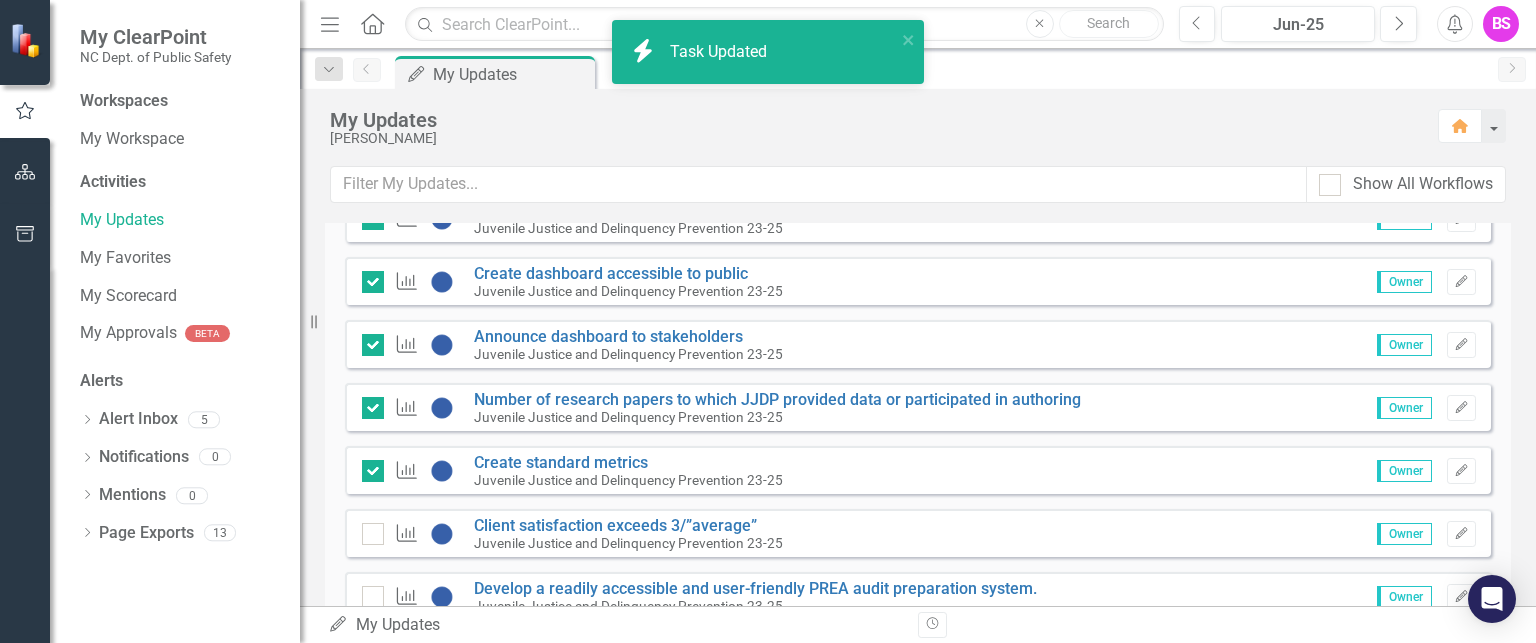 scroll, scrollTop: 3600, scrollLeft: 0, axis: vertical 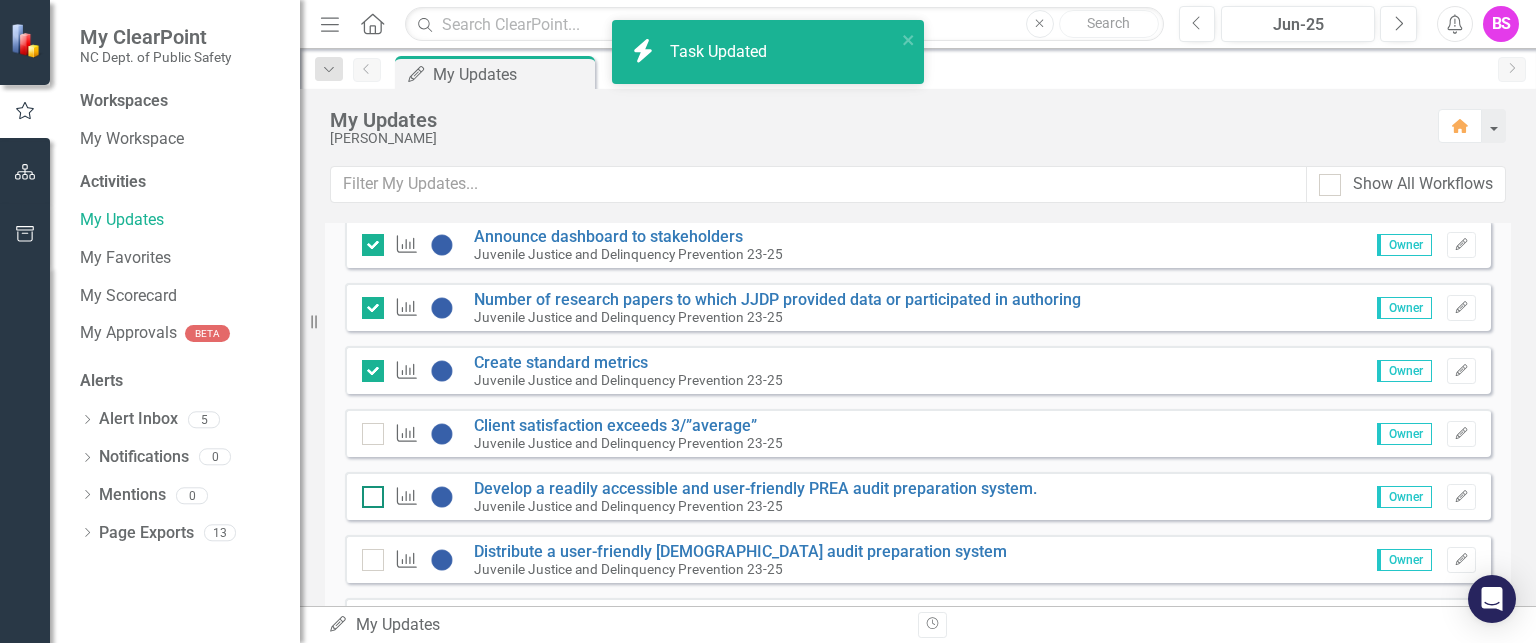 checkbox on "true" 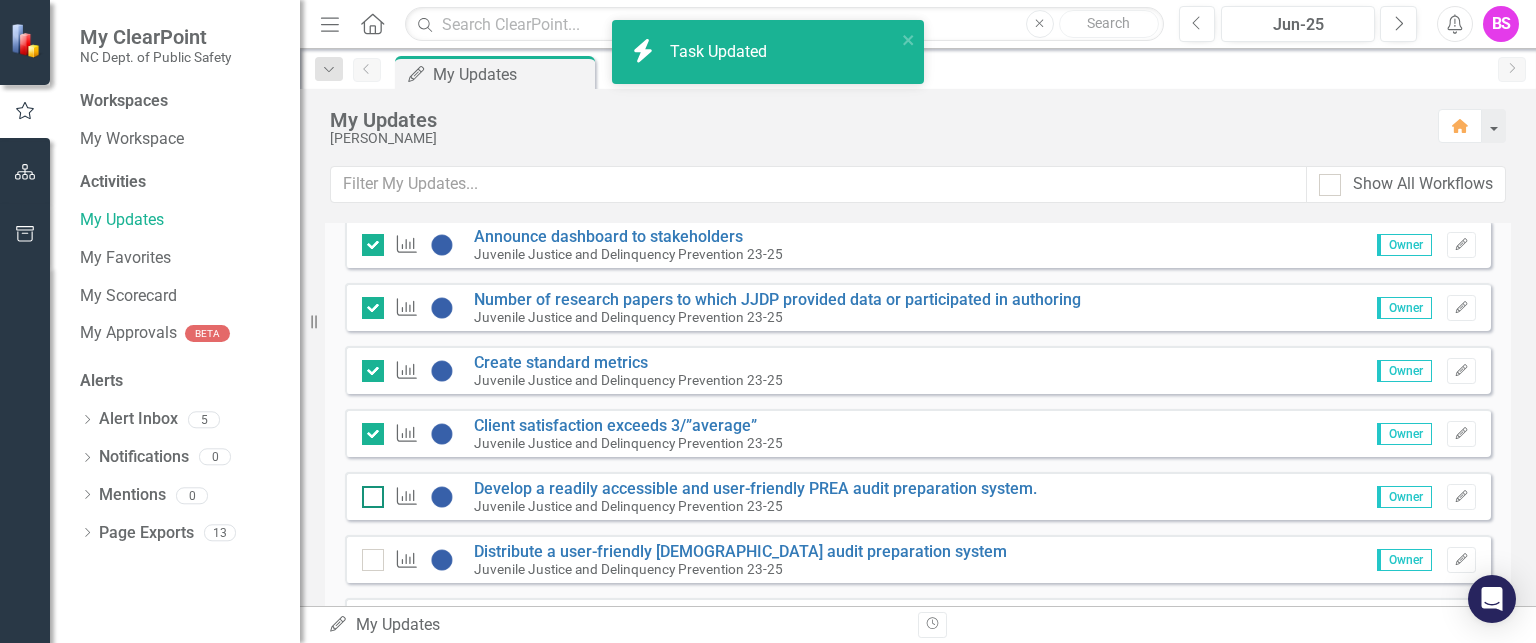 click at bounding box center [368, 492] 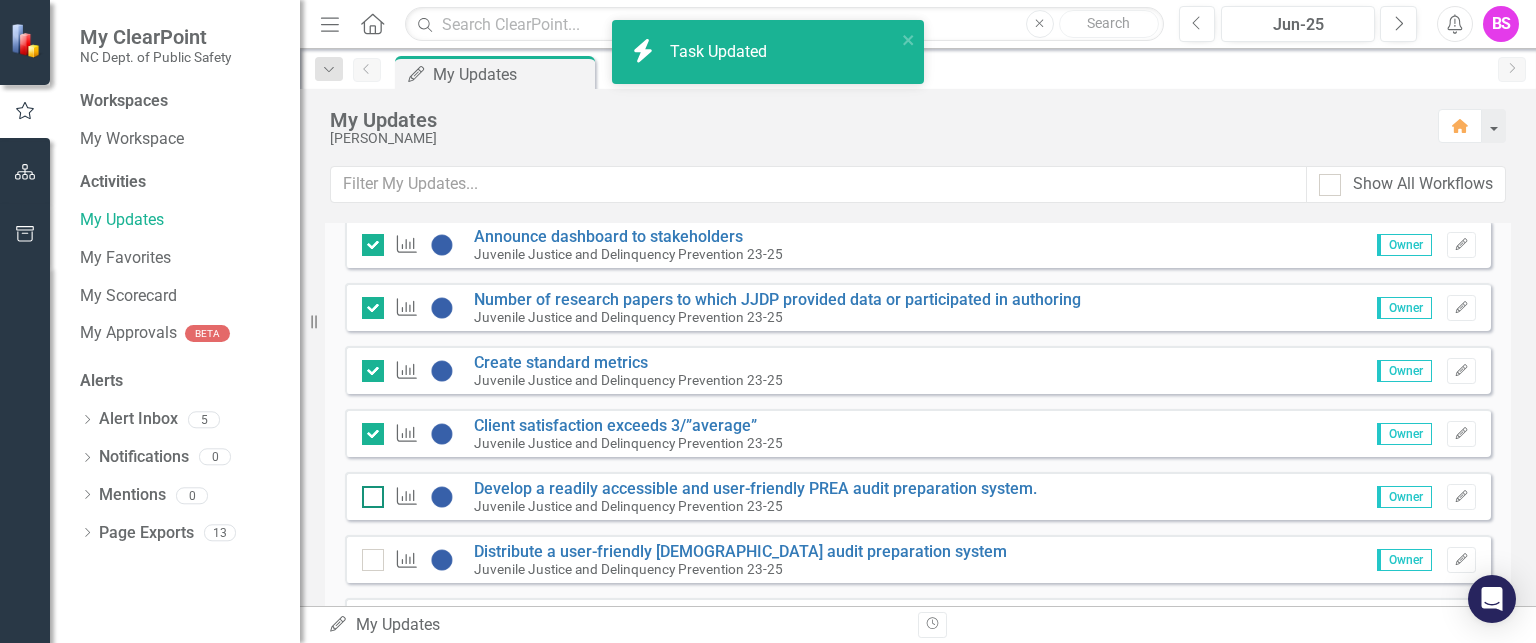 checkbox on "false" 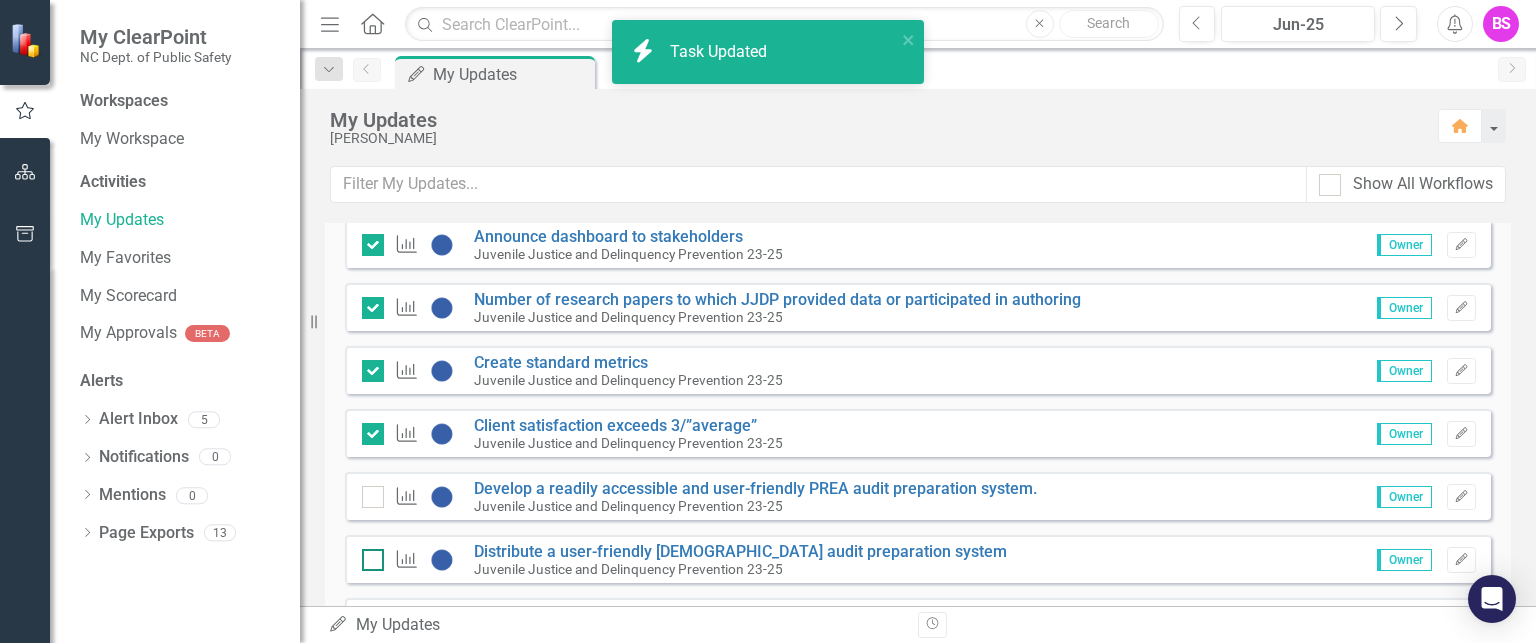 click at bounding box center (368, 555) 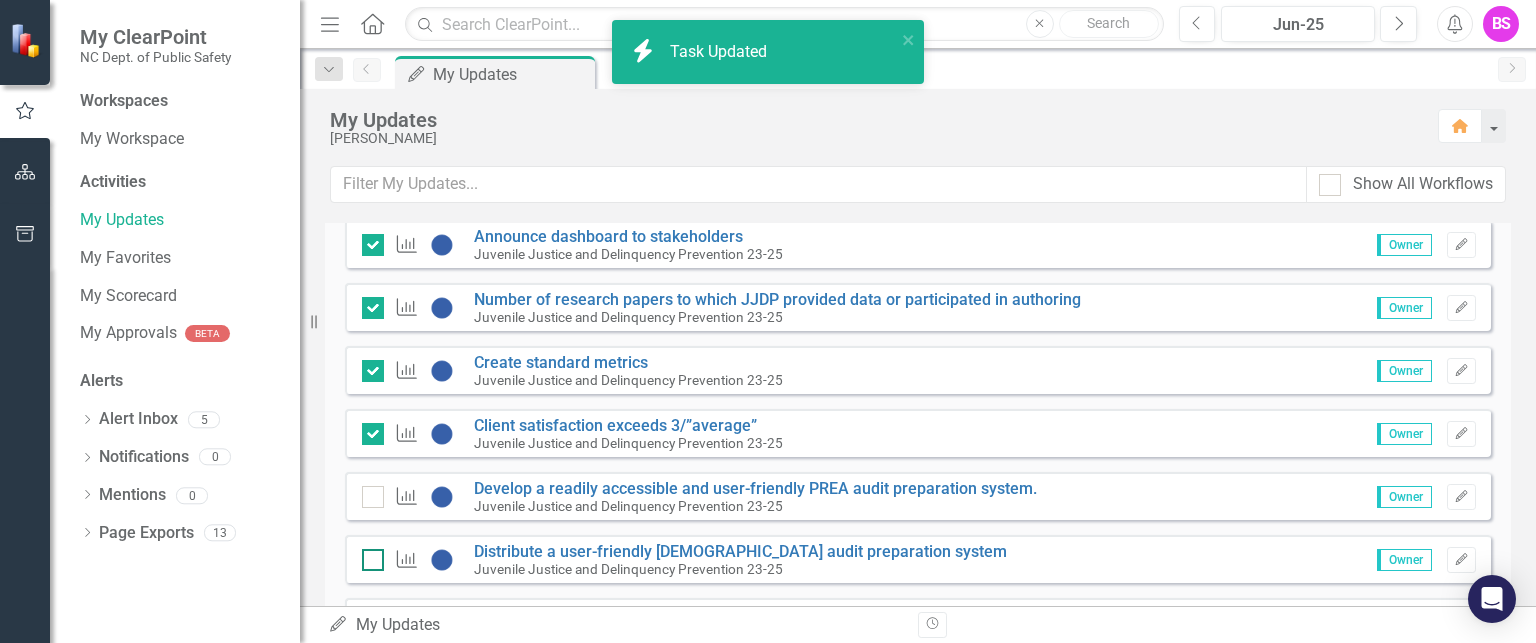 checkbox on "false" 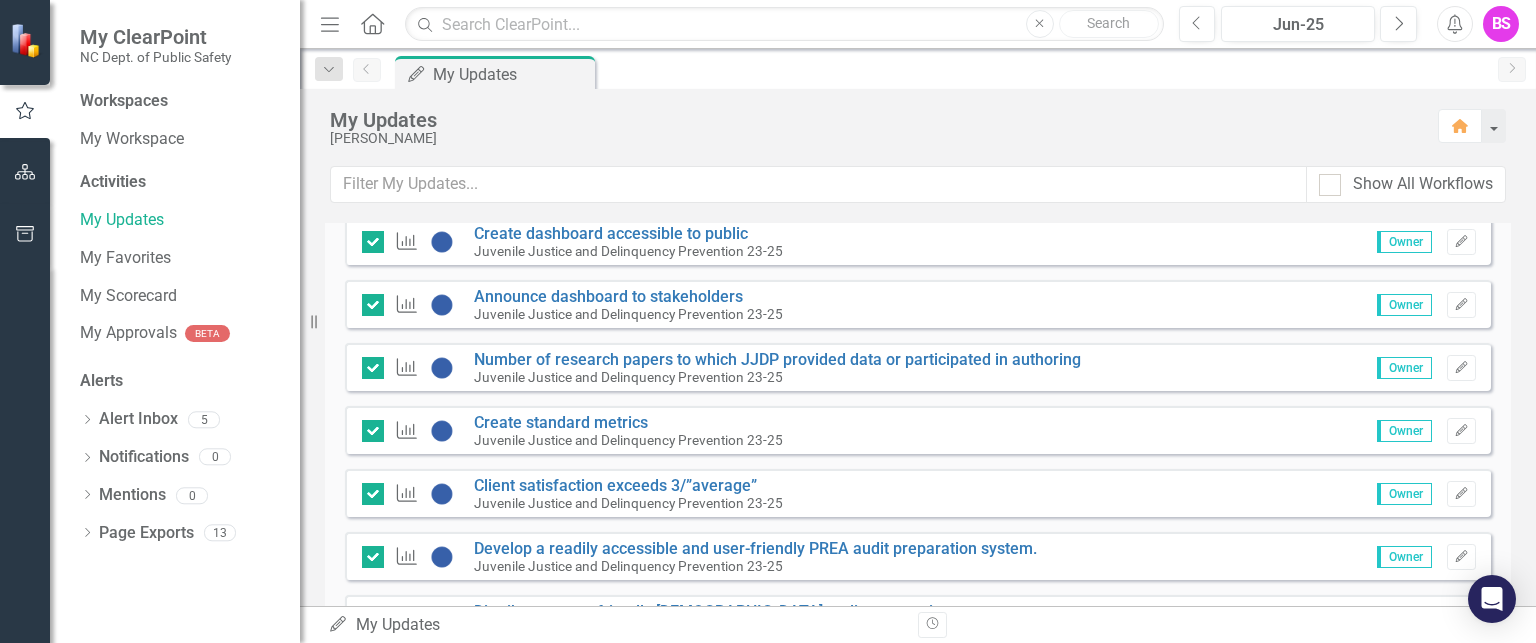 checkbox on "true" 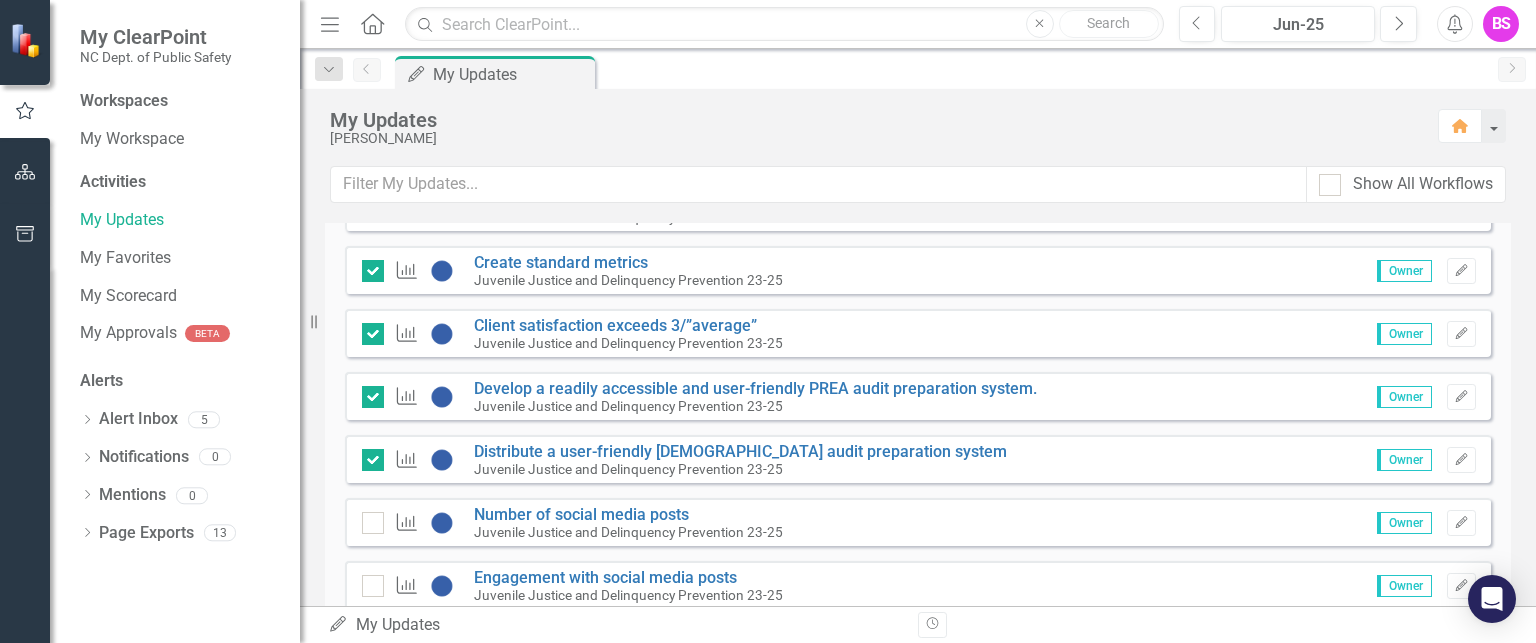 scroll, scrollTop: 3900, scrollLeft: 0, axis: vertical 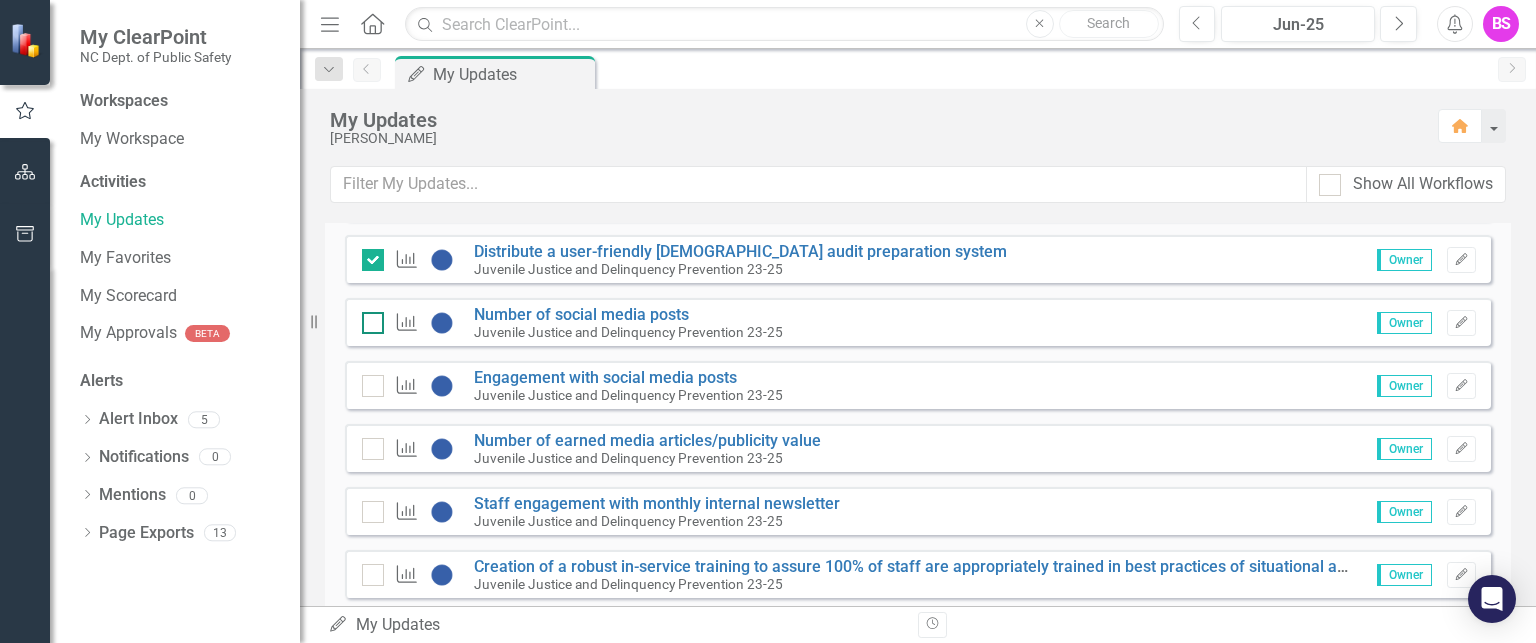 click at bounding box center [368, 318] 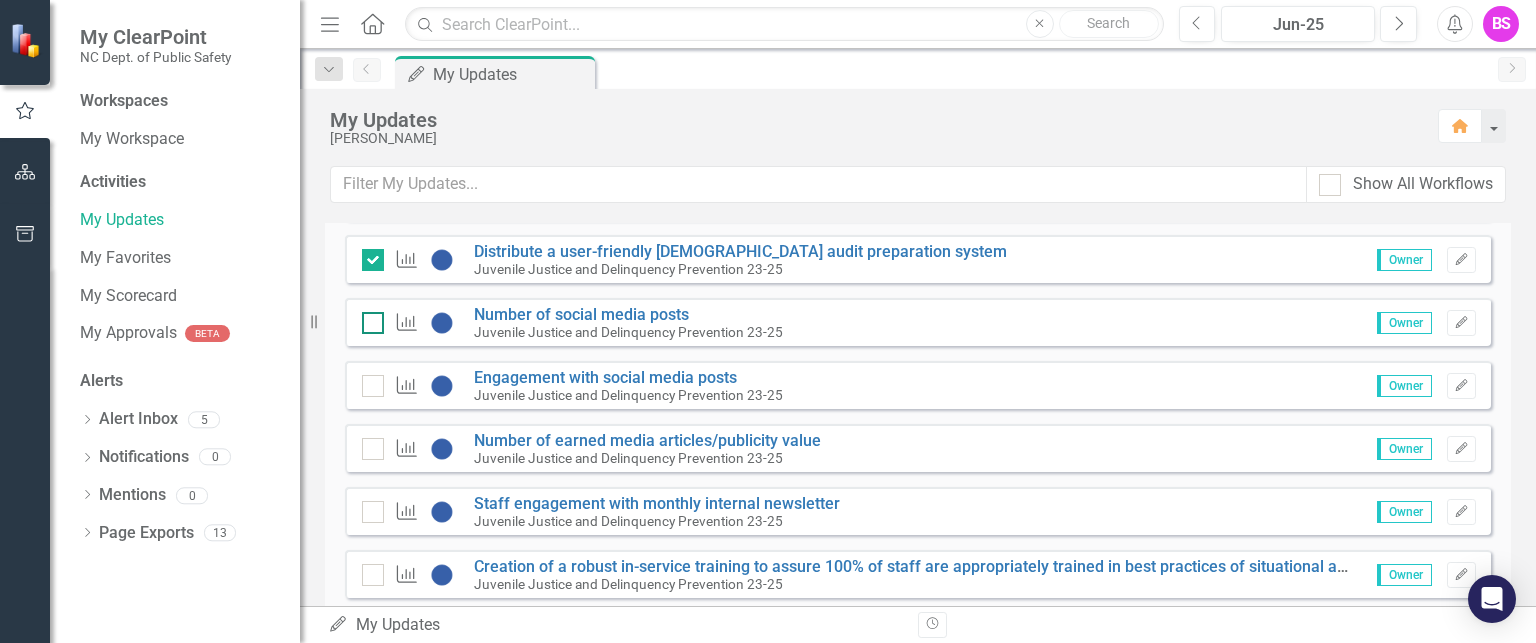 checkbox on "false" 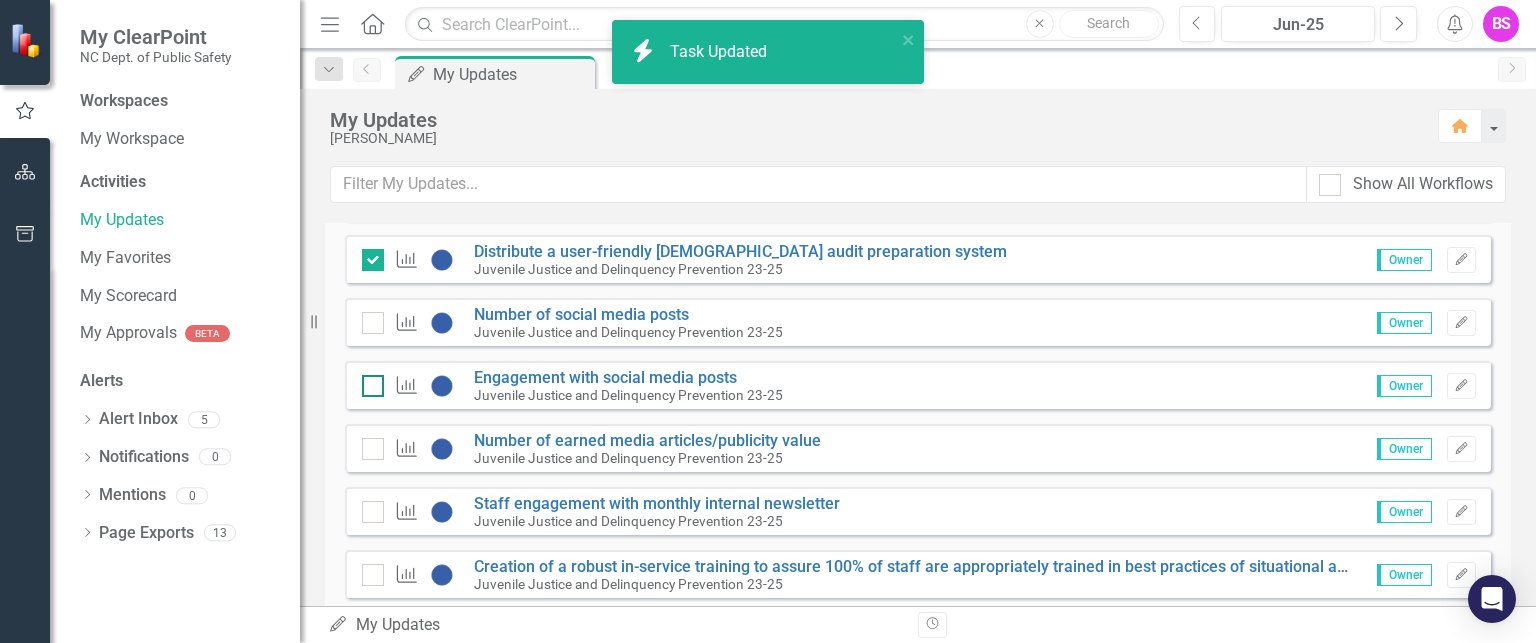 click at bounding box center (368, 381) 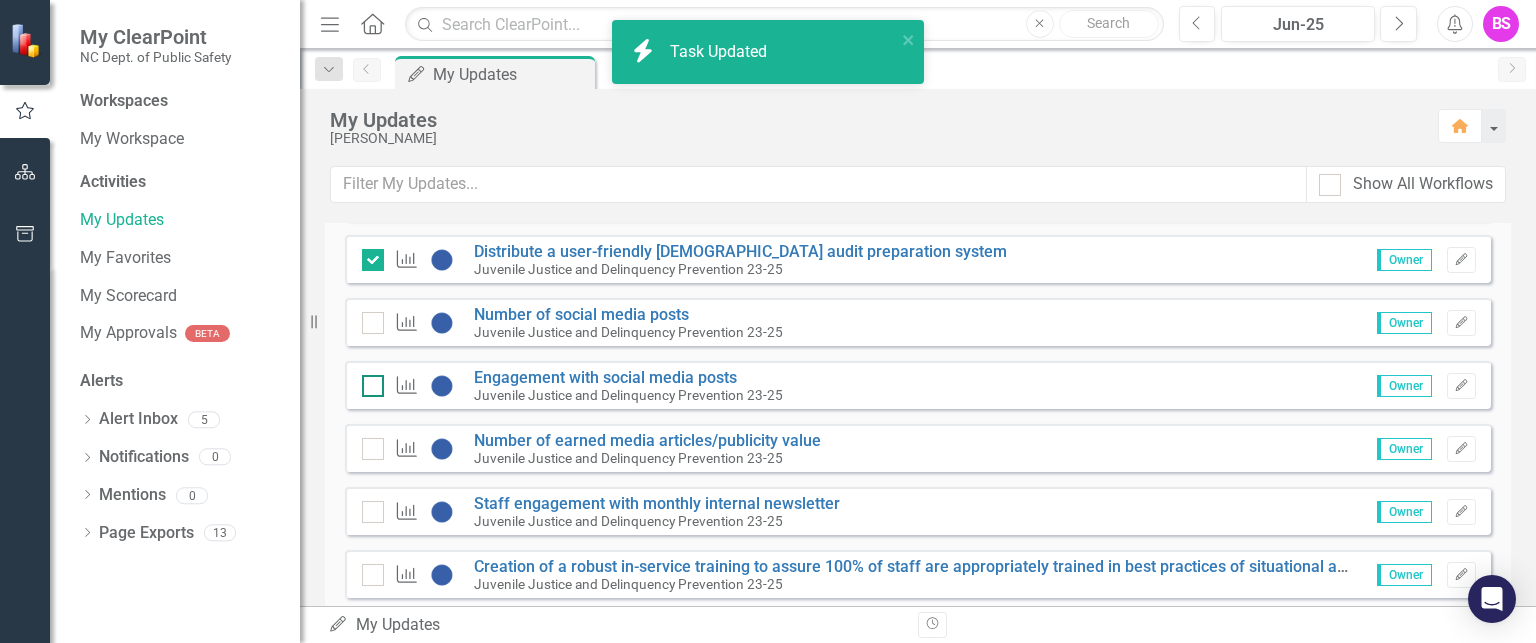 checkbox on "false" 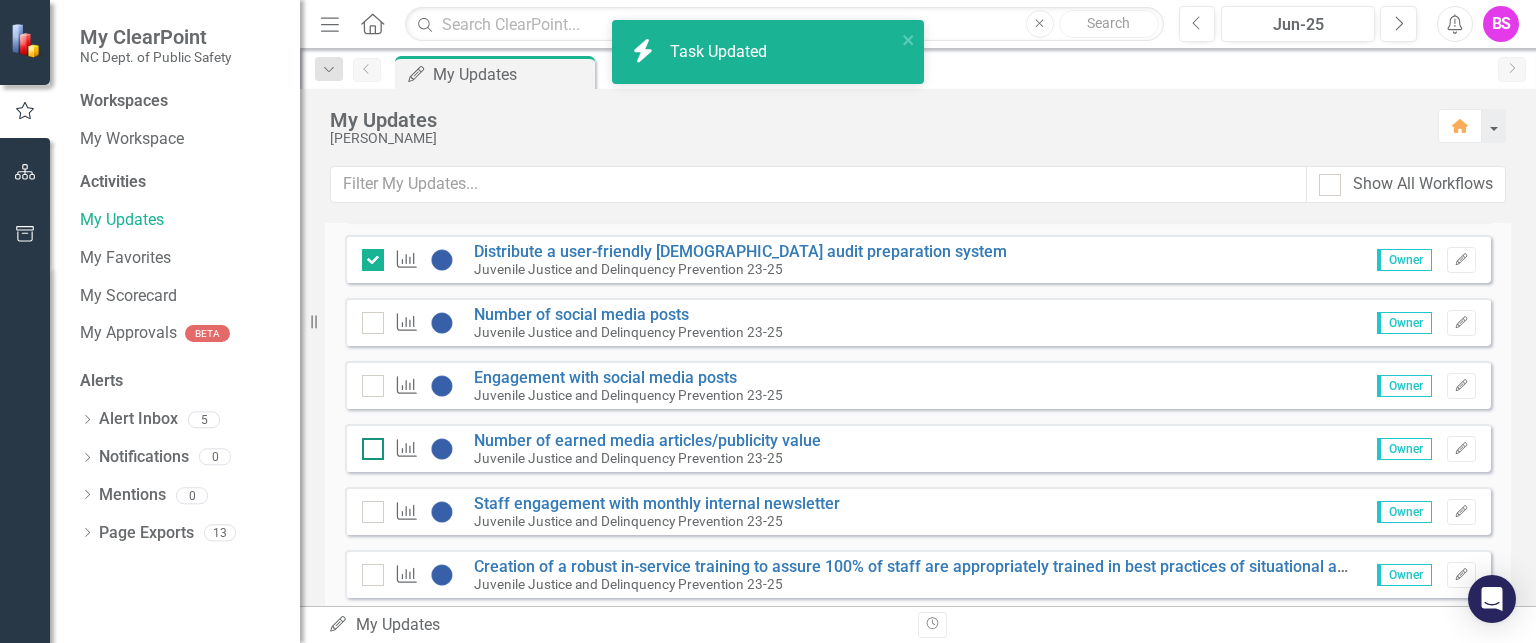 checkbox on "true" 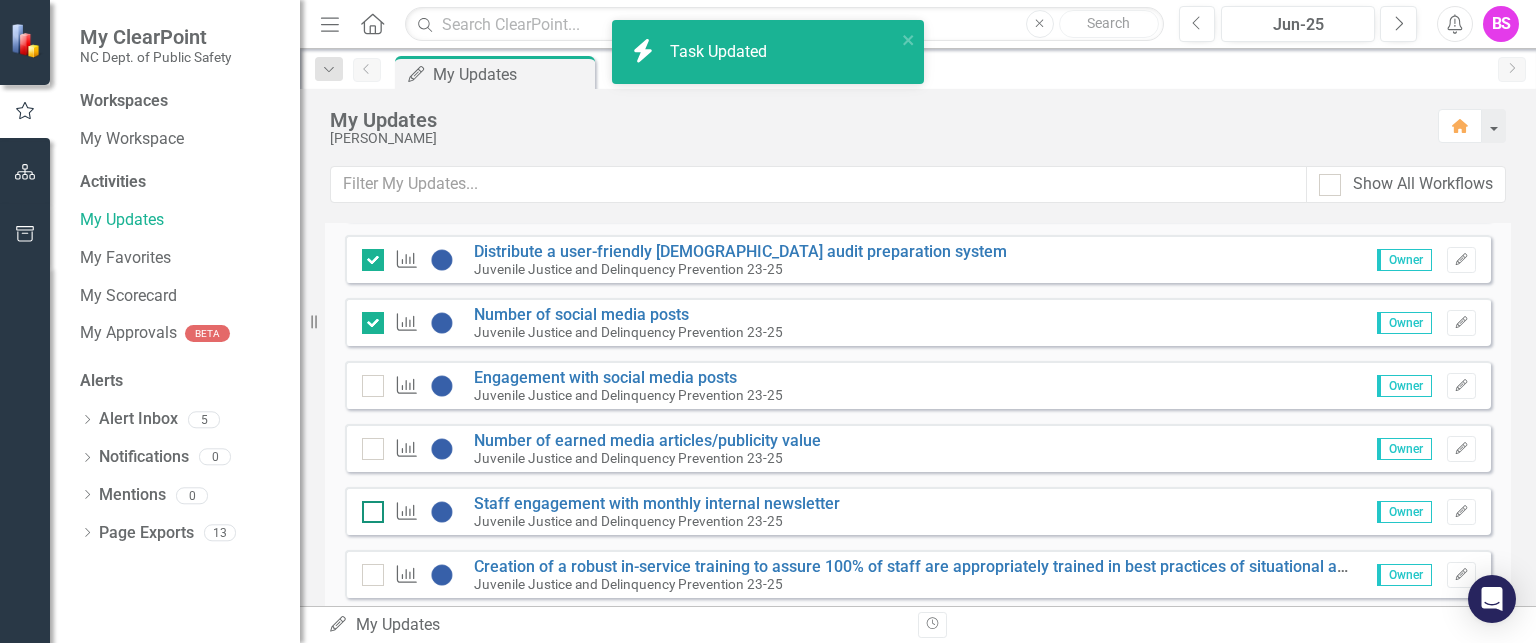drag, startPoint x: 368, startPoint y: 451, endPoint x: 372, endPoint y: 499, distance: 48.166378 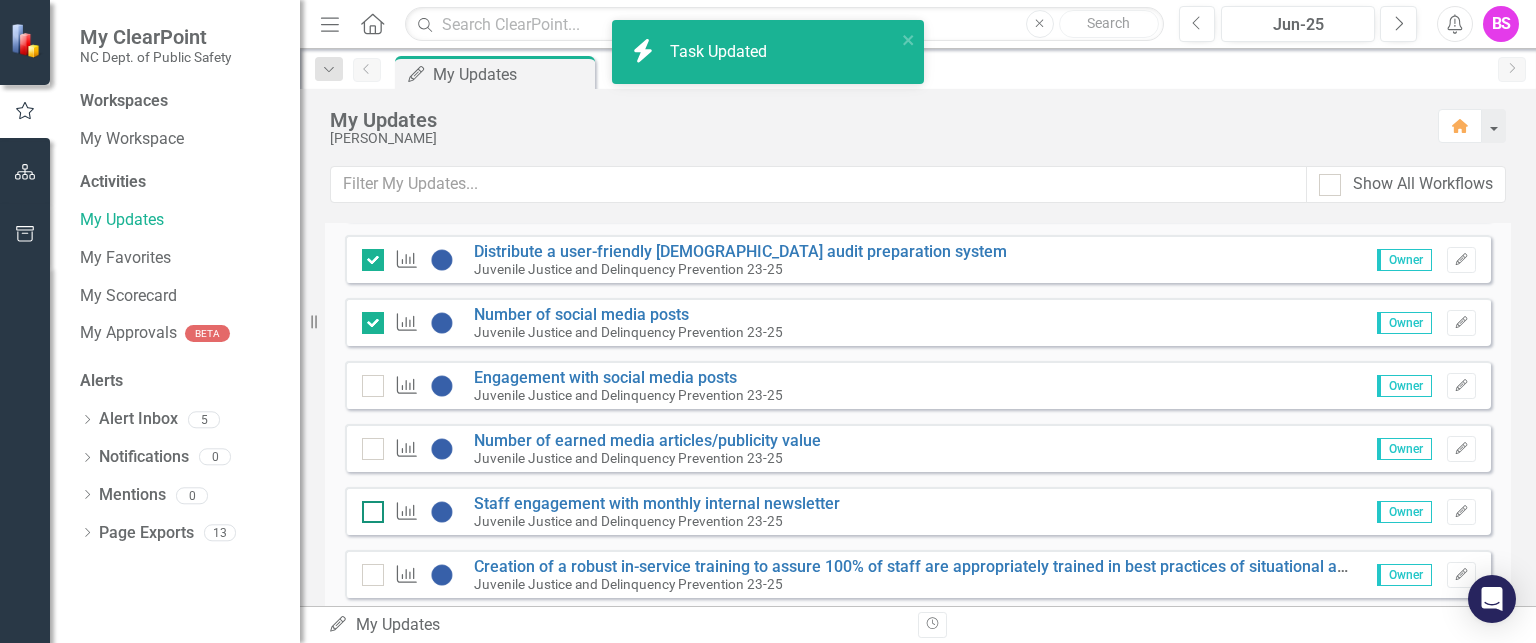 click at bounding box center [373, 449] 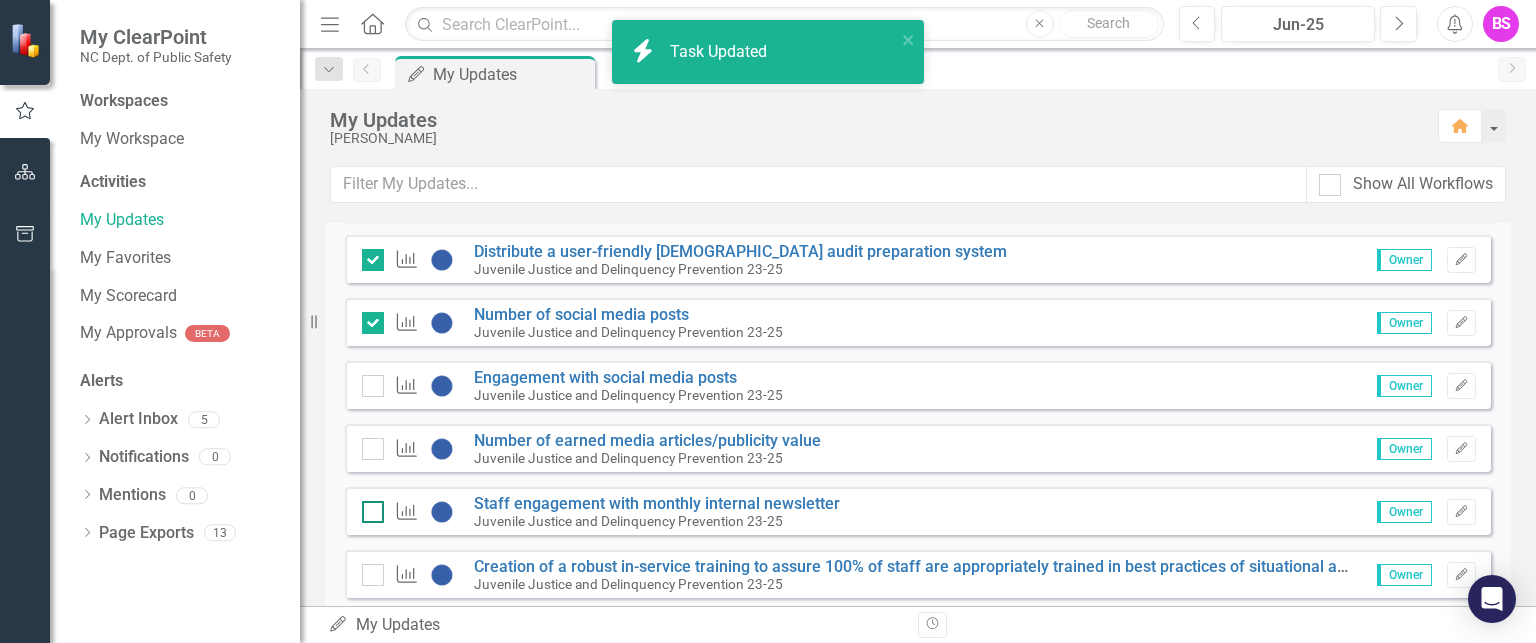 checkbox on "true" 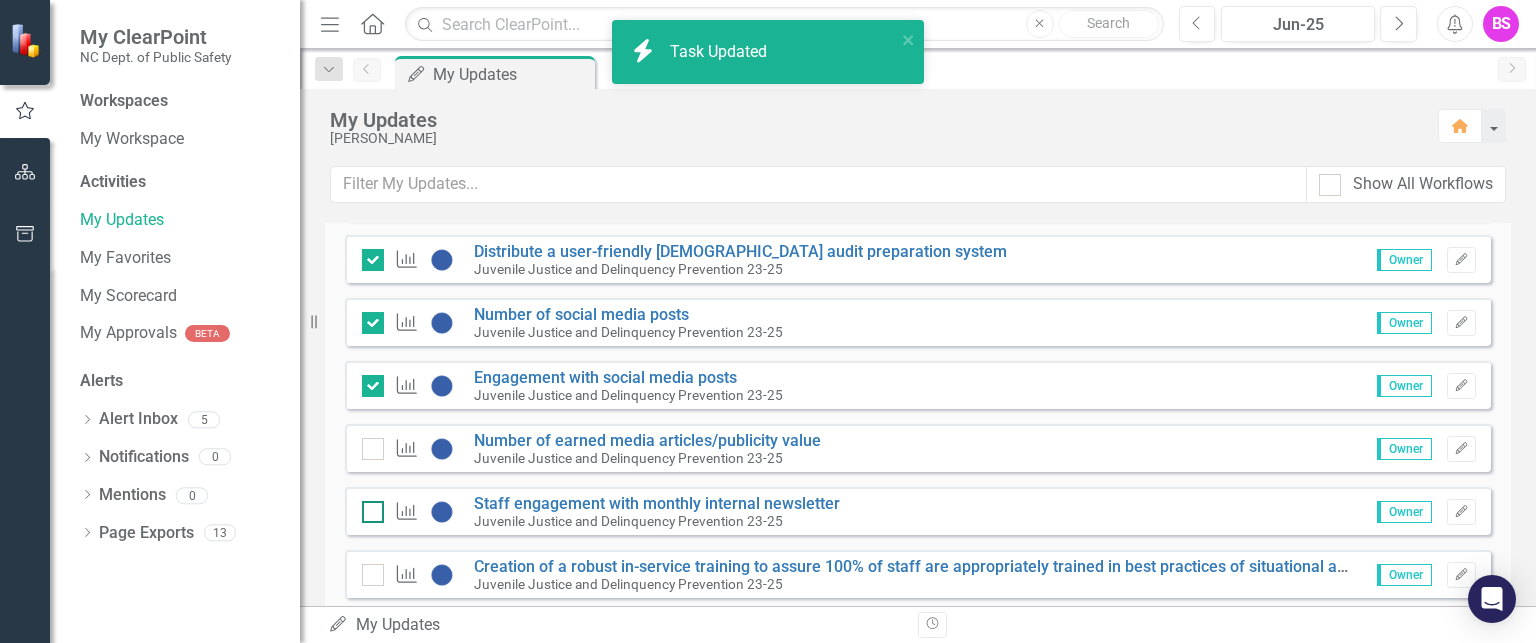 click at bounding box center (373, 512) 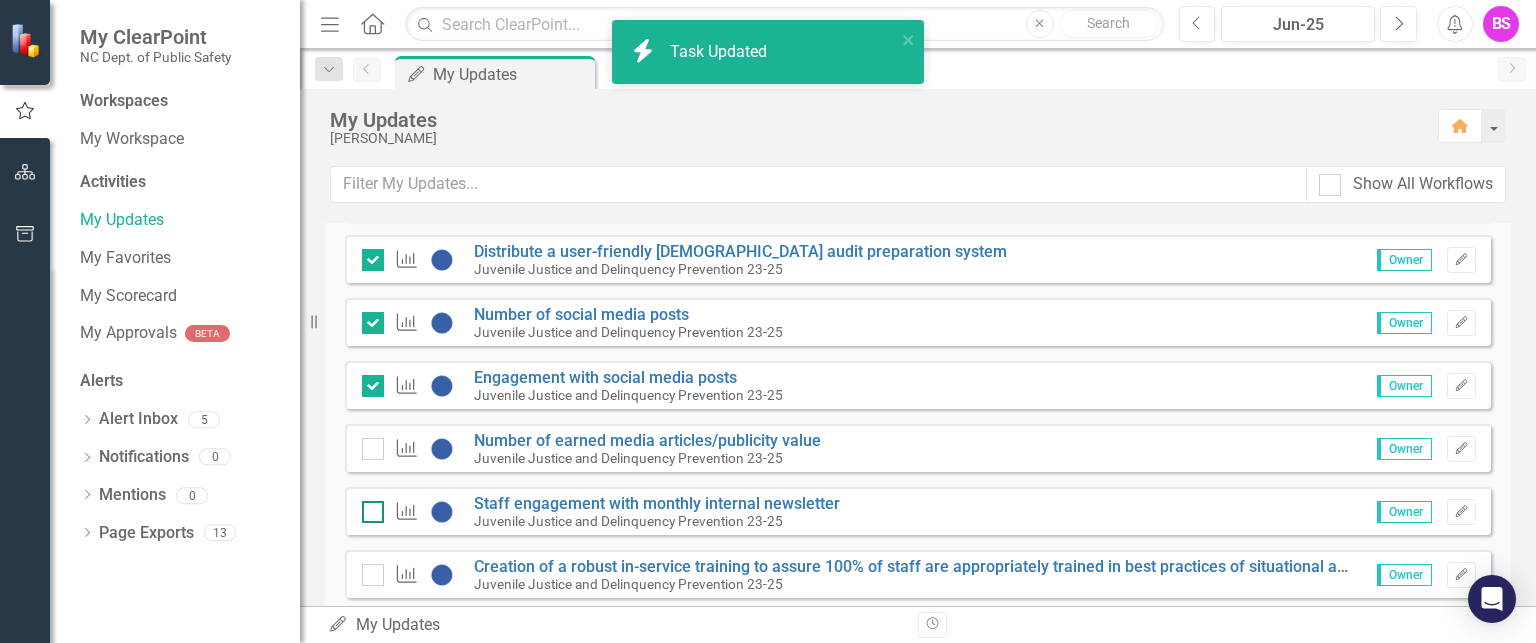 click at bounding box center (368, 507) 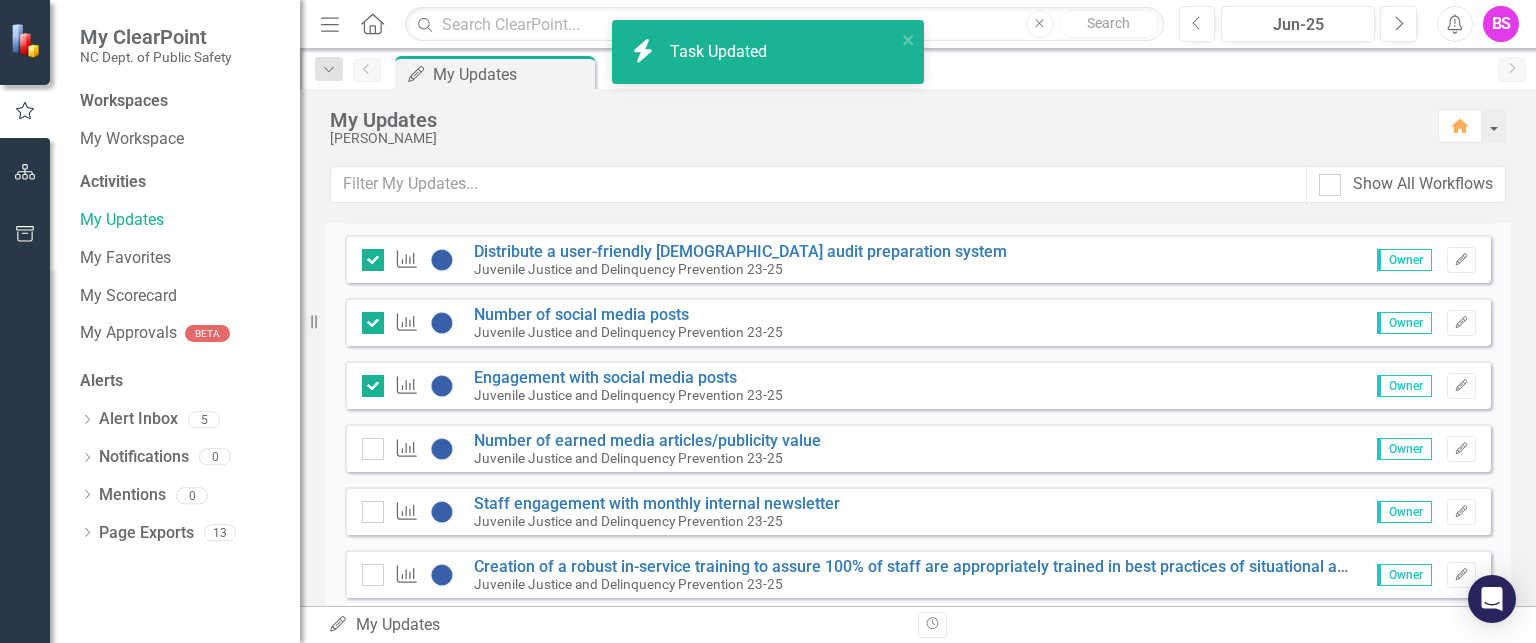 checkbox on "true" 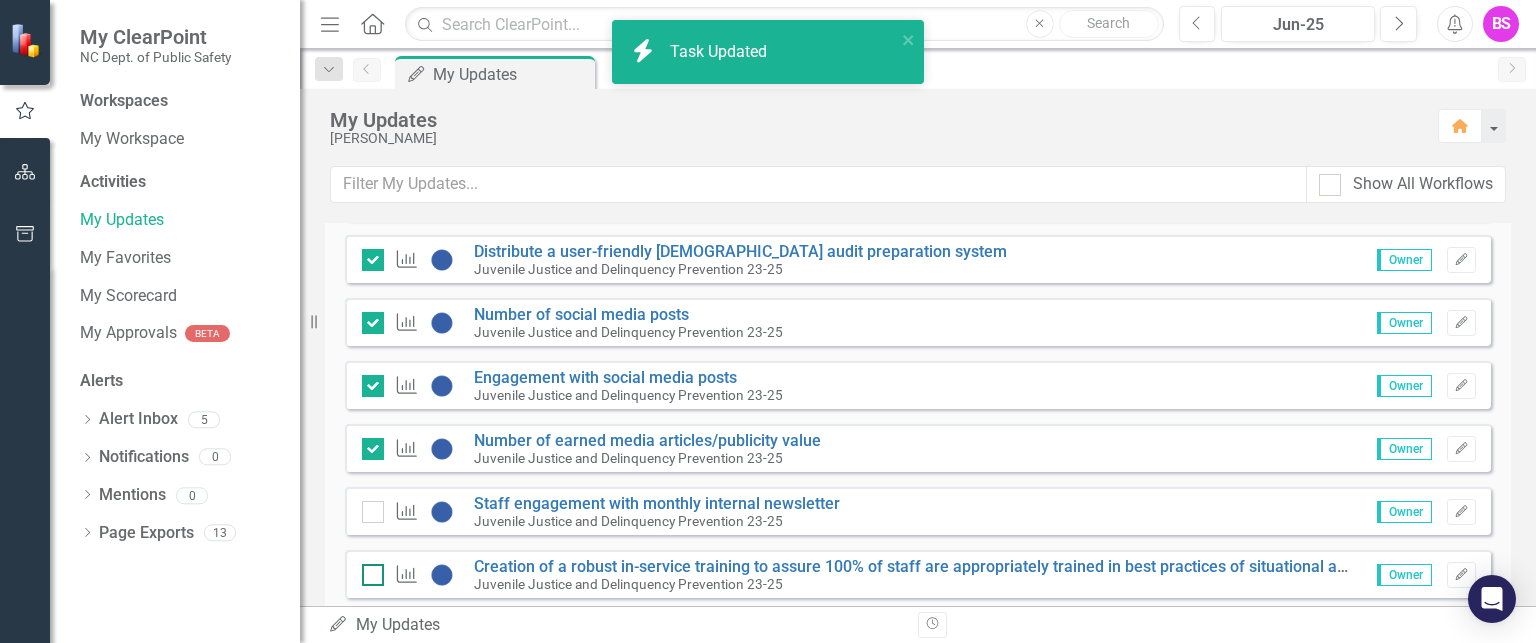 click at bounding box center [368, 570] 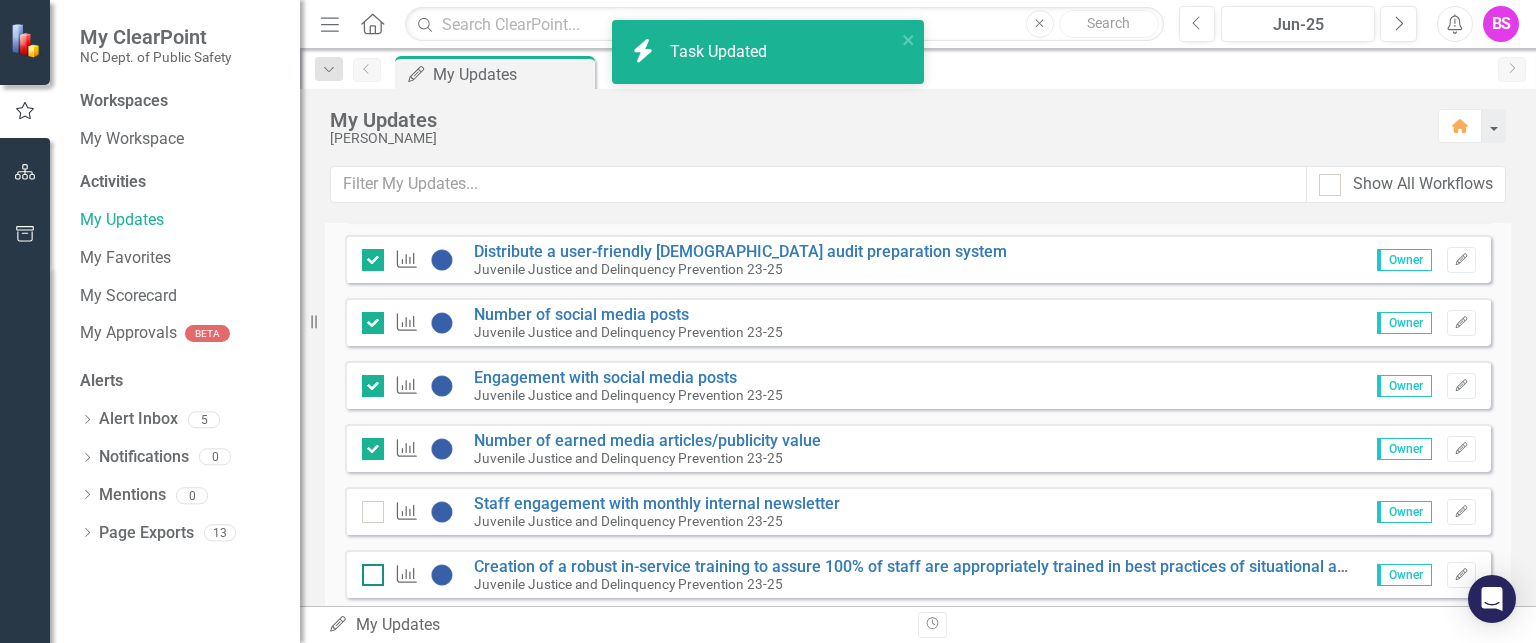 checkbox on "false" 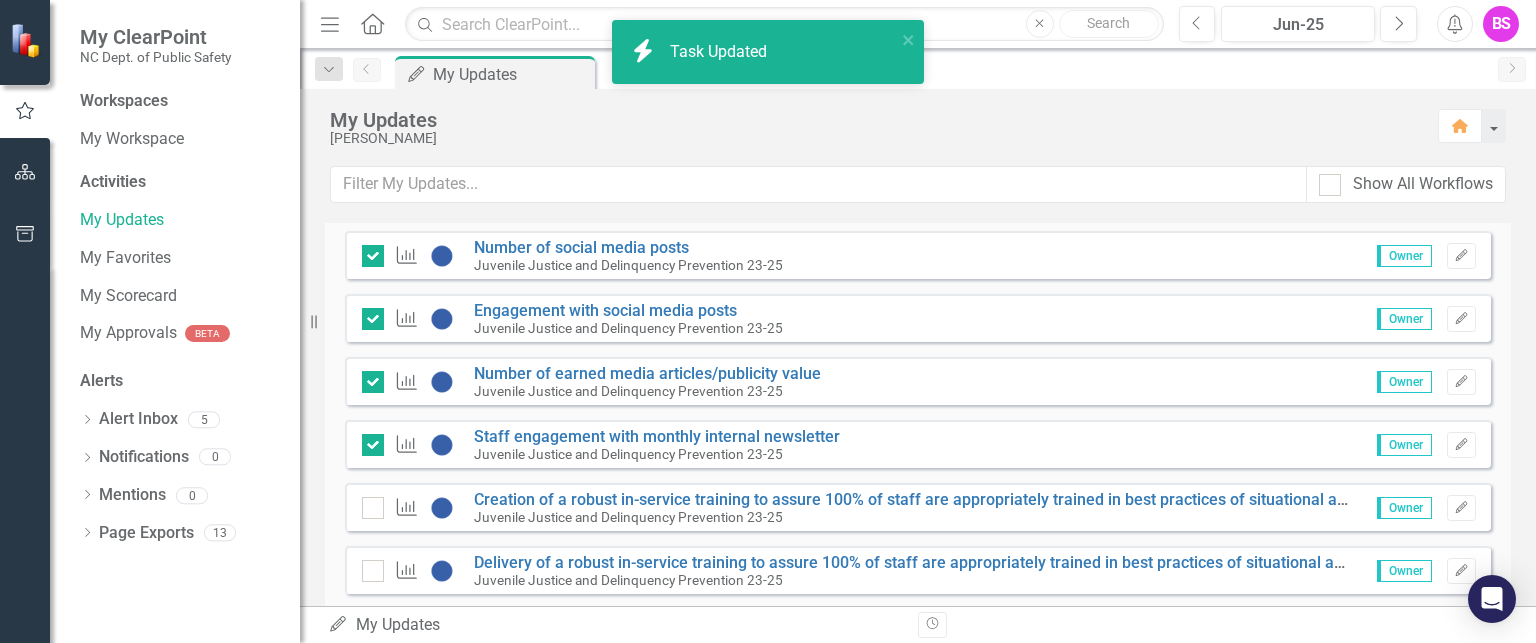 checkbox on "true" 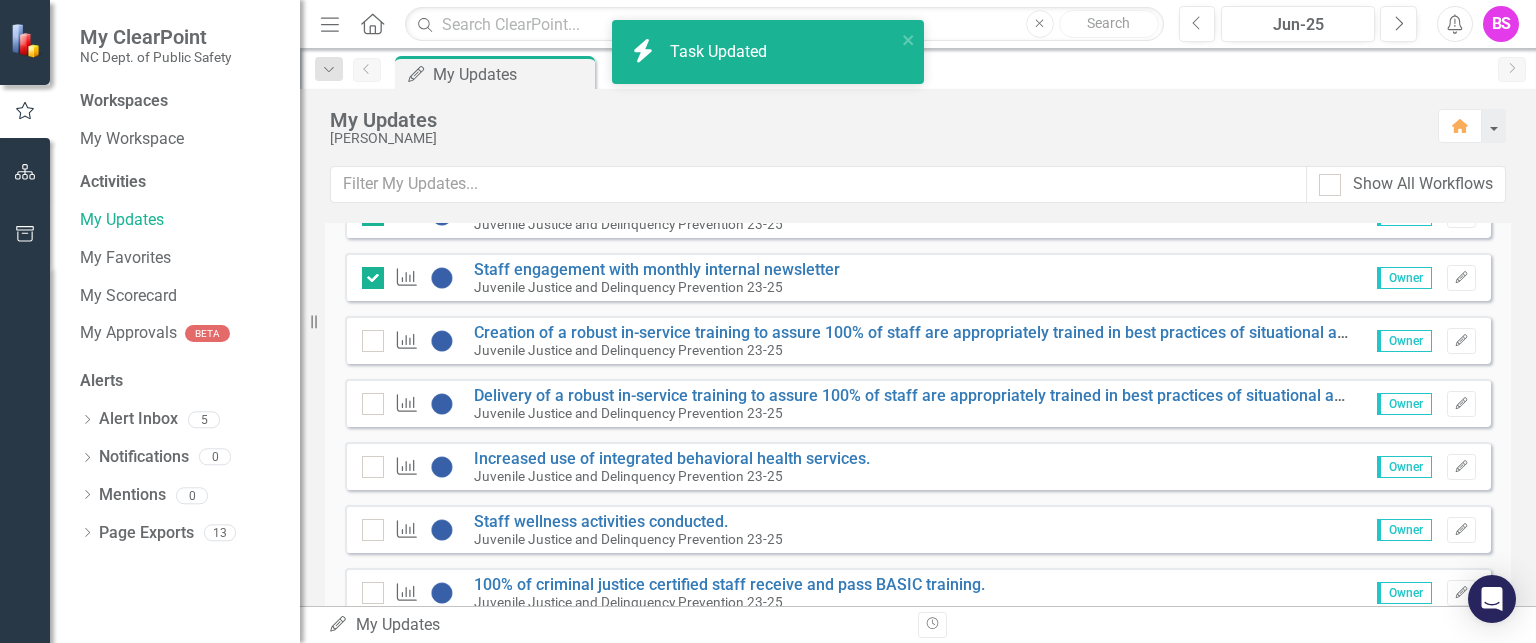 scroll, scrollTop: 4200, scrollLeft: 0, axis: vertical 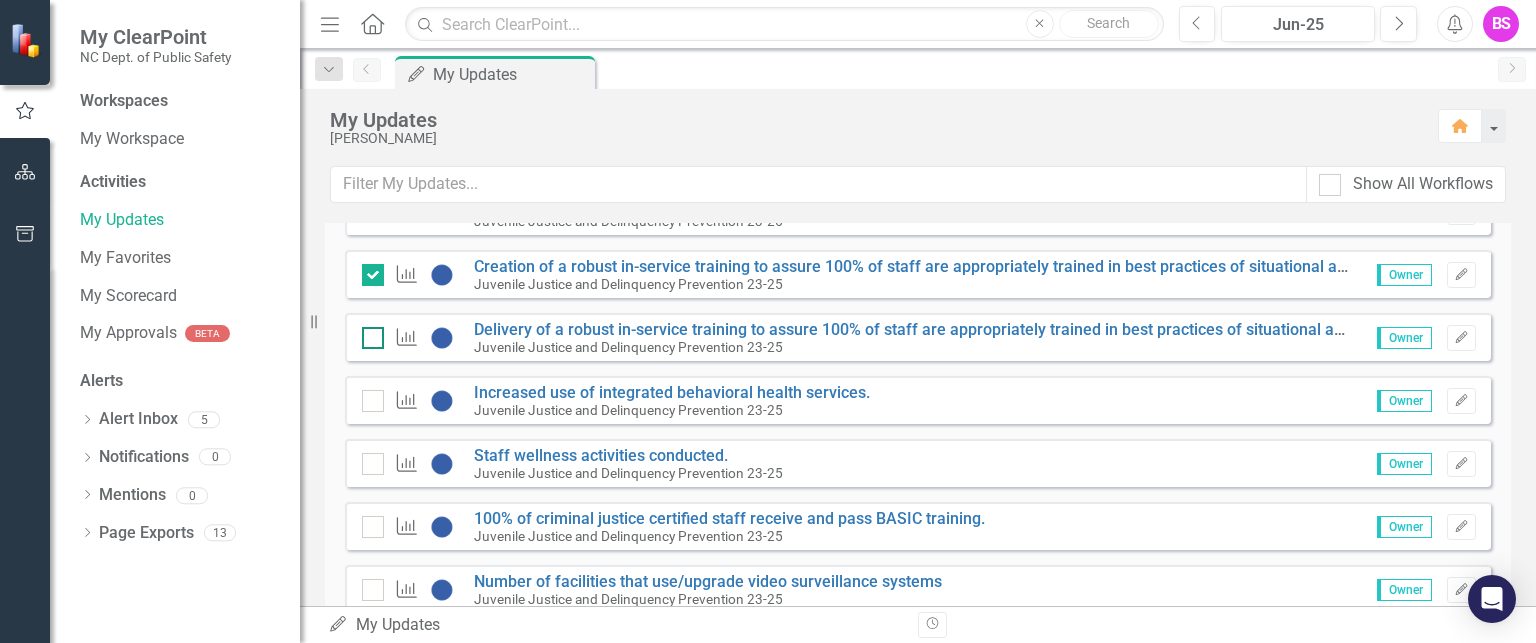 click at bounding box center (368, 333) 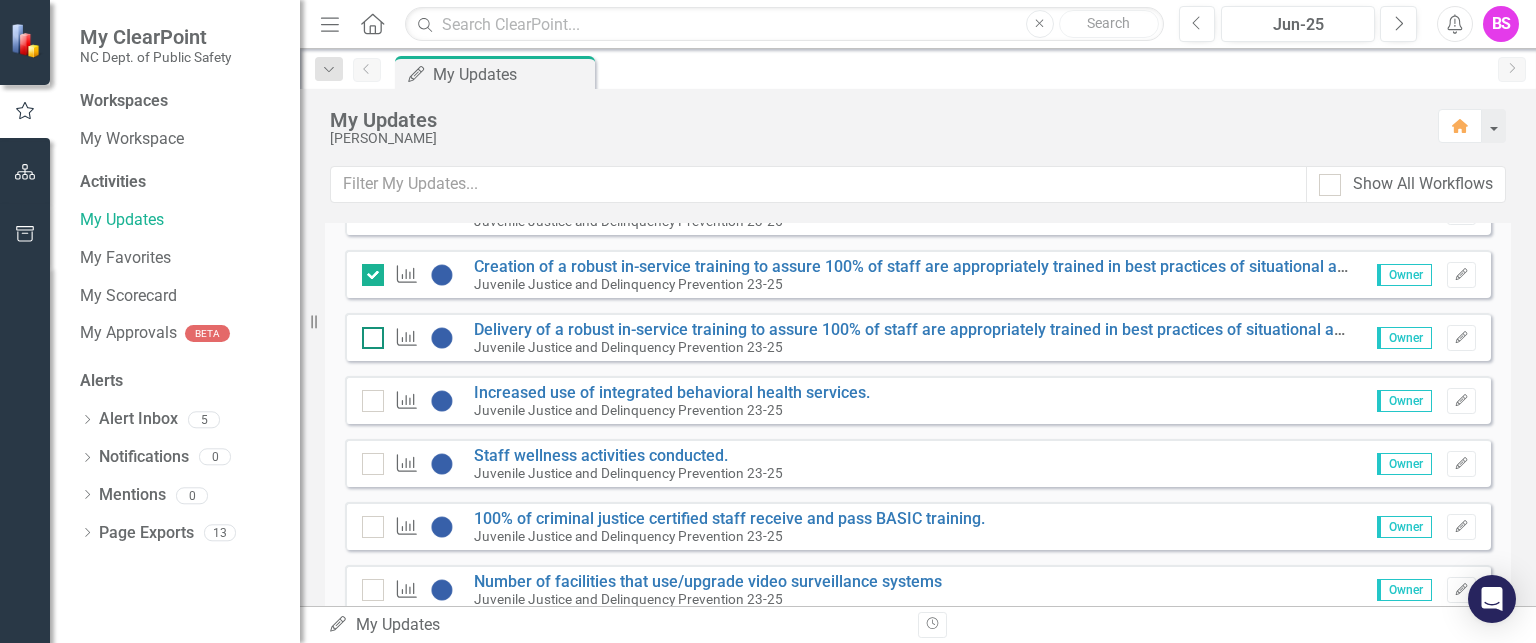 checkbox on "false" 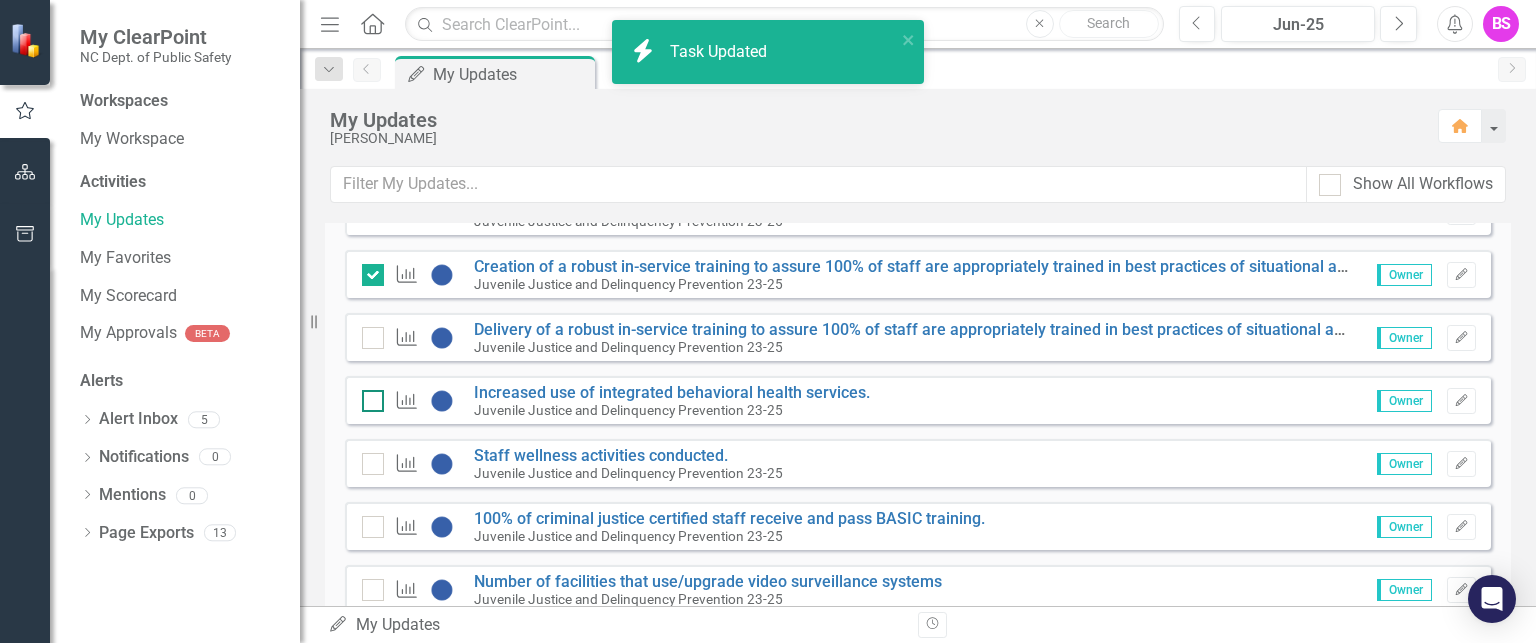 click at bounding box center (368, 396) 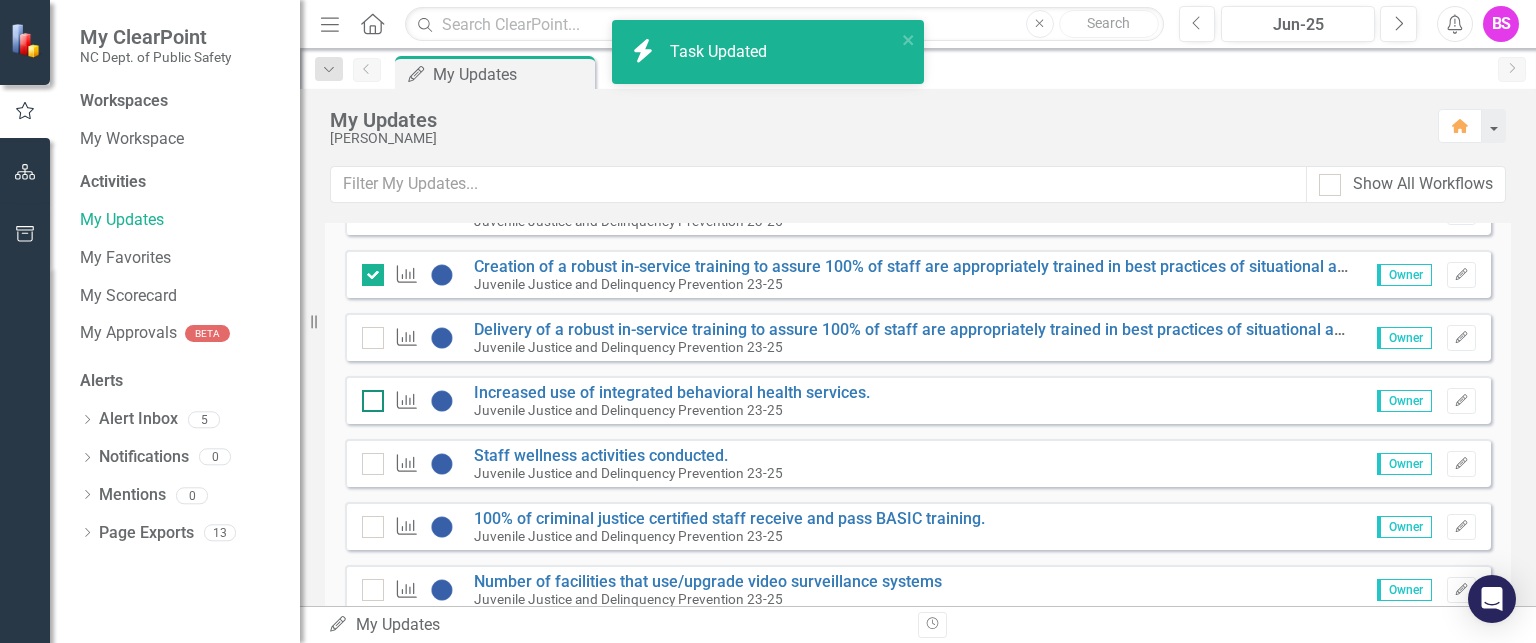 checkbox on "false" 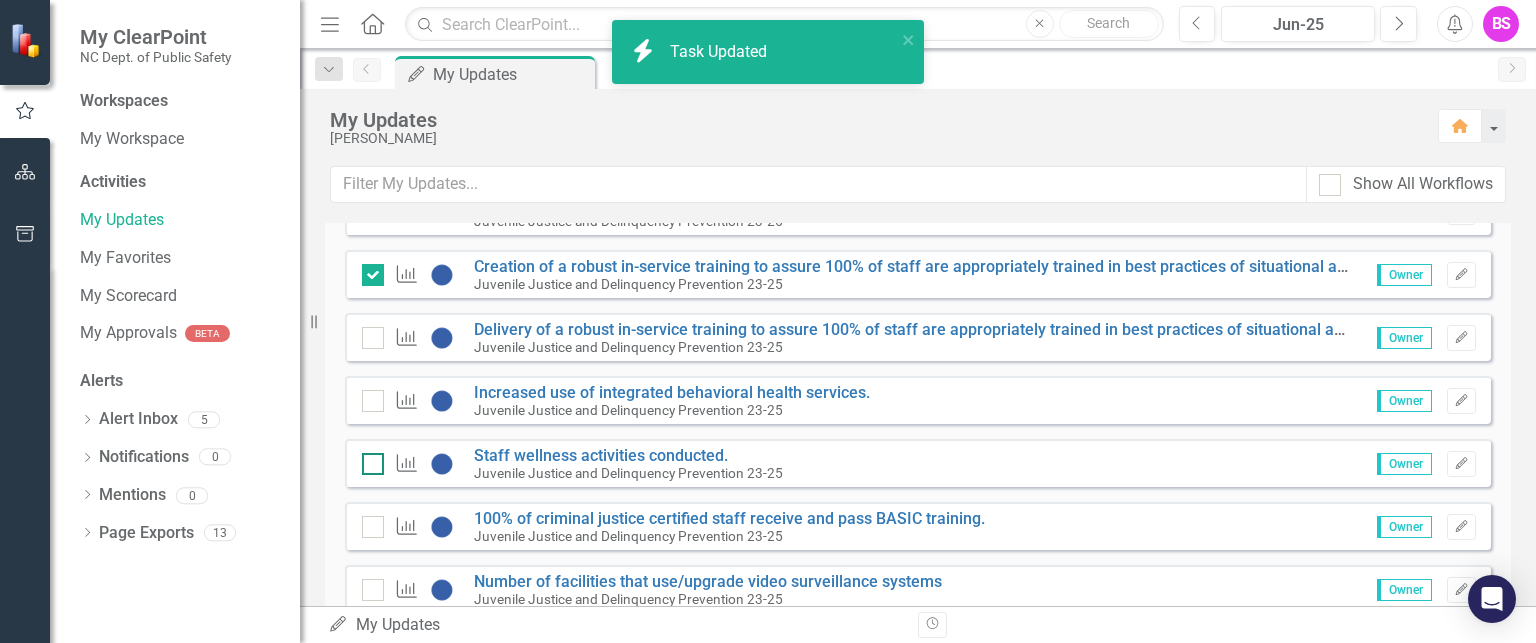 checkbox on "true" 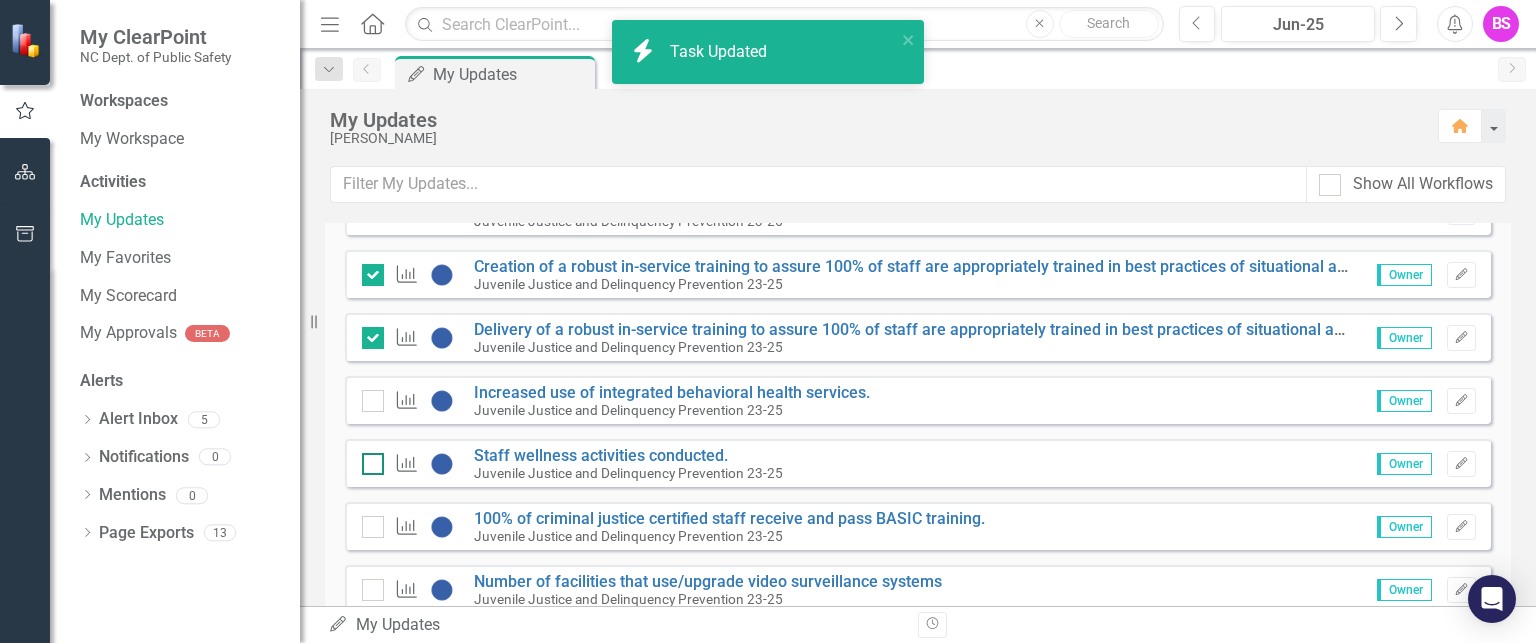 click at bounding box center (373, 464) 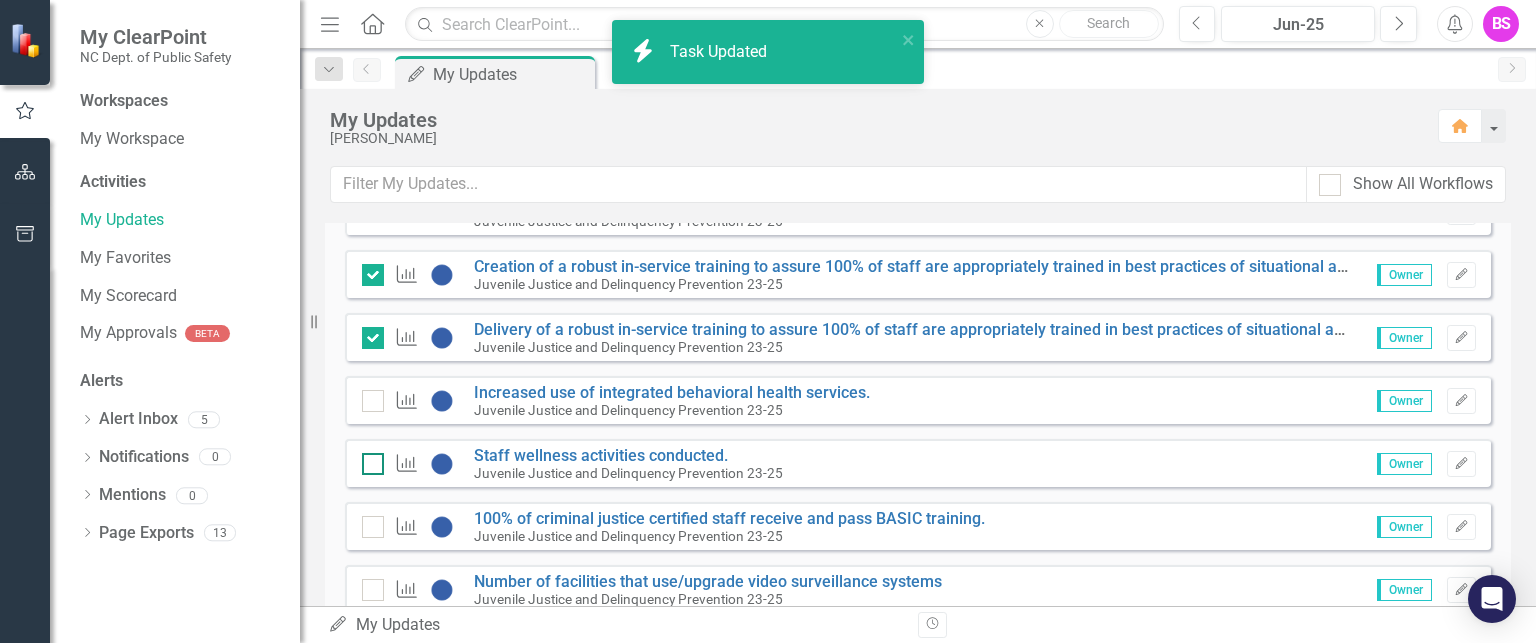 click at bounding box center (368, 459) 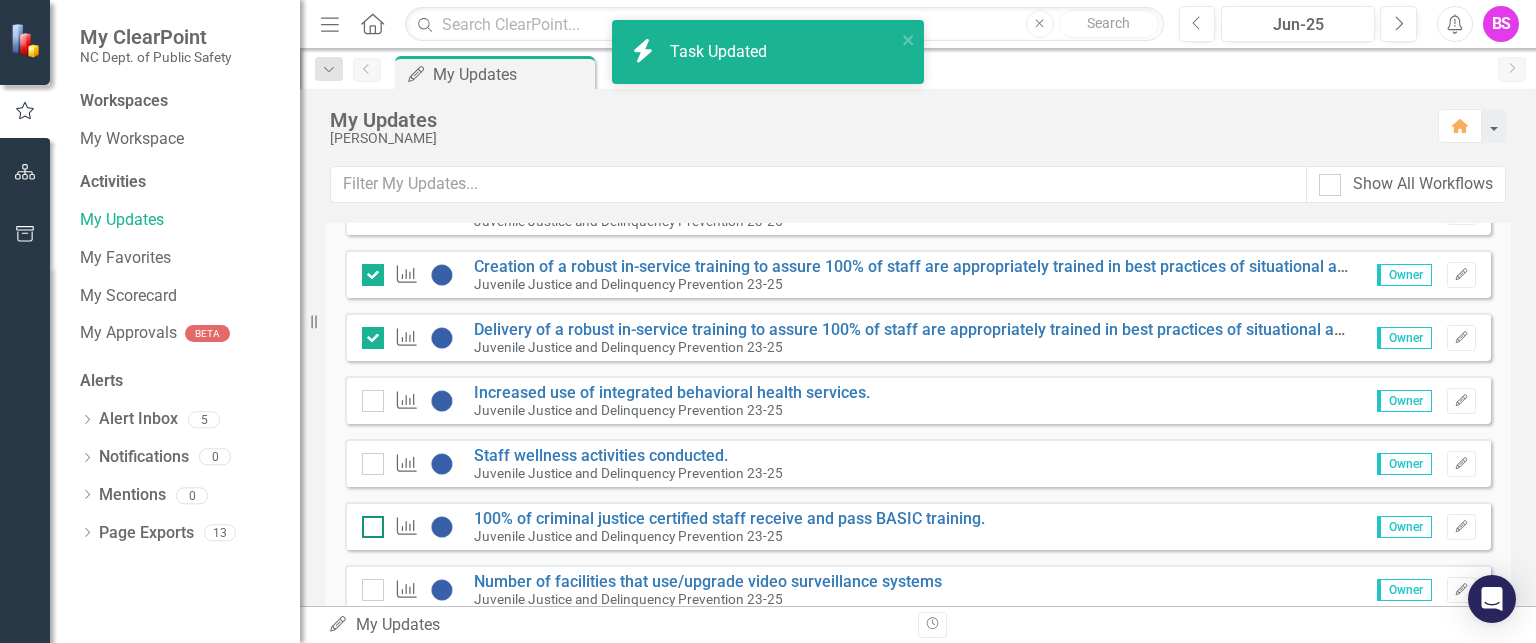 checkbox on "true" 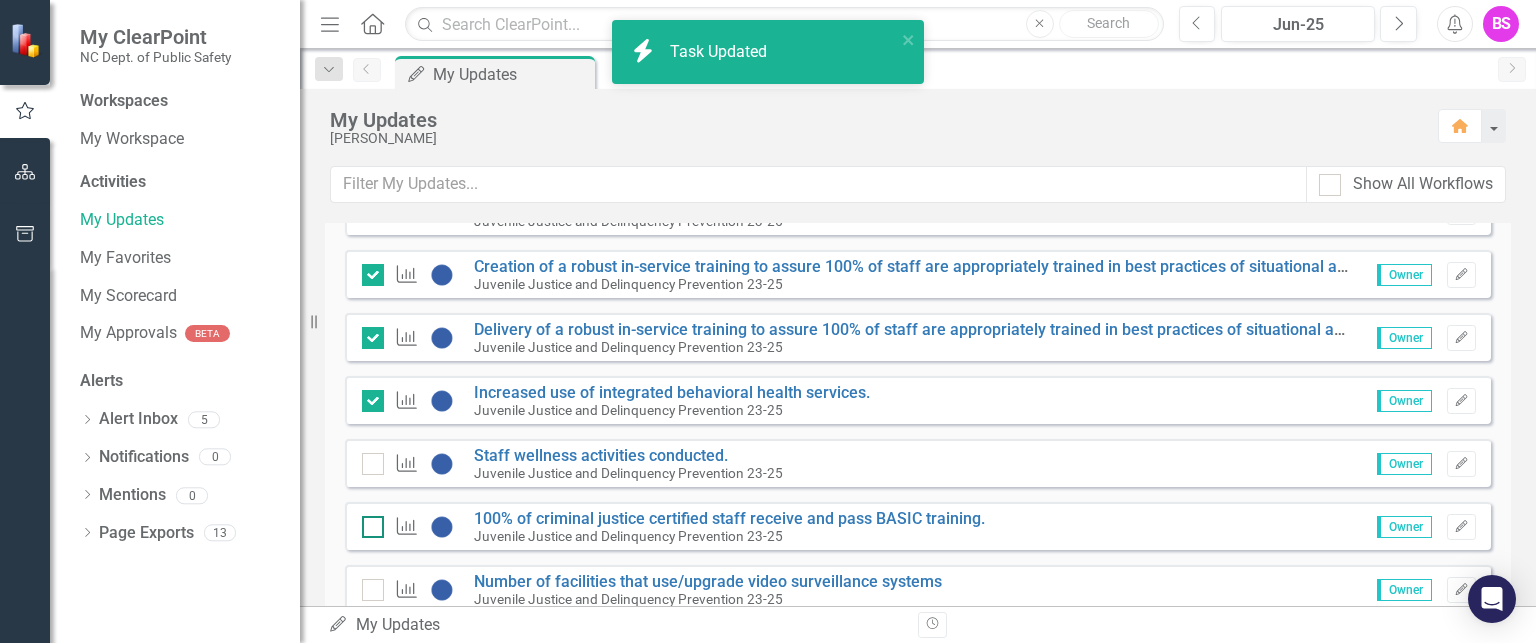 click at bounding box center [373, 527] 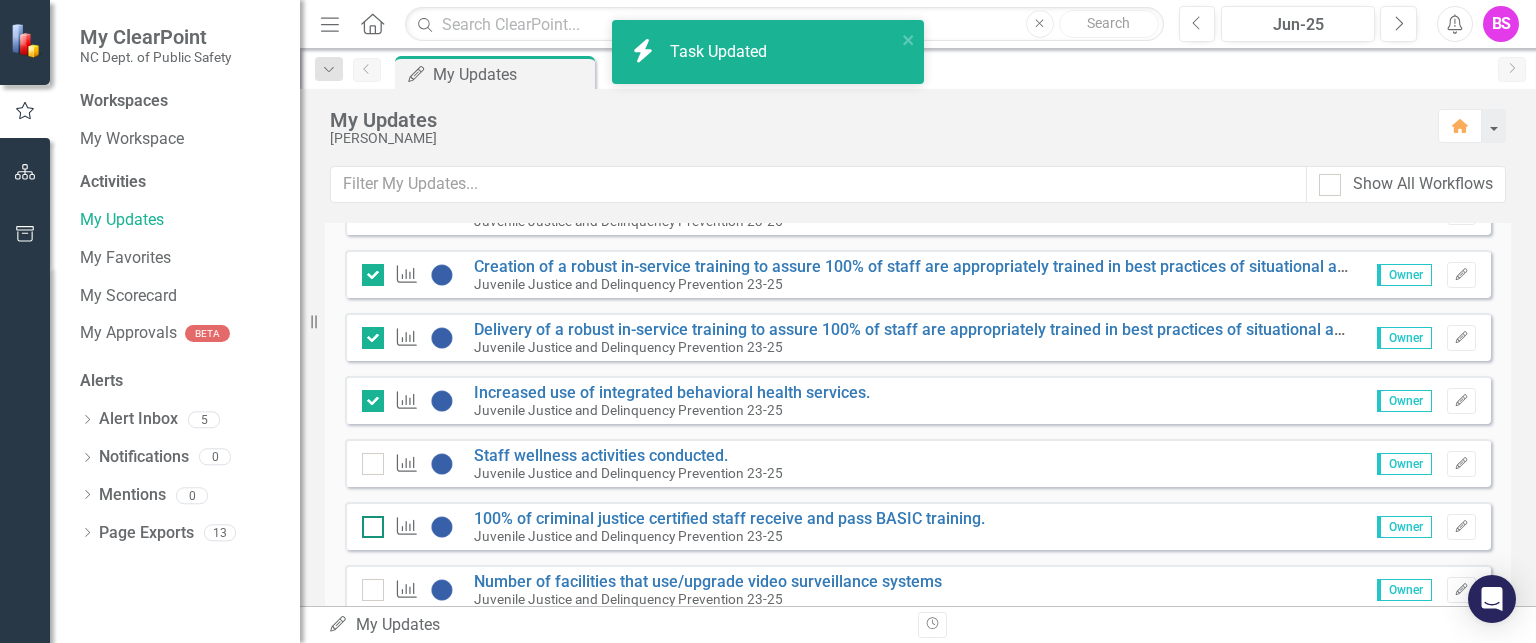 click at bounding box center [368, 522] 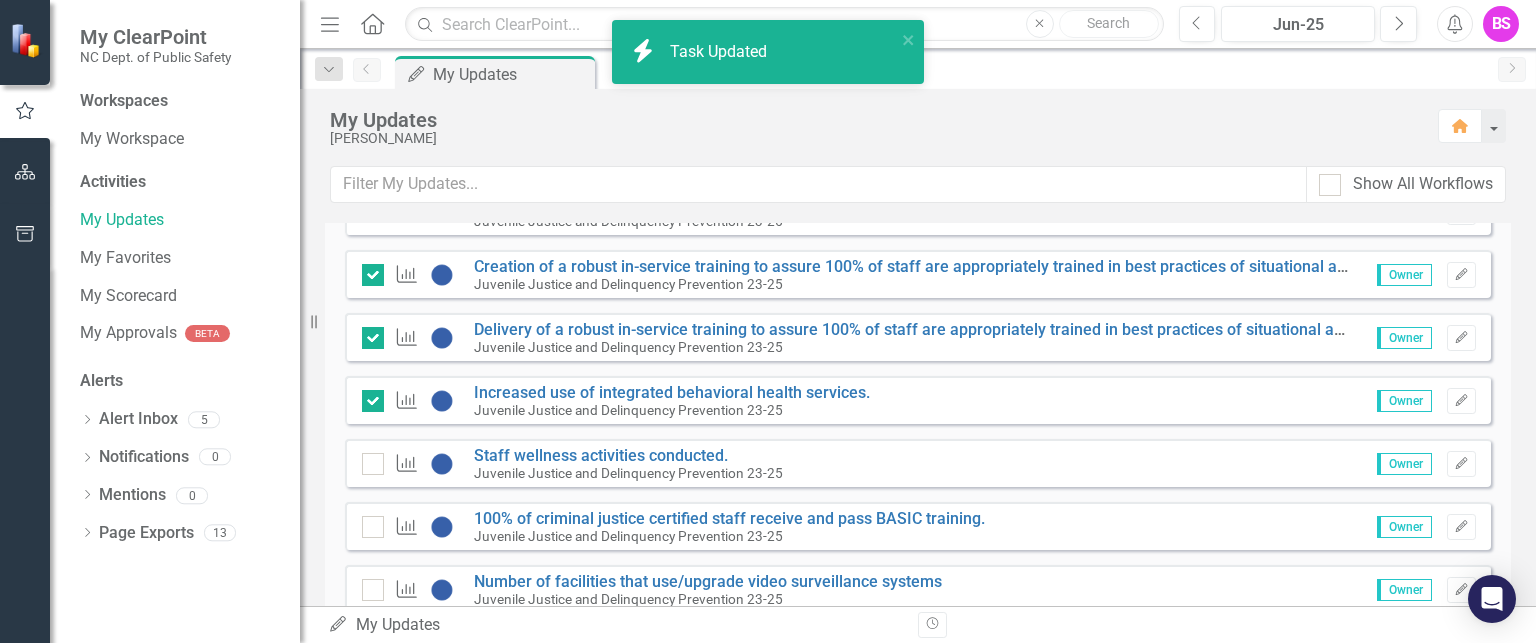 checkbox on "true" 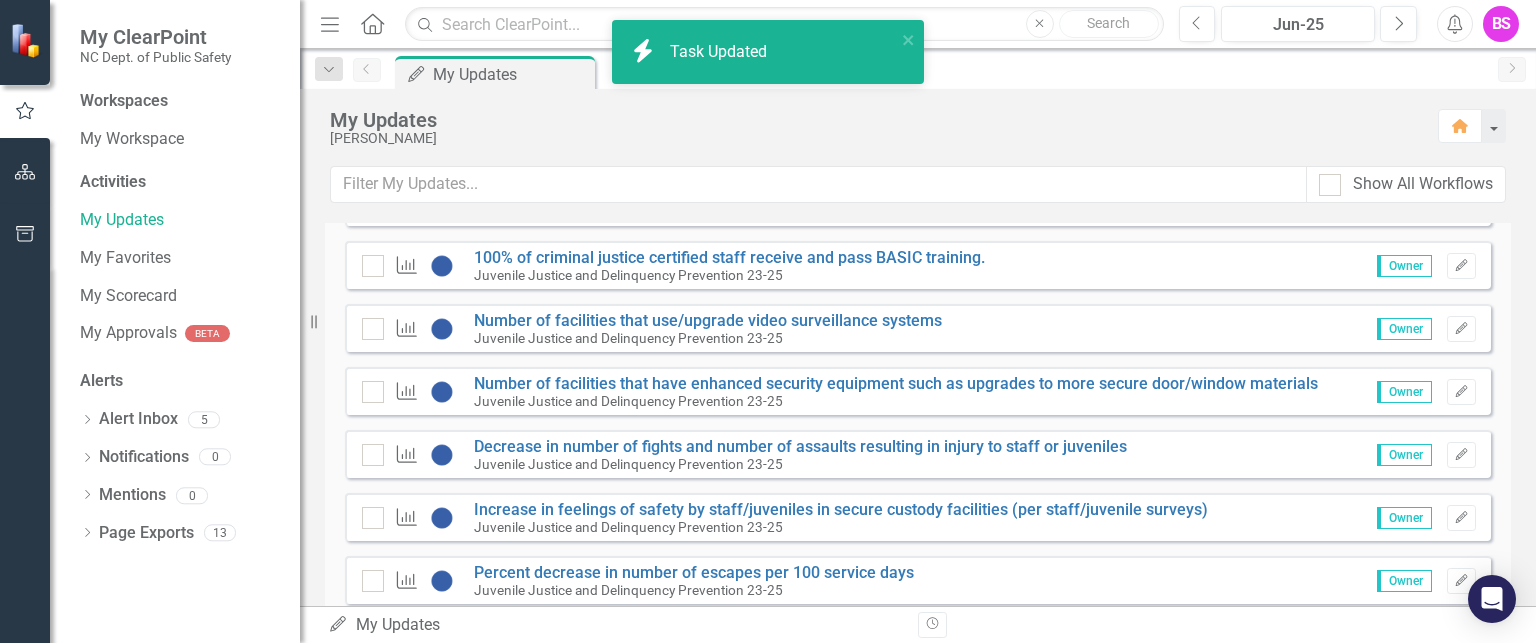 checkbox on "true" 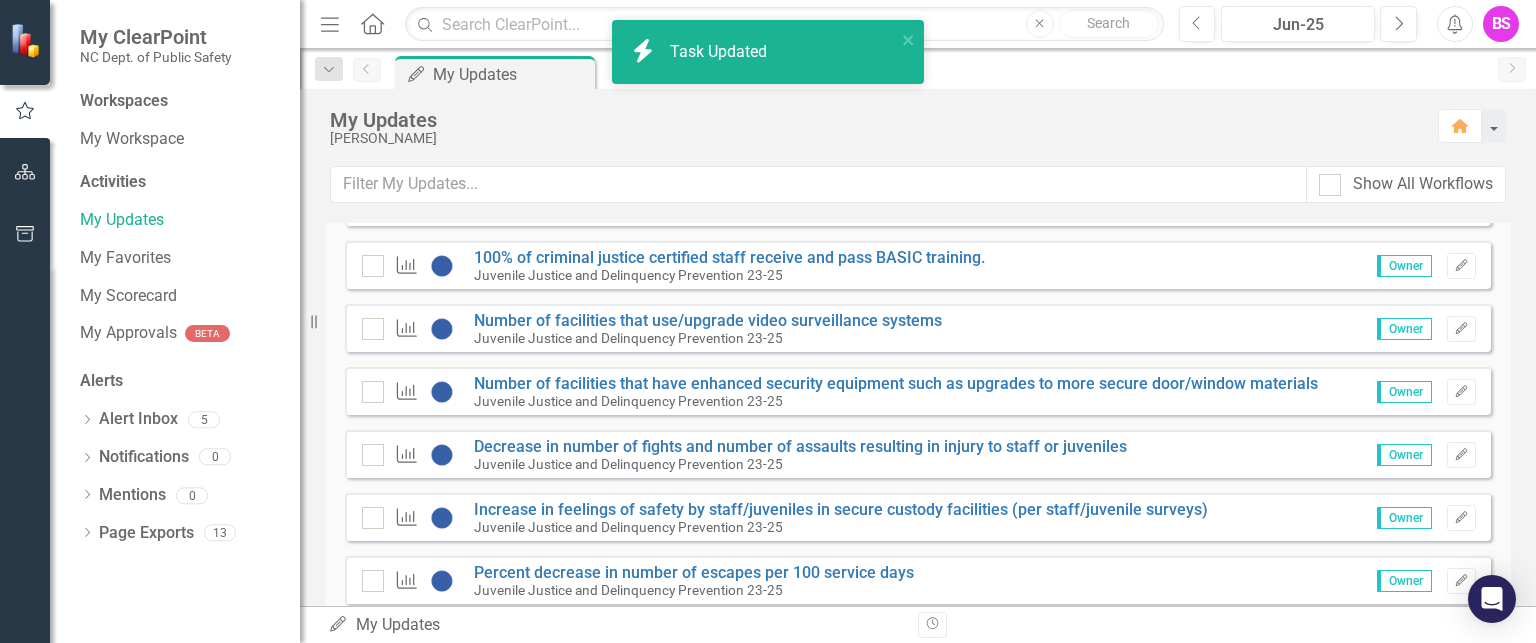 scroll, scrollTop: 4500, scrollLeft: 0, axis: vertical 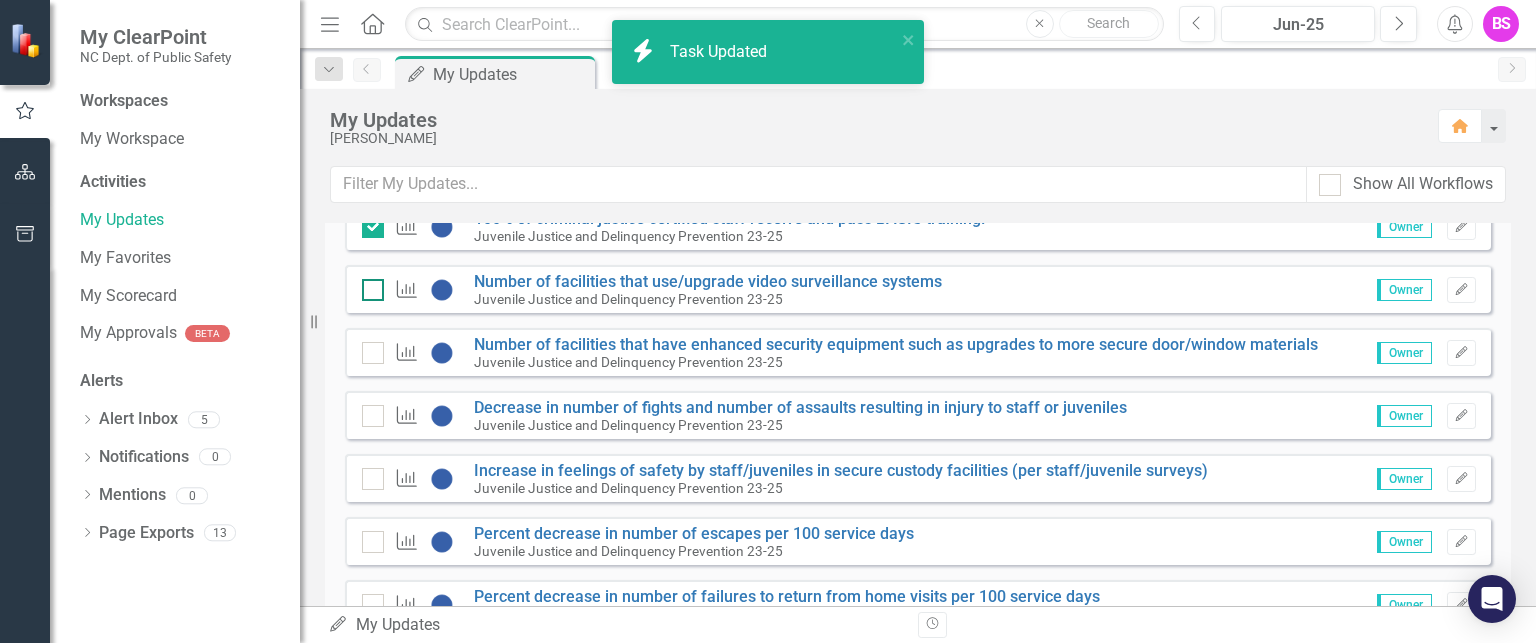click at bounding box center (373, 290) 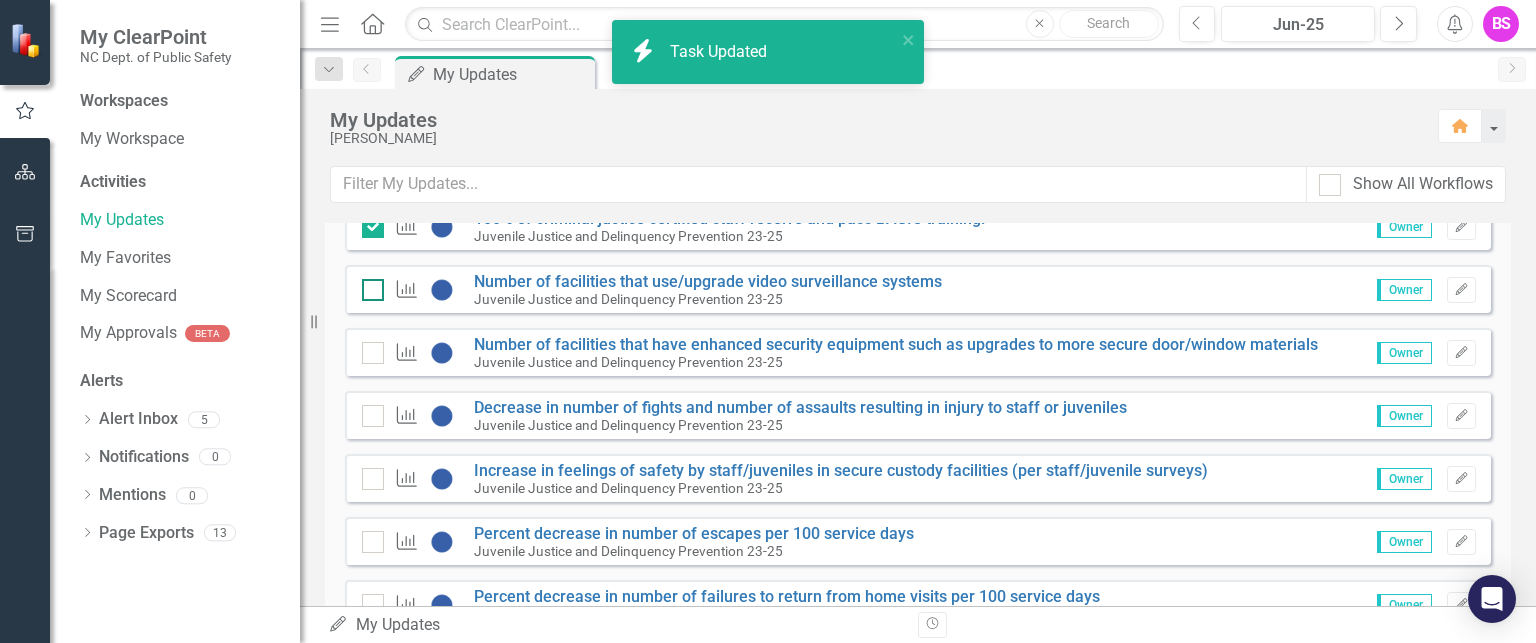 click at bounding box center (368, 285) 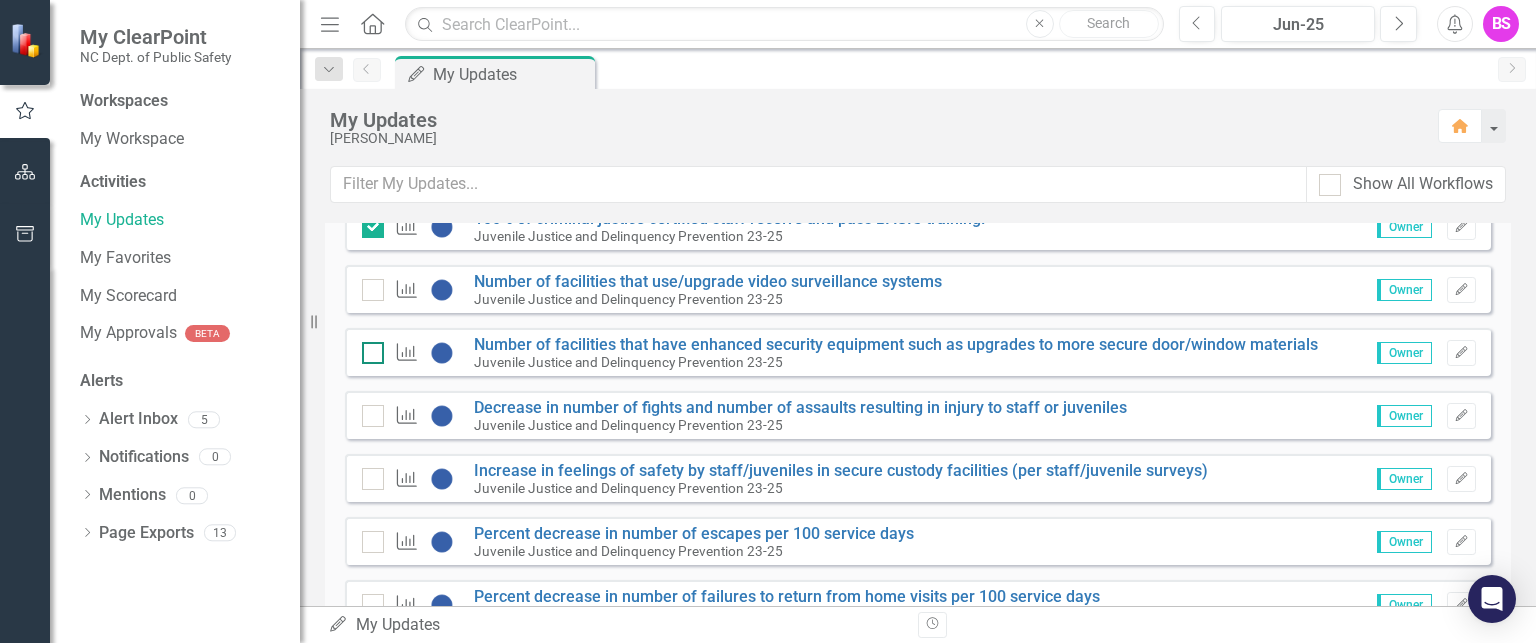 click at bounding box center (368, 348) 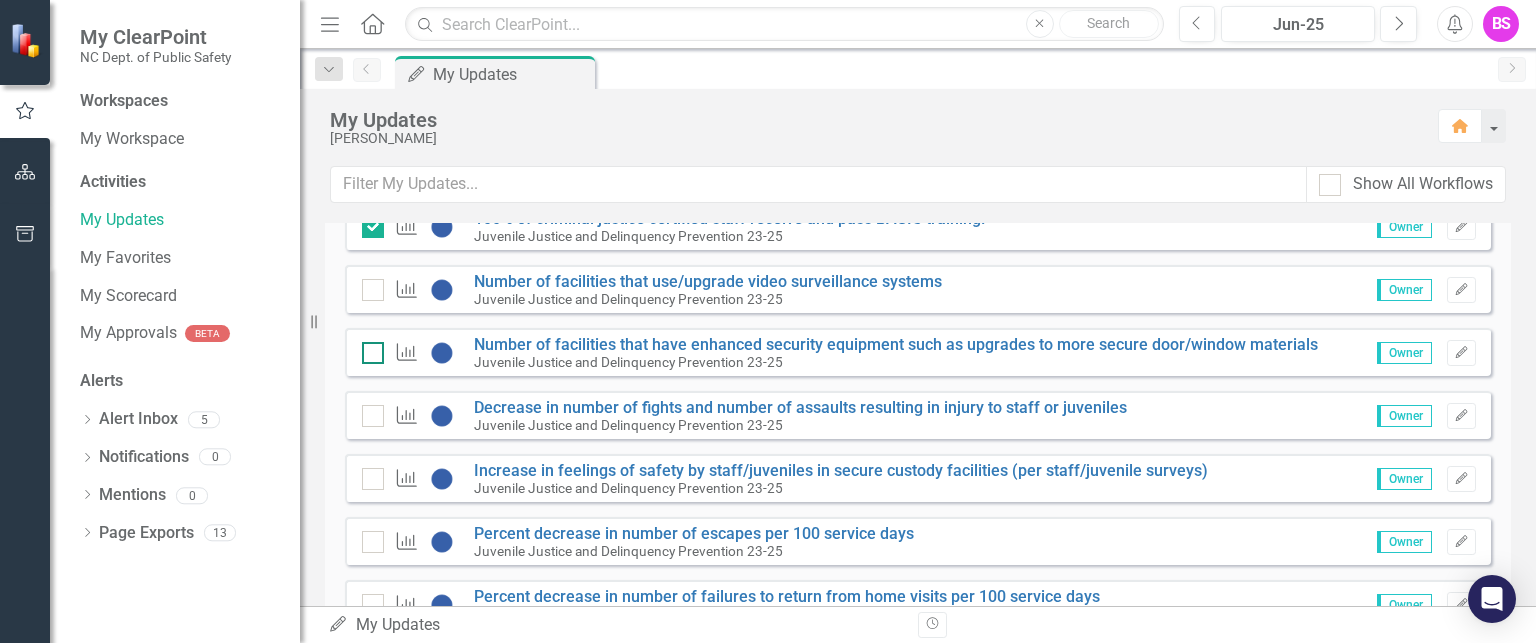 checkbox on "false" 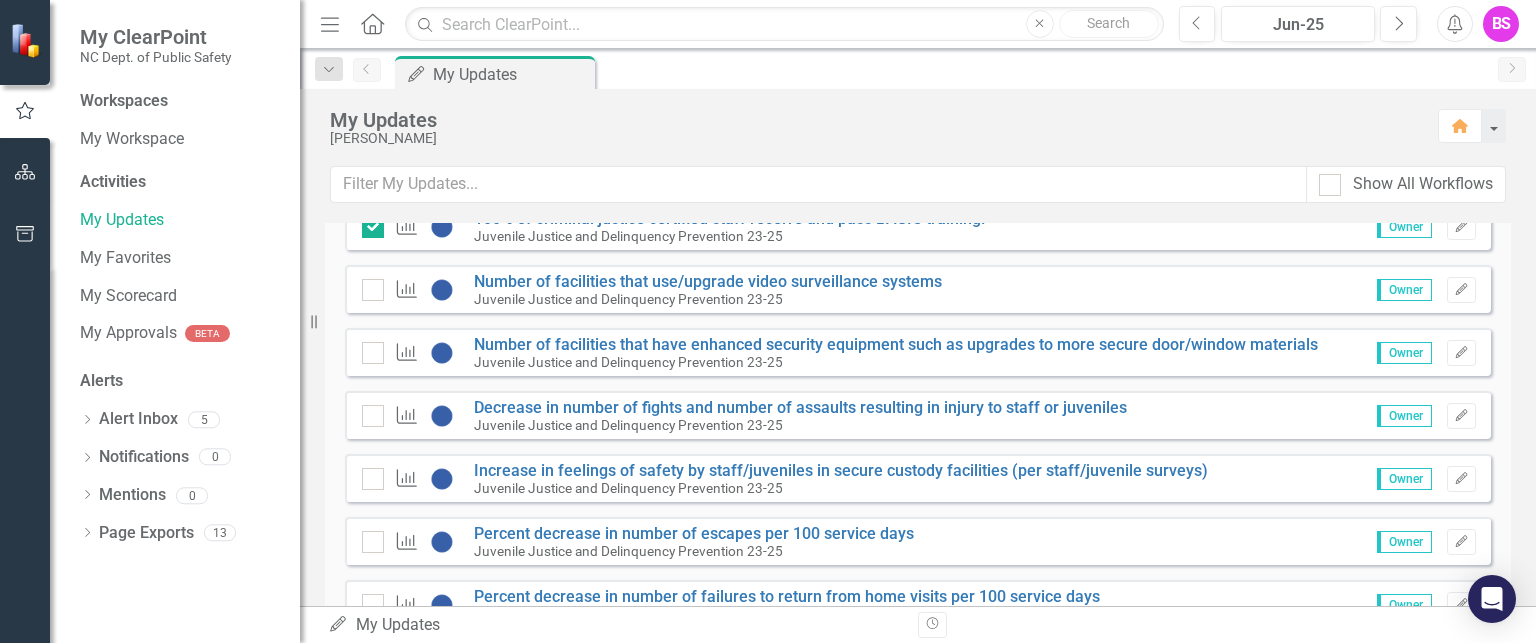 checkbox on "true" 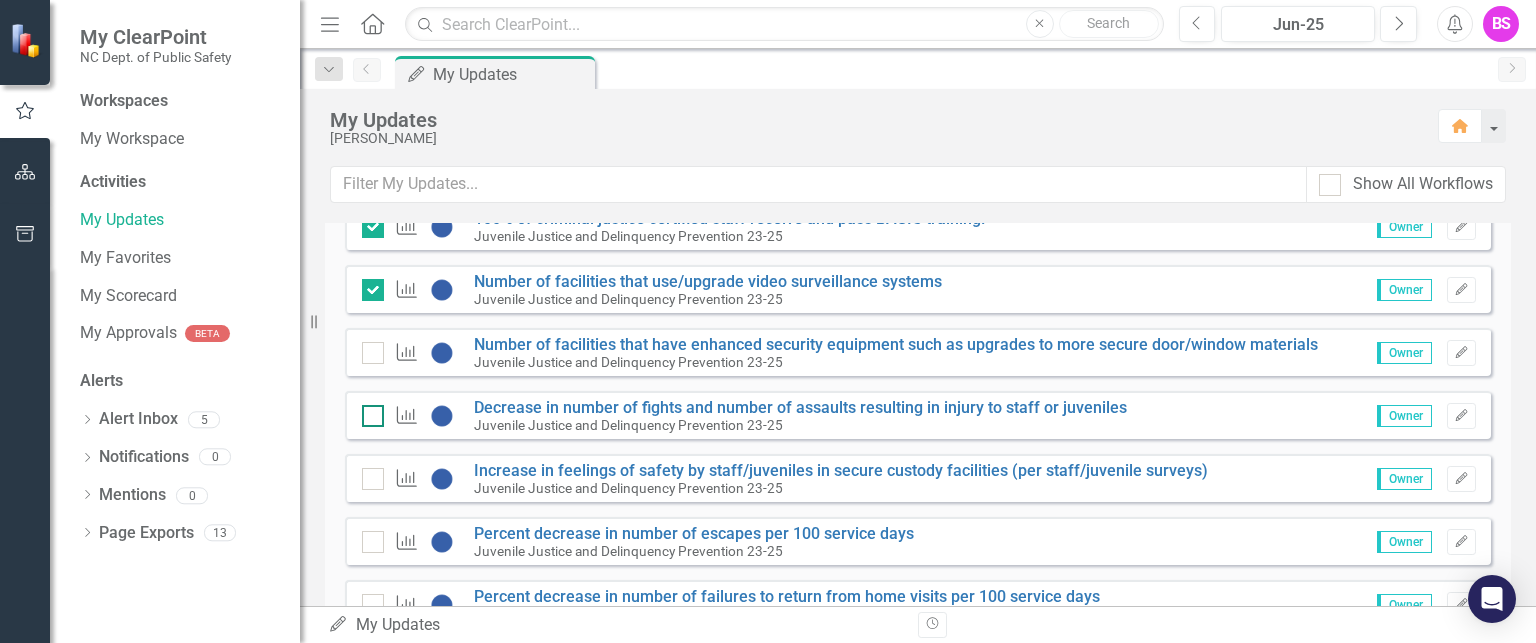 click at bounding box center [368, 411] 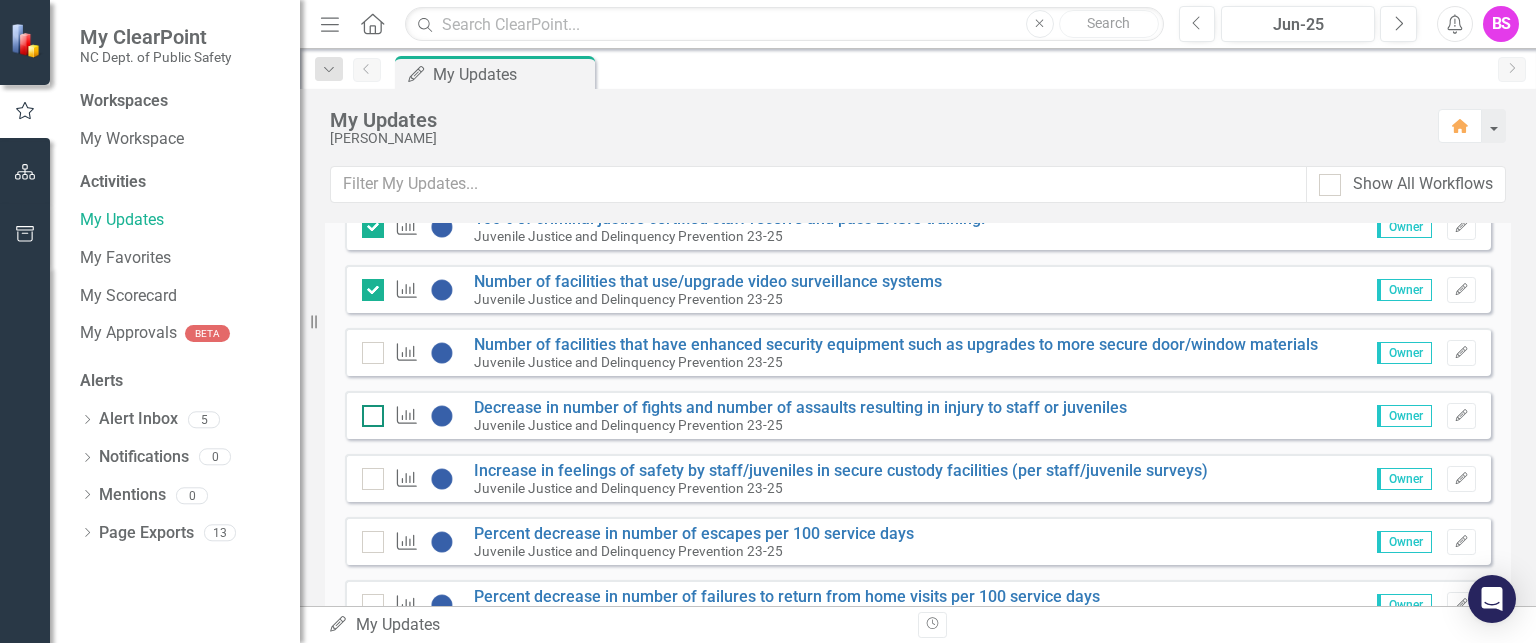 checkbox on "false" 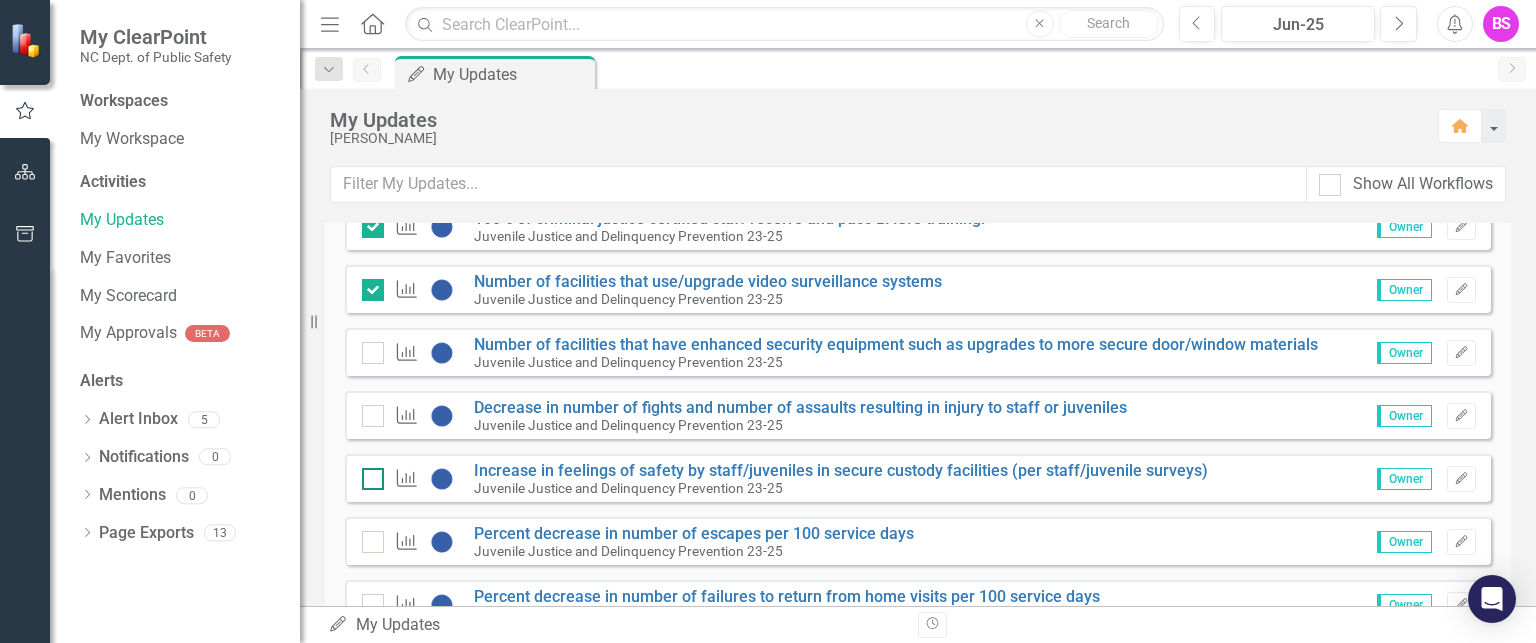checkbox on "true" 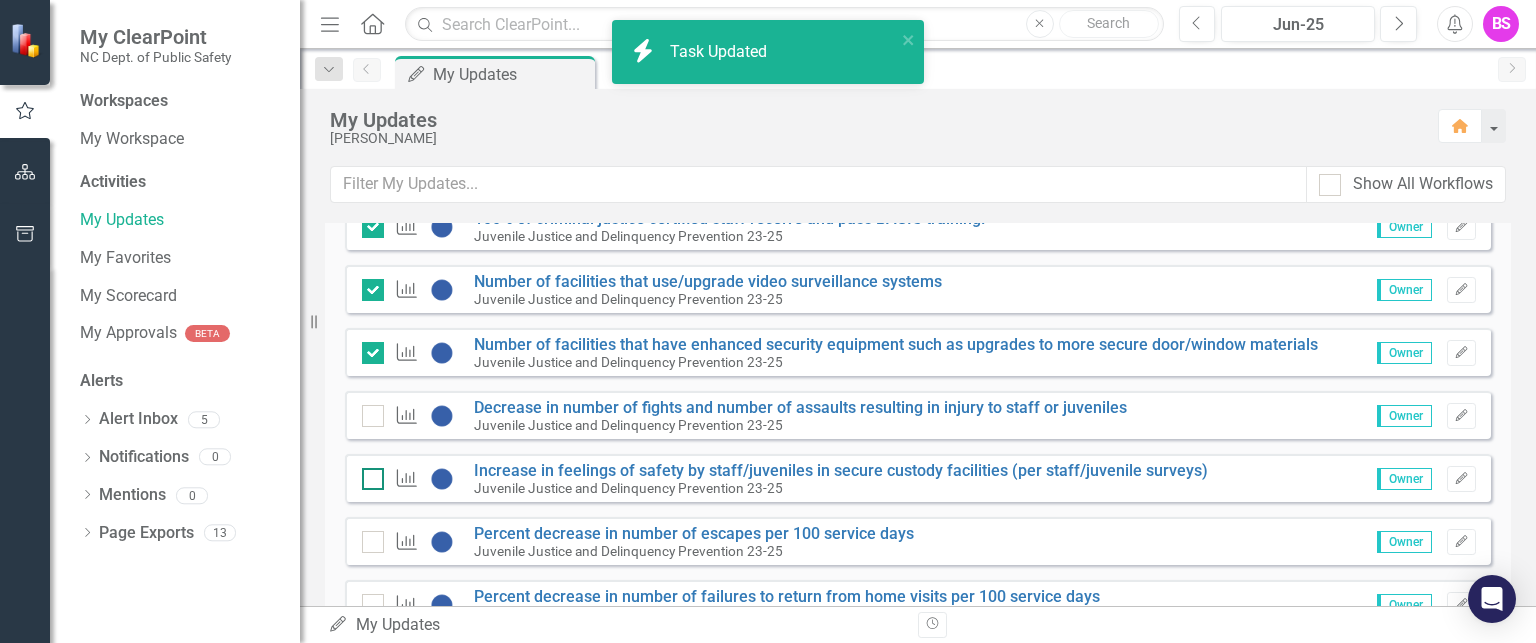 click at bounding box center (373, 479) 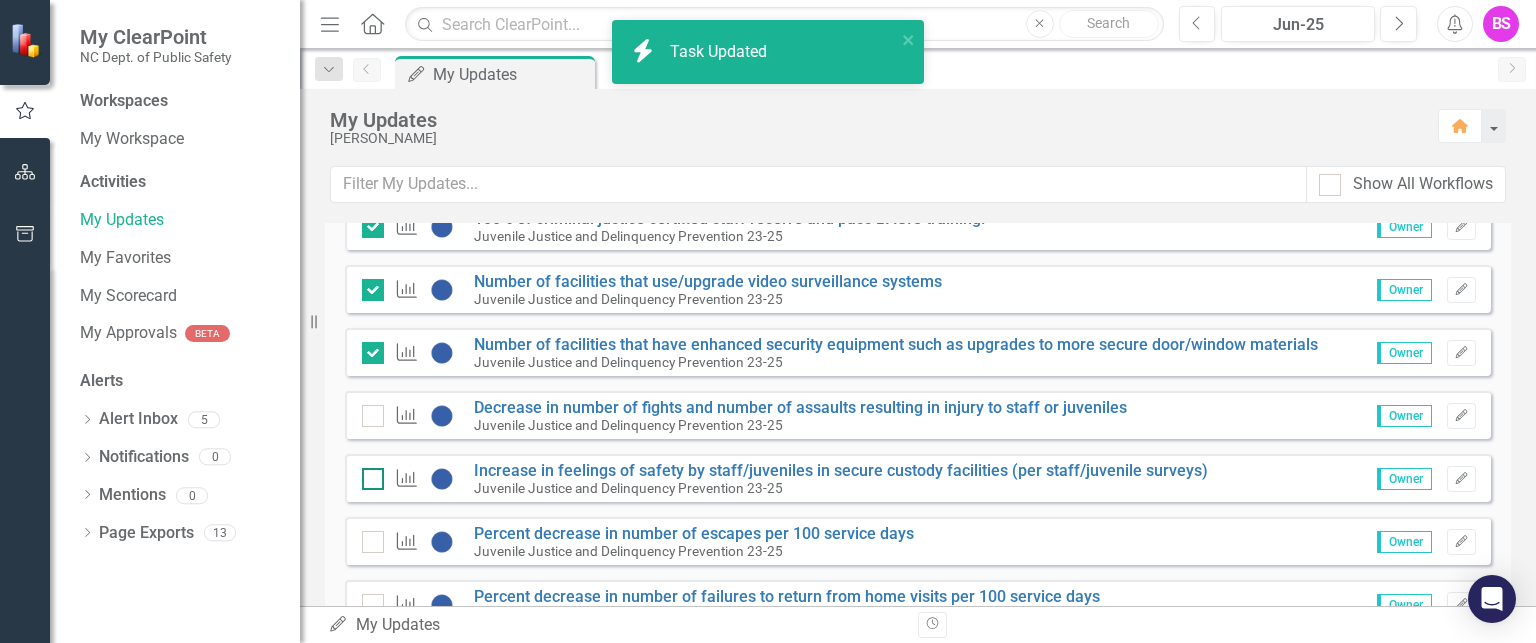 click at bounding box center [368, 474] 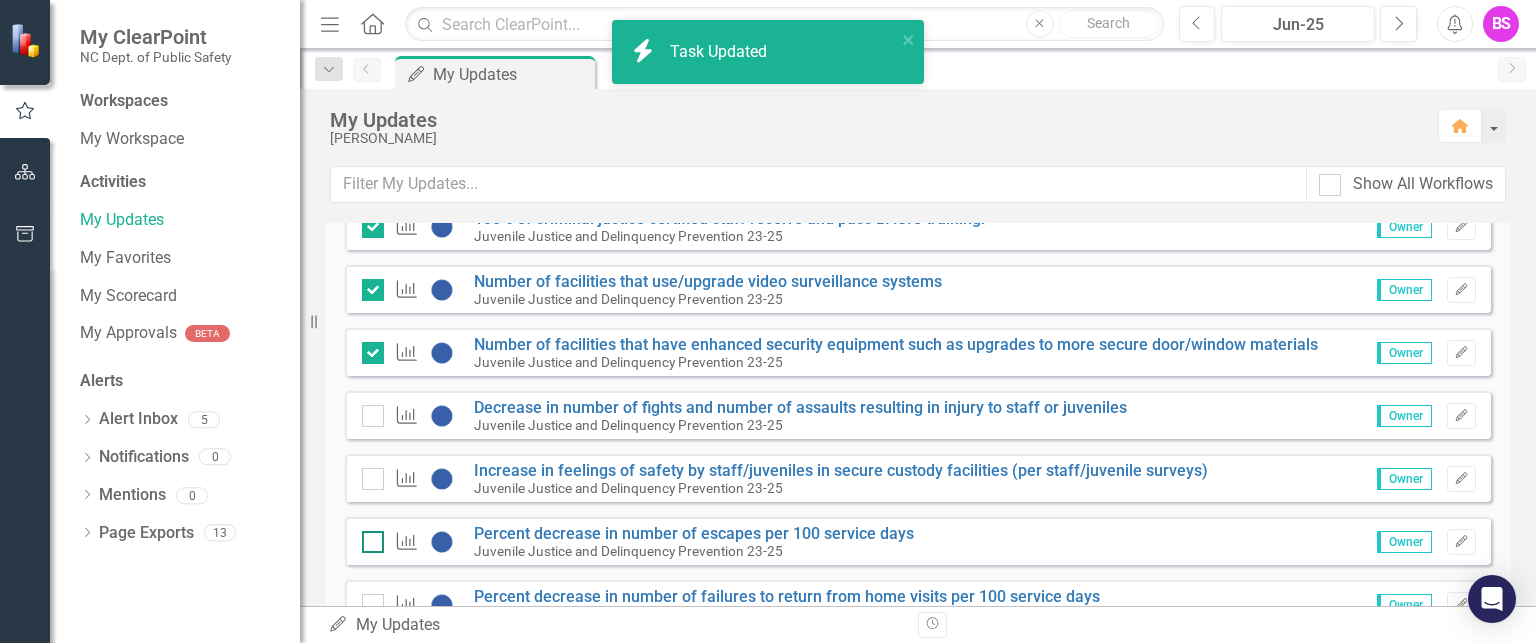 checkbox on "true" 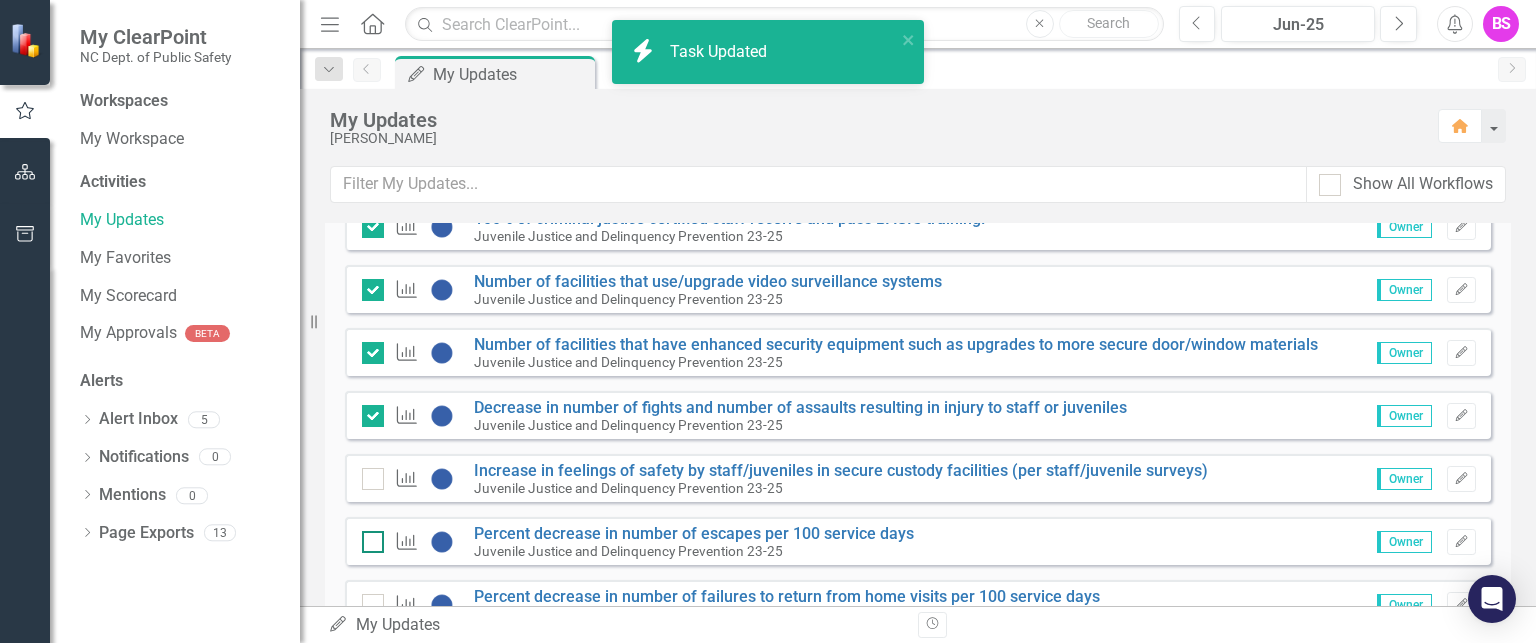 click at bounding box center (368, 537) 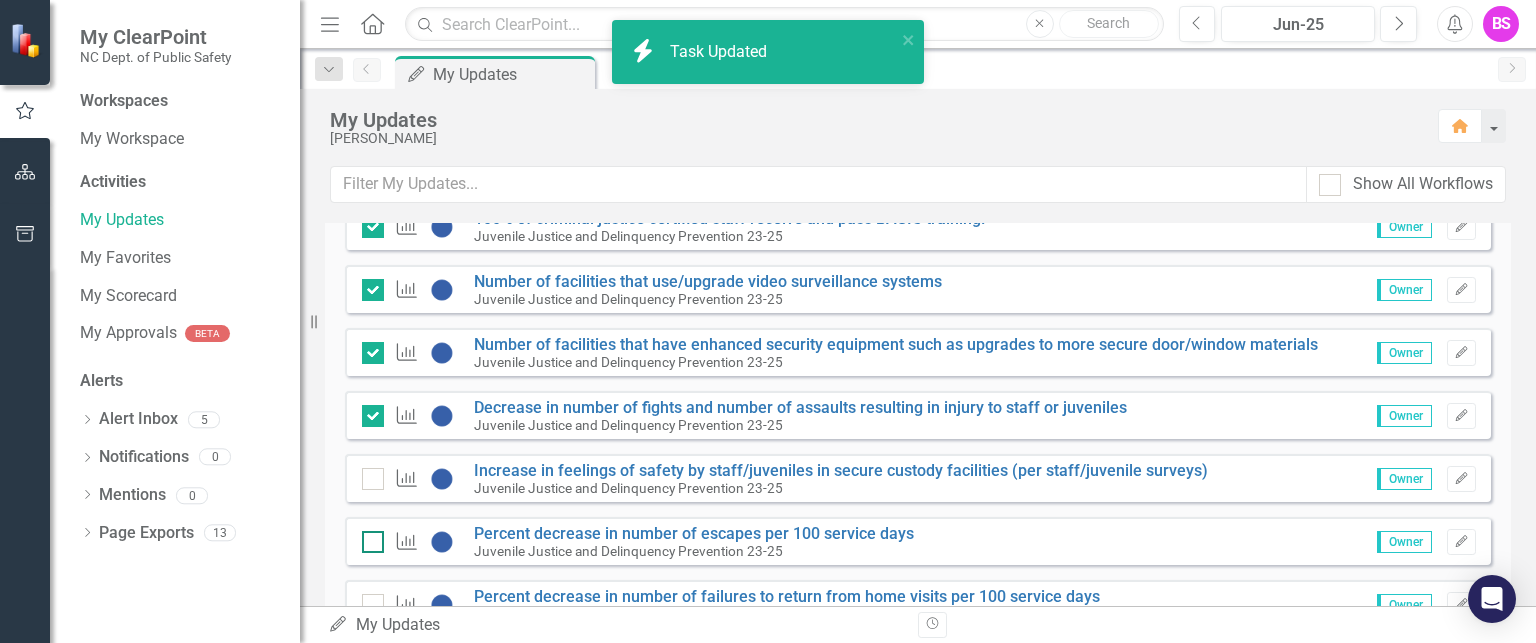 checkbox on "false" 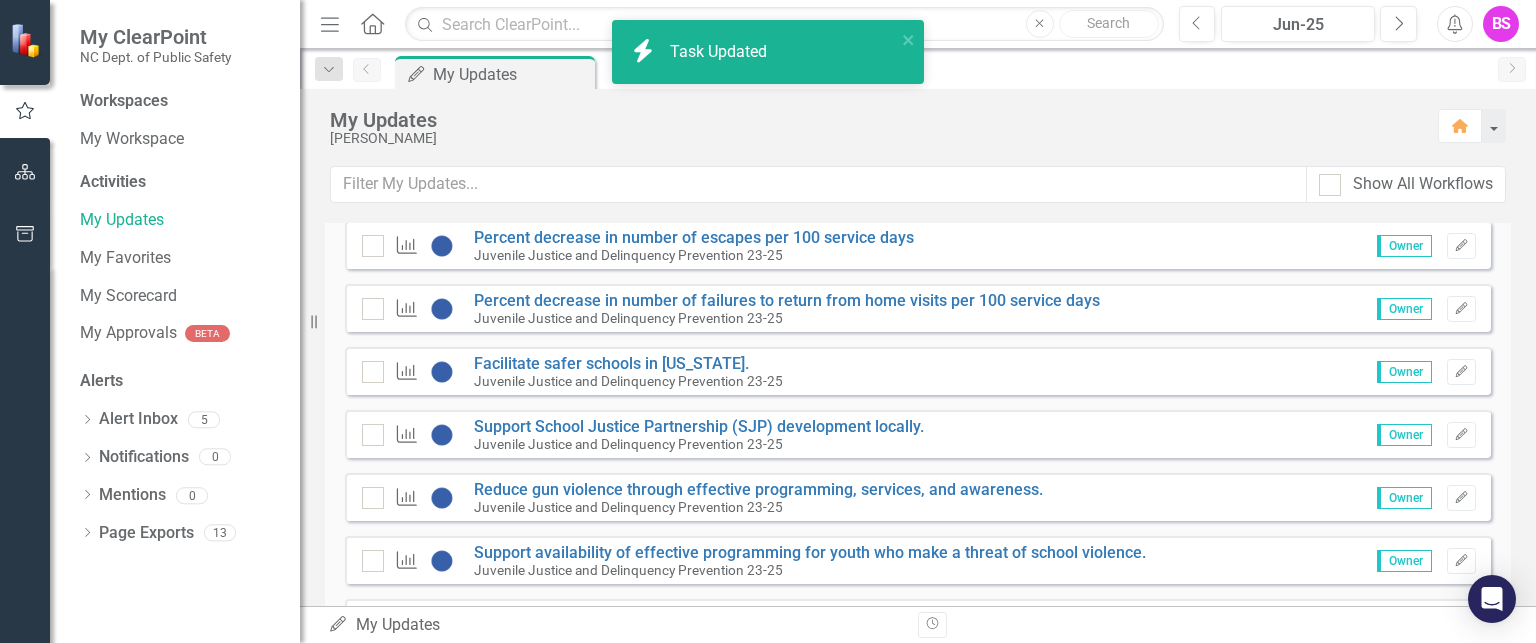 checkbox on "true" 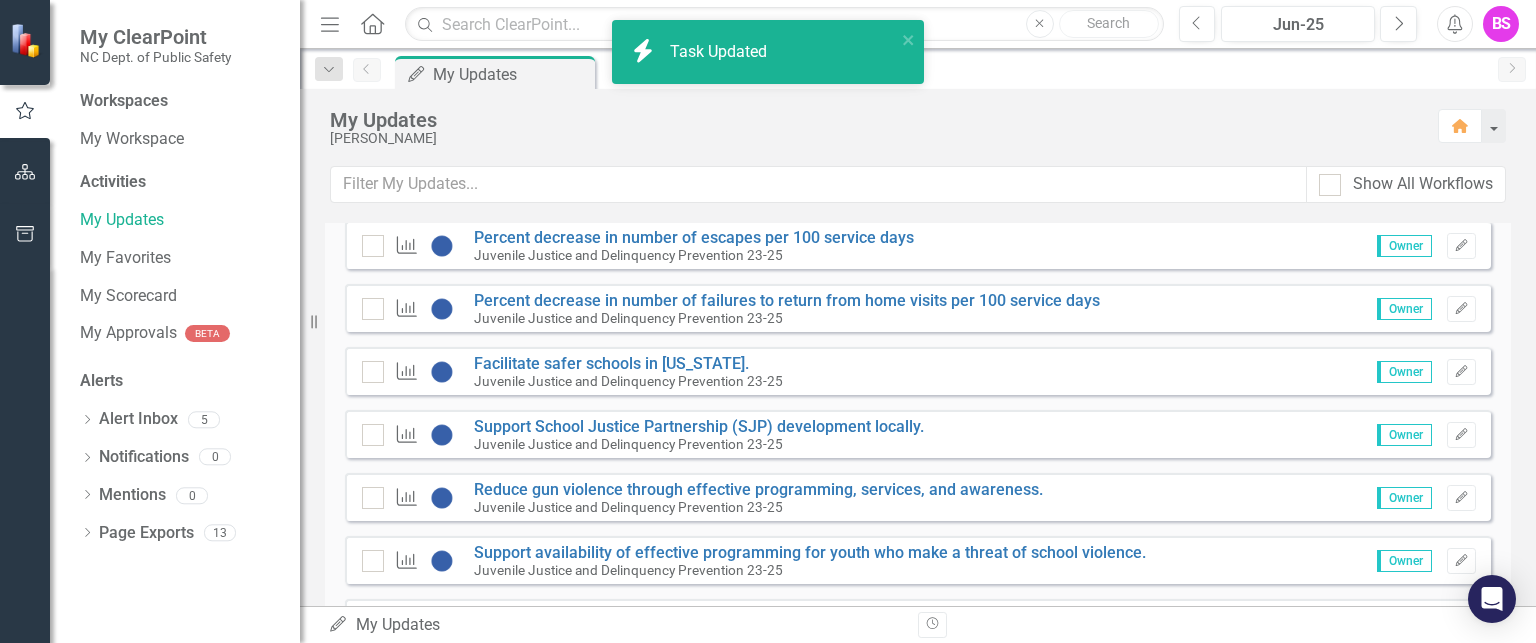 checkbox on "true" 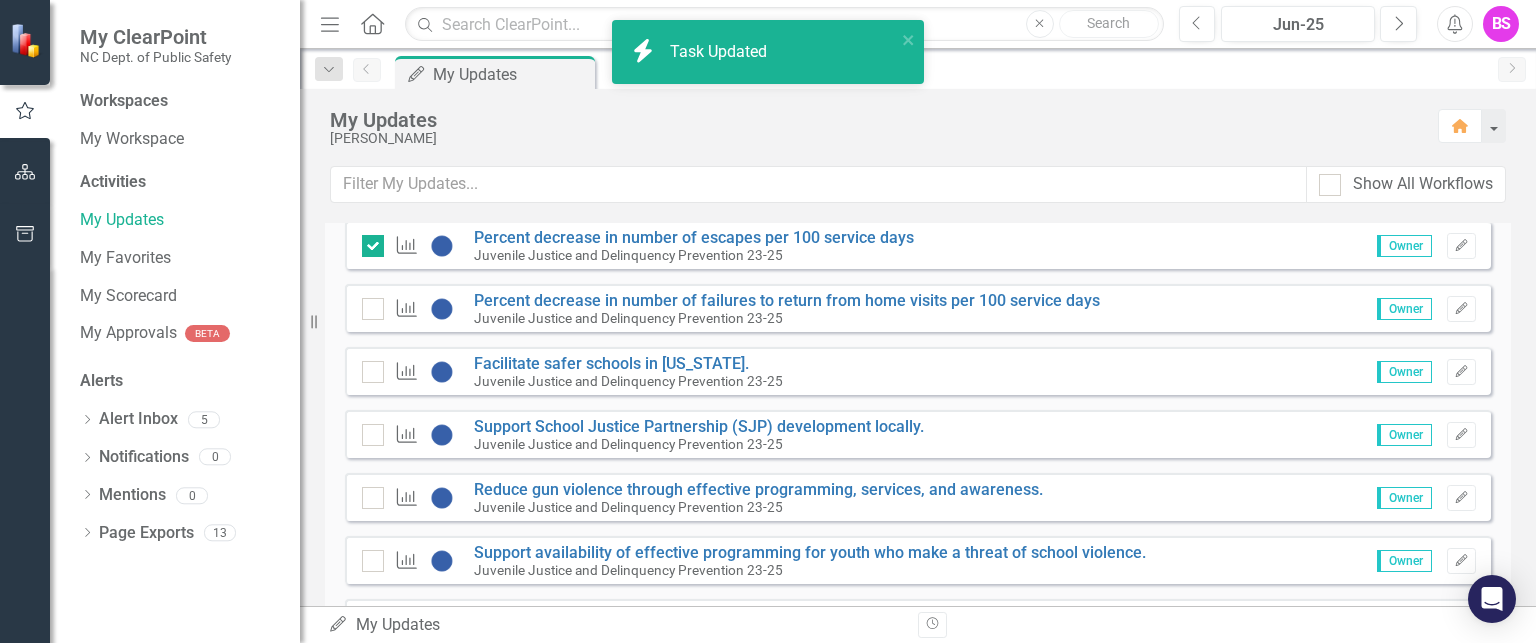 scroll, scrollTop: 4800, scrollLeft: 0, axis: vertical 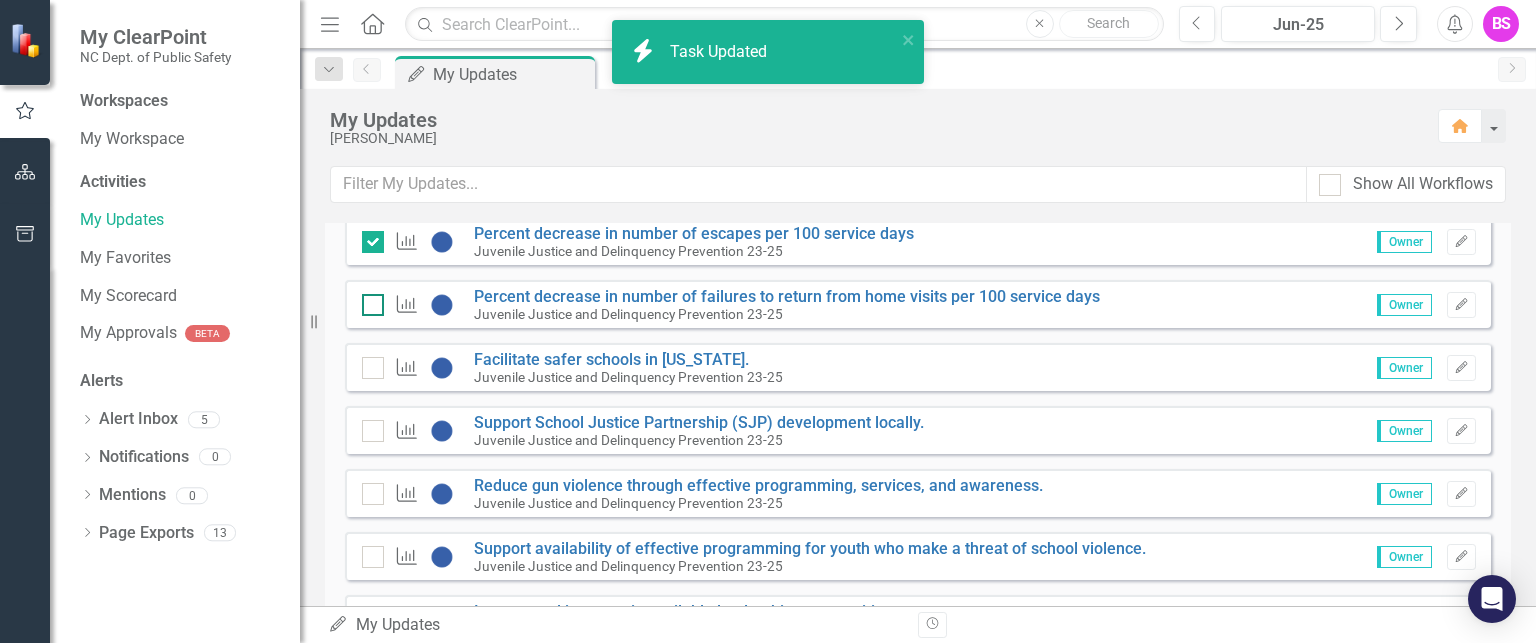 click at bounding box center [368, 300] 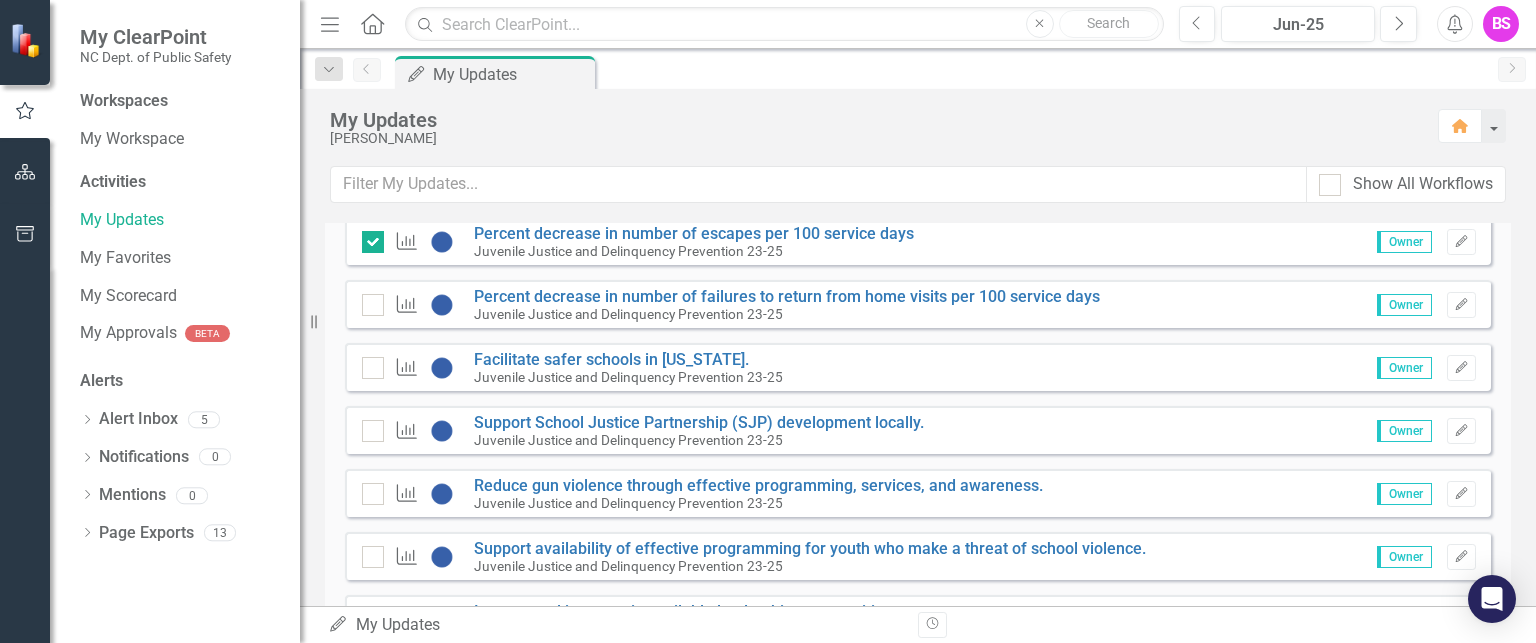 click on "Performance Measure Facilitate safer schools in [US_STATE].  Juvenile Justice and Delinquency Prevention 23-25" at bounding box center [577, 368] 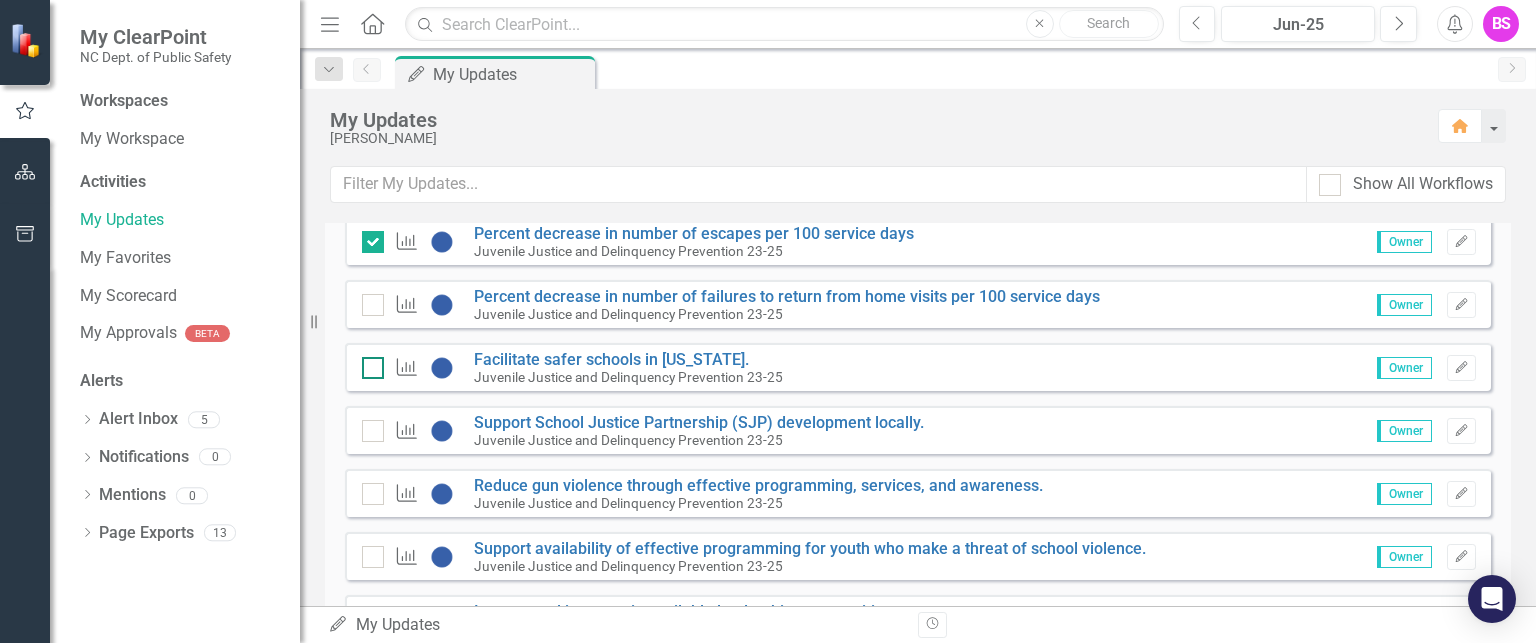 checkbox on "true" 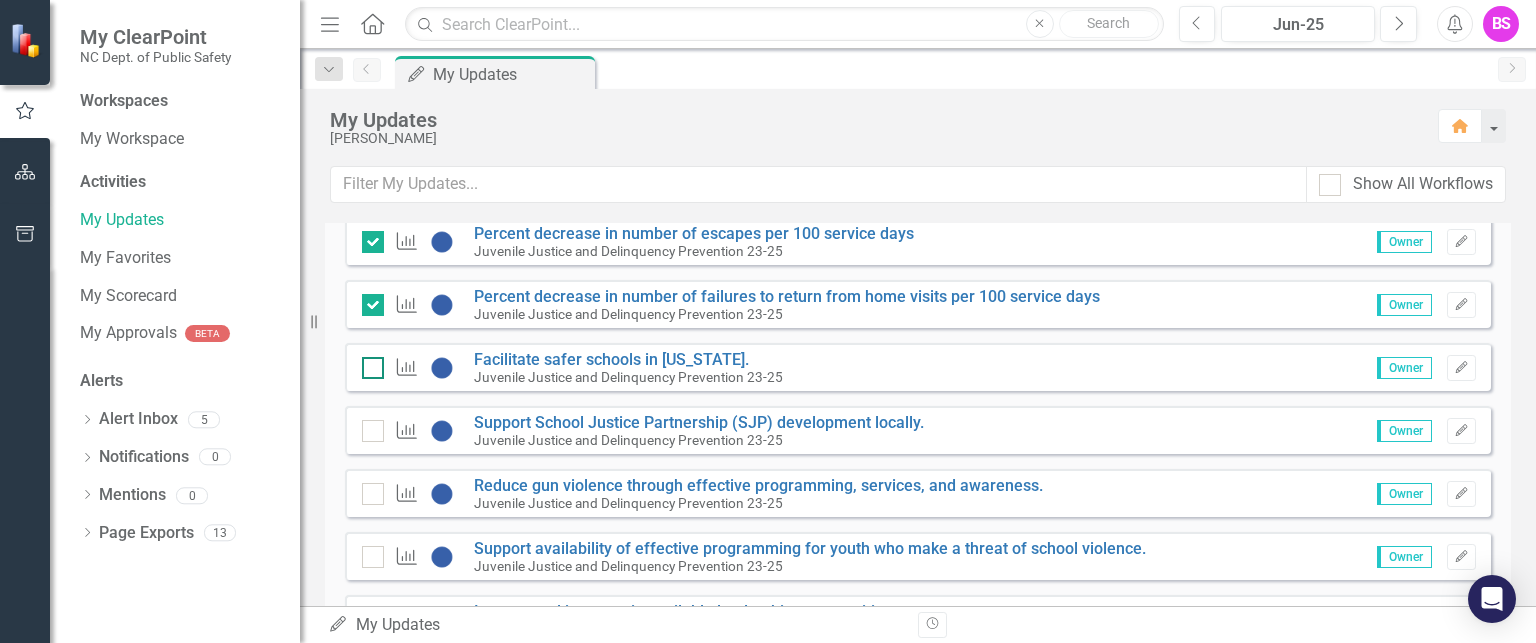 click at bounding box center (368, 363) 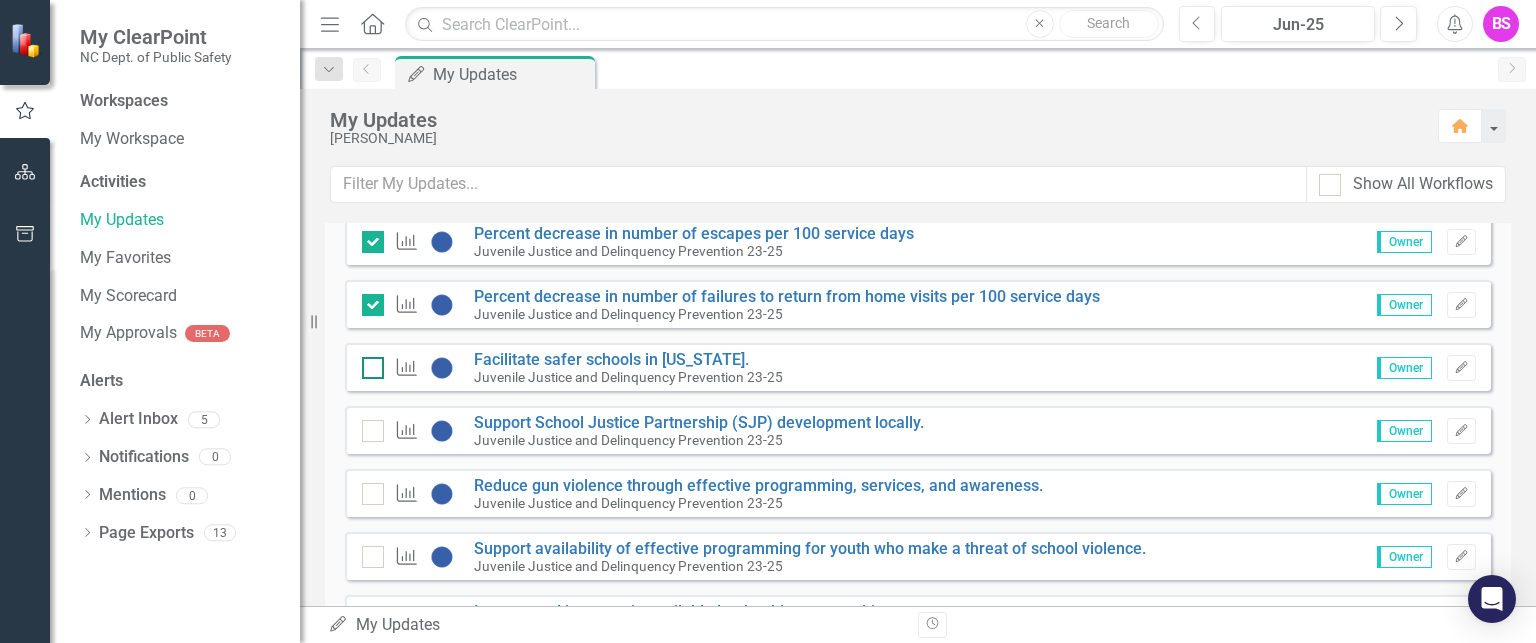 checkbox on "false" 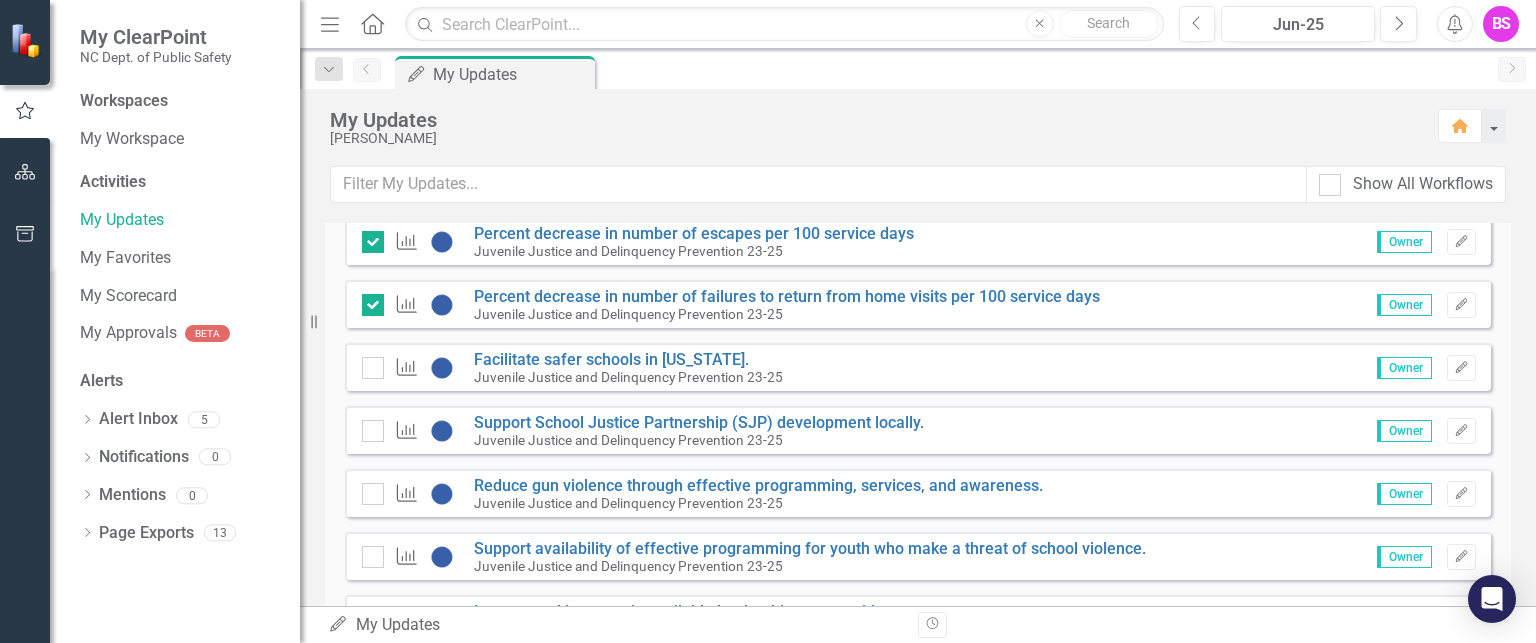 drag, startPoint x: 374, startPoint y: 421, endPoint x: 379, endPoint y: 450, distance: 29.427877 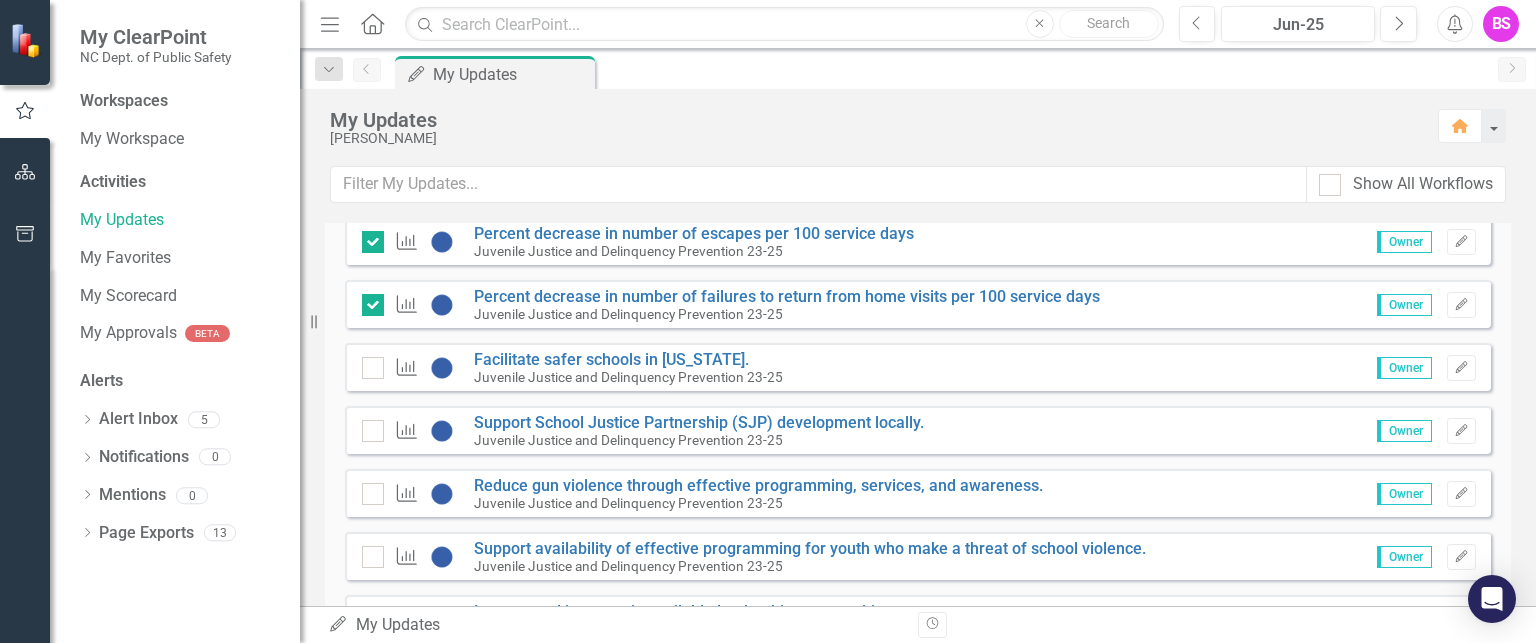click at bounding box center [368, 426] 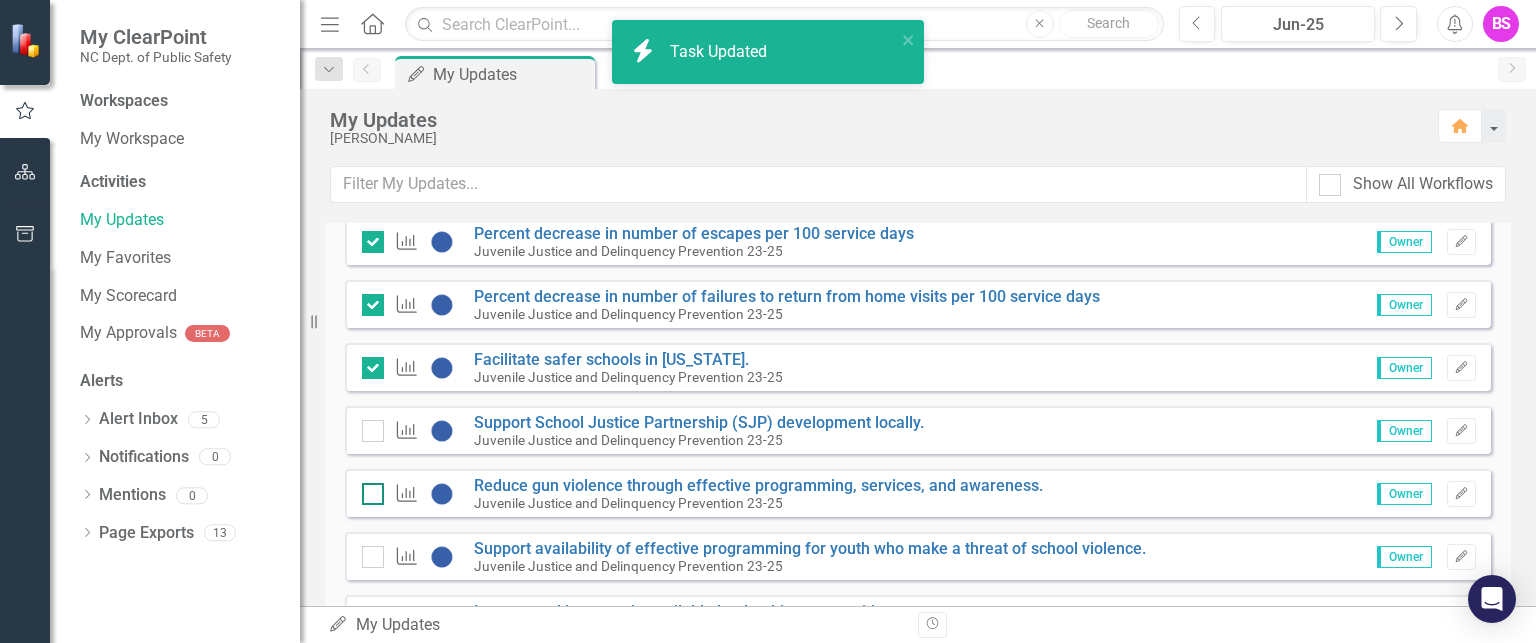 click at bounding box center (368, 489) 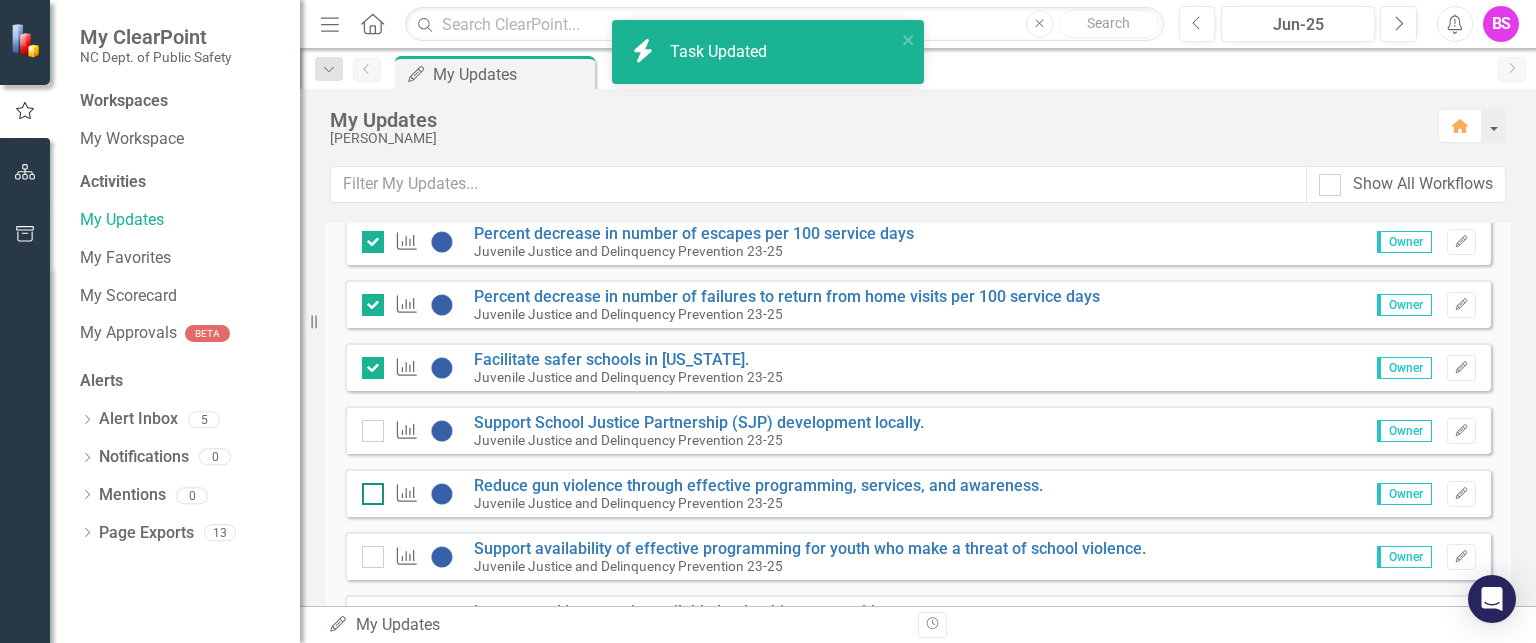 checkbox on "false" 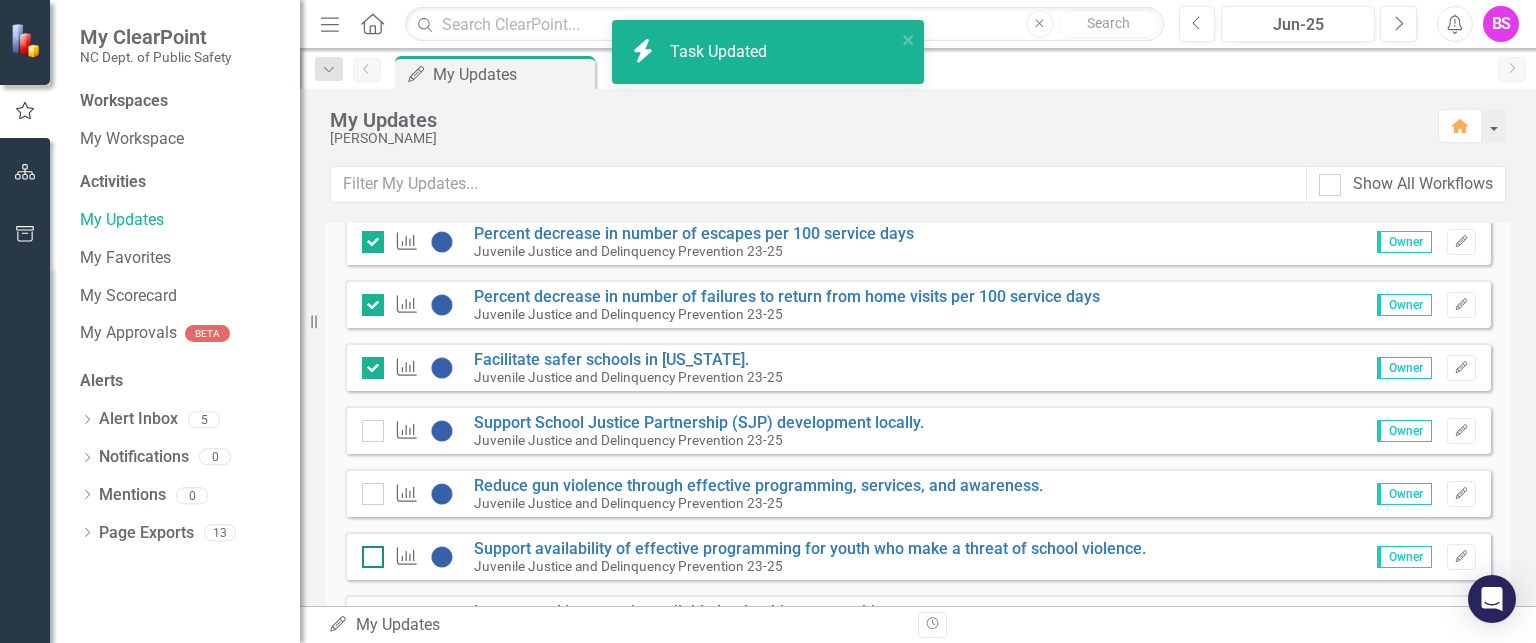checkbox on "true" 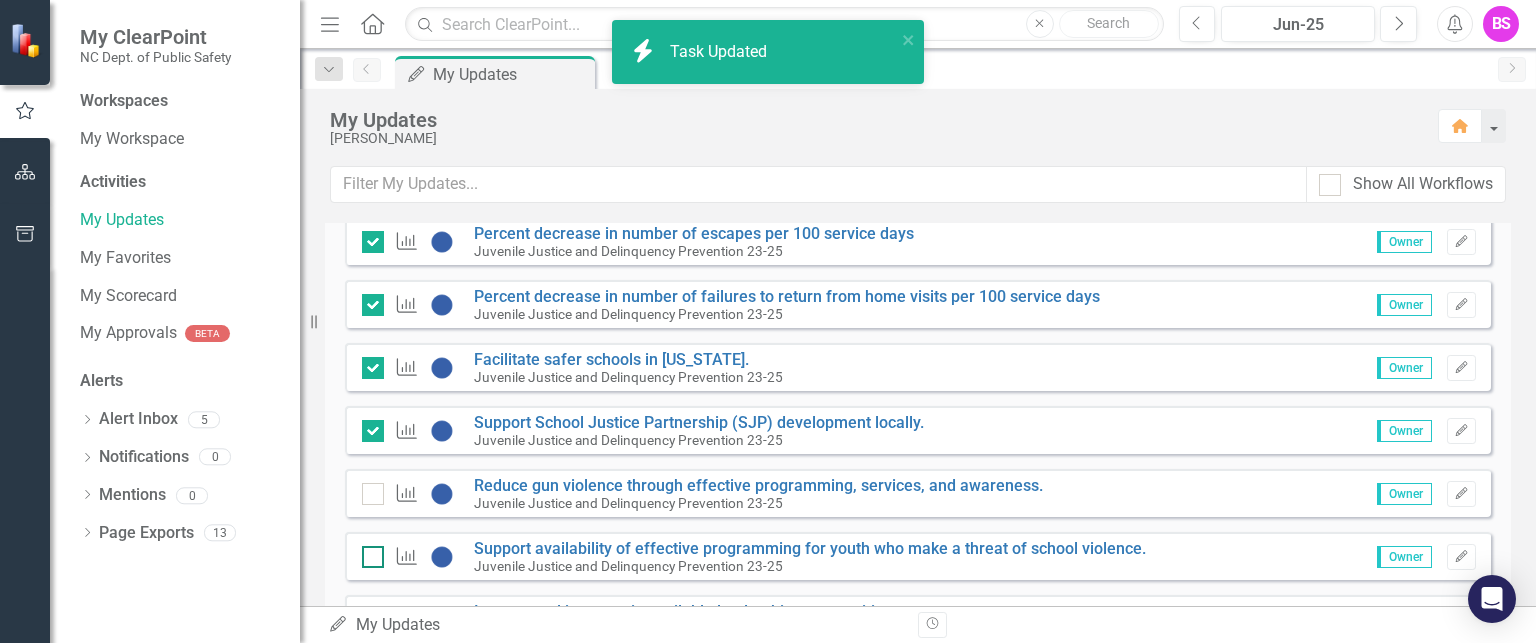 click at bounding box center (373, 557) 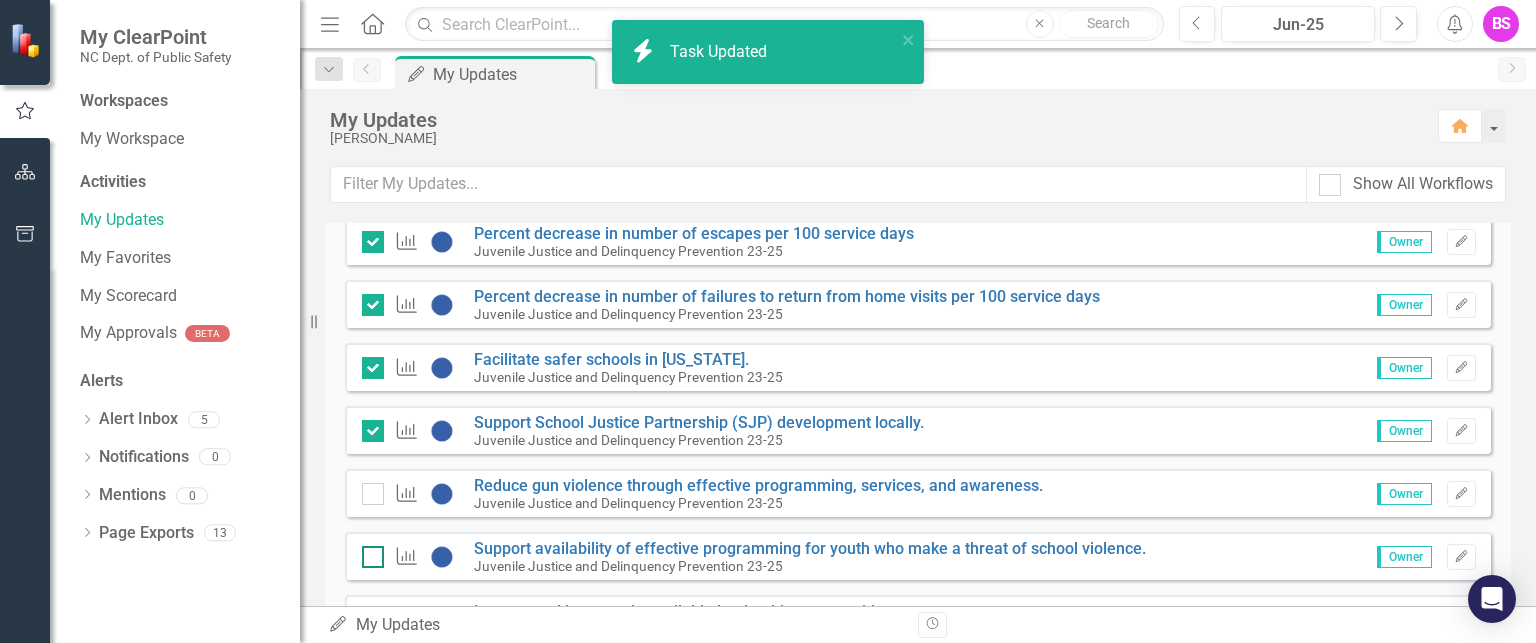 click at bounding box center [368, 552] 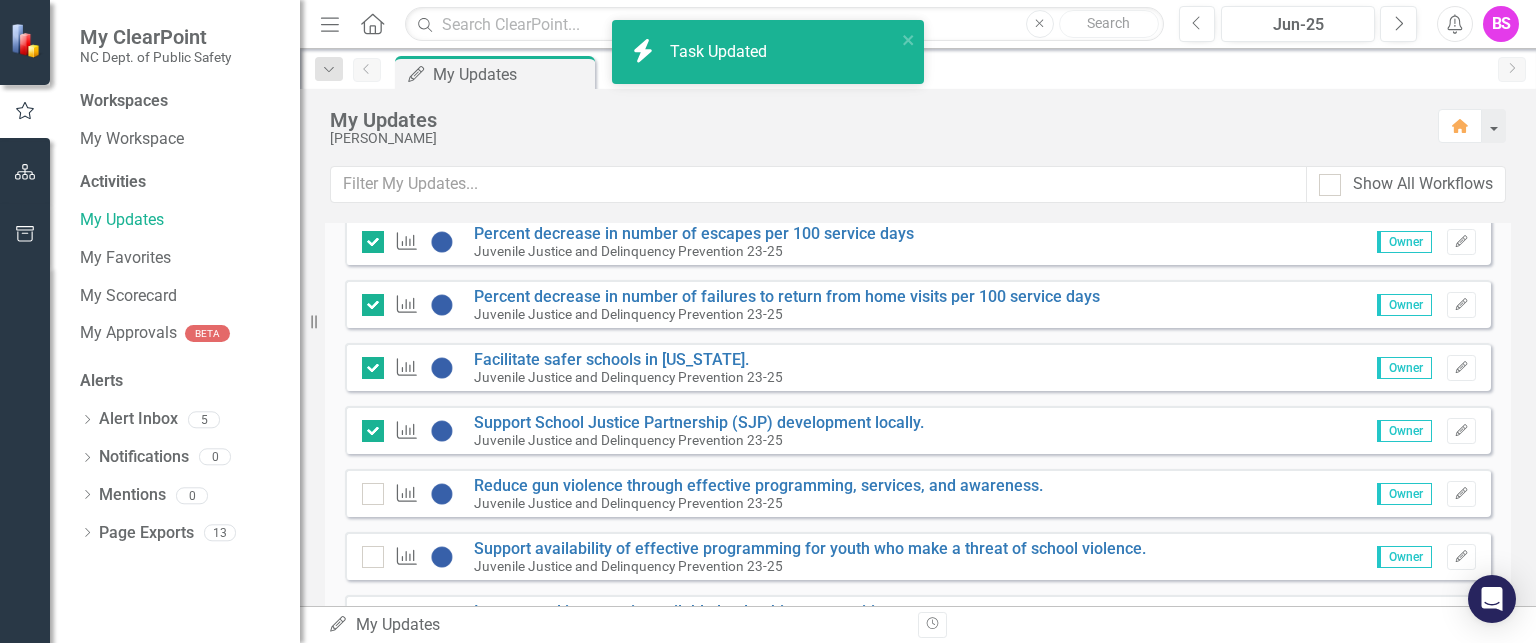 checkbox on "true" 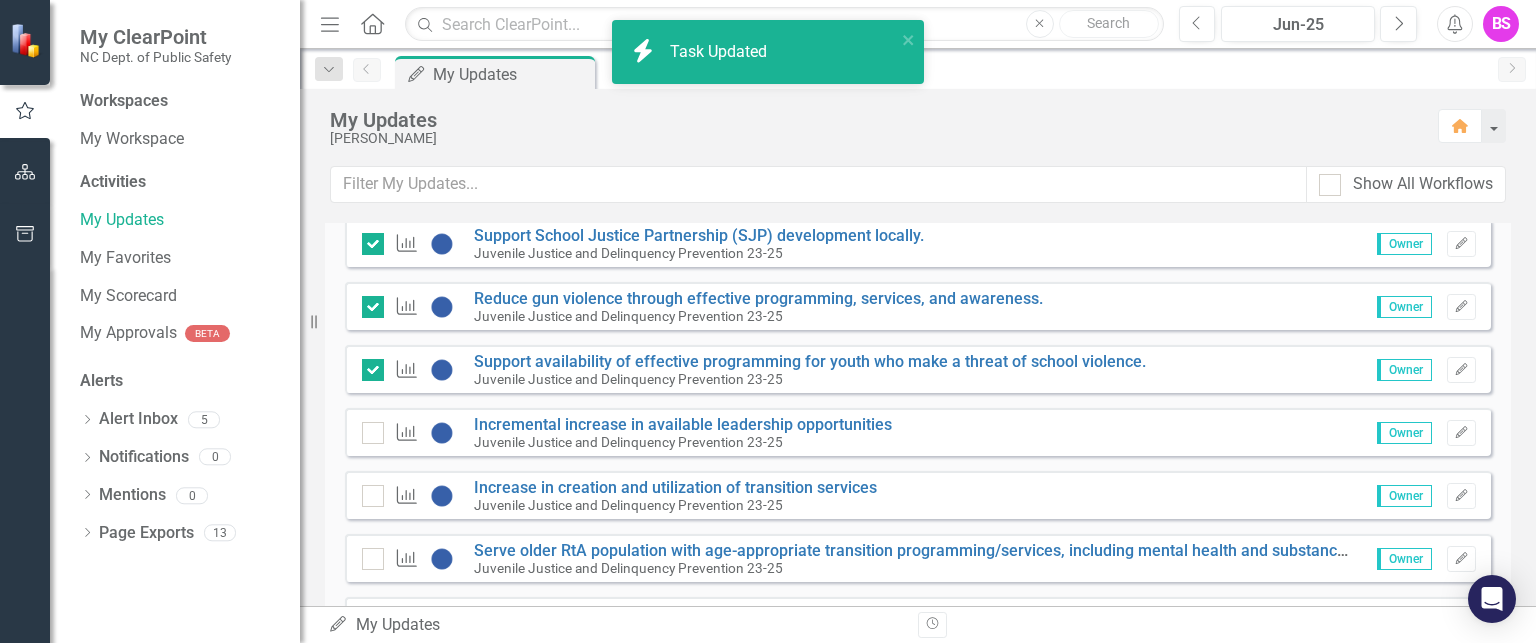 checkbox on "true" 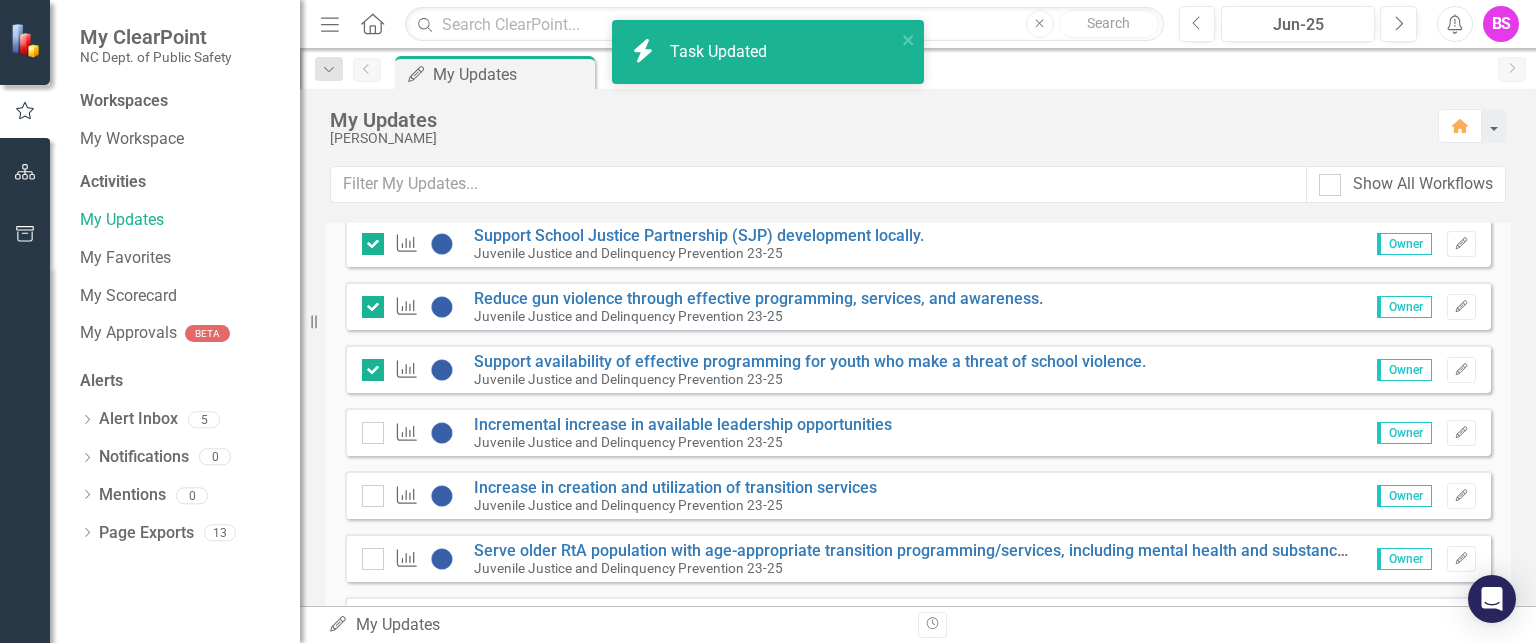 scroll, scrollTop: 5100, scrollLeft: 0, axis: vertical 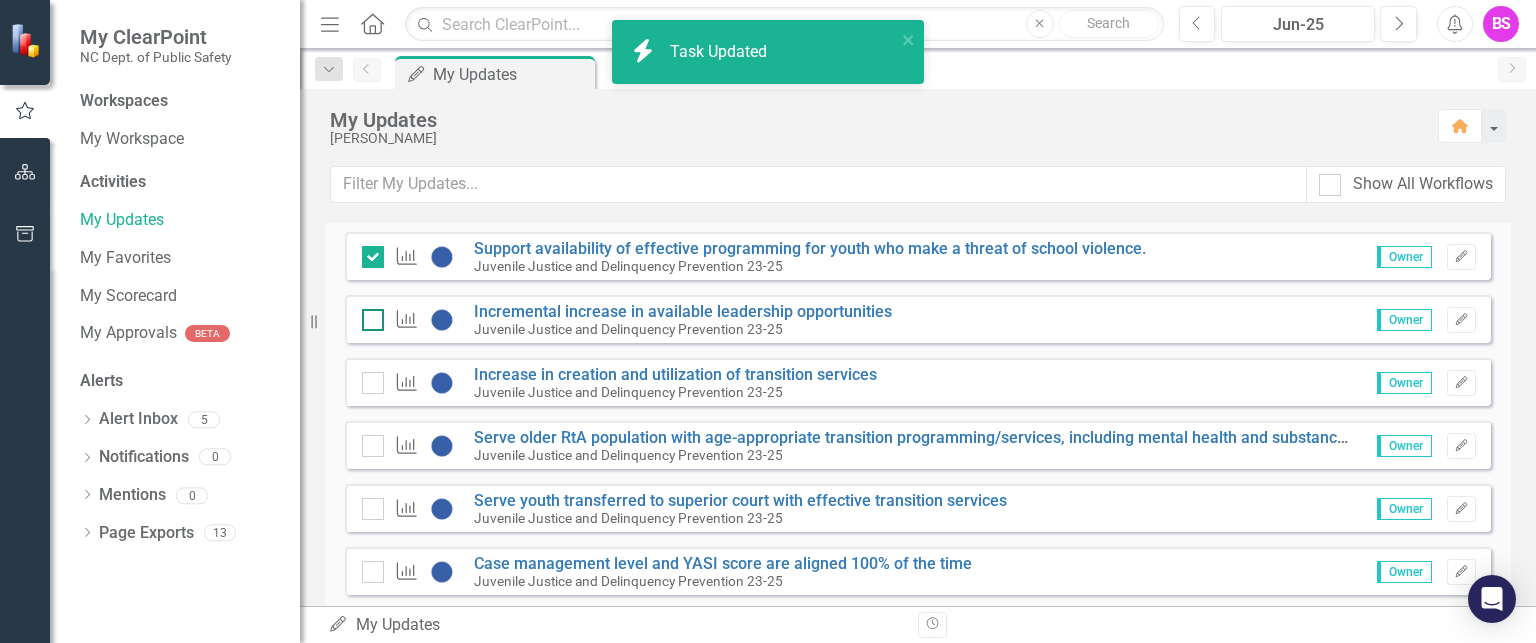 click at bounding box center [368, 315] 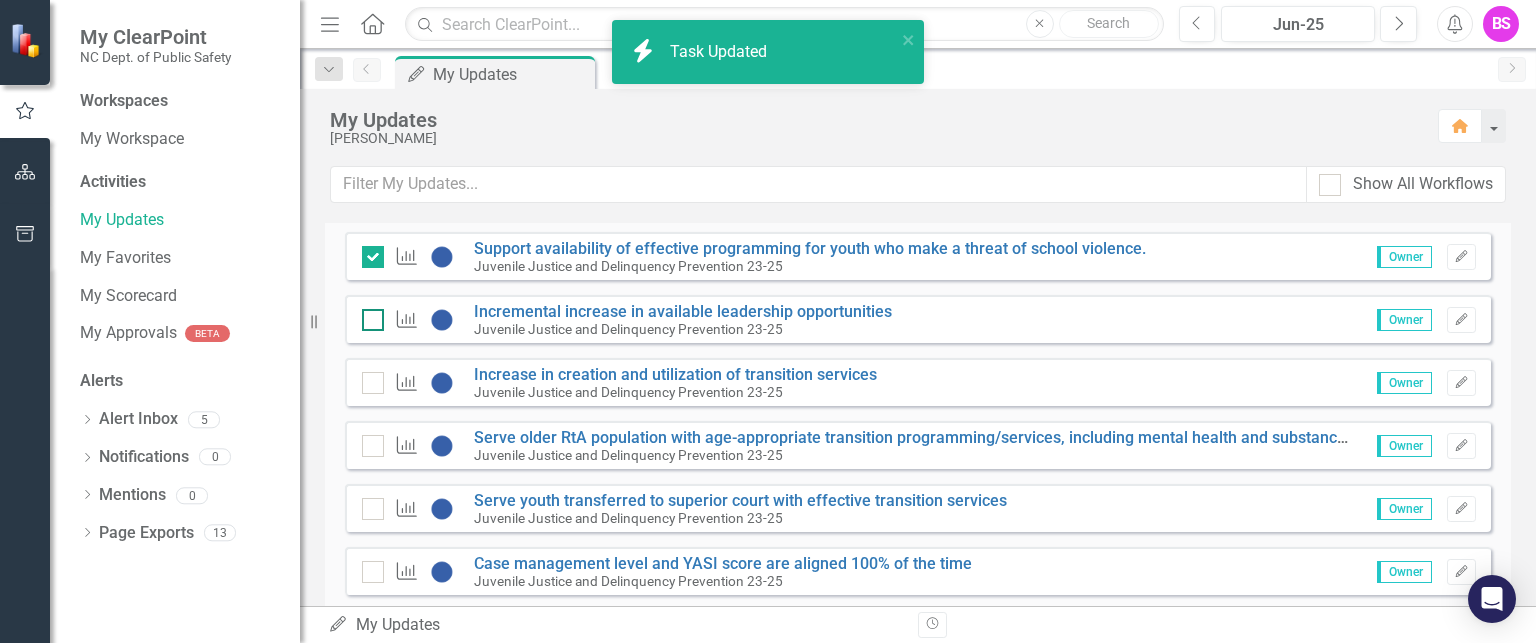 checkbox on "false" 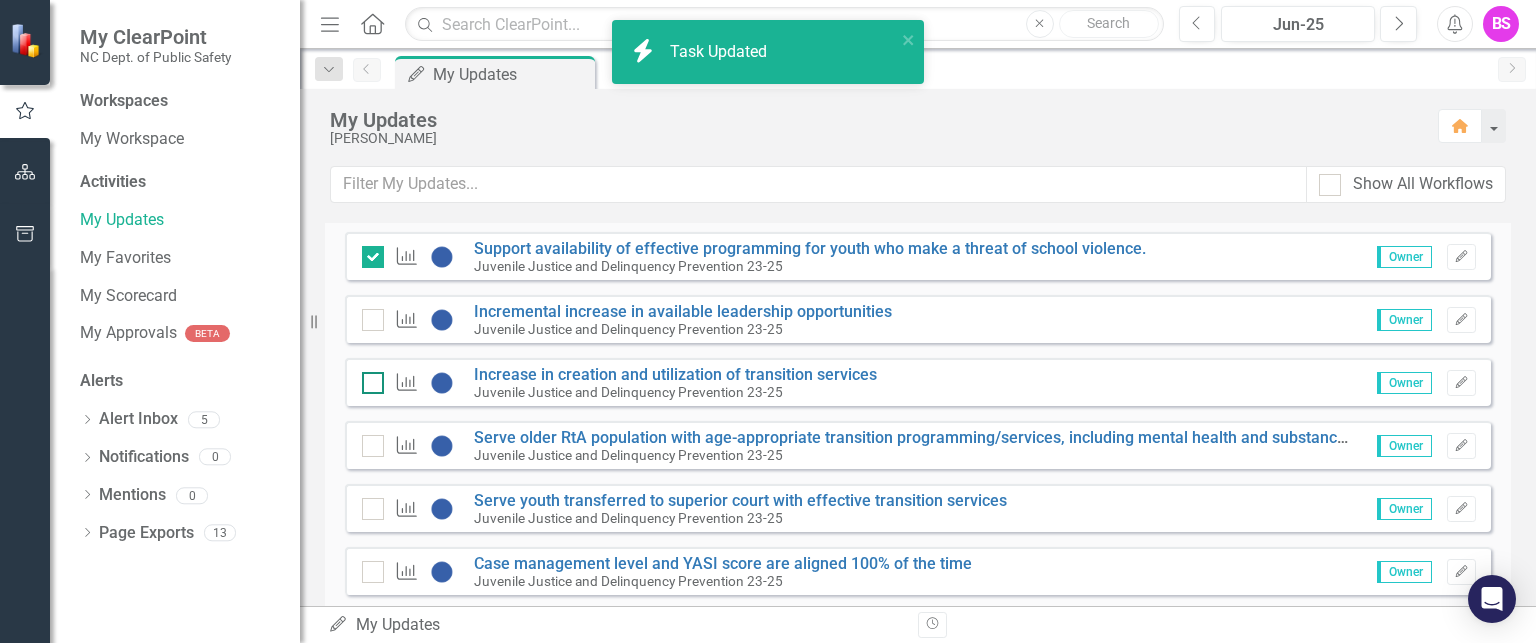 click at bounding box center [368, 378] 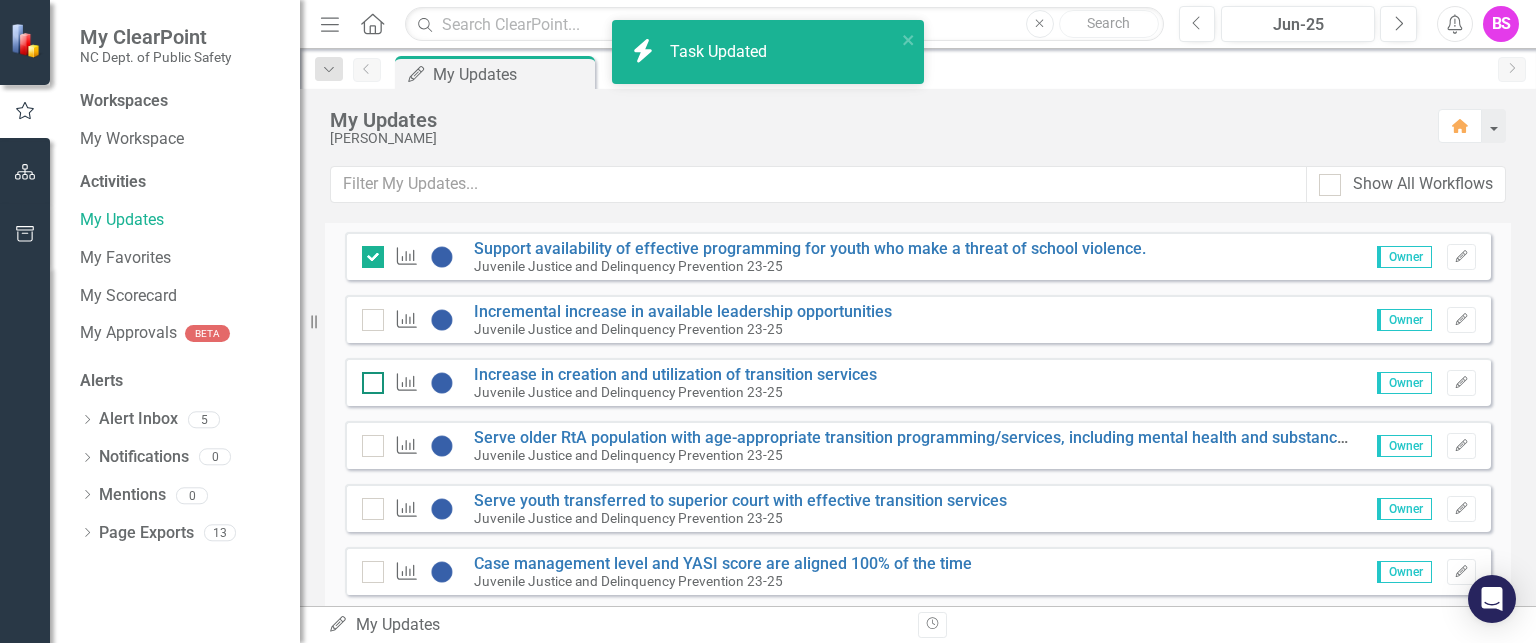 checkbox on "false" 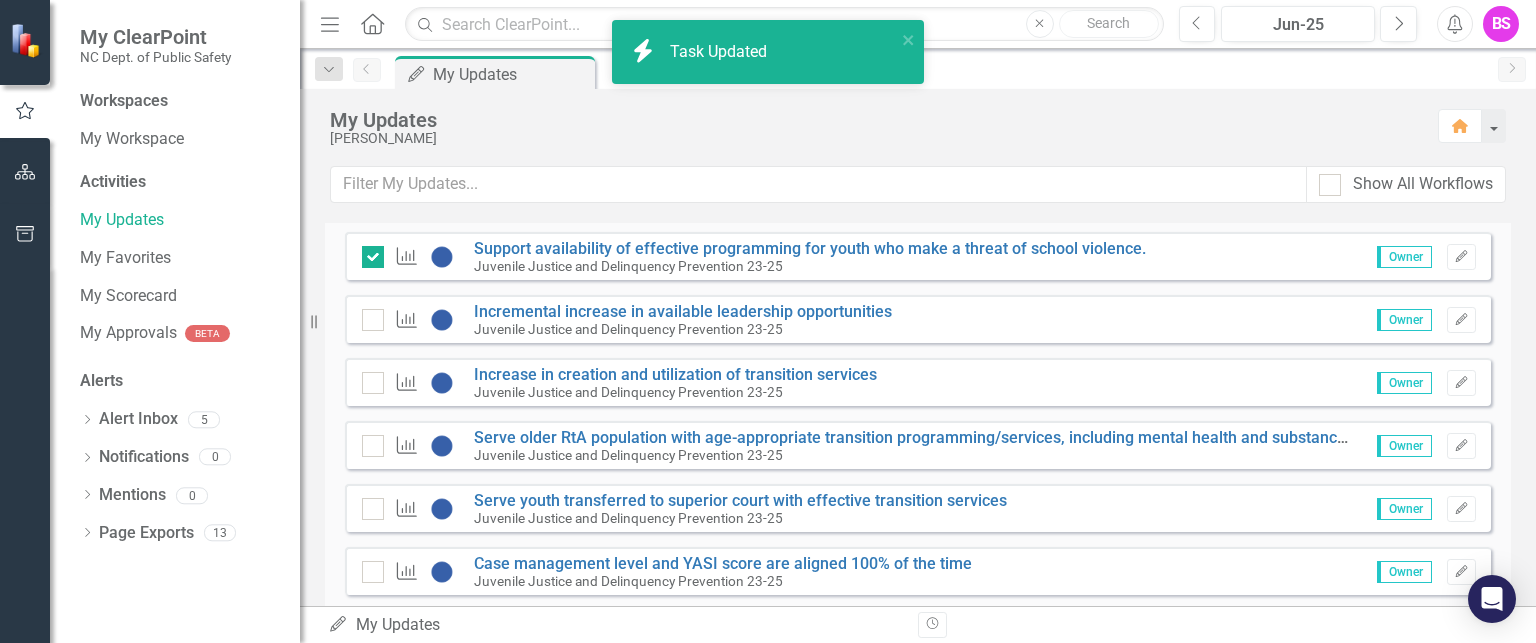 checkbox on "true" 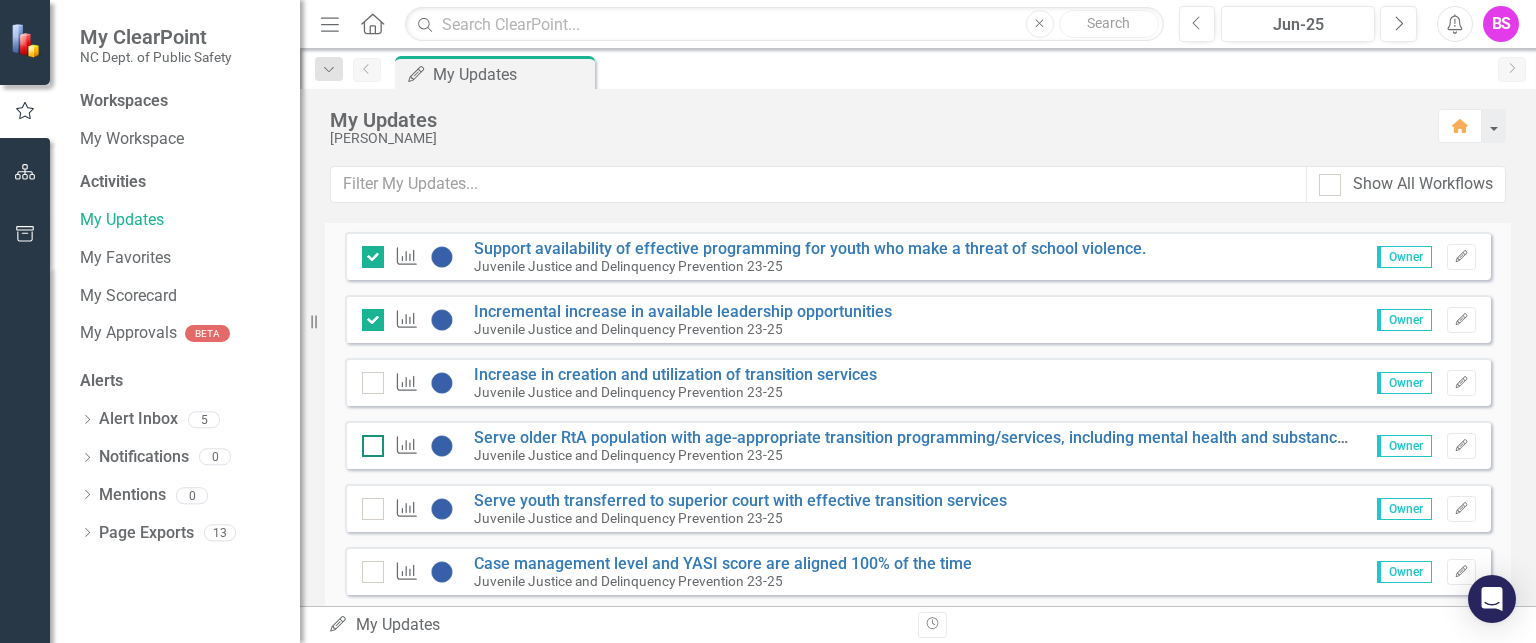 click at bounding box center [368, 441] 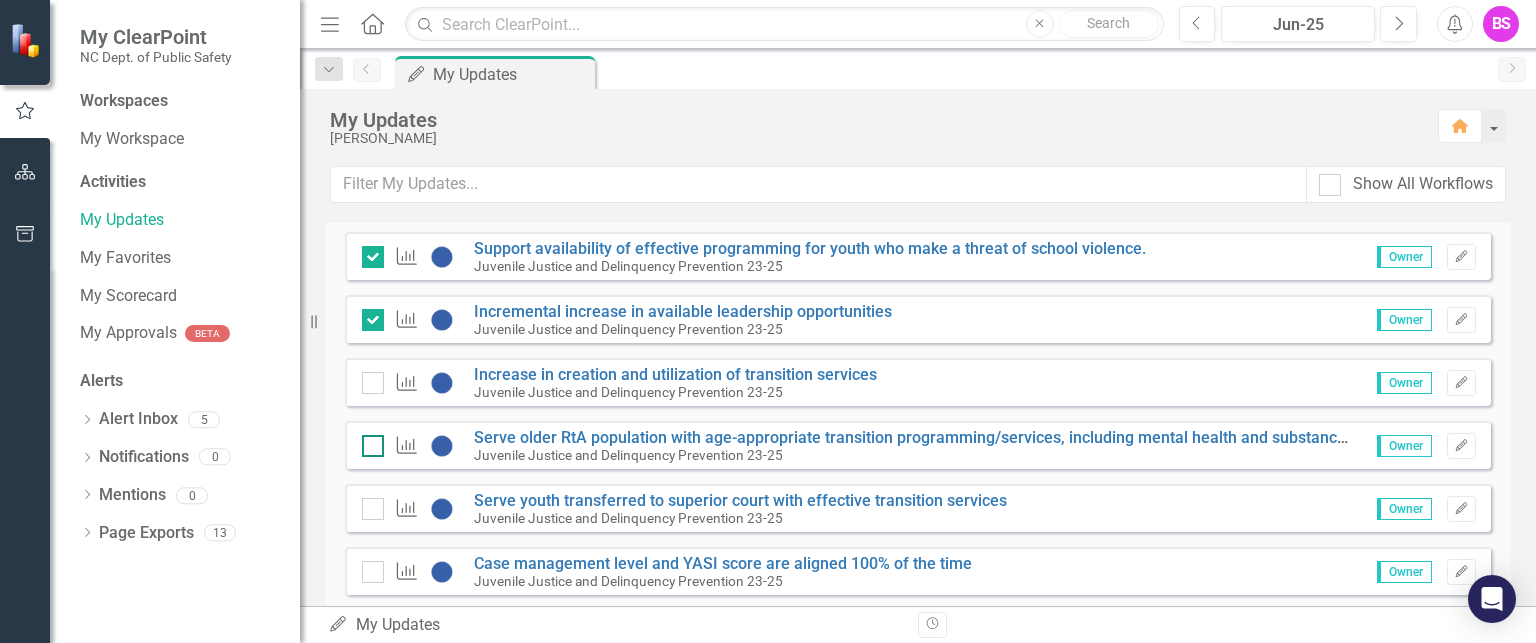 checkbox on "false" 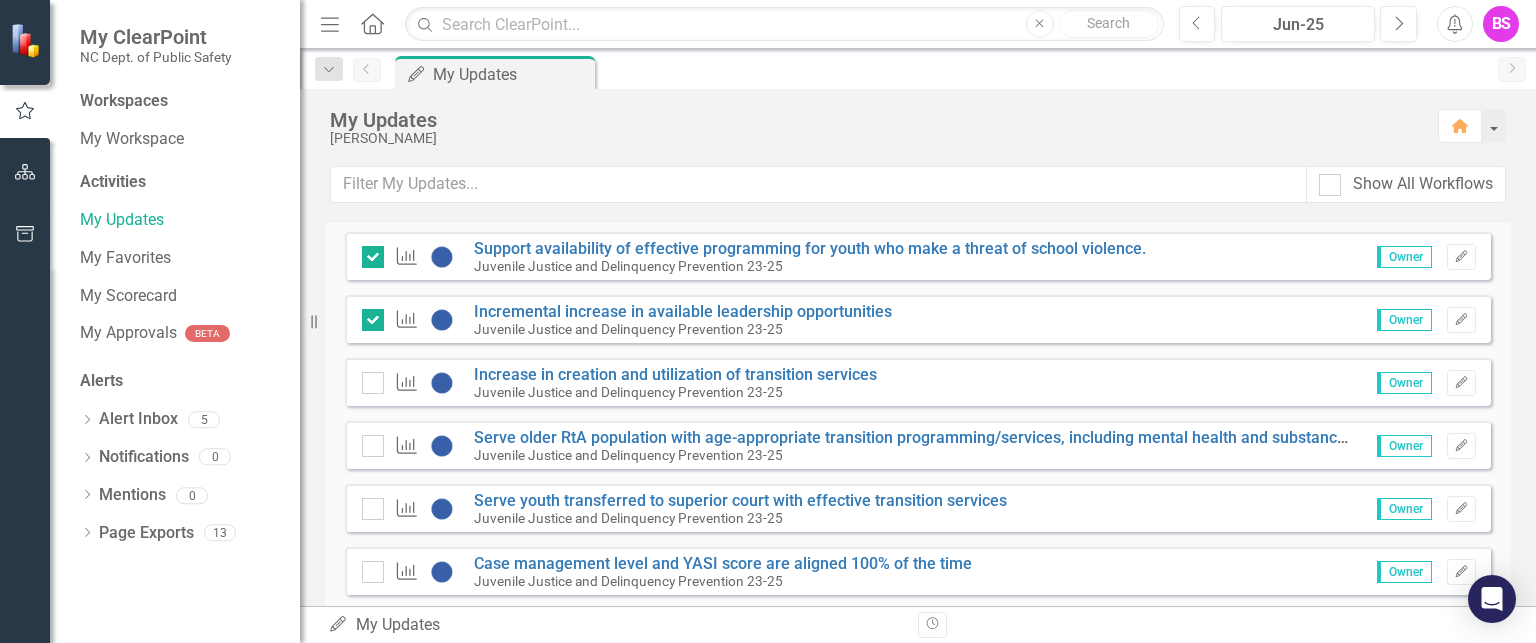 checkbox on "true" 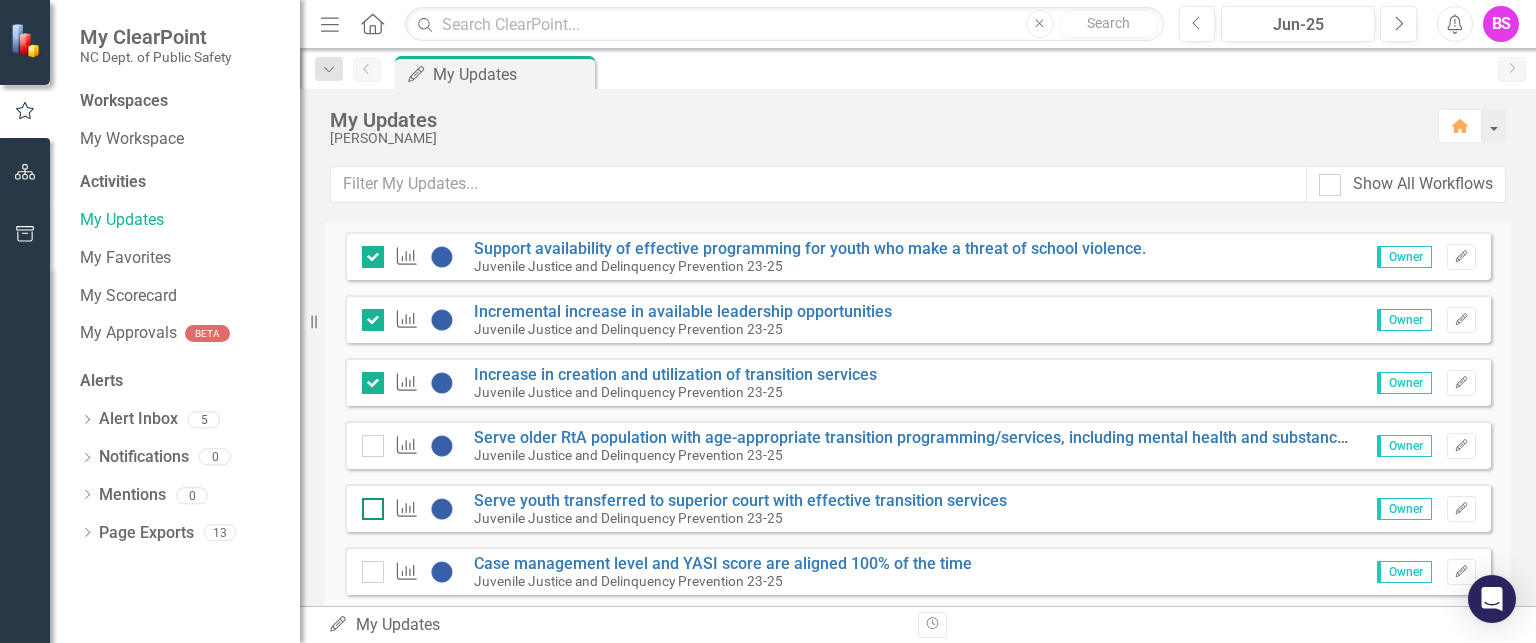 click at bounding box center [368, 504] 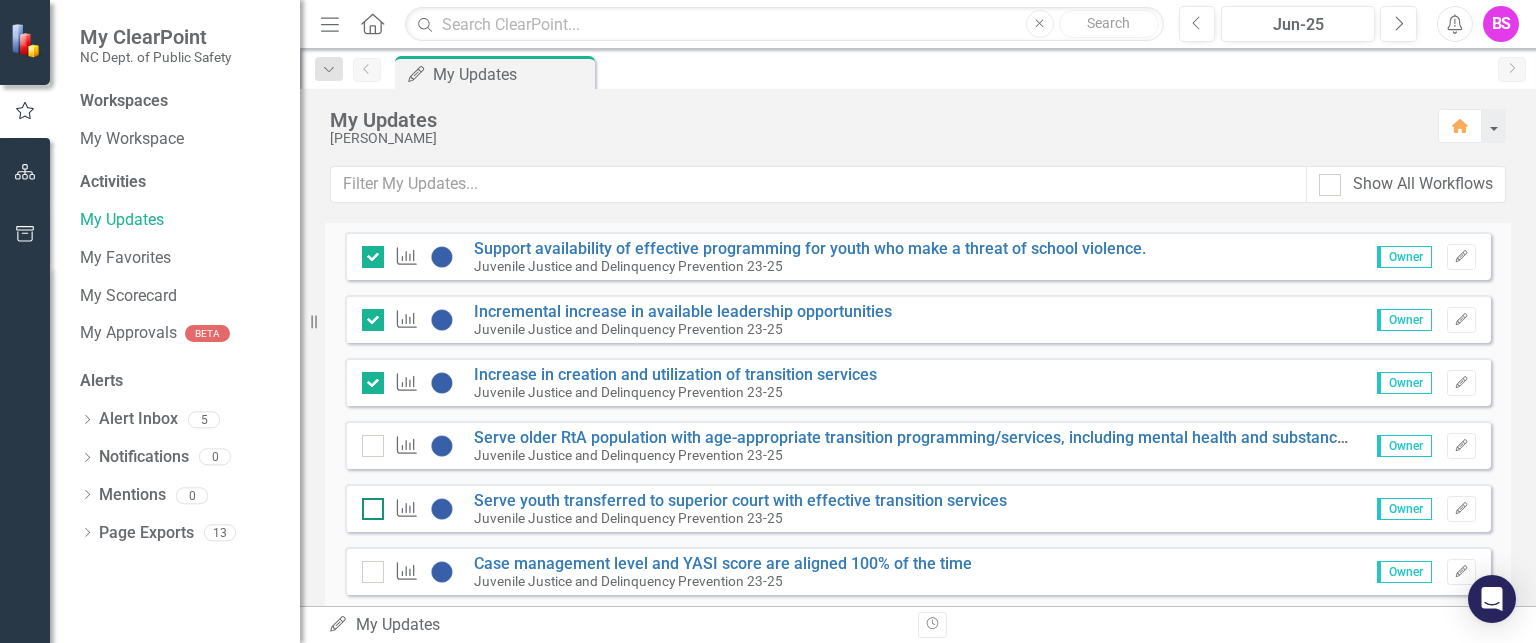 checkbox on "false" 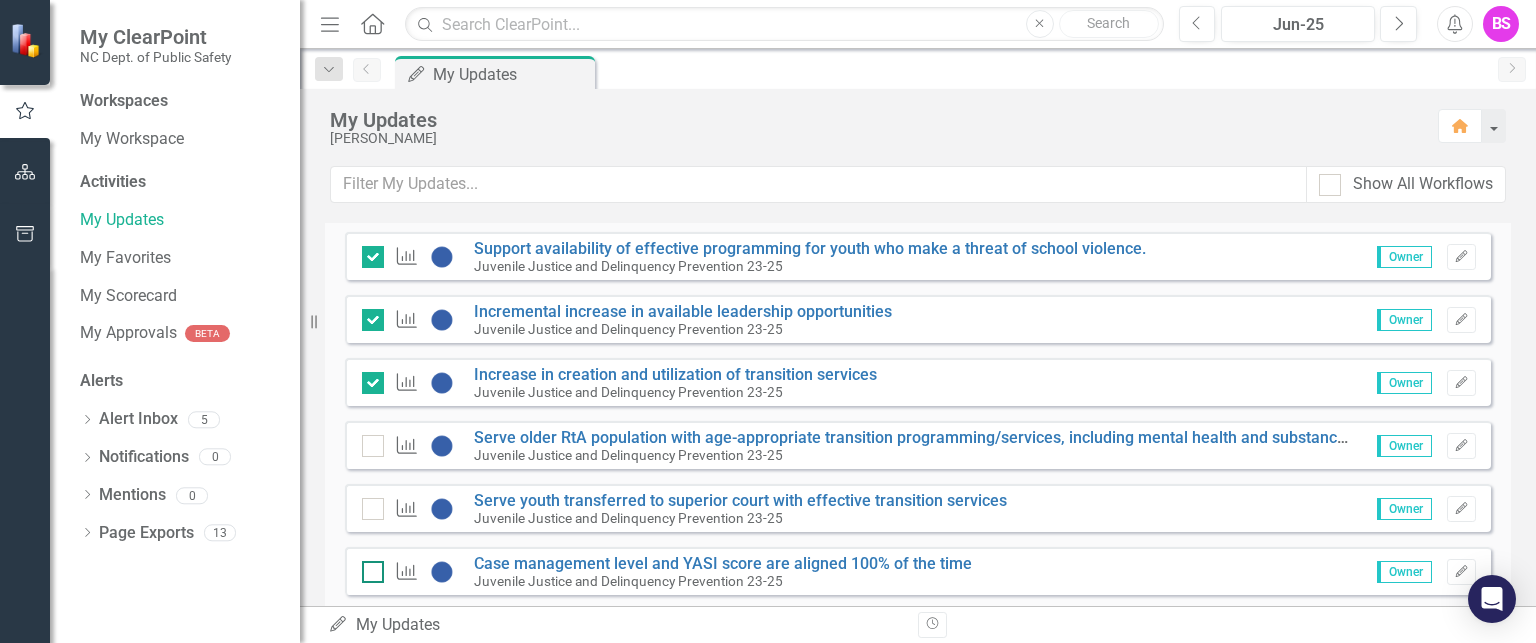 checkbox on "true" 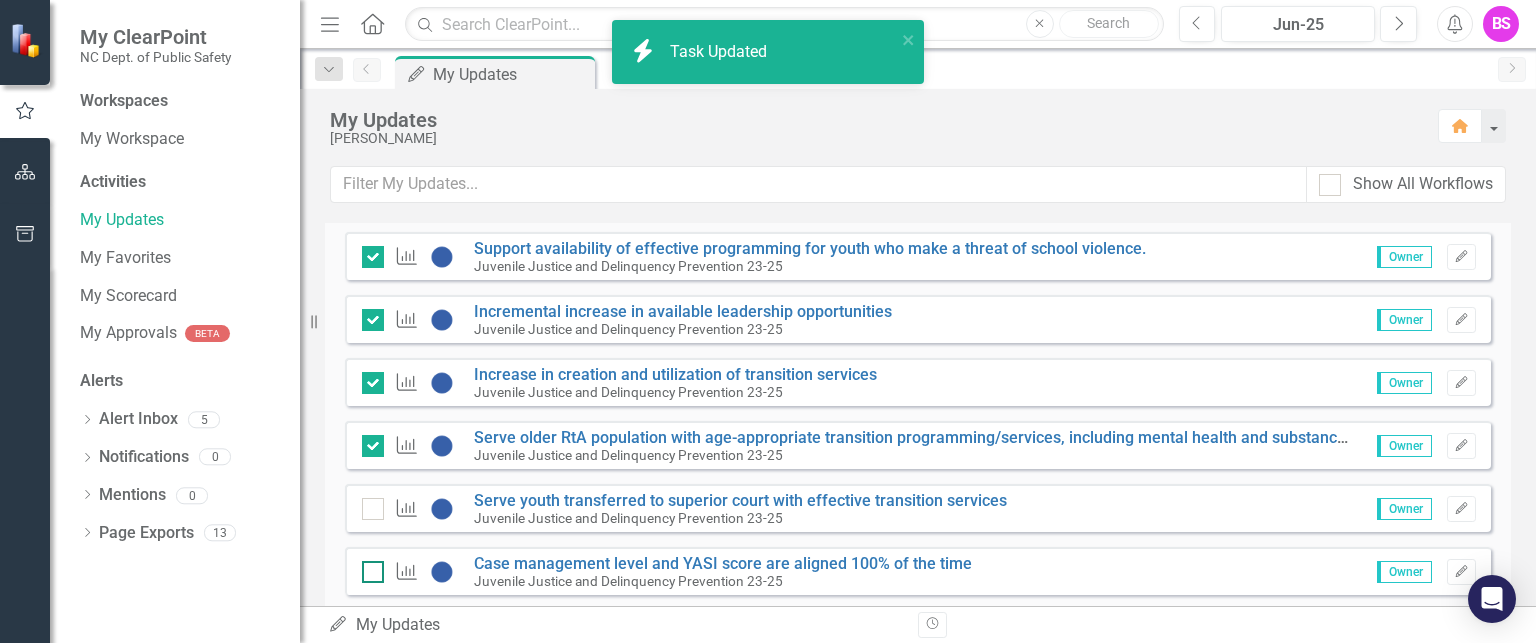 click at bounding box center (368, 567) 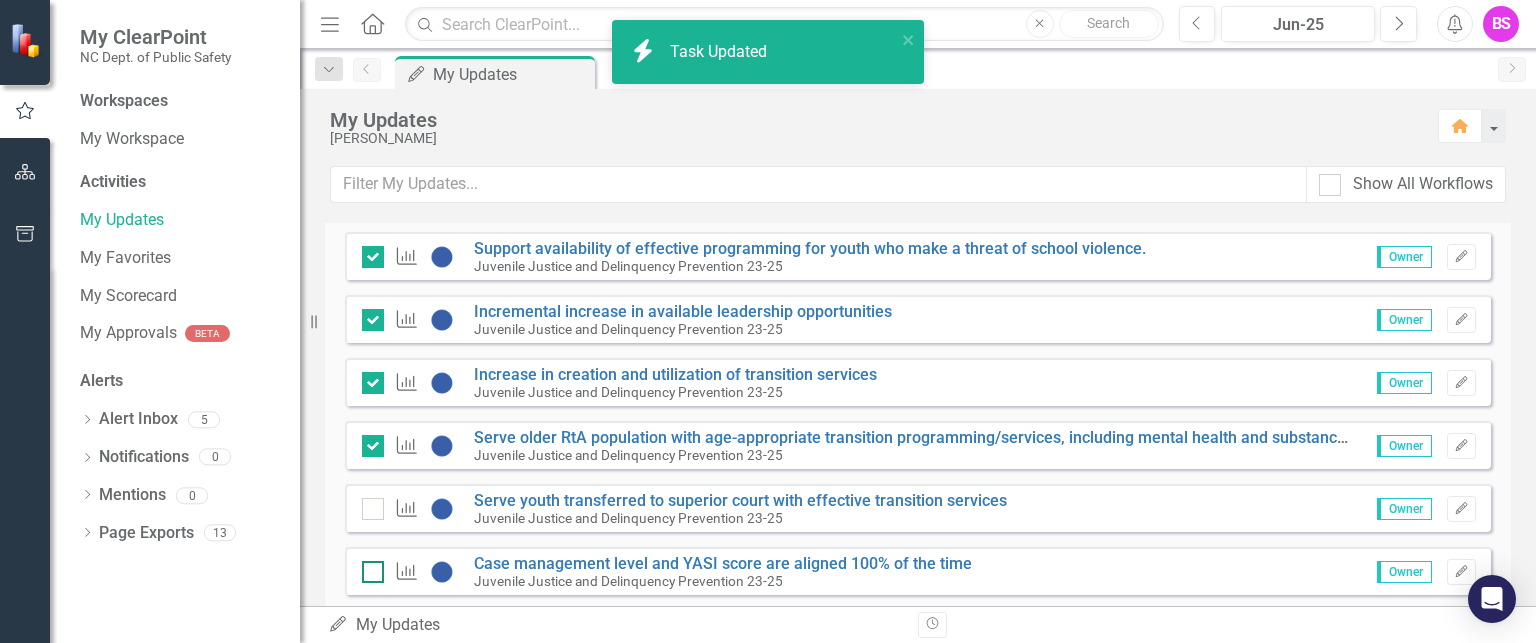 checkbox on "false" 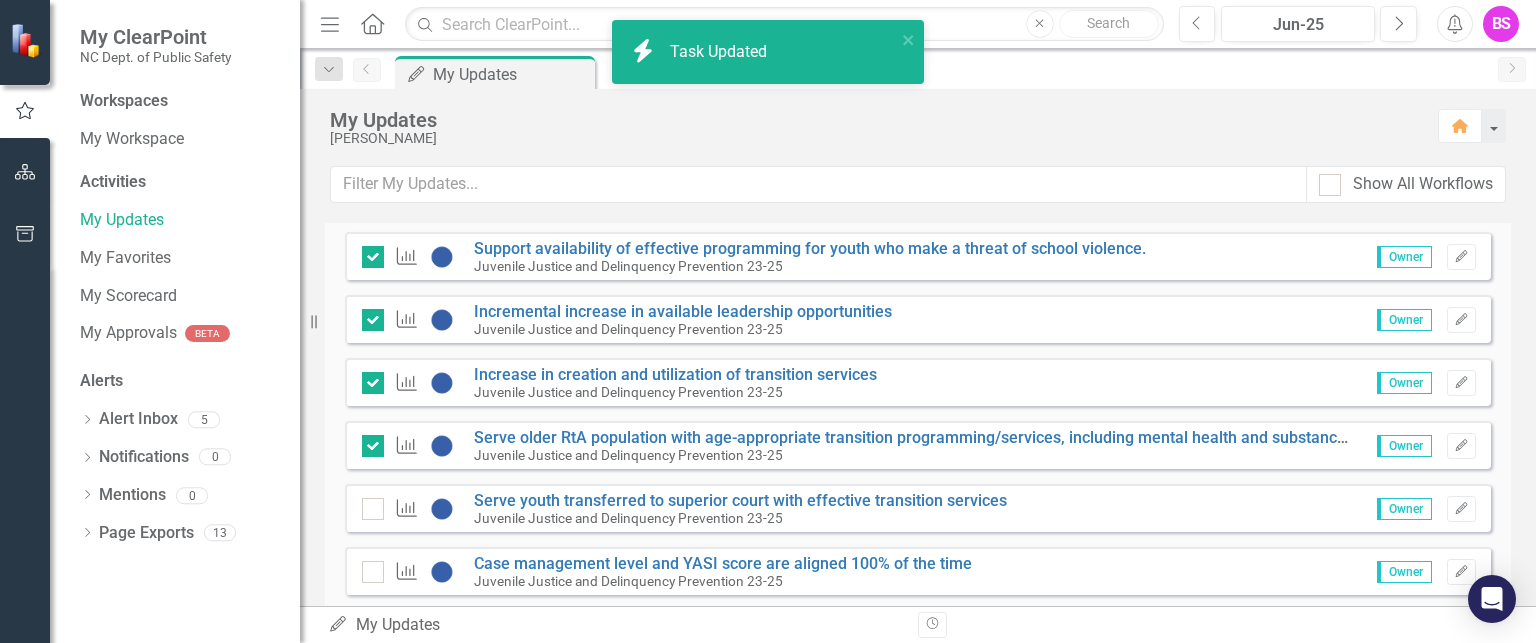 checkbox on "true" 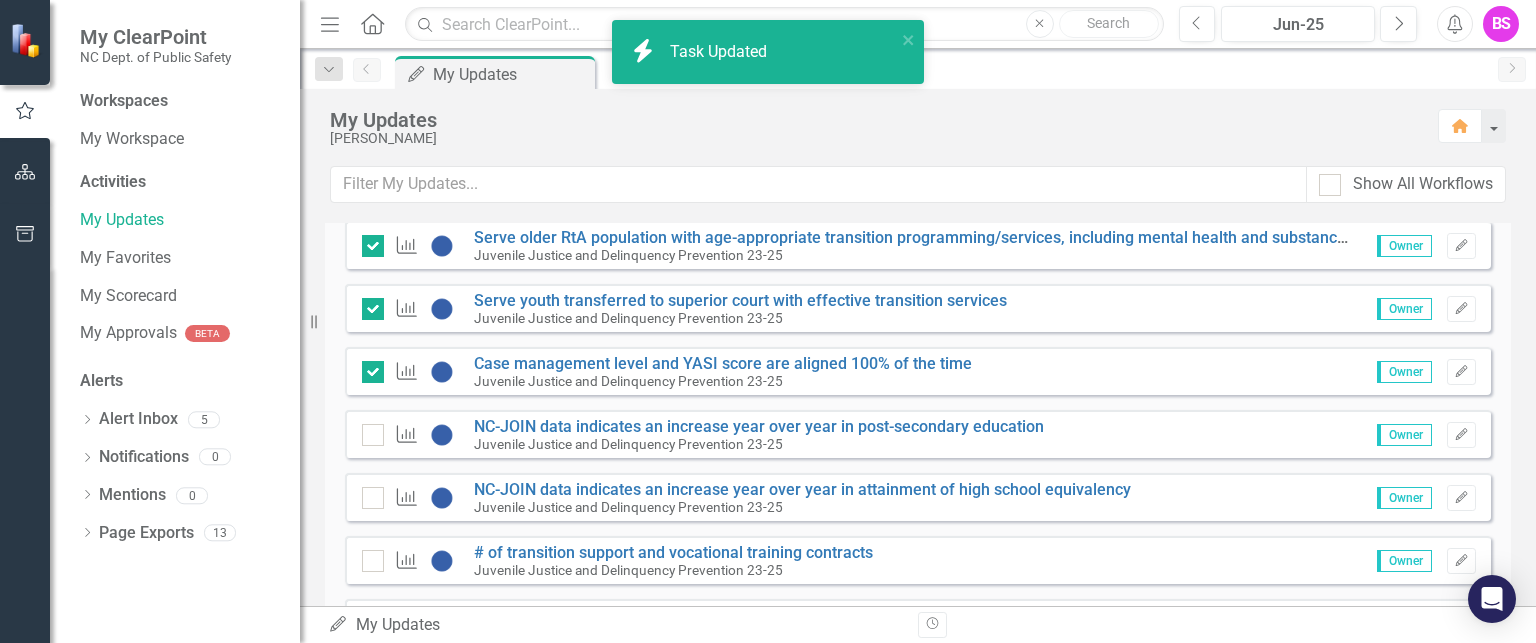 checkbox on "true" 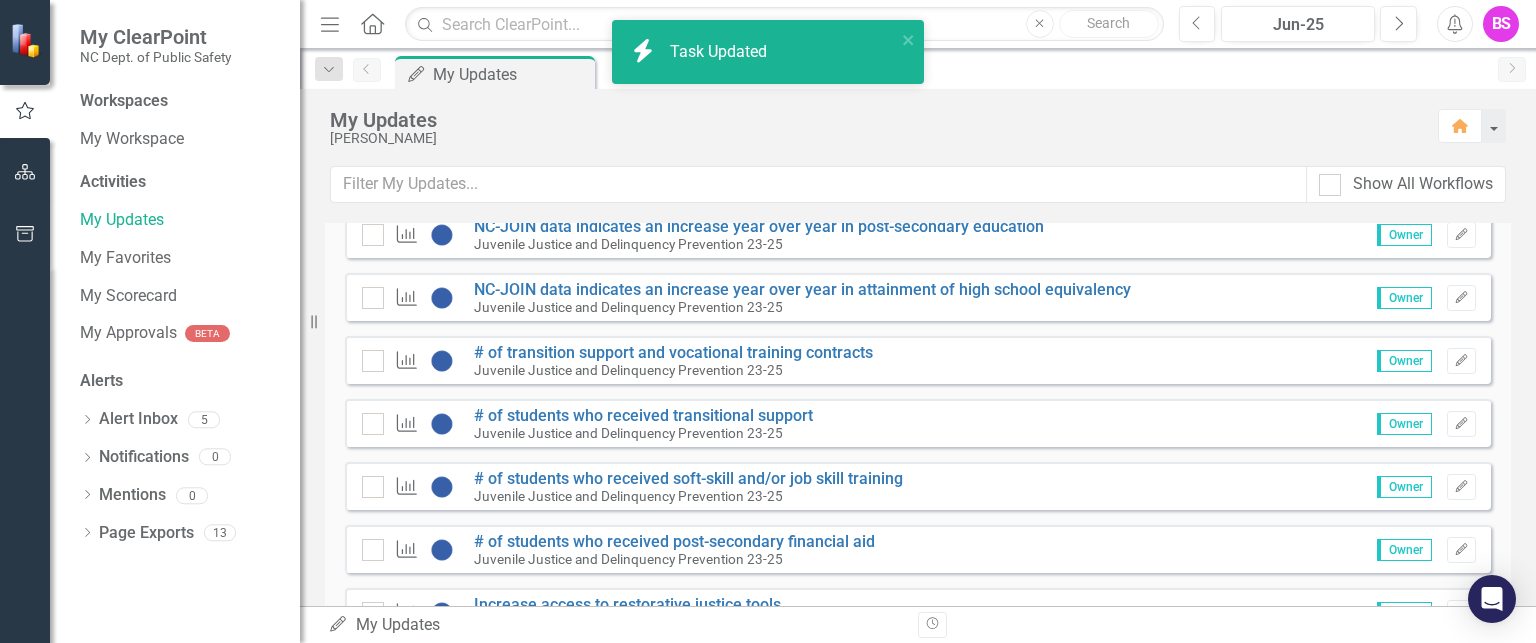 scroll, scrollTop: 5400, scrollLeft: 0, axis: vertical 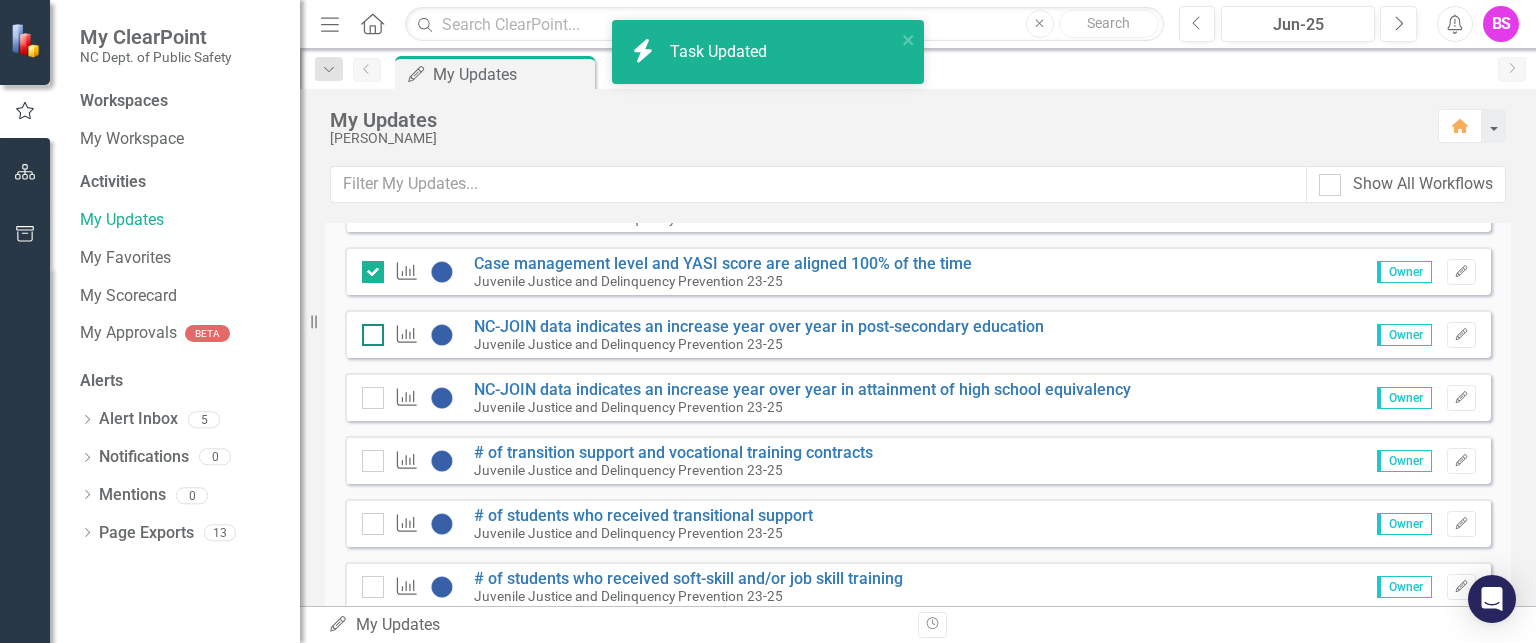 click at bounding box center (368, 330) 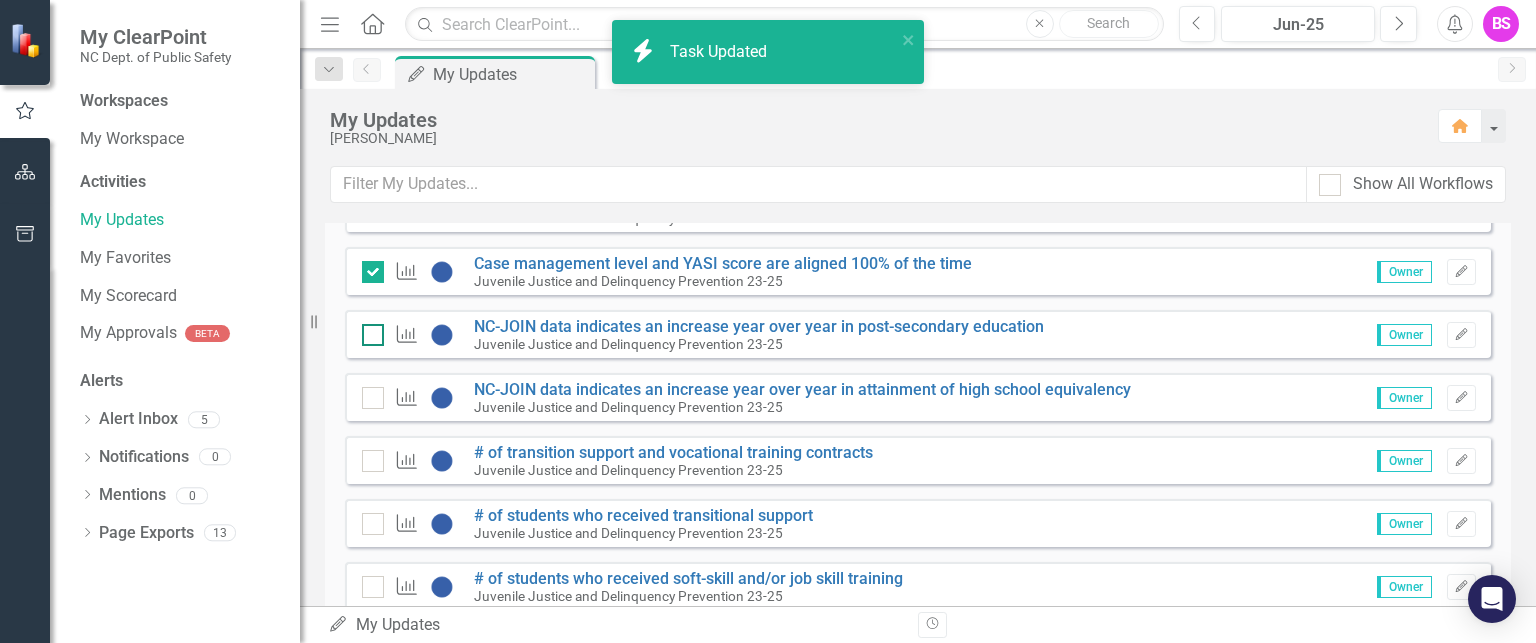 checkbox on "false" 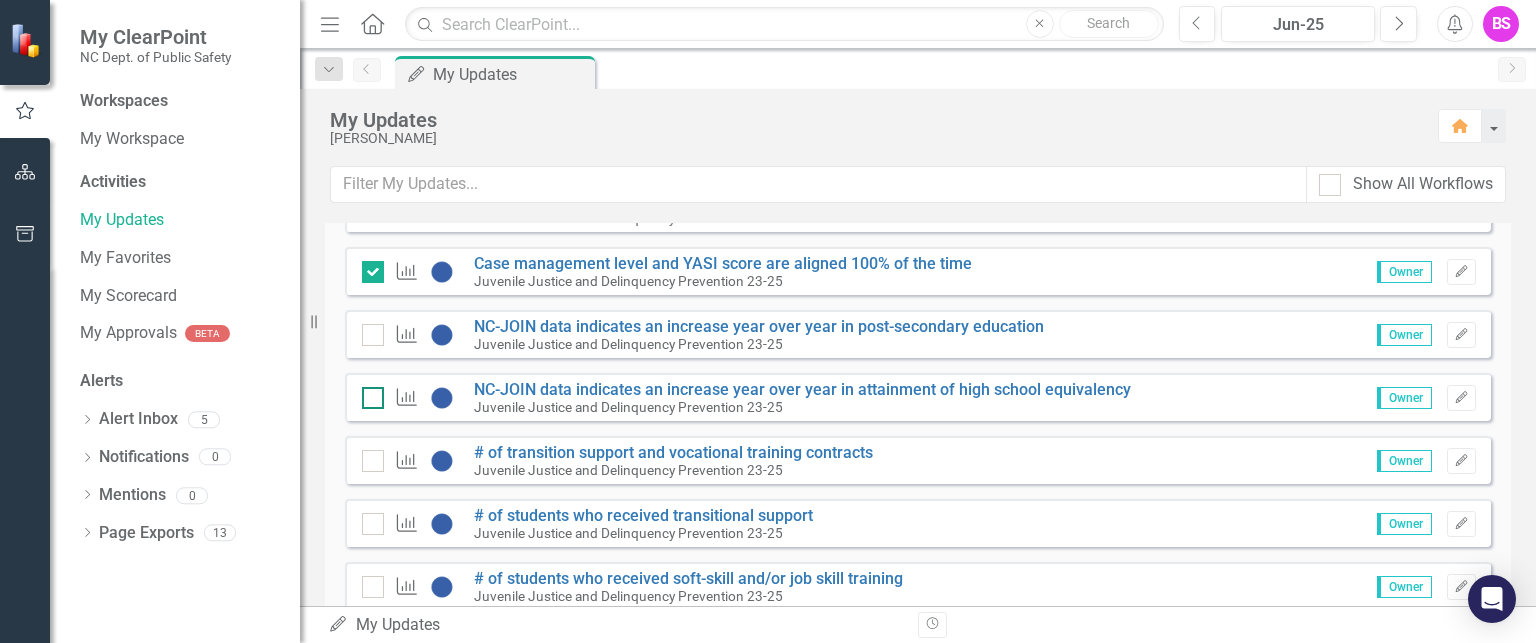click at bounding box center (368, 393) 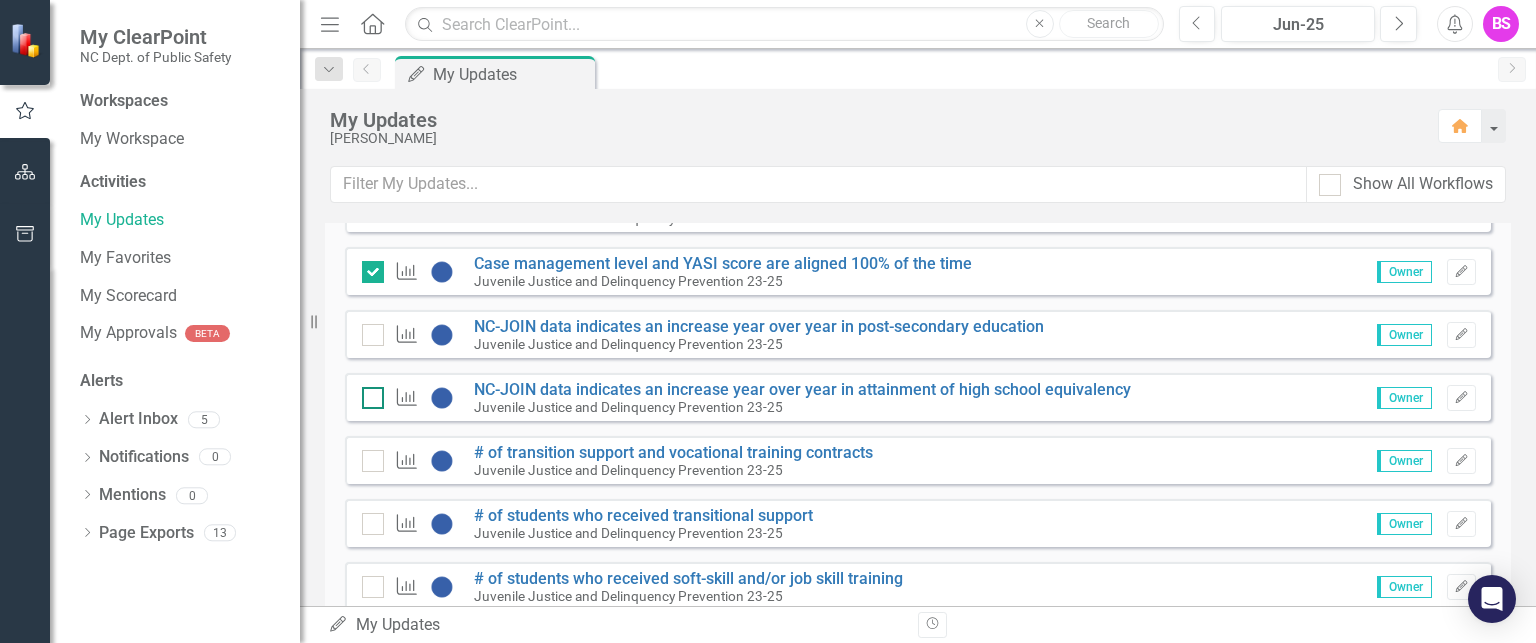 checkbox on "false" 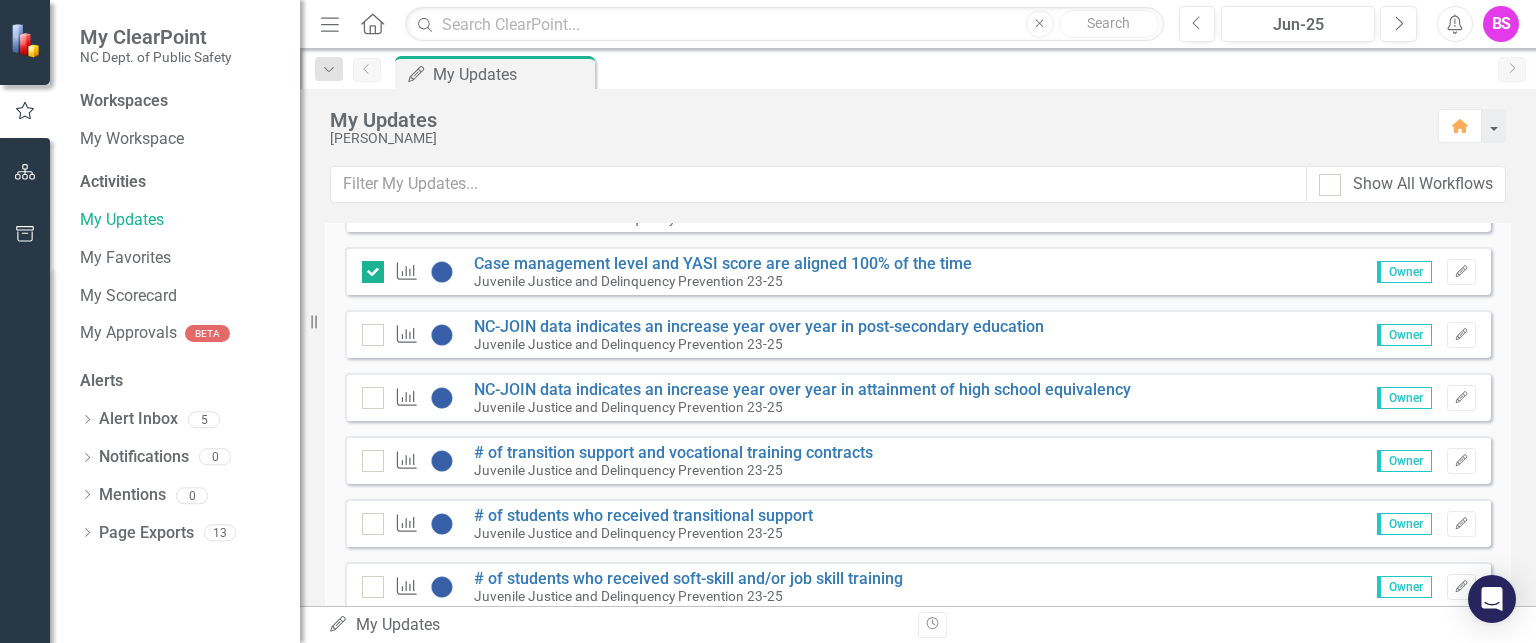 checkbox on "true" 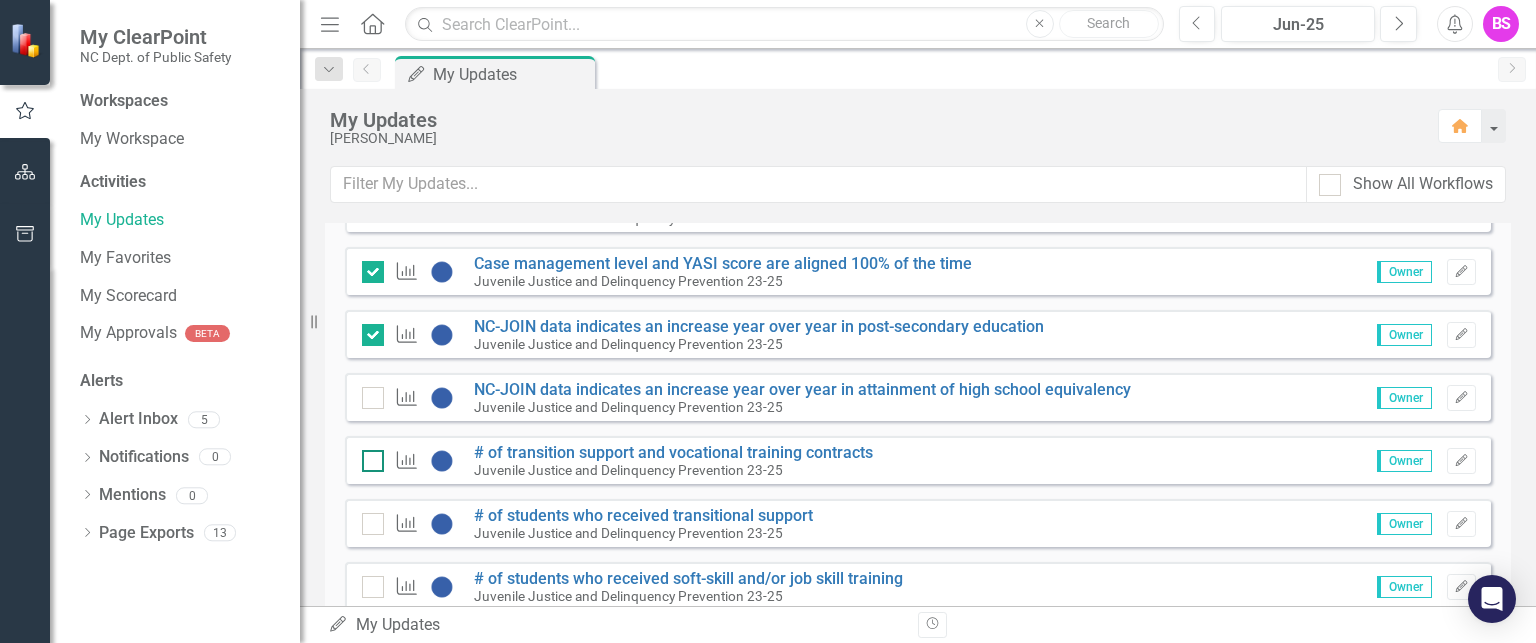 click at bounding box center (368, 456) 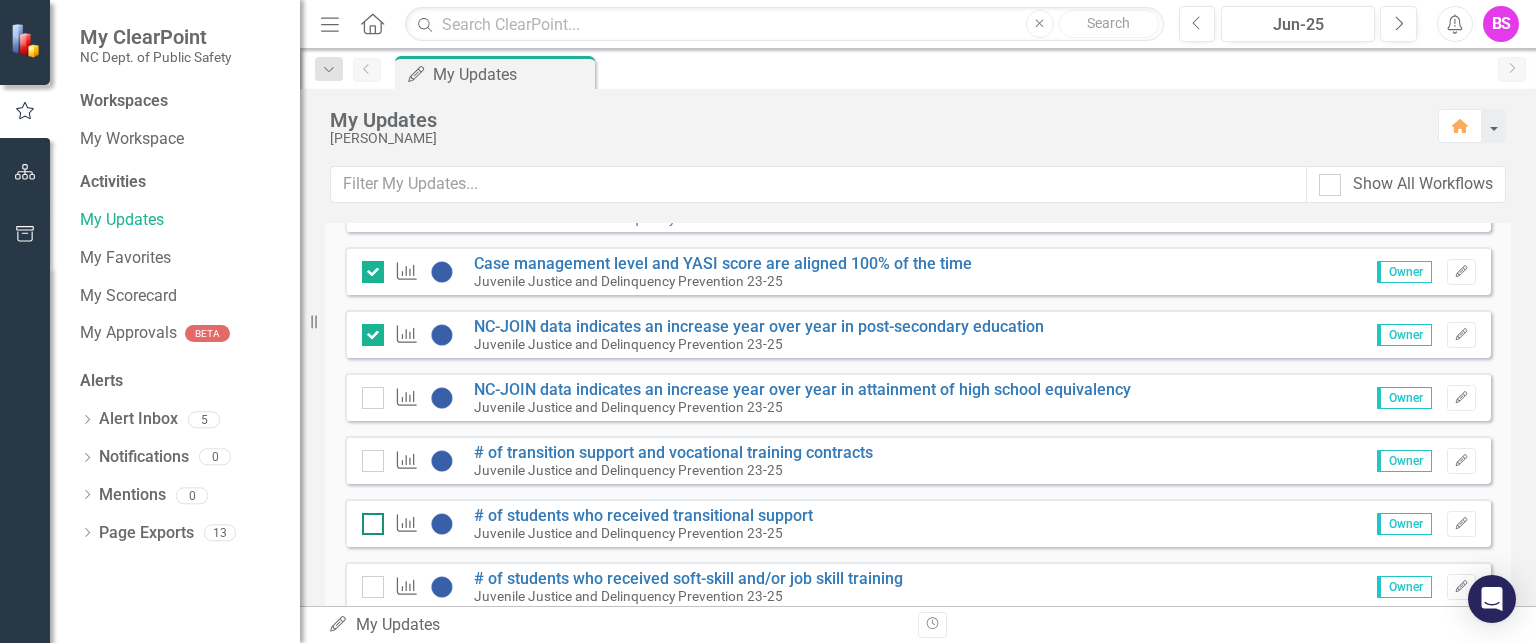 checkbox on "true" 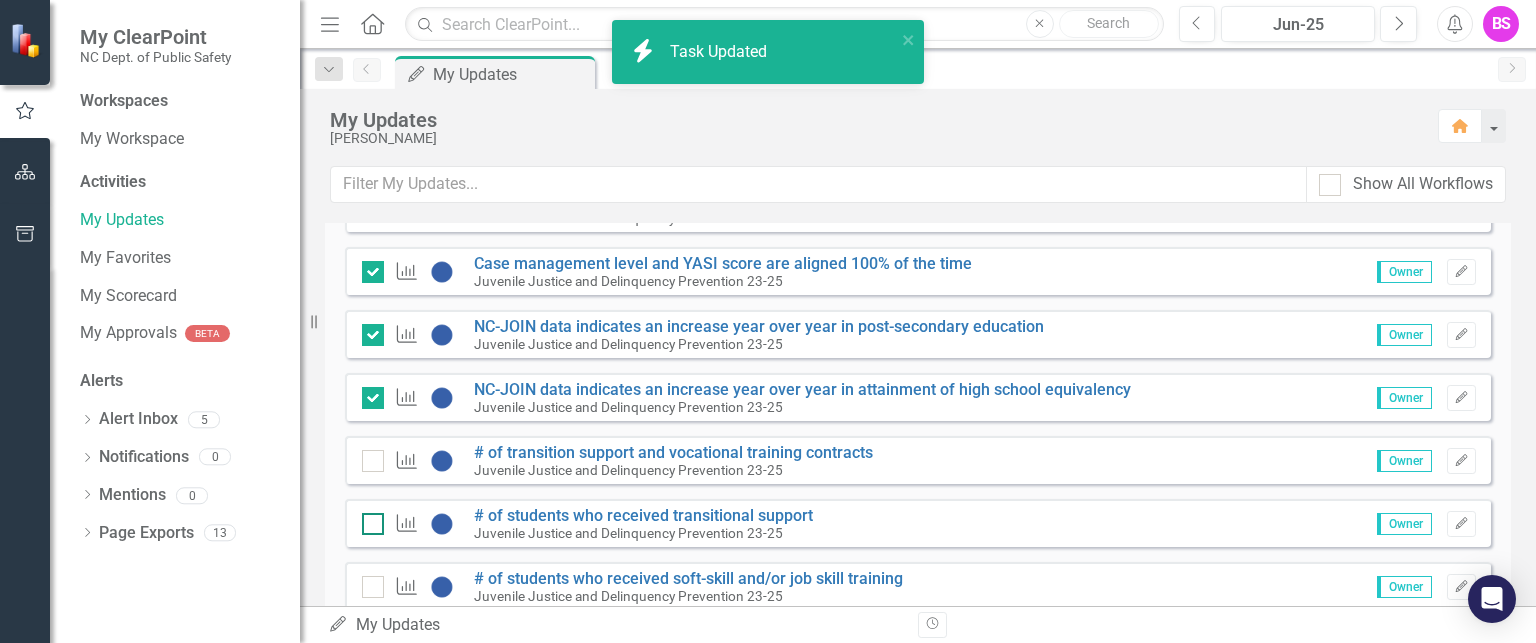 click at bounding box center [373, 524] 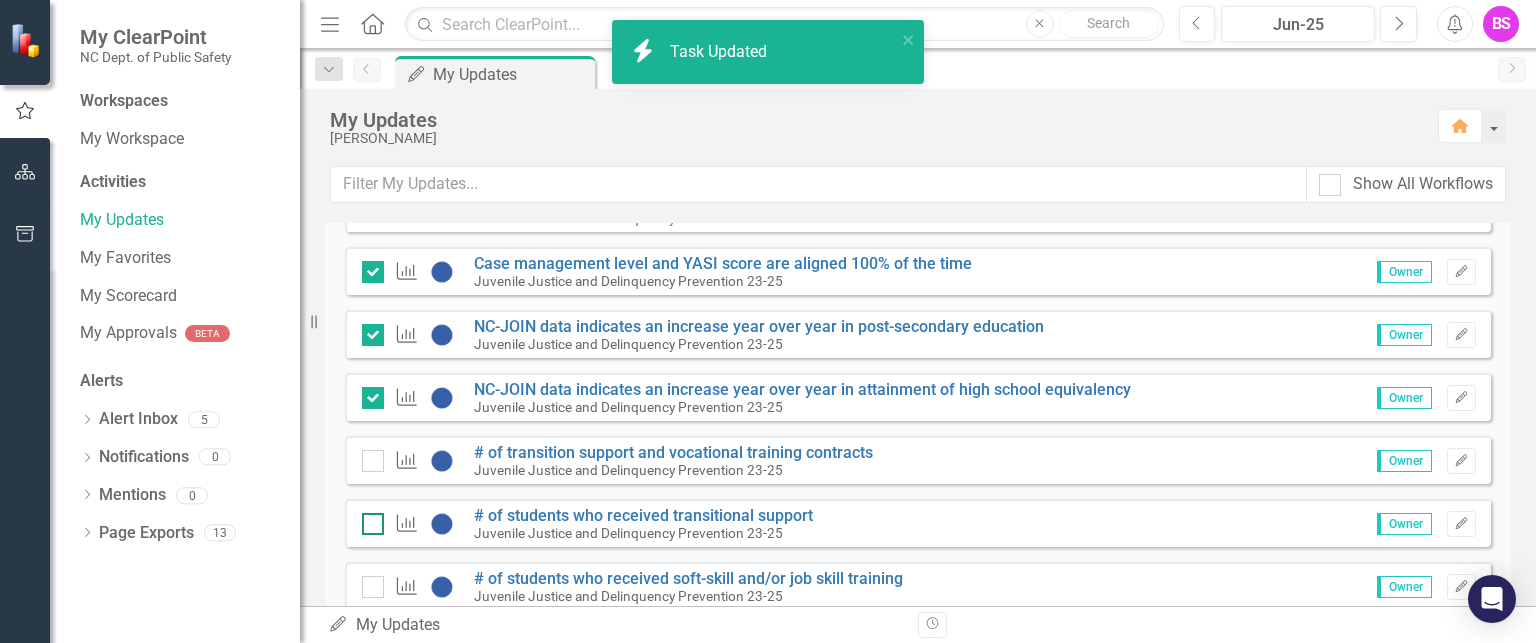 click at bounding box center [368, 519] 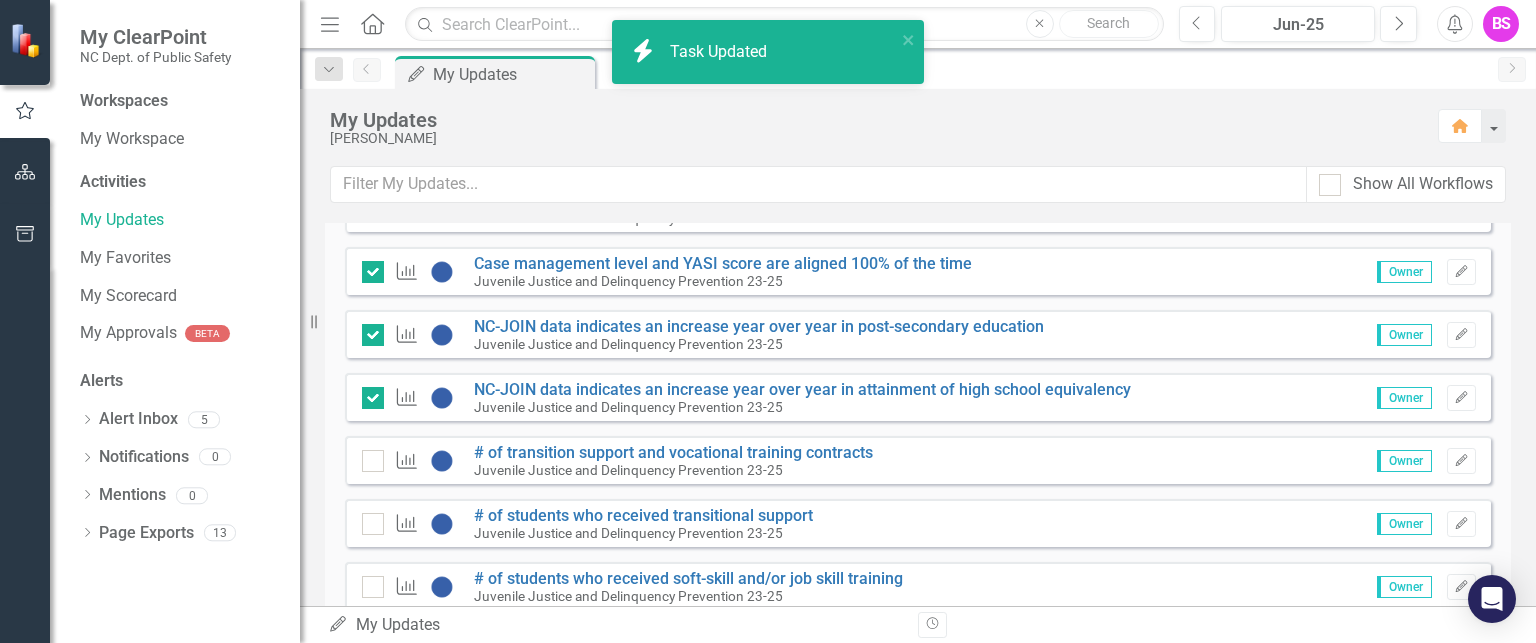 checkbox on "true" 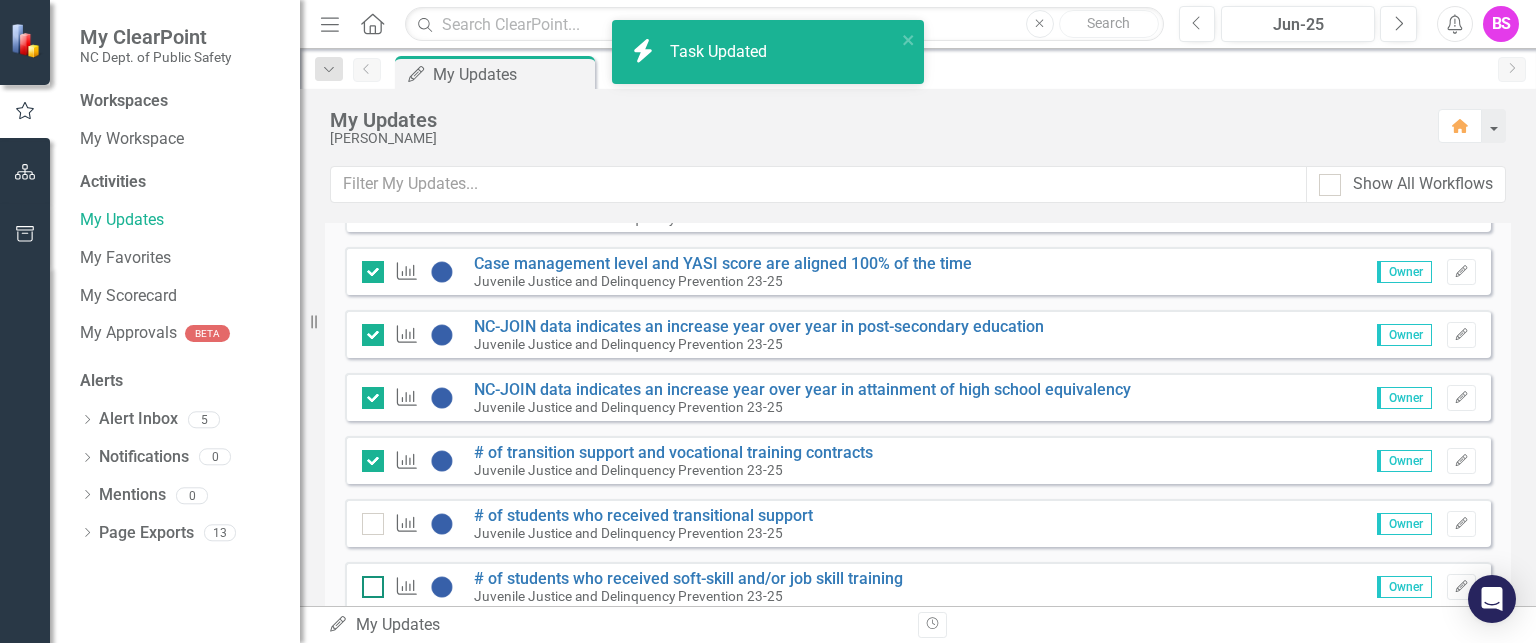 checkbox on "true" 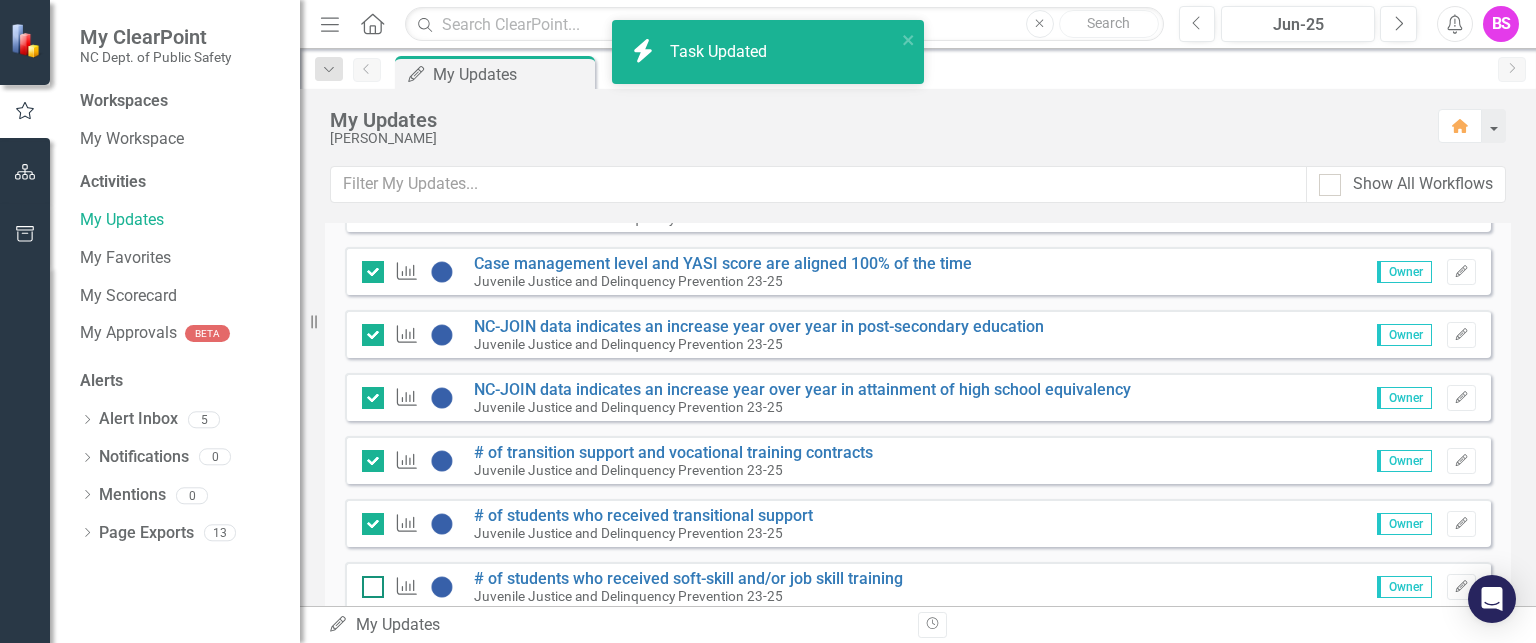 click at bounding box center [373, 587] 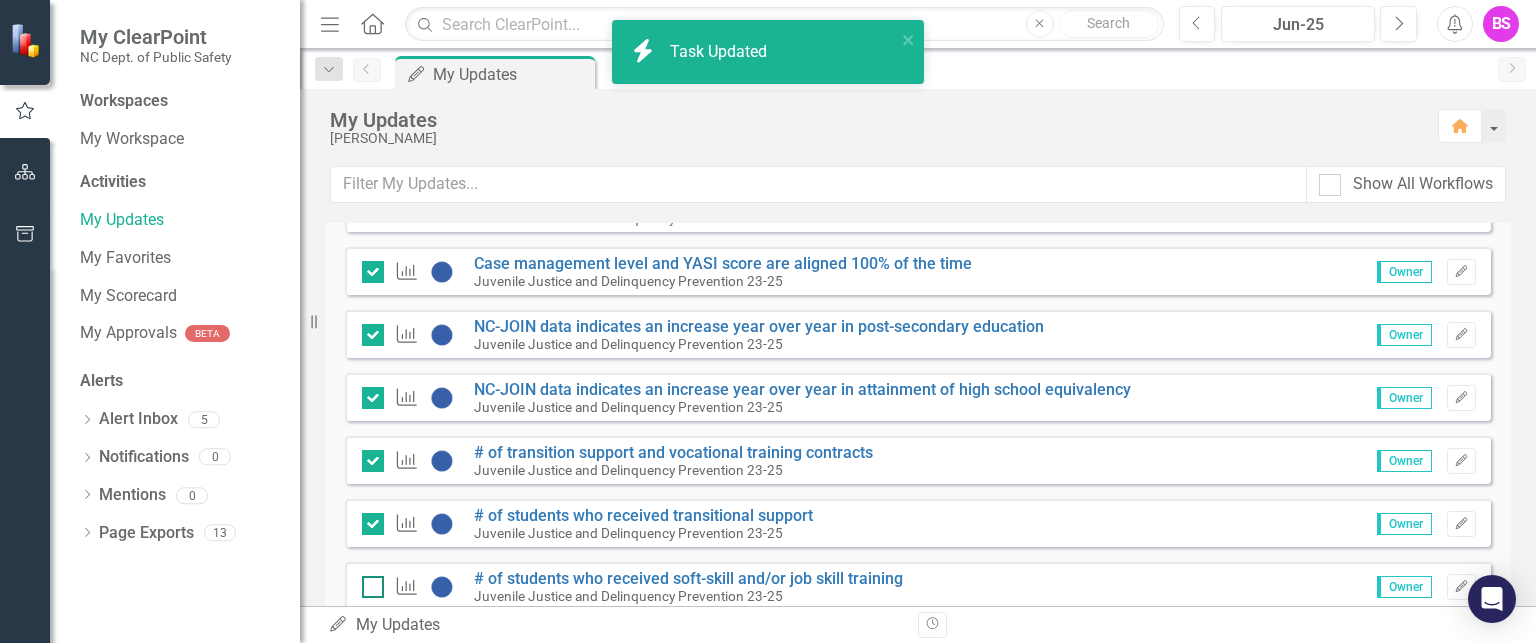 click at bounding box center (368, 582) 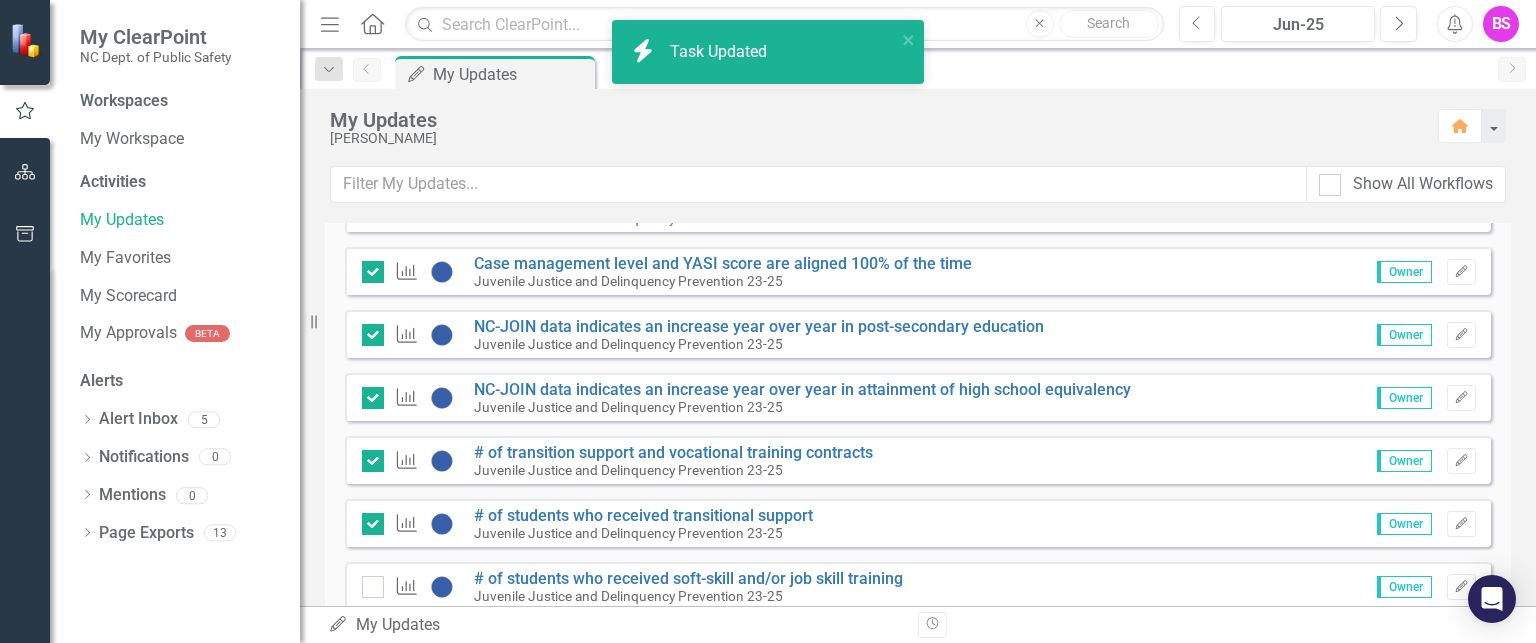 checkbox on "true" 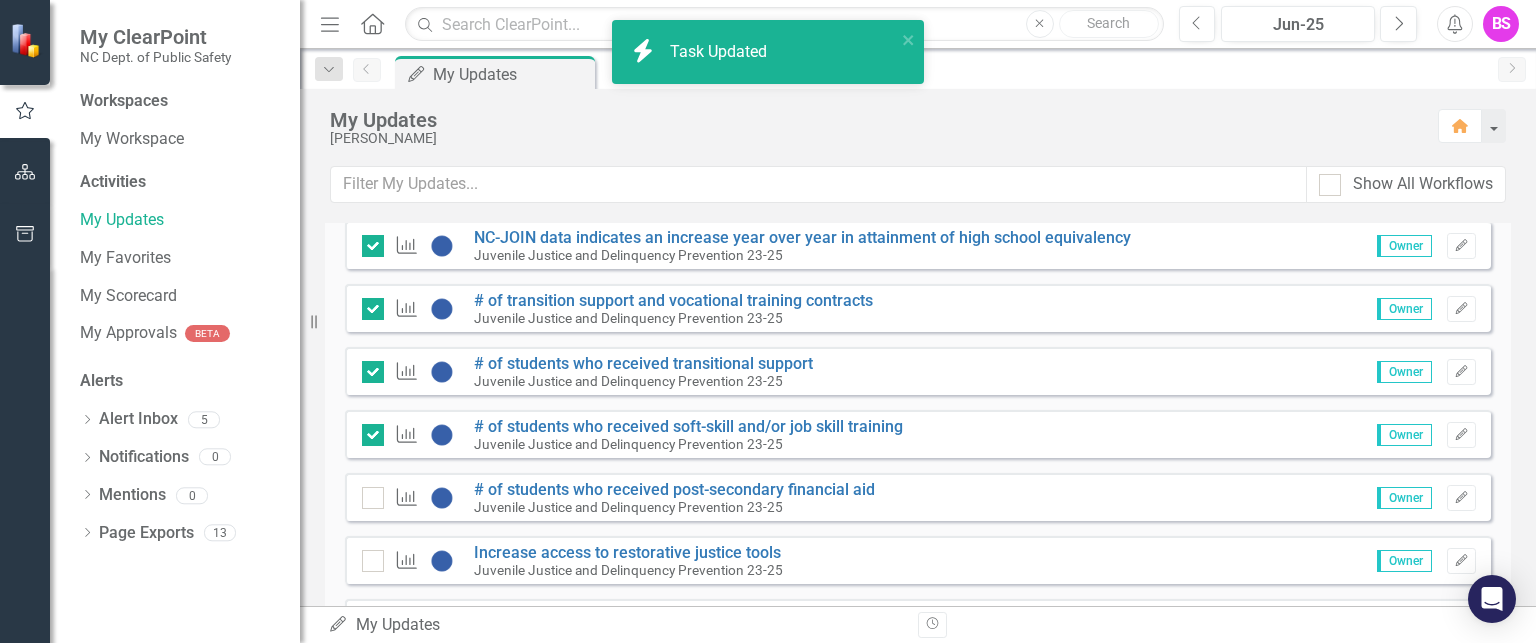 scroll, scrollTop: 5600, scrollLeft: 0, axis: vertical 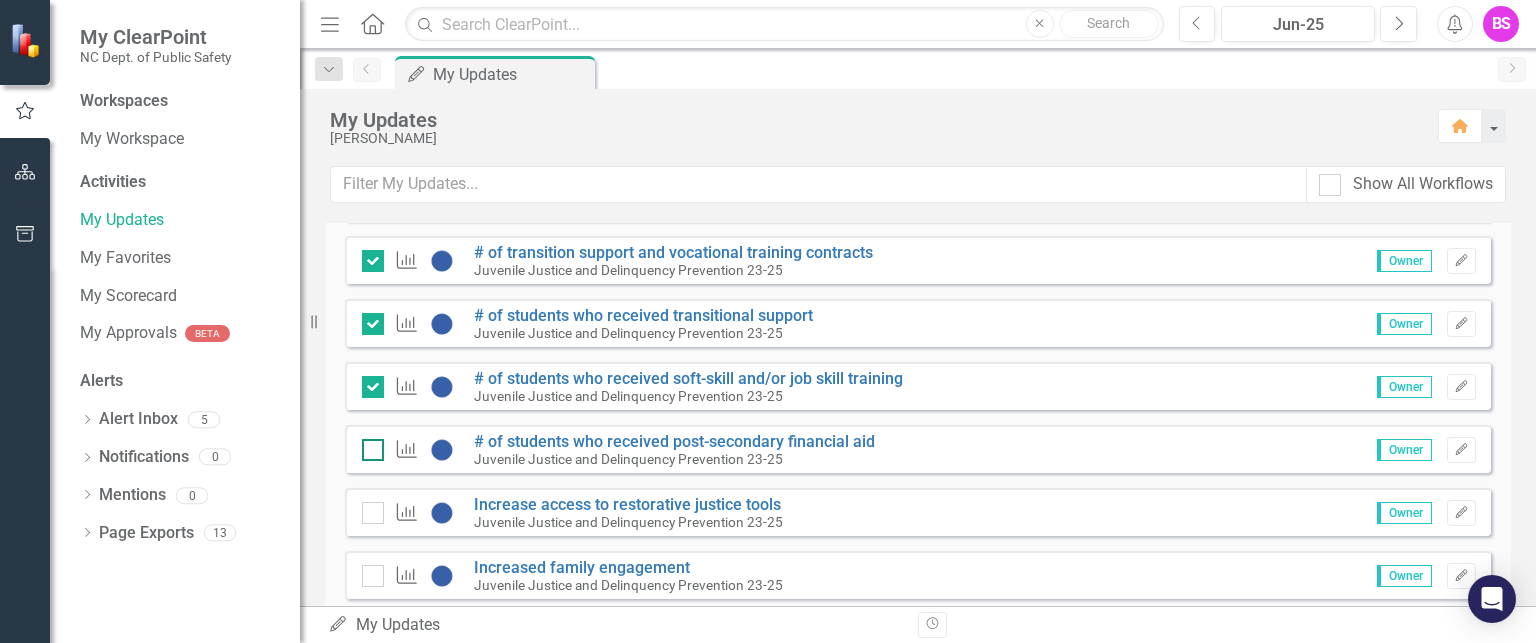 click at bounding box center (373, 450) 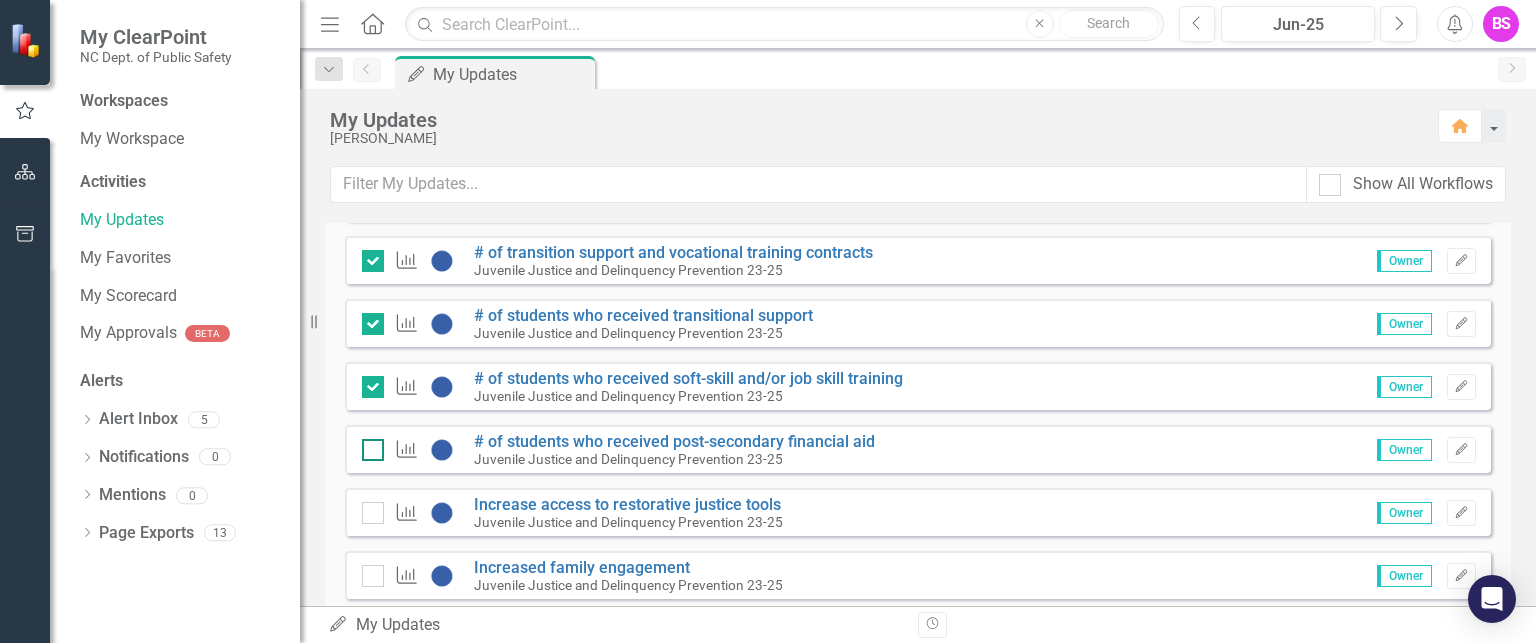 click at bounding box center [368, 445] 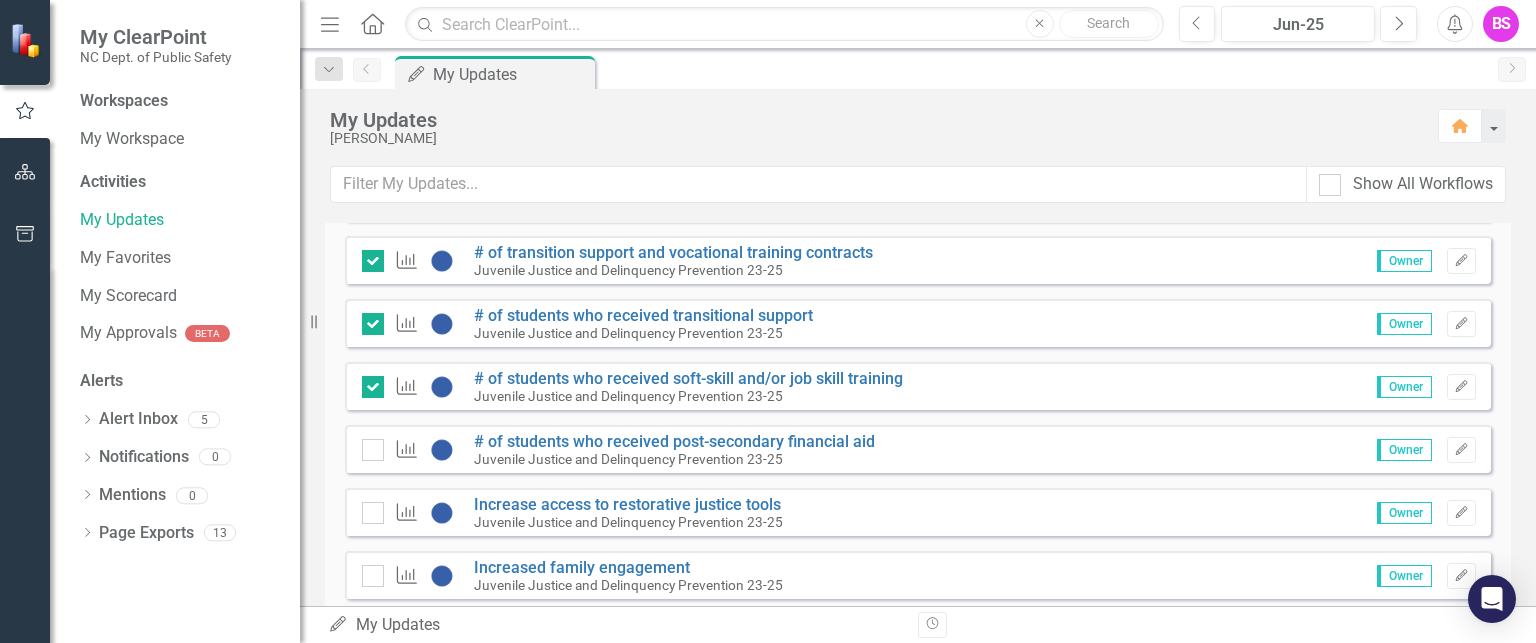 click on "Performance Measure" at bounding box center [413, 513] 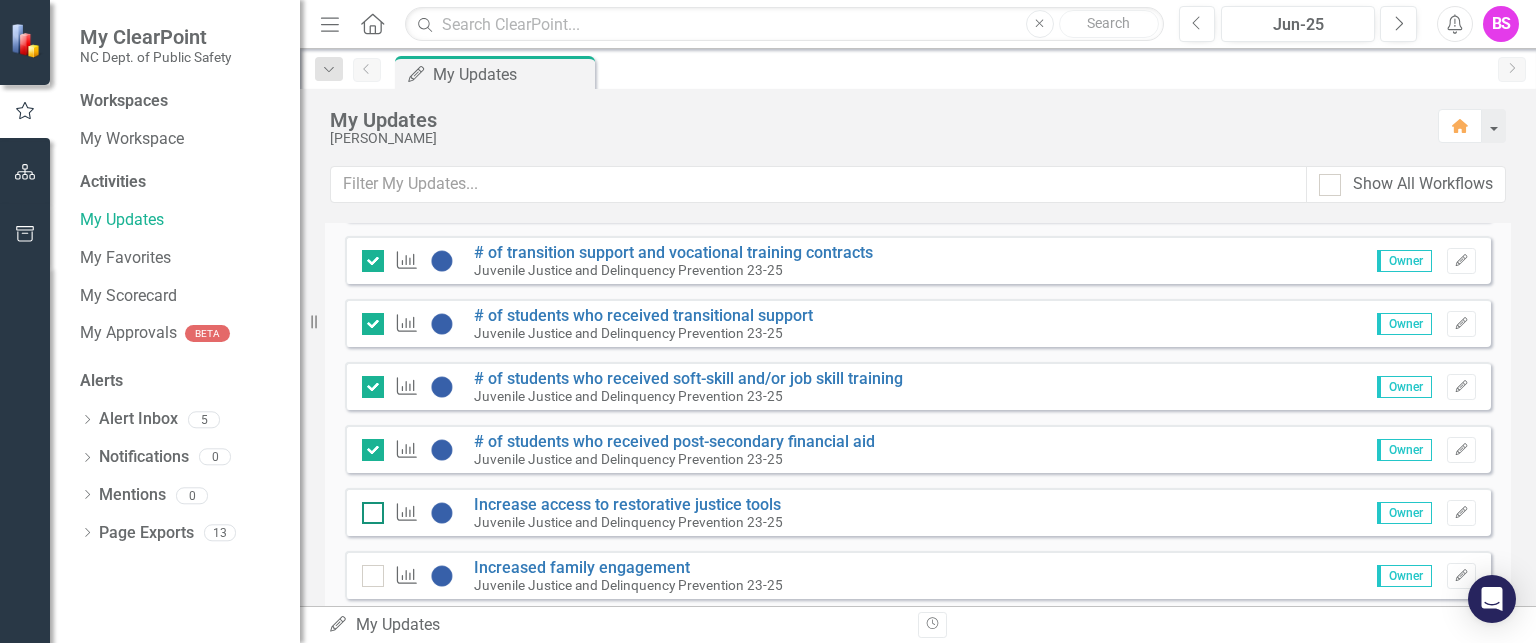 click at bounding box center [368, 508] 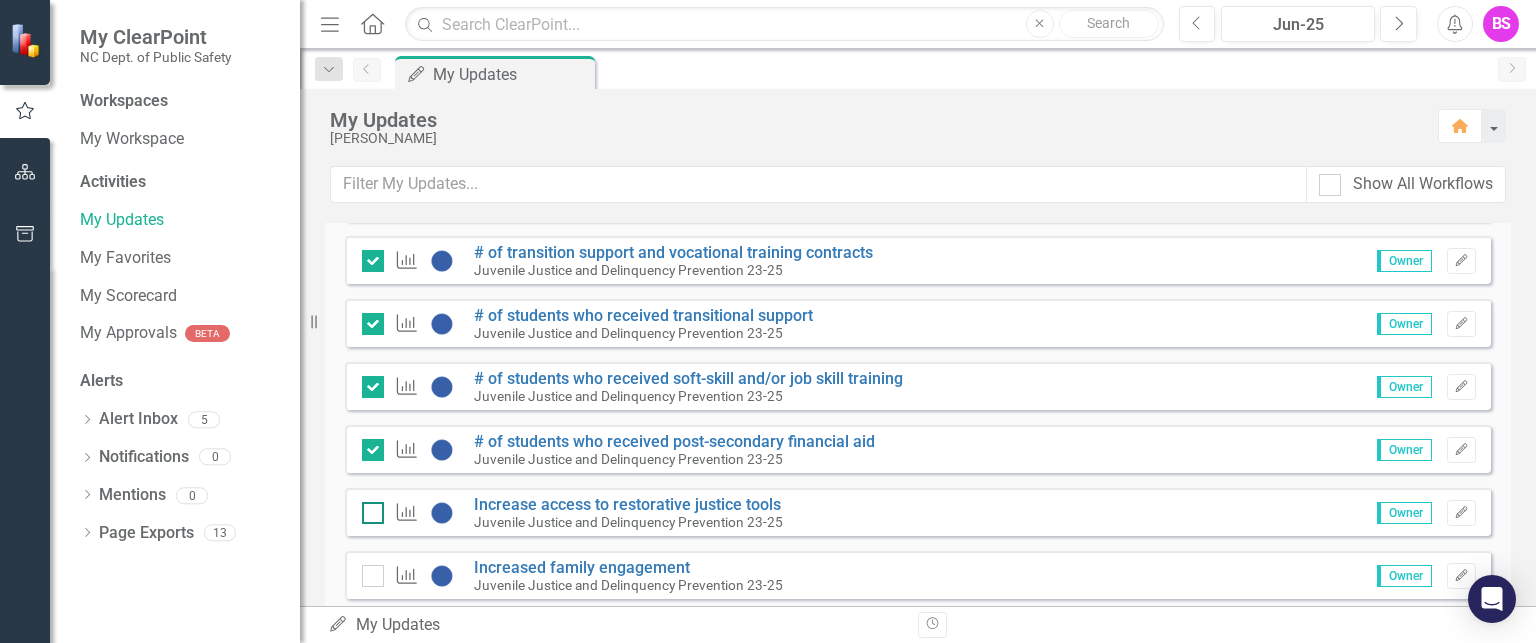 checkbox on "false" 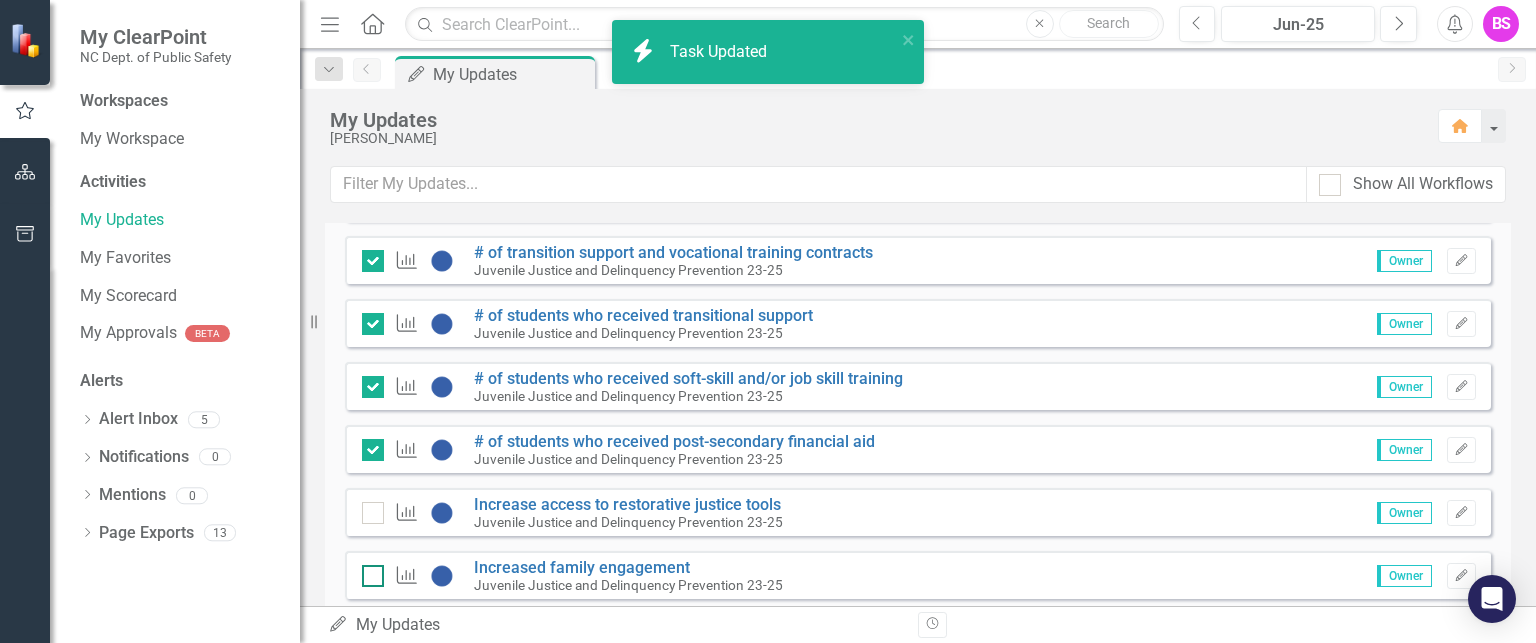 checkbox on "true" 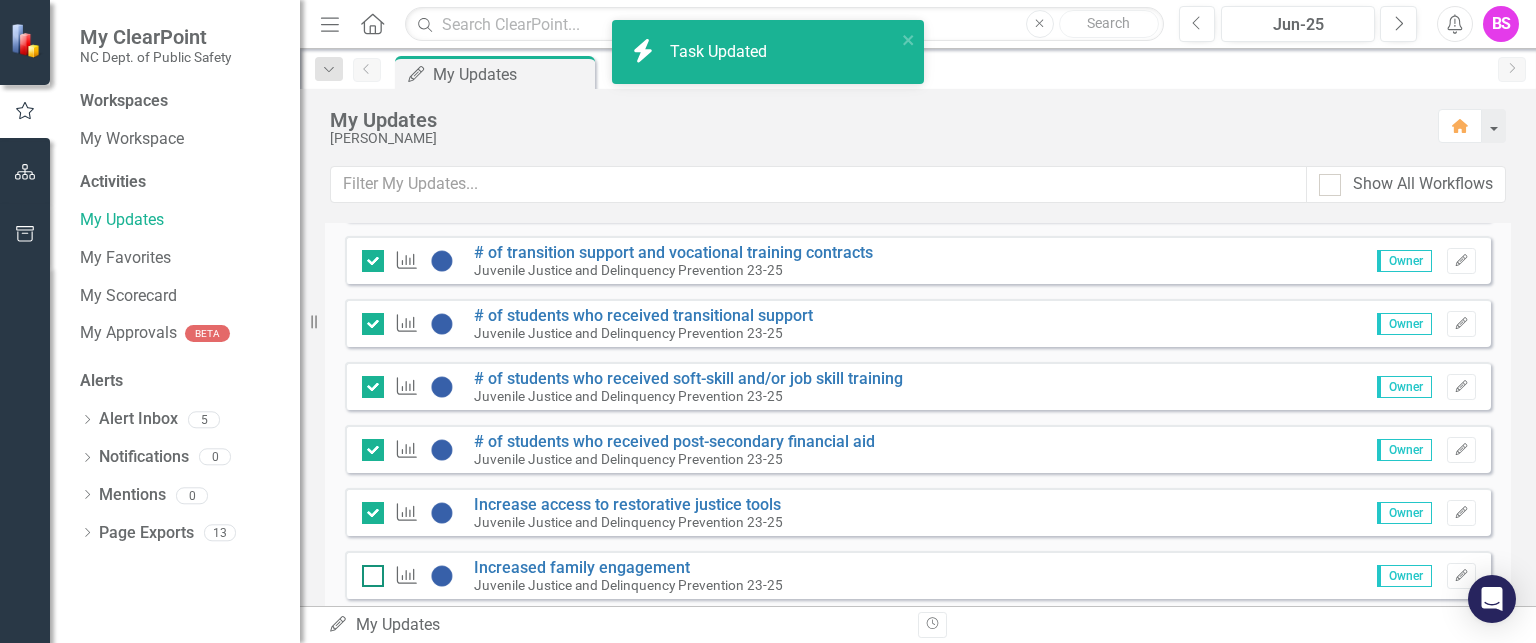 click at bounding box center (368, 571) 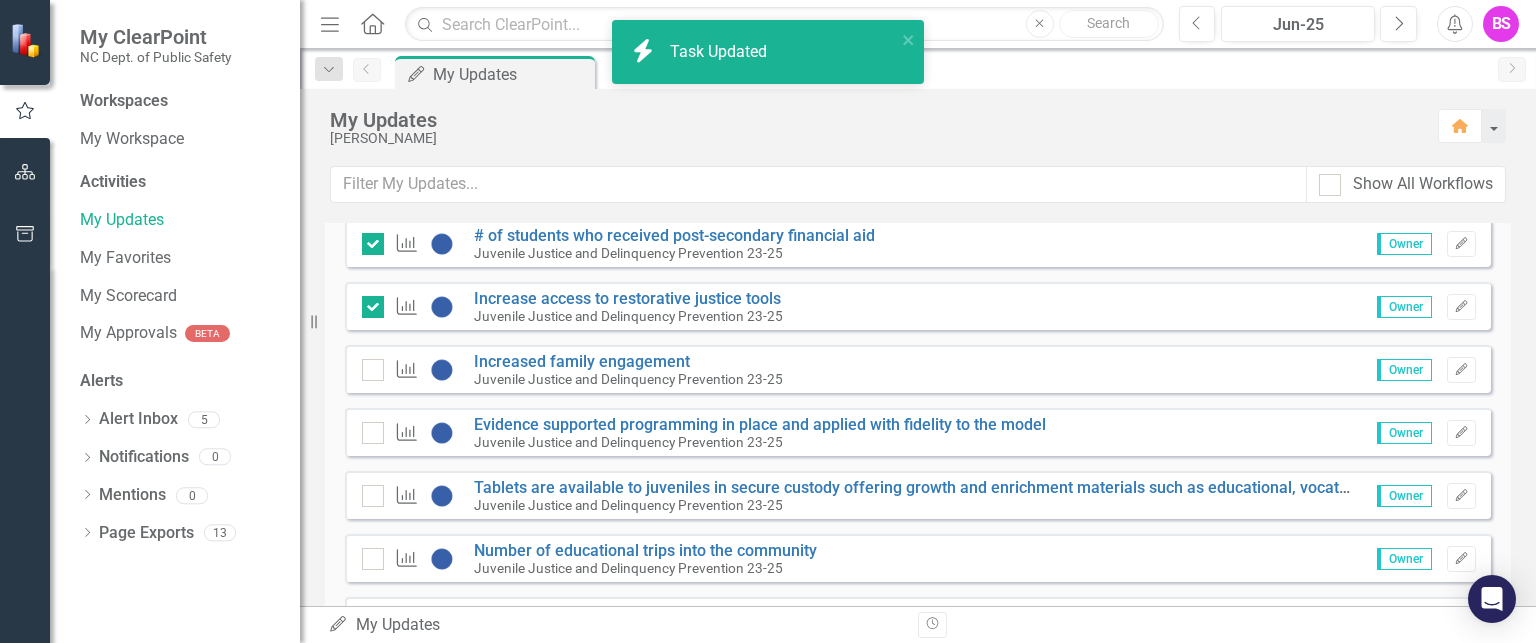 checkbox on "true" 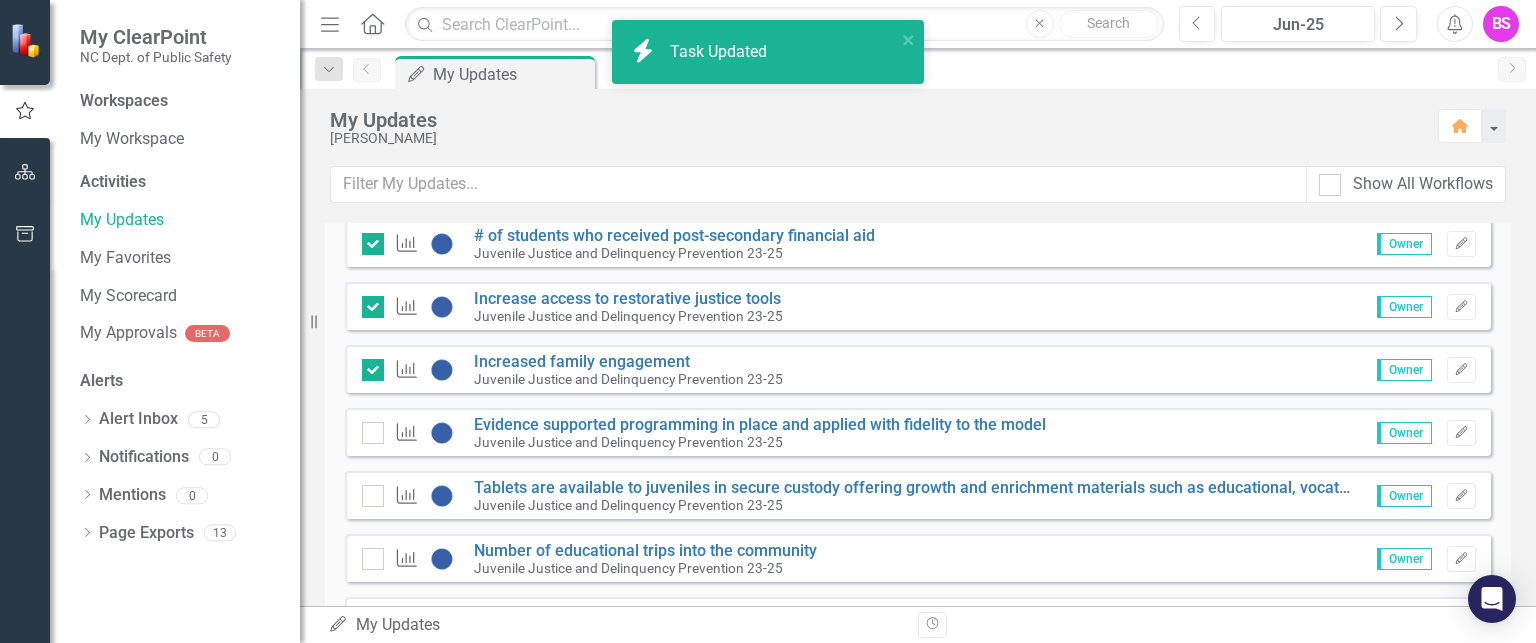 scroll, scrollTop: 5900, scrollLeft: 0, axis: vertical 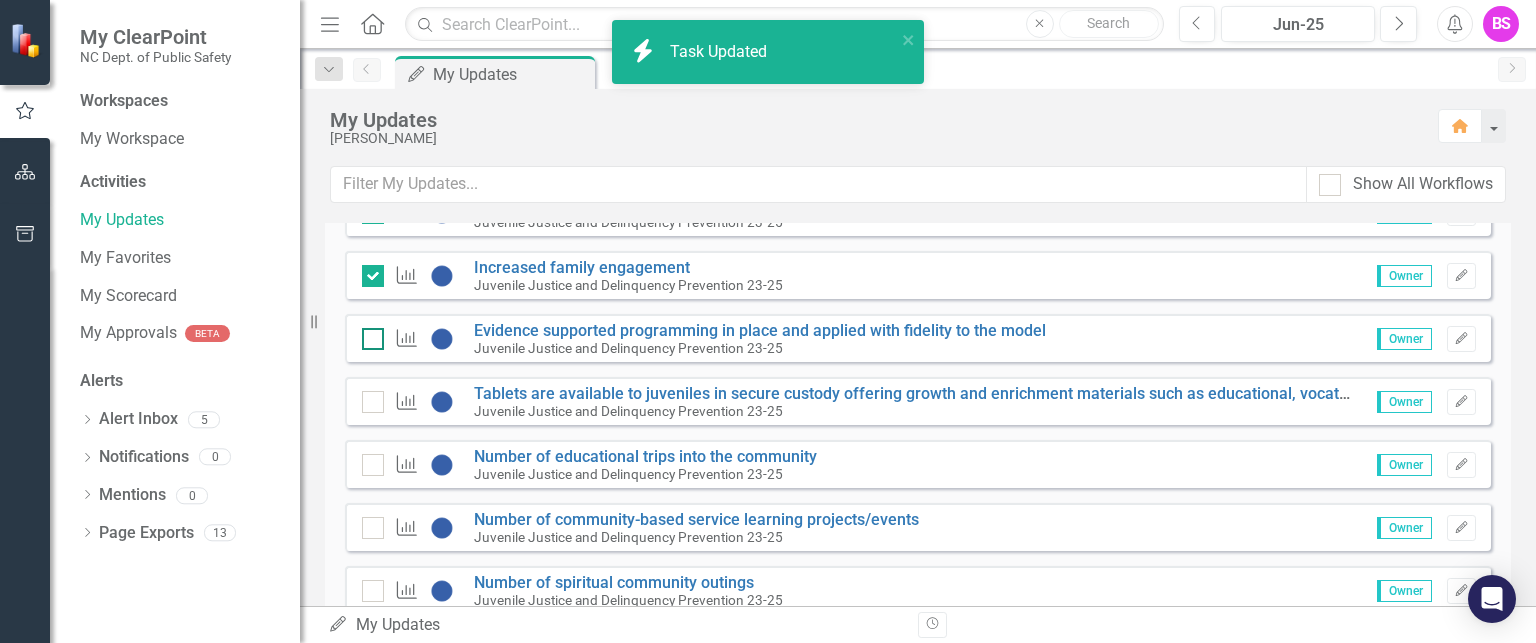 click at bounding box center (368, 334) 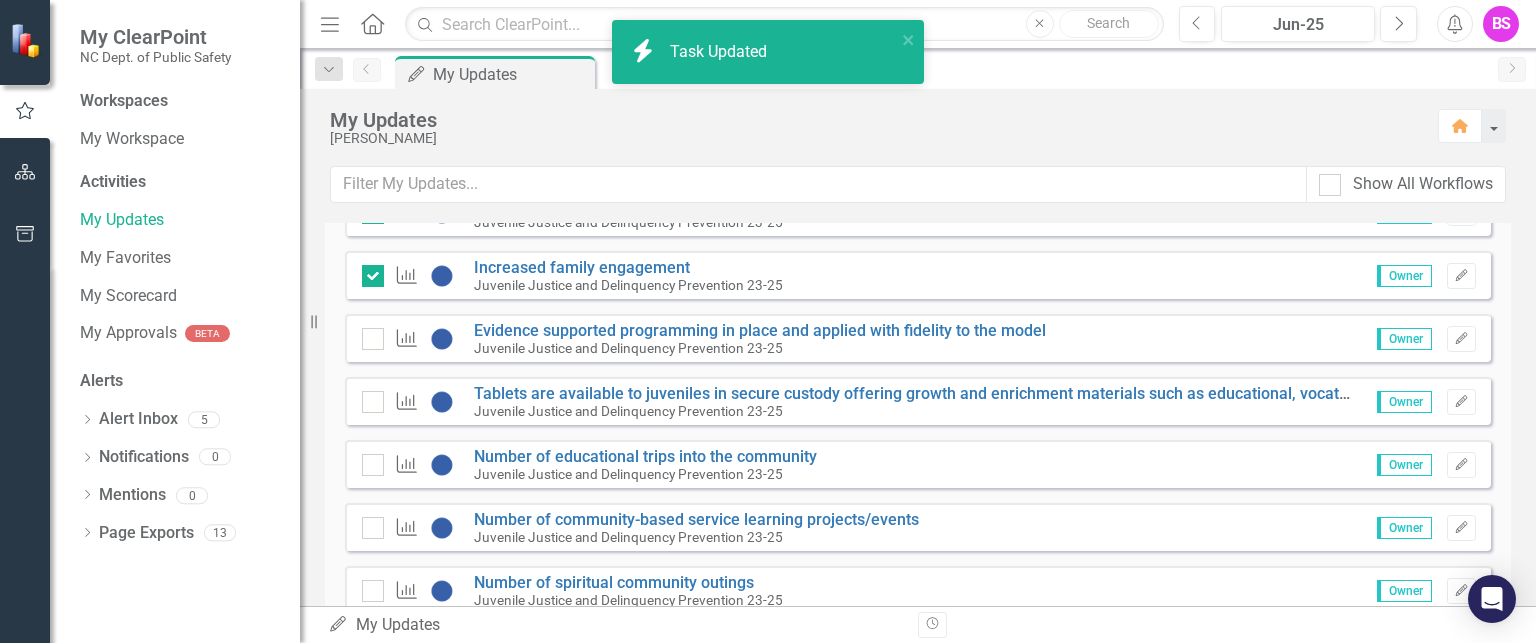 click on "Performance Measure Tablets are available to juveniles in secure custody offering growth and enrichment materials such as educational, vocational, and clinical/treatment exercises, reading material, and game play.  Juvenile Justice and Delinquency Prevention 23-25" at bounding box center (862, 402) 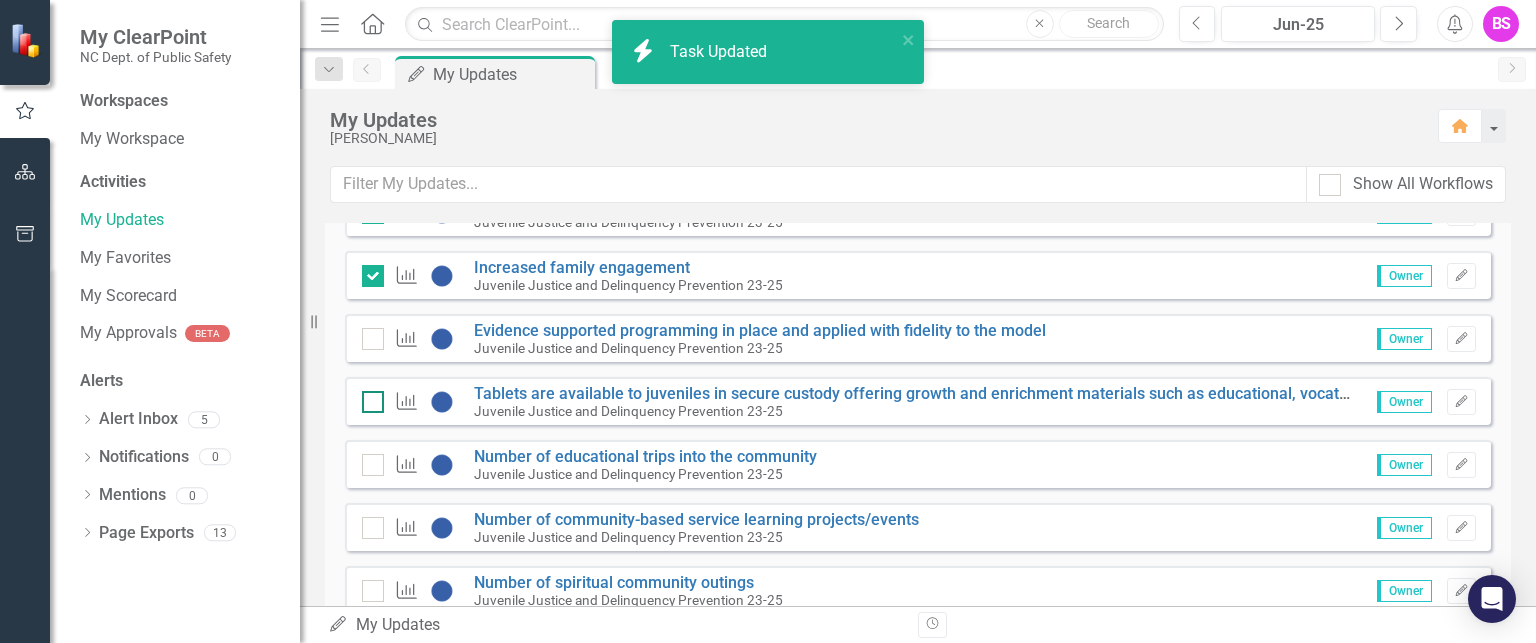 checkbox on "true" 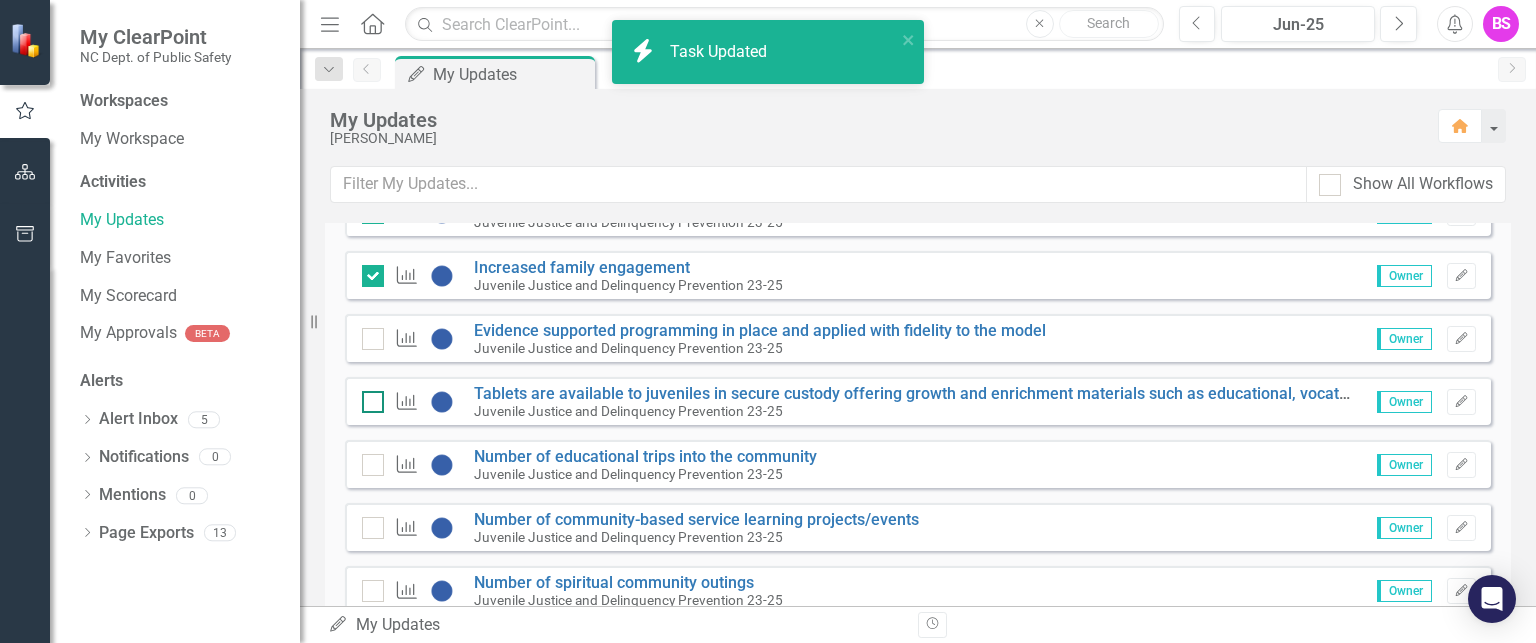 click at bounding box center (373, 402) 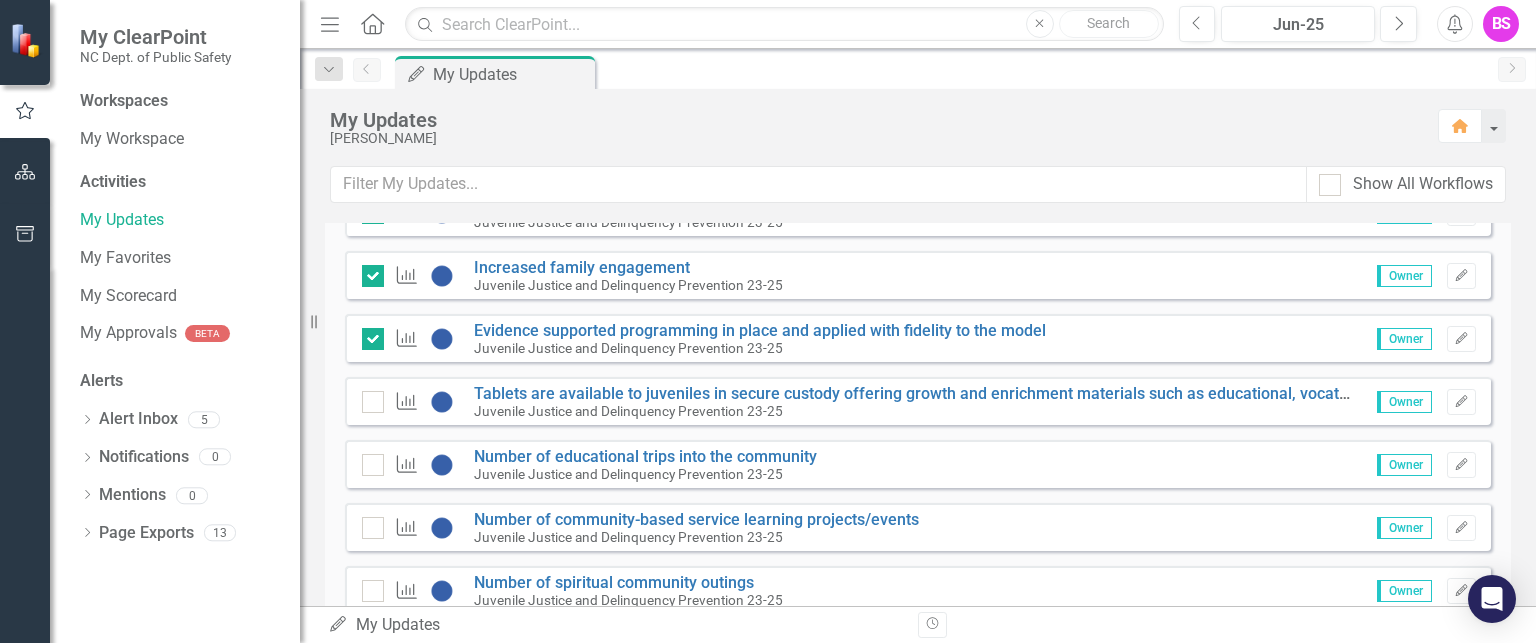 click on "Performance Measure Number of educational trips into the community  Juvenile Justice and Delinquency Prevention 23-25" at bounding box center [594, 465] 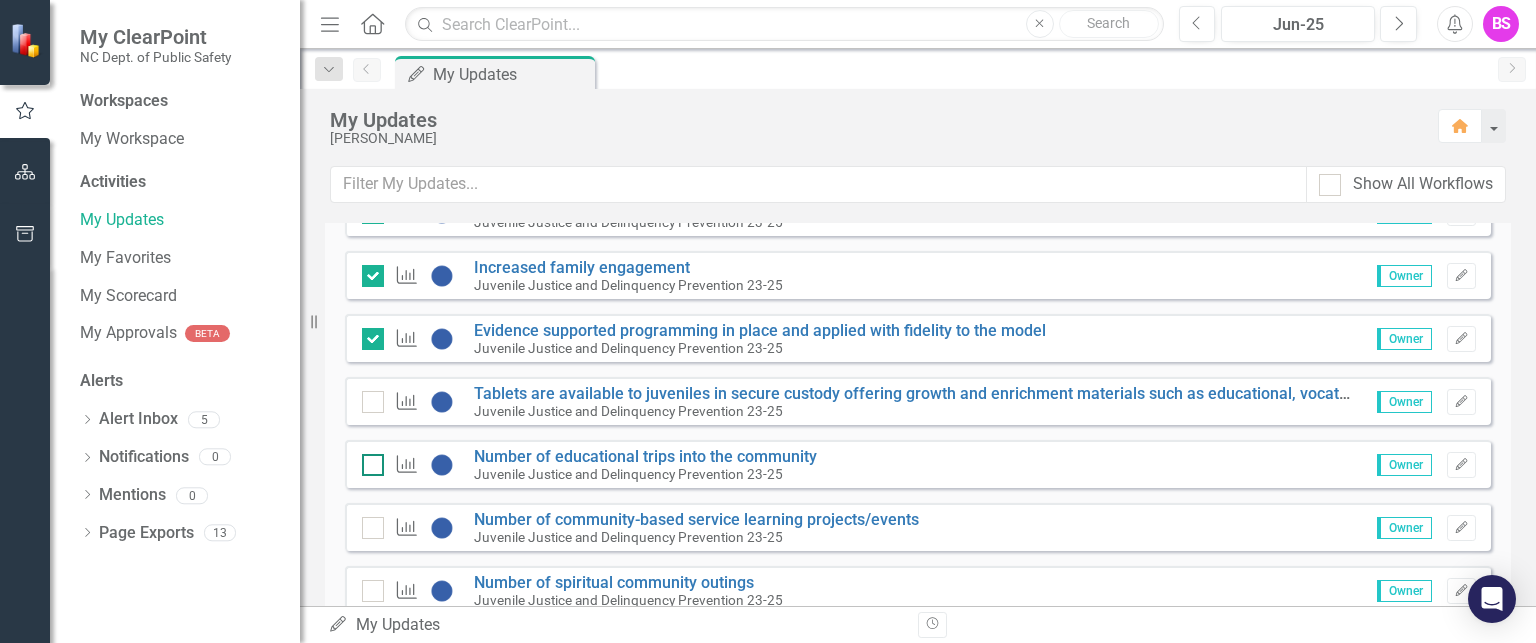 checkbox on "true" 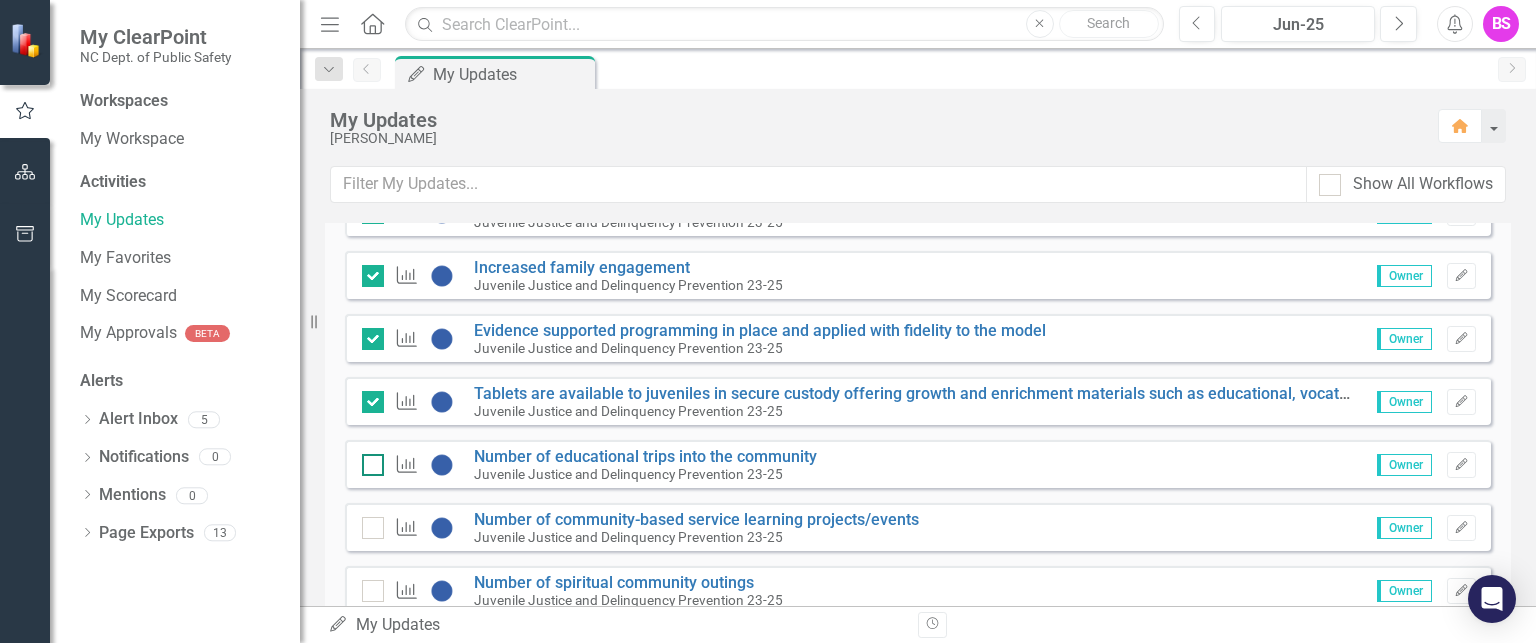 click at bounding box center [368, 460] 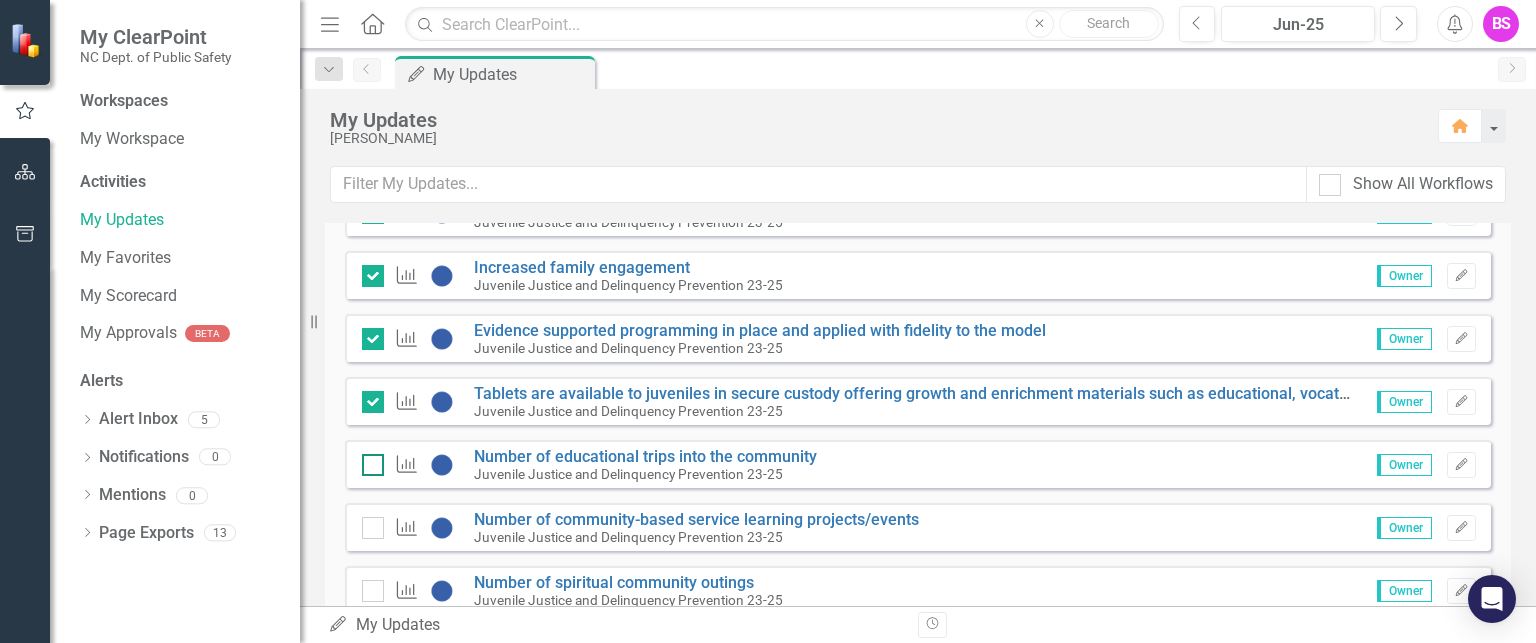 checkbox on "false" 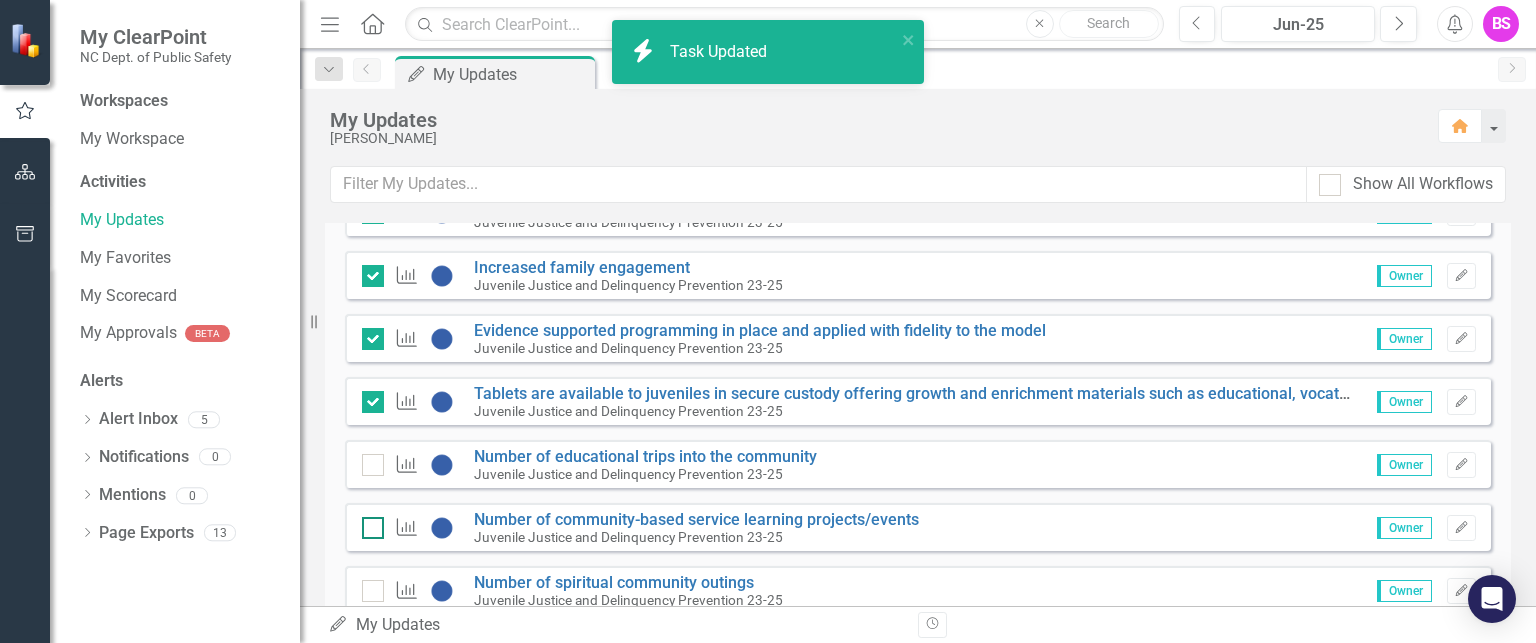 click at bounding box center (368, 523) 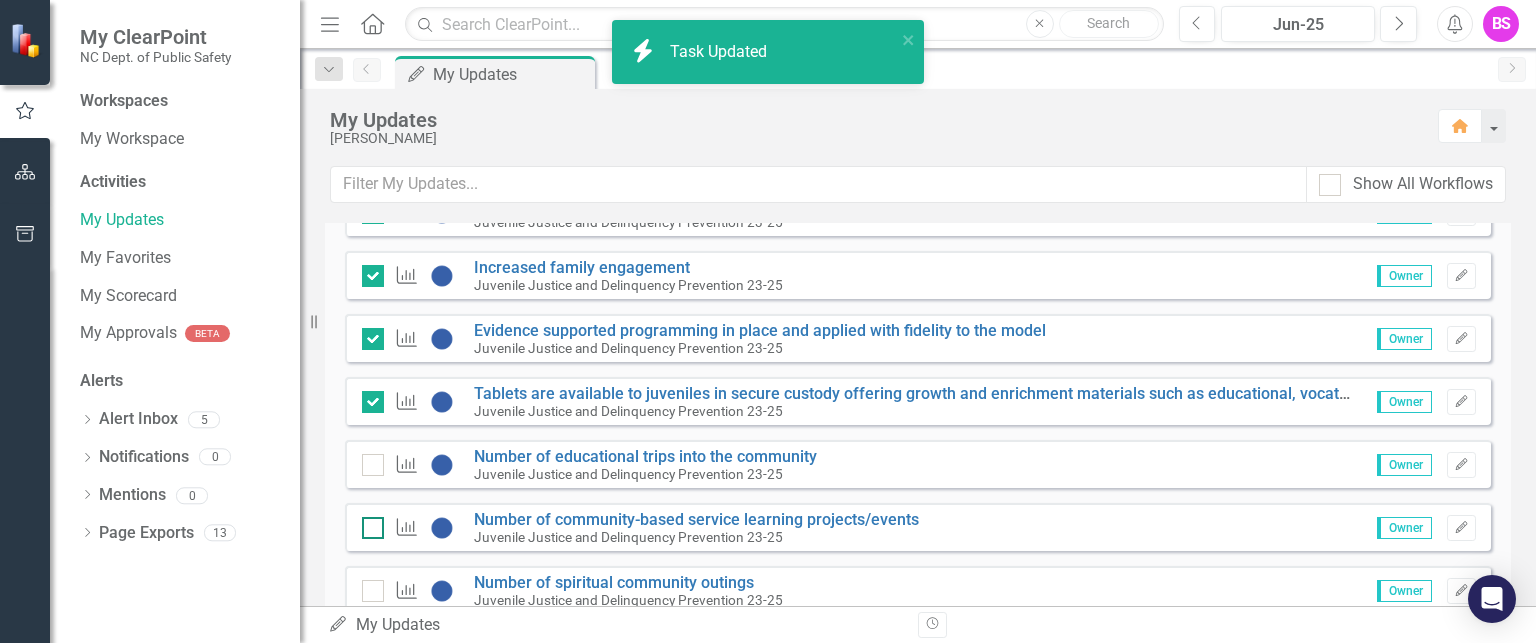 checkbox on "false" 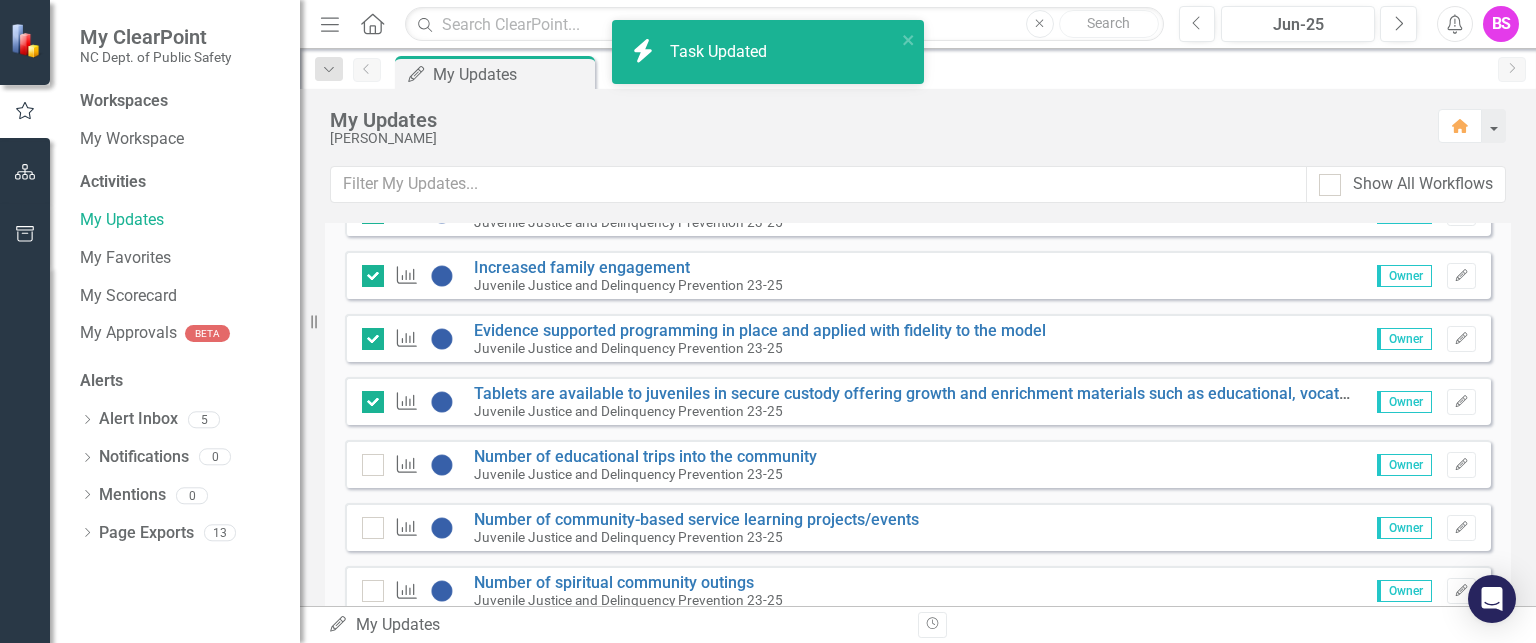 checkbox on "true" 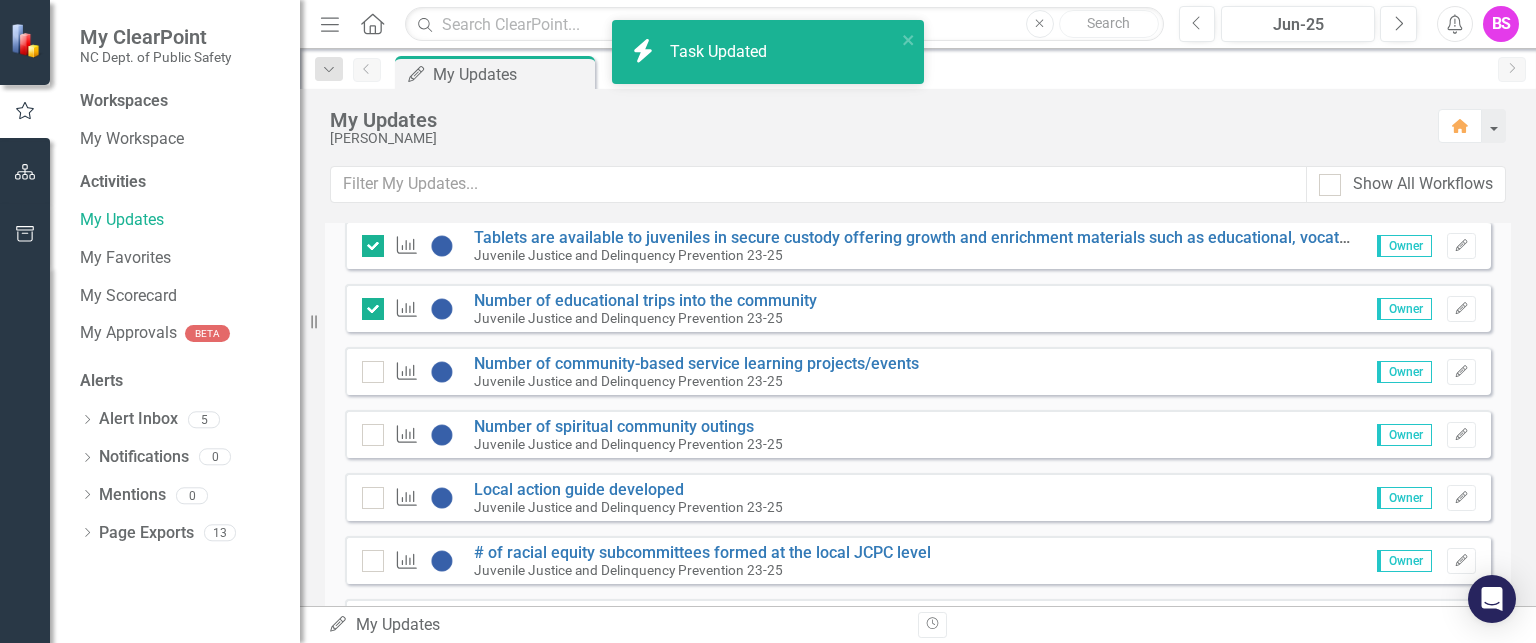 scroll, scrollTop: 6100, scrollLeft: 0, axis: vertical 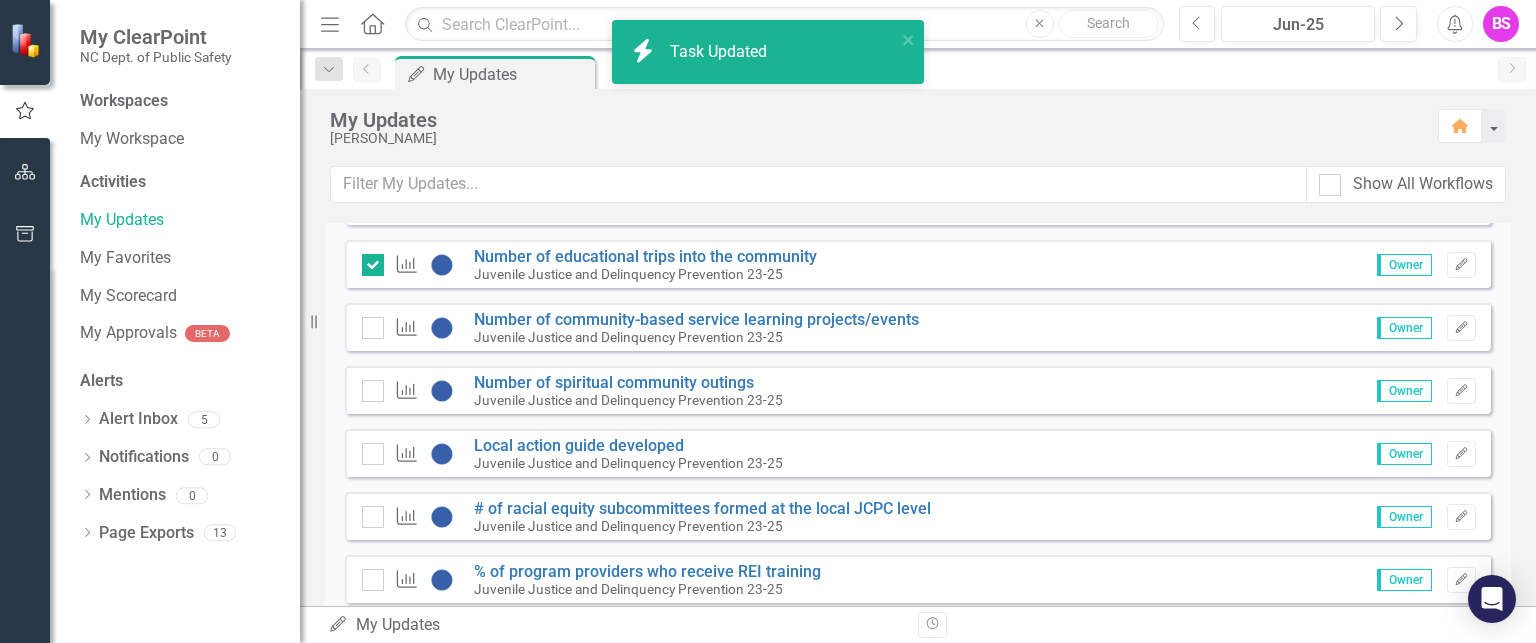 checkbox on "true" 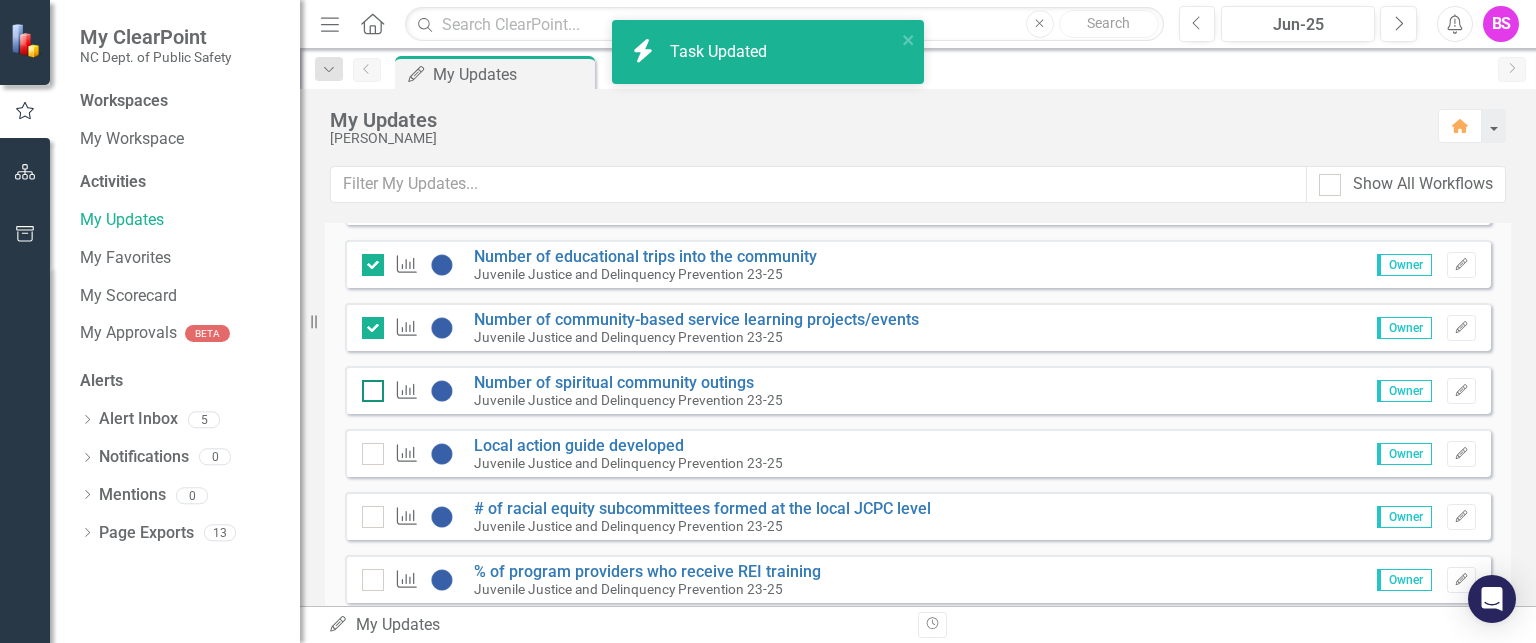 click at bounding box center (373, 391) 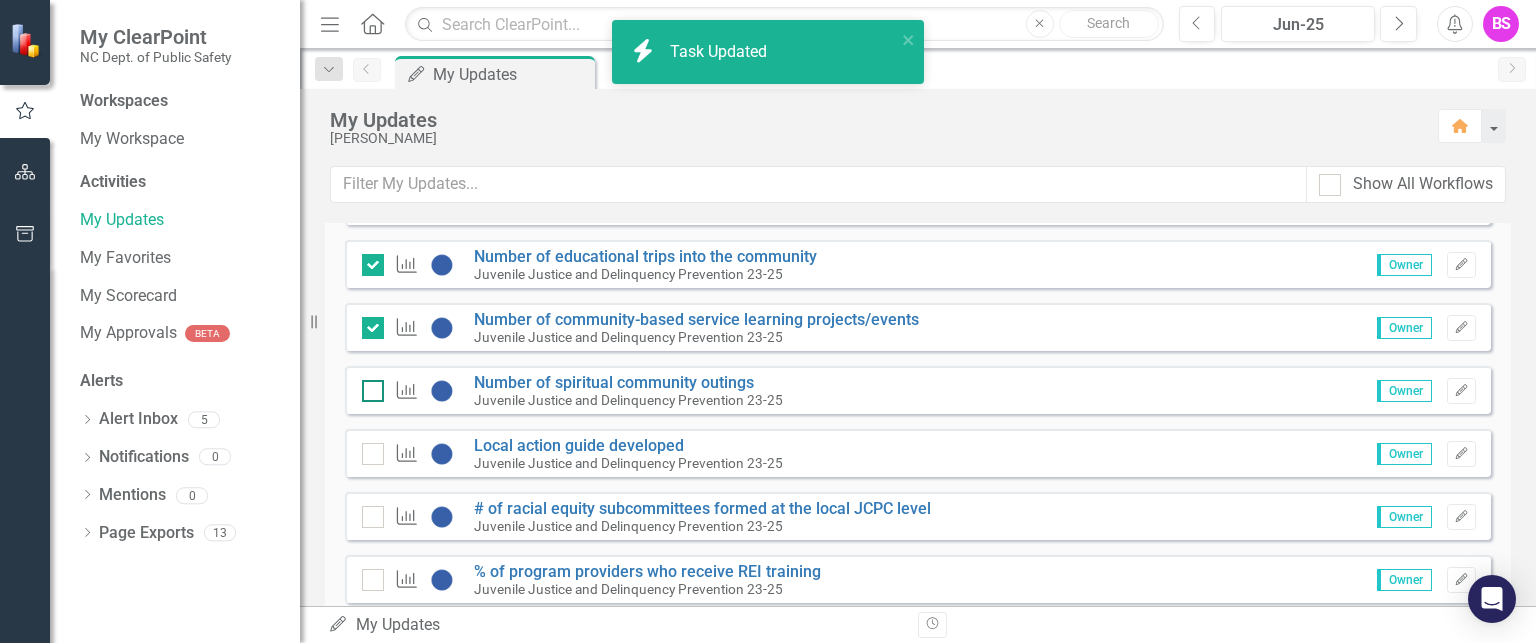 click at bounding box center [368, 386] 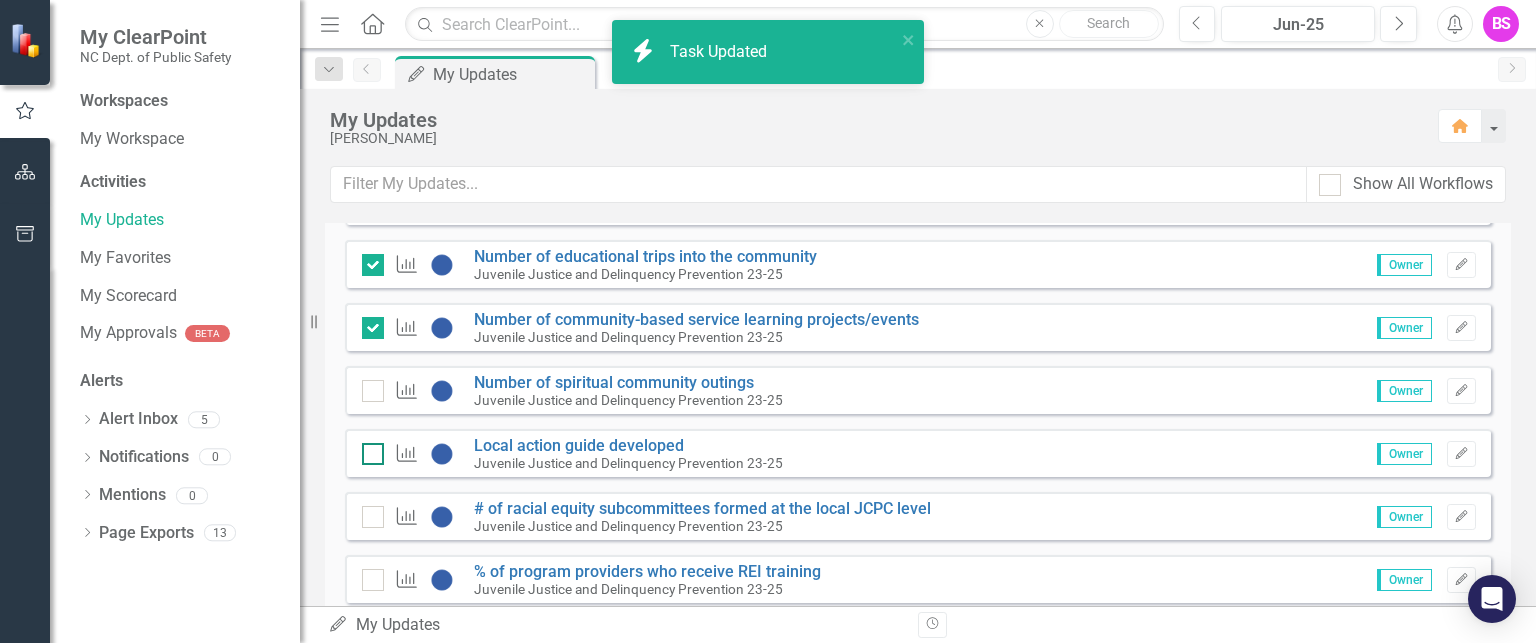 click at bounding box center (368, 449) 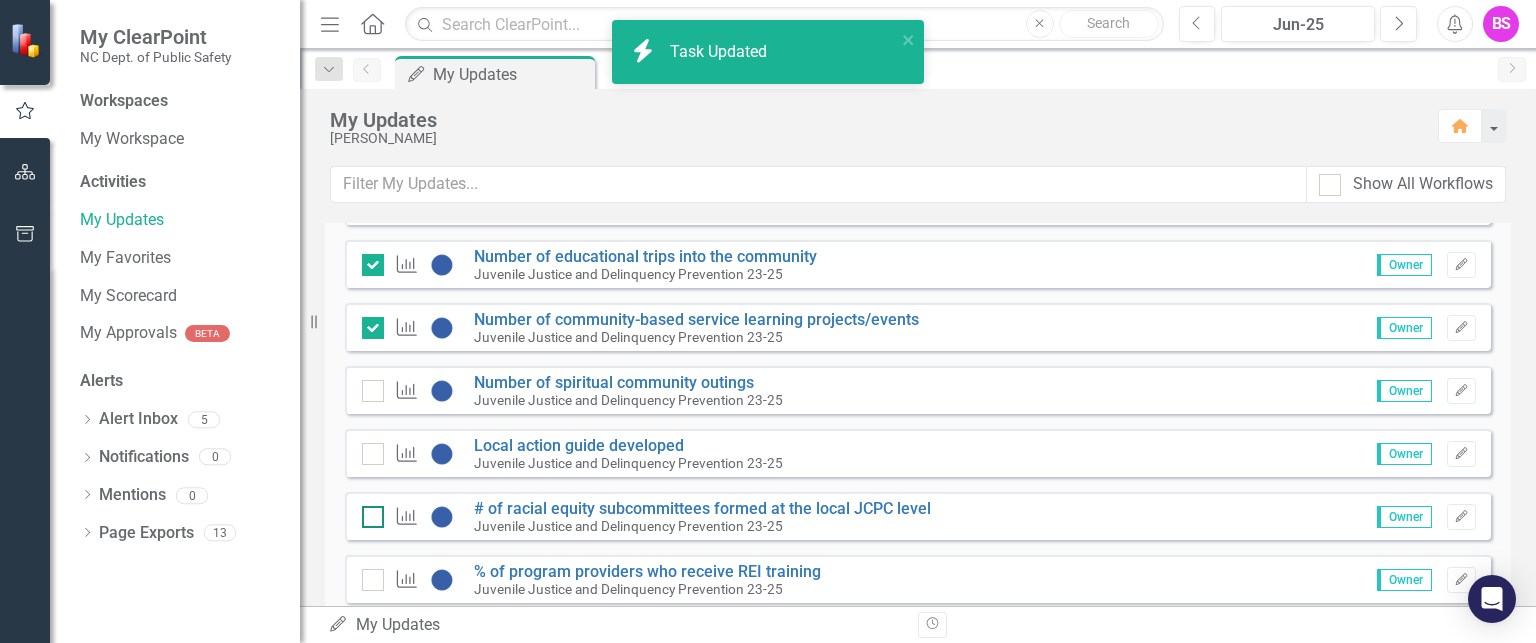 checkbox on "true" 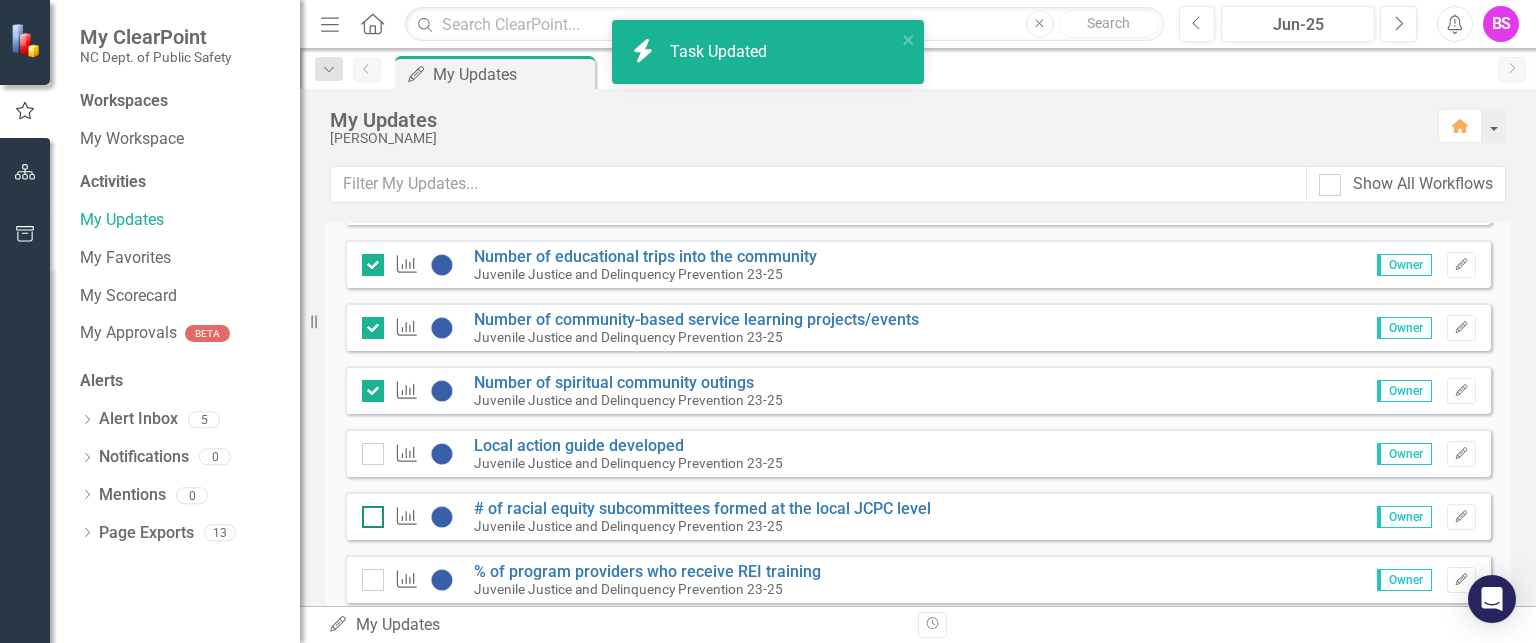click at bounding box center [368, 512] 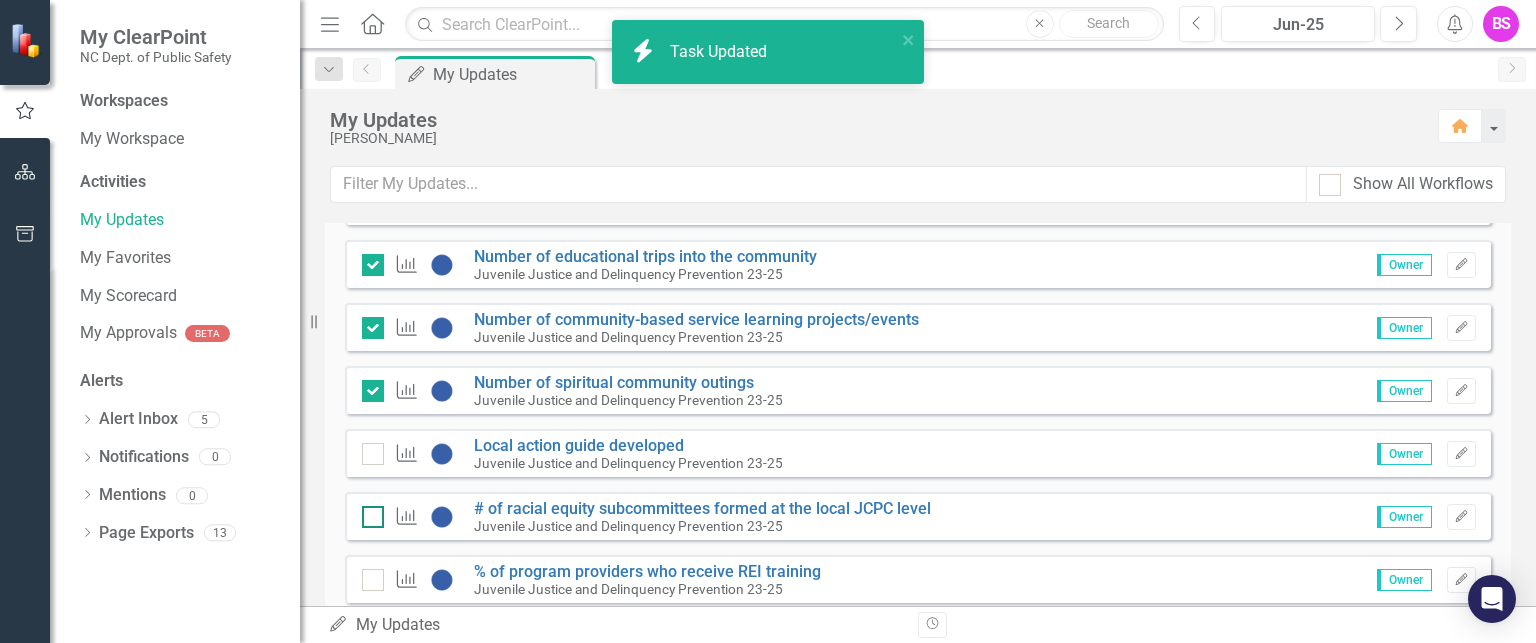 checkbox on "false" 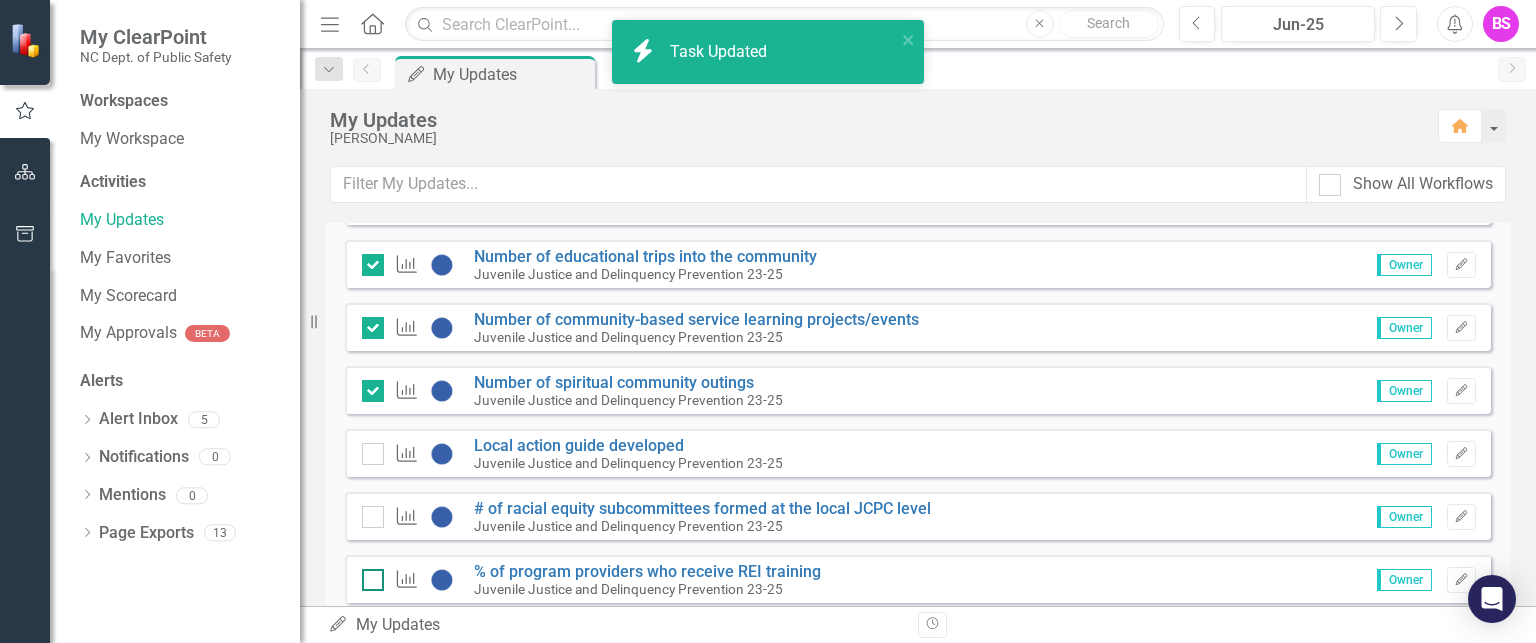 checkbox on "true" 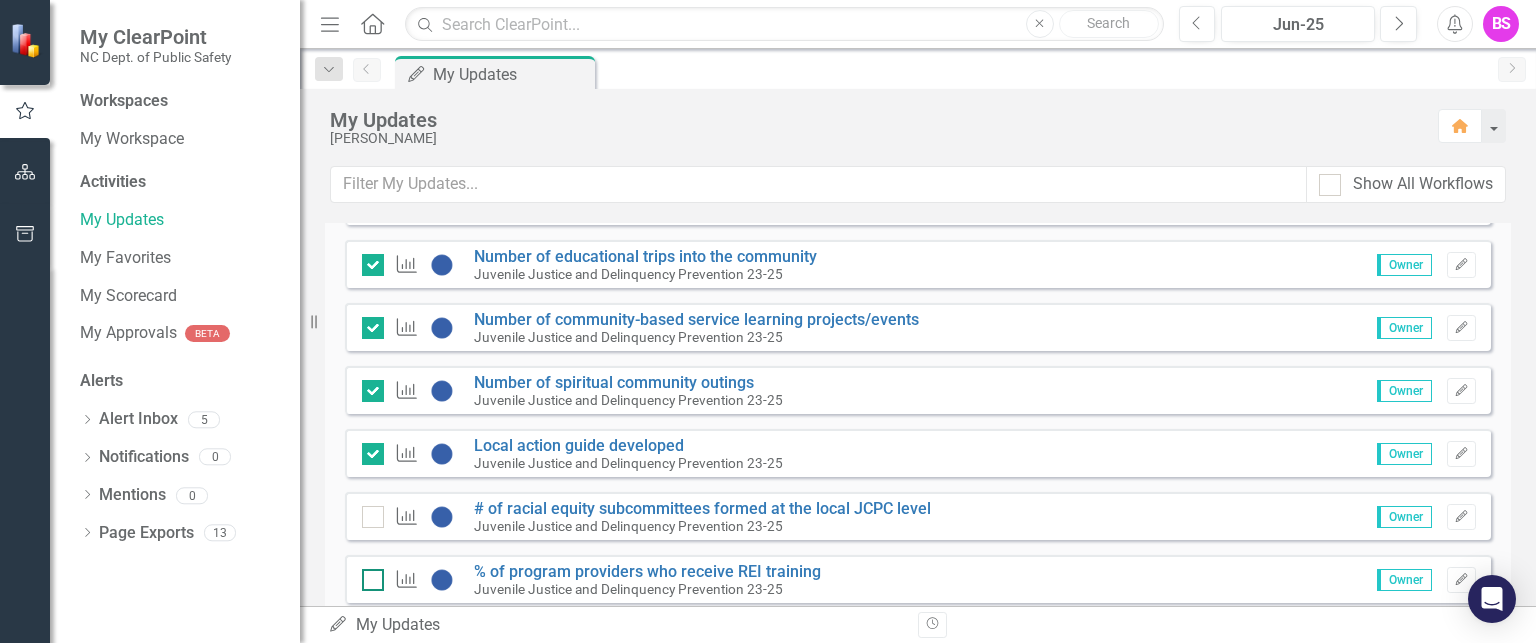 click at bounding box center [373, 580] 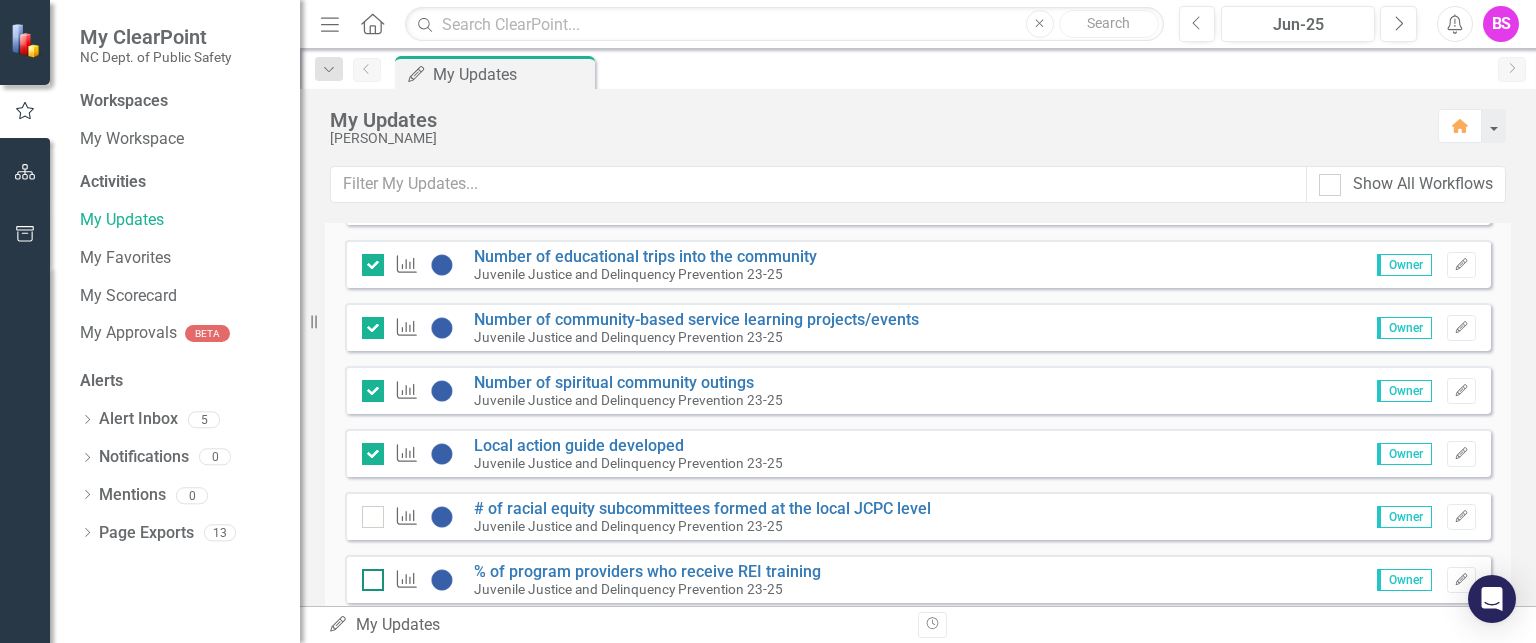 click at bounding box center [368, 575] 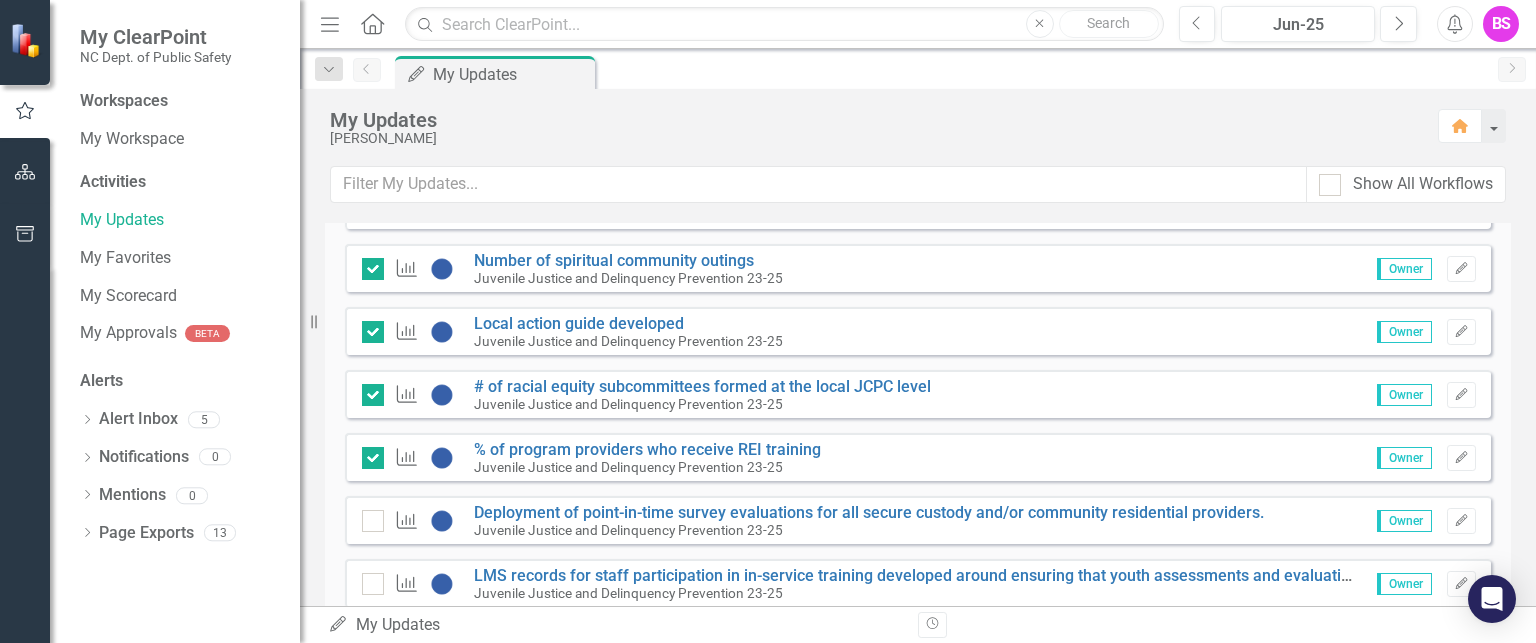 checkbox on "true" 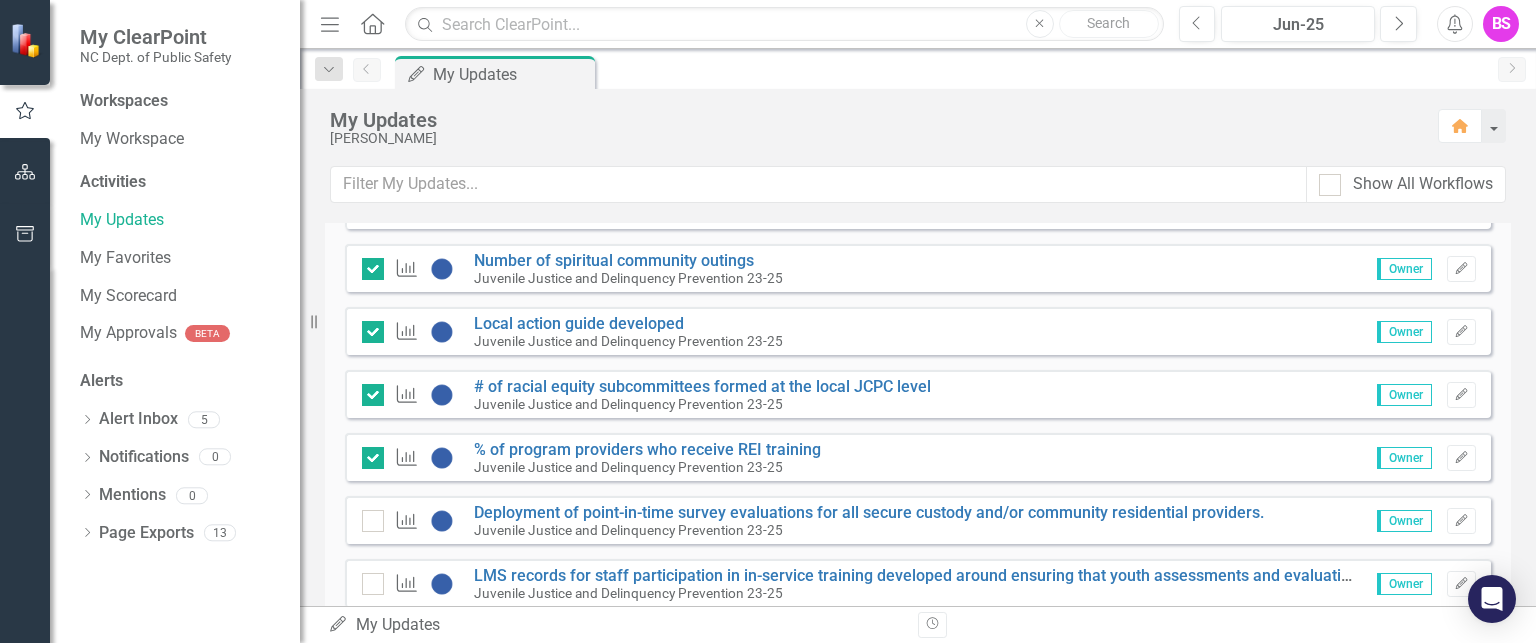 checkbox on "true" 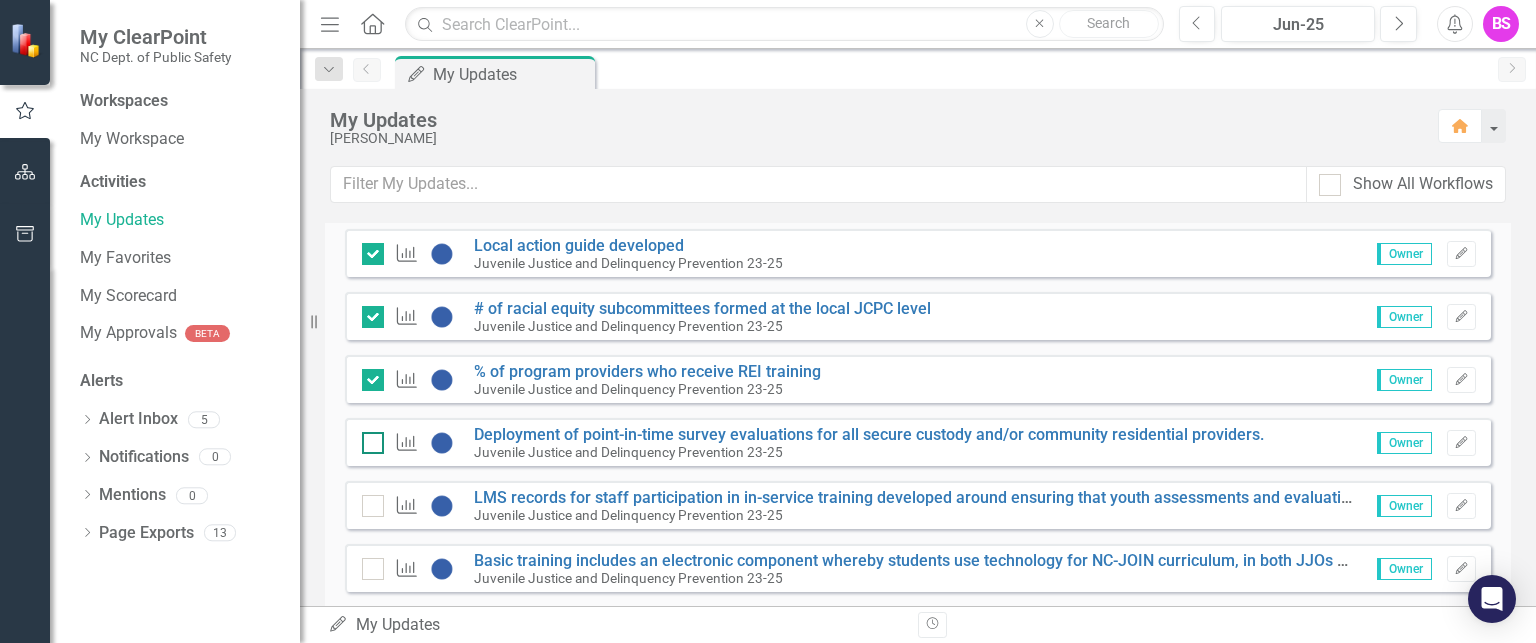 click at bounding box center (373, 443) 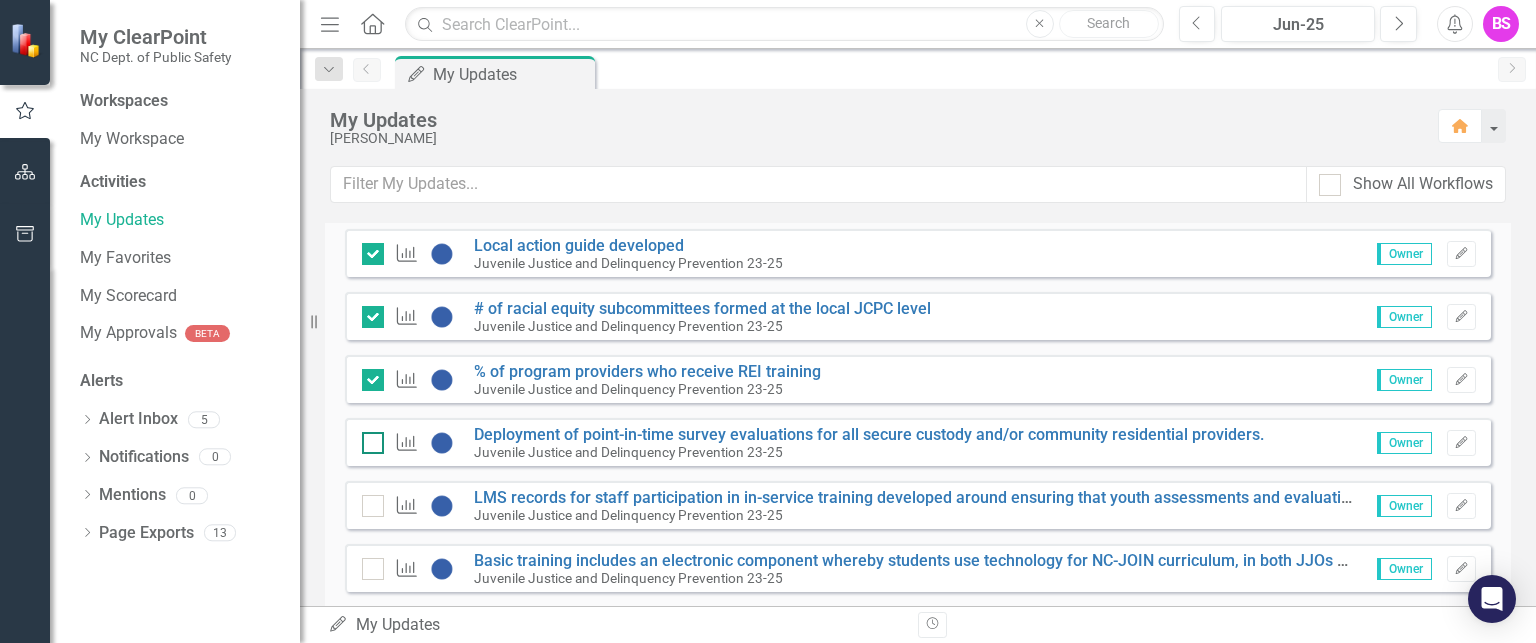 click at bounding box center (368, 438) 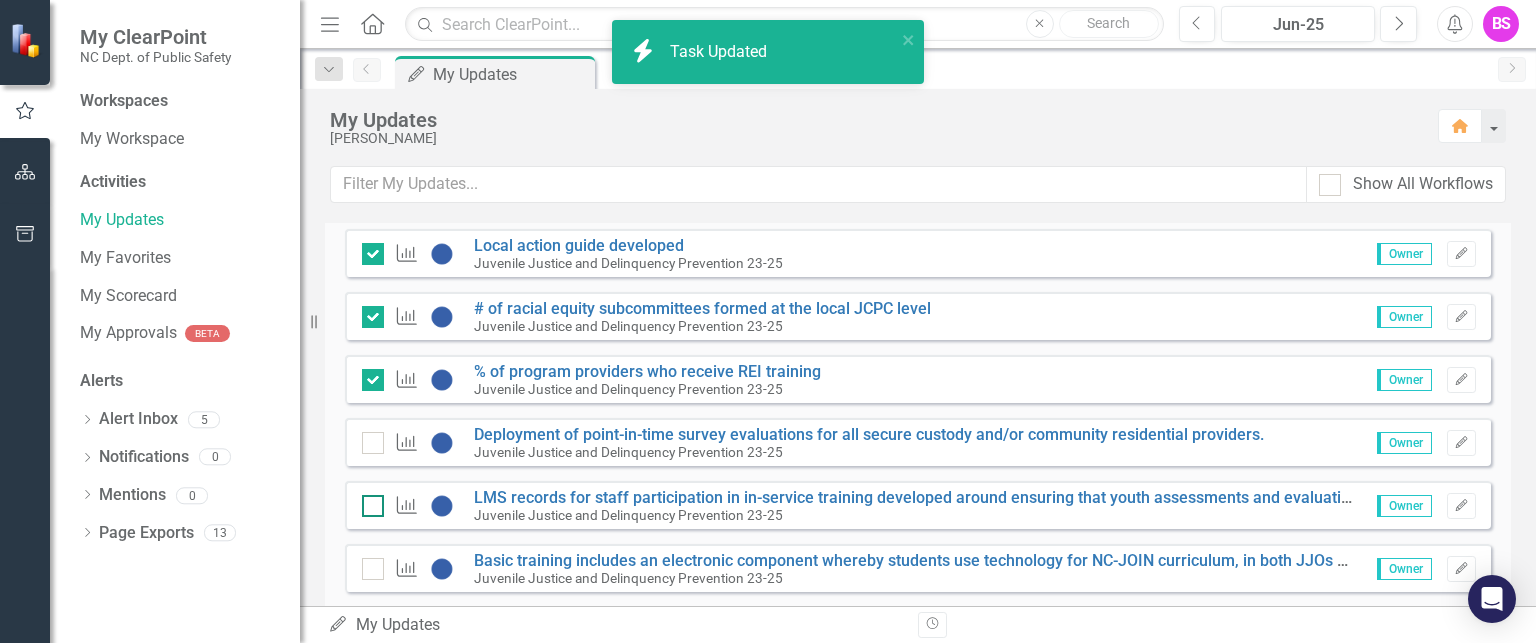 click at bounding box center [368, 501] 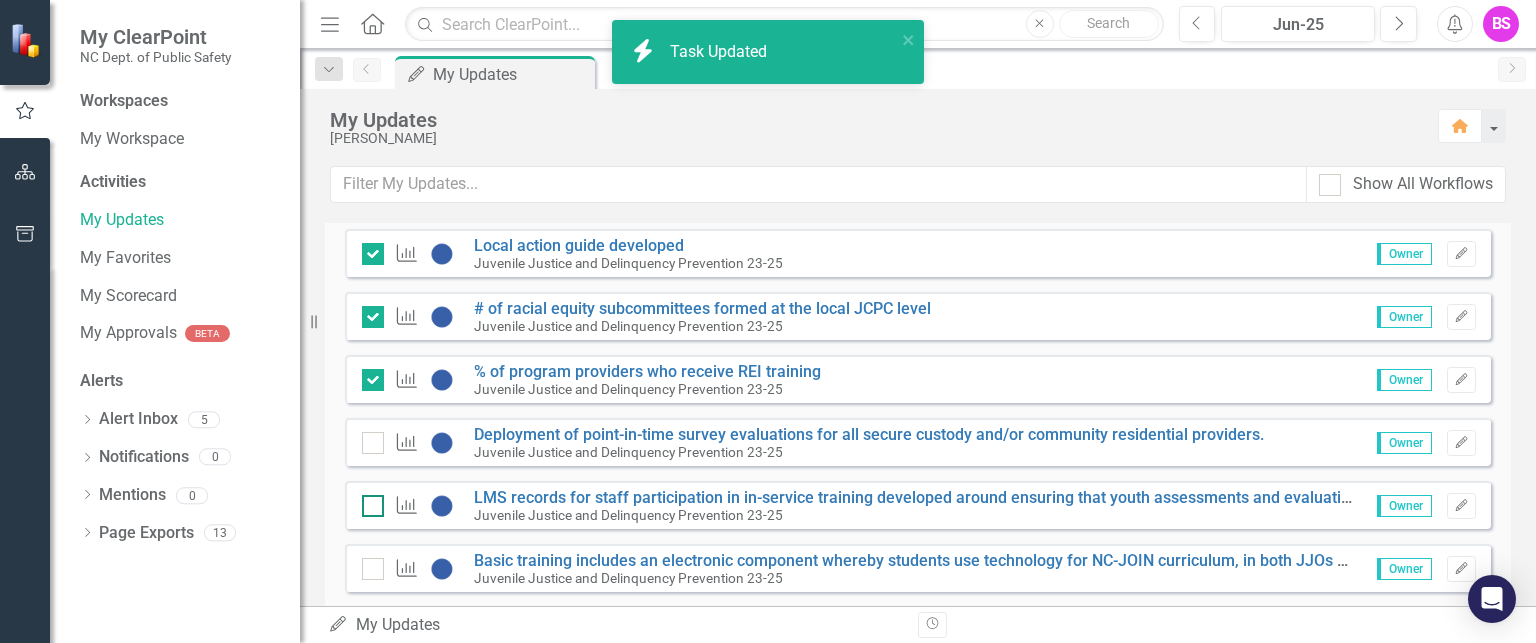 checkbox on "false" 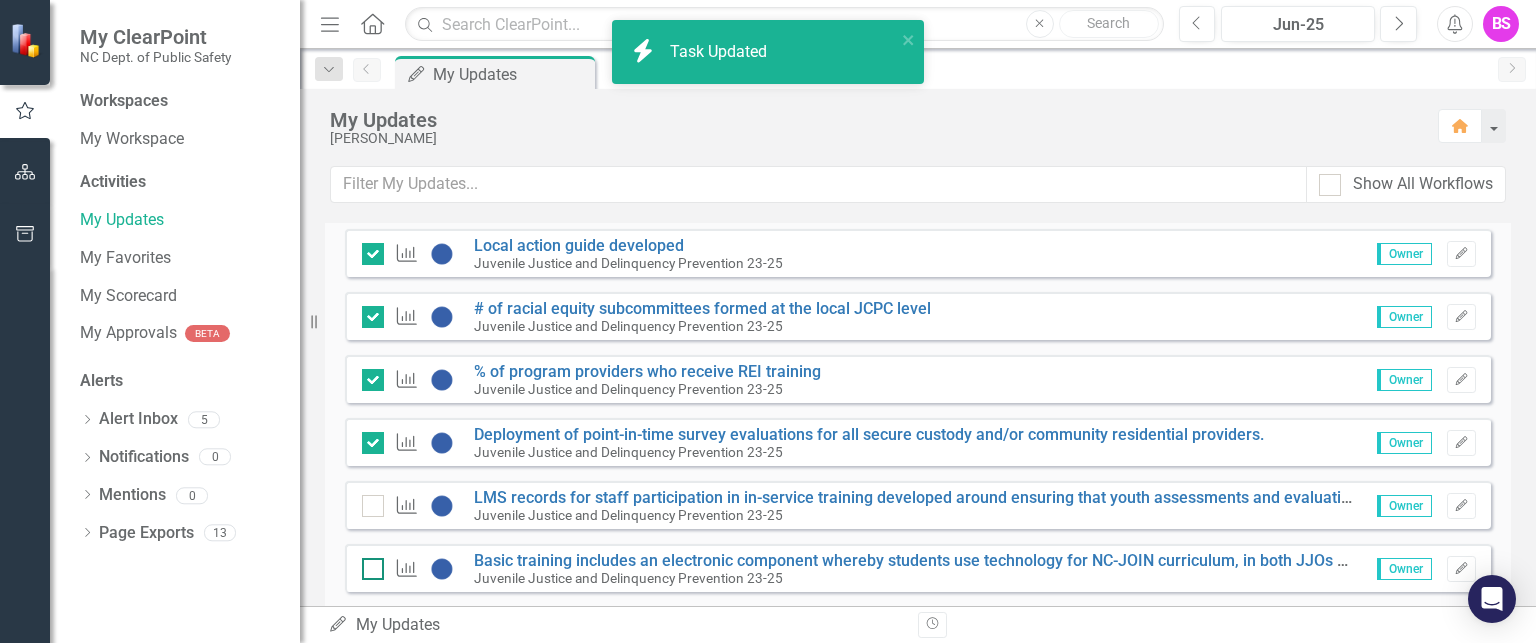 click at bounding box center (373, 569) 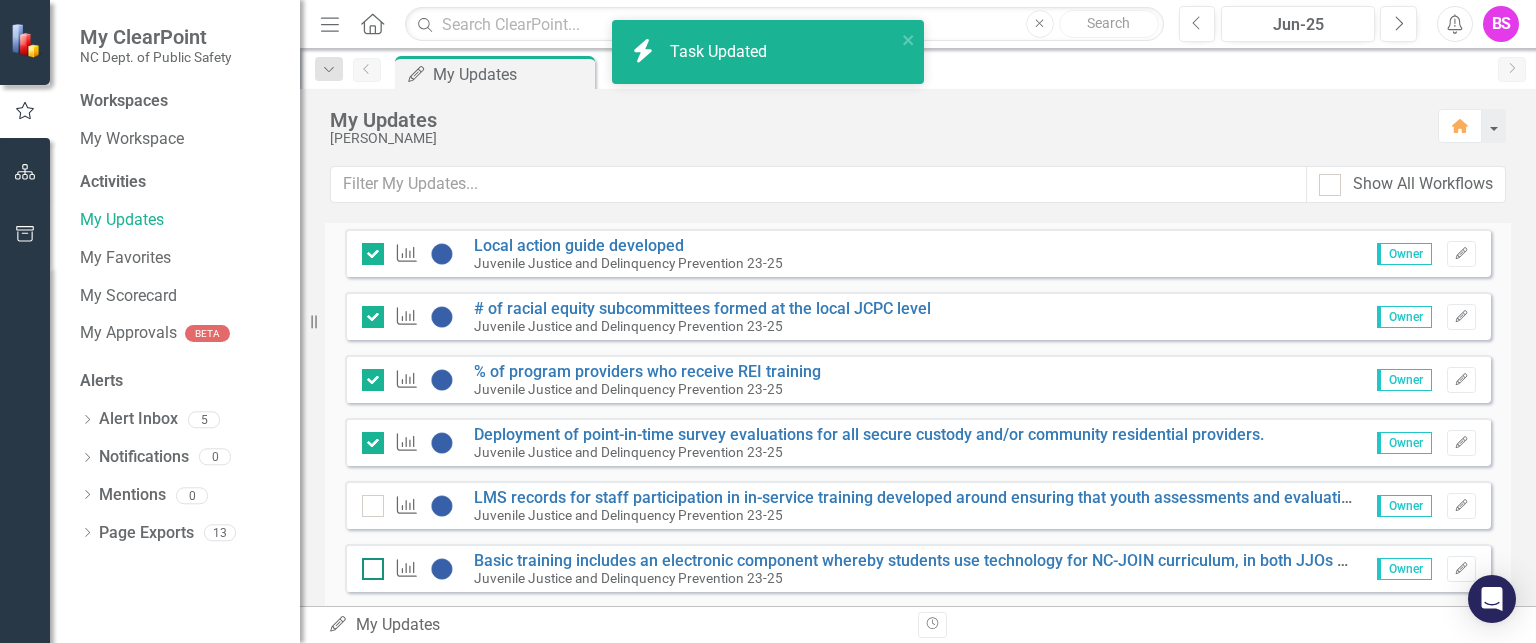 click at bounding box center (368, 564) 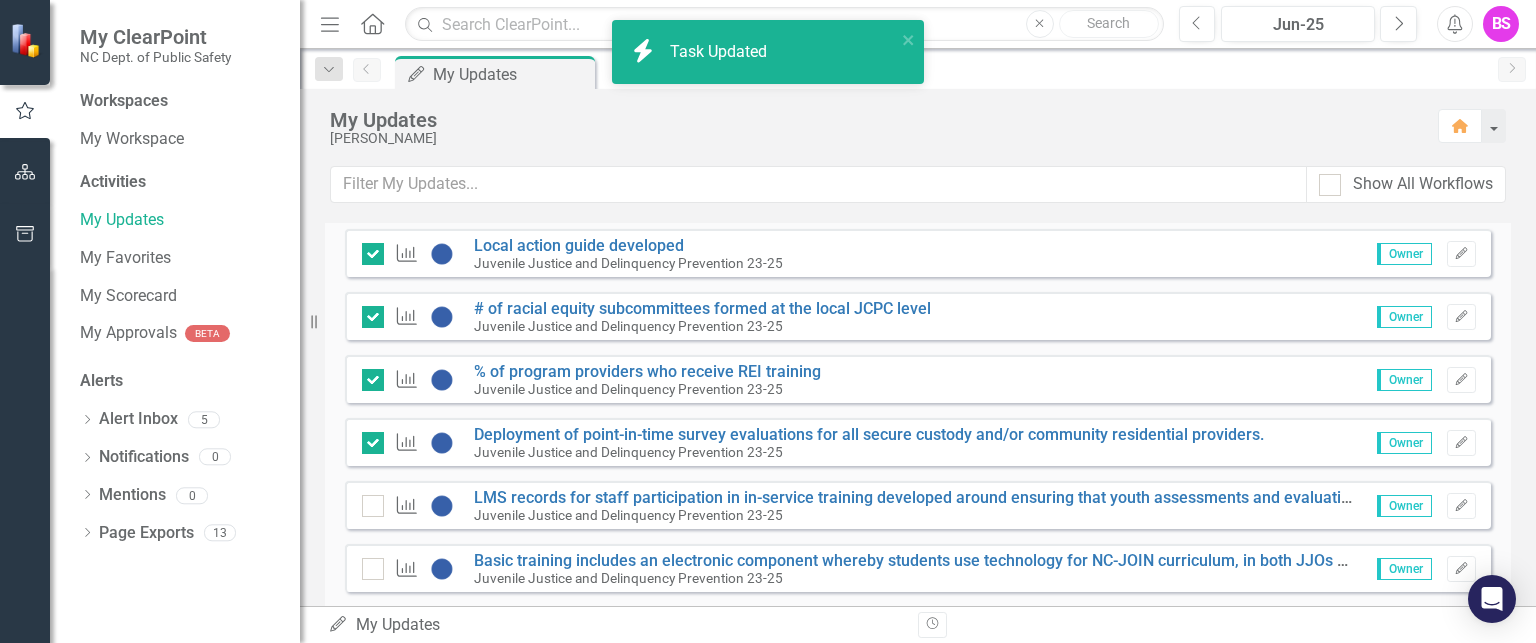 checkbox on "true" 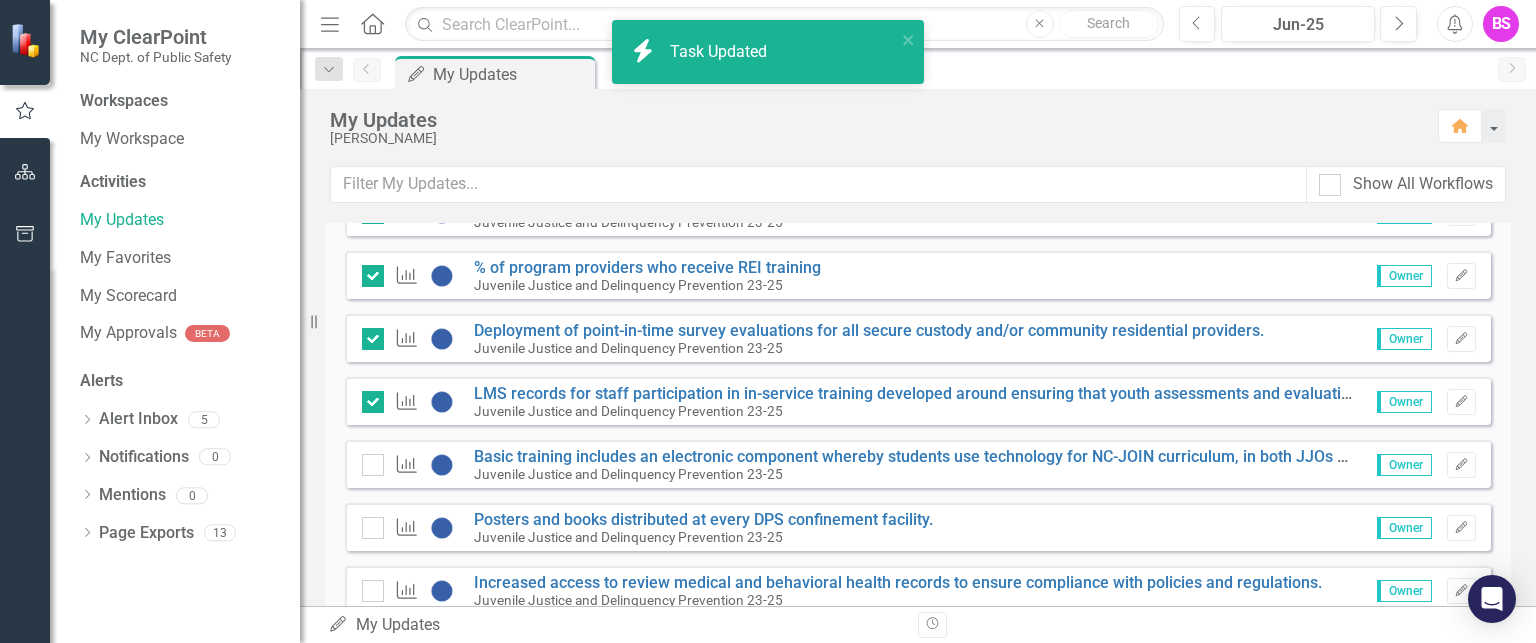 scroll, scrollTop: 6500, scrollLeft: 0, axis: vertical 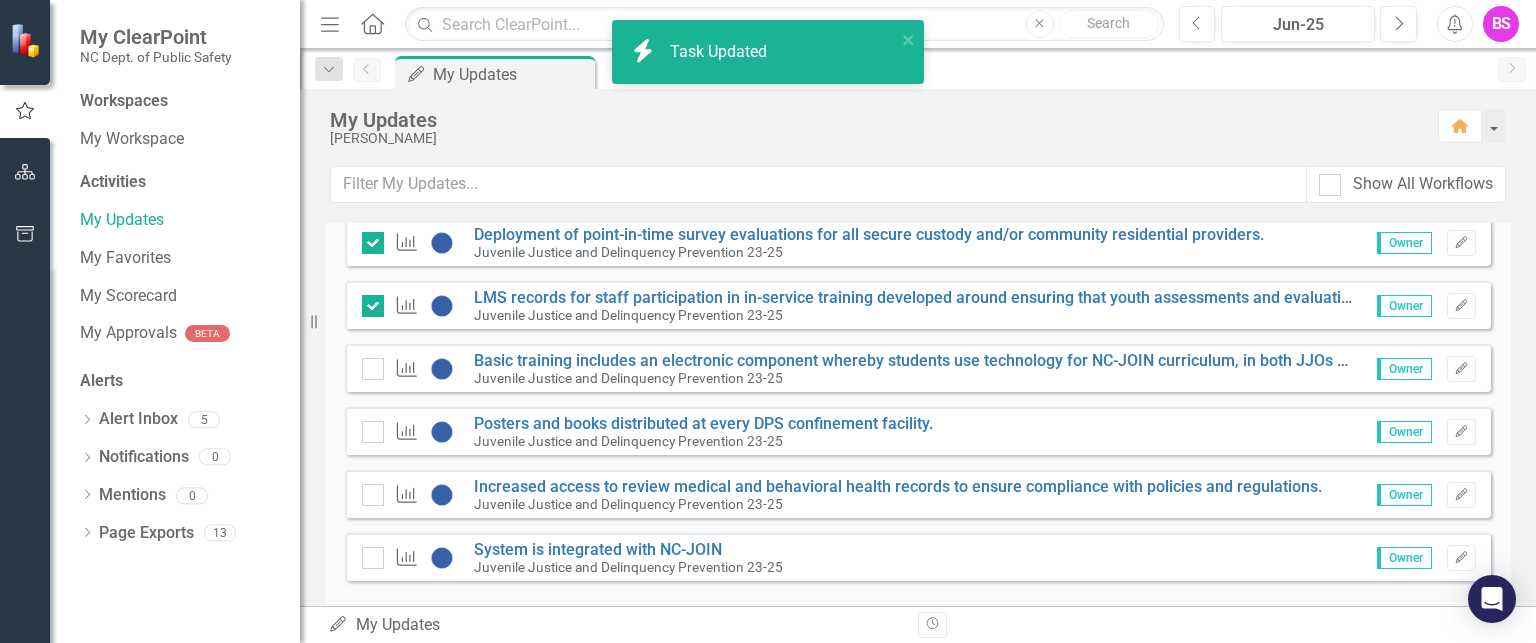 checkbox on "true" 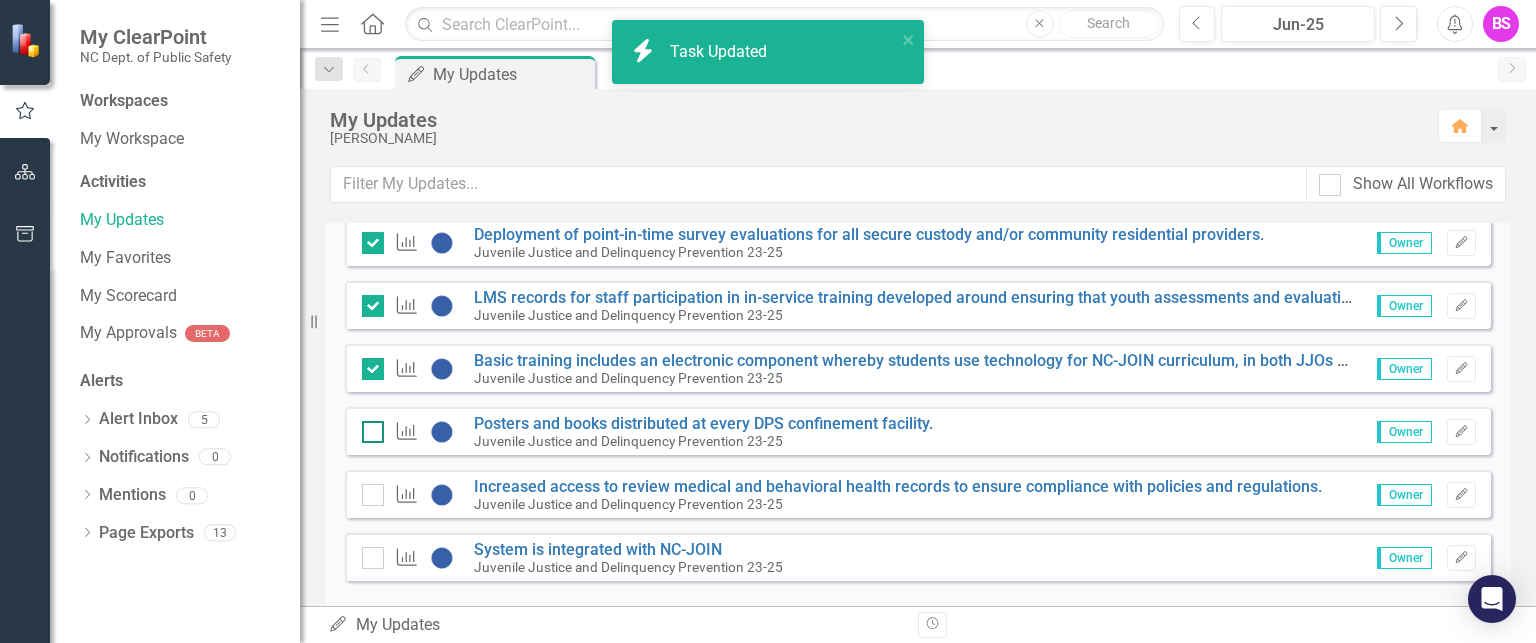 click at bounding box center [368, 427] 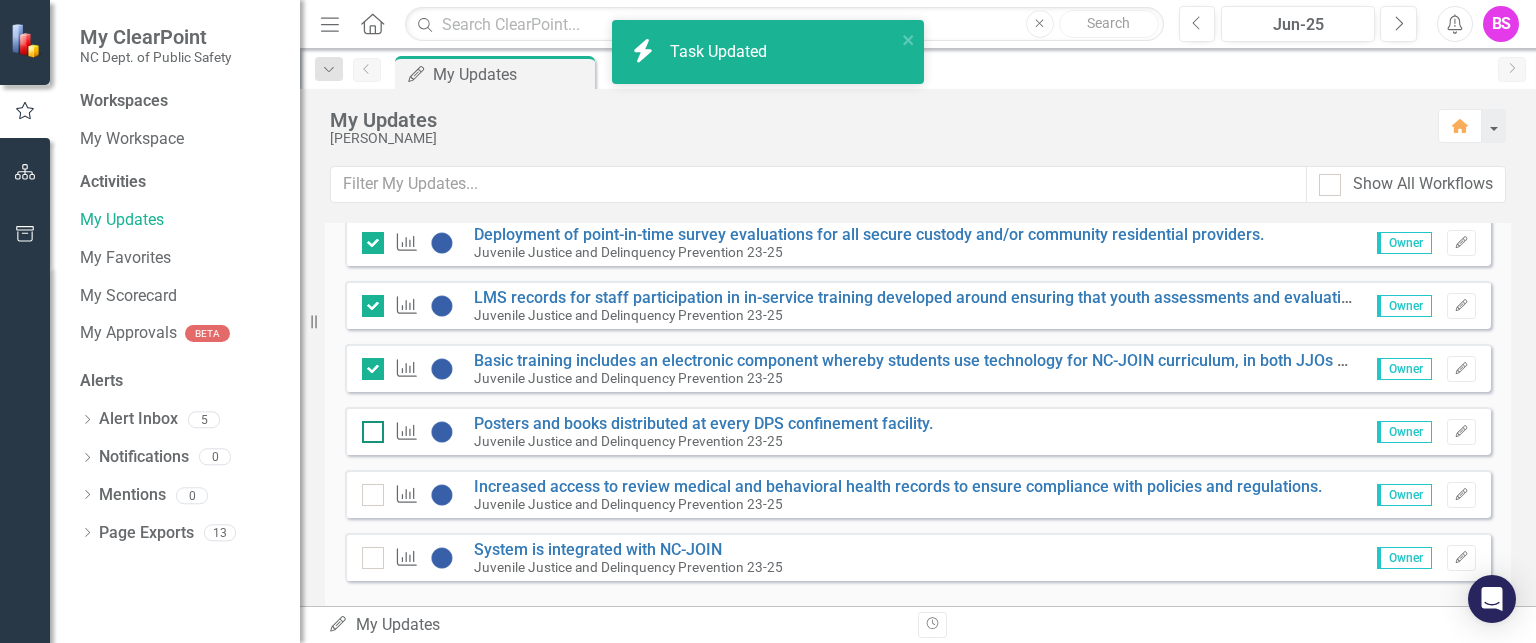 checkbox on "false" 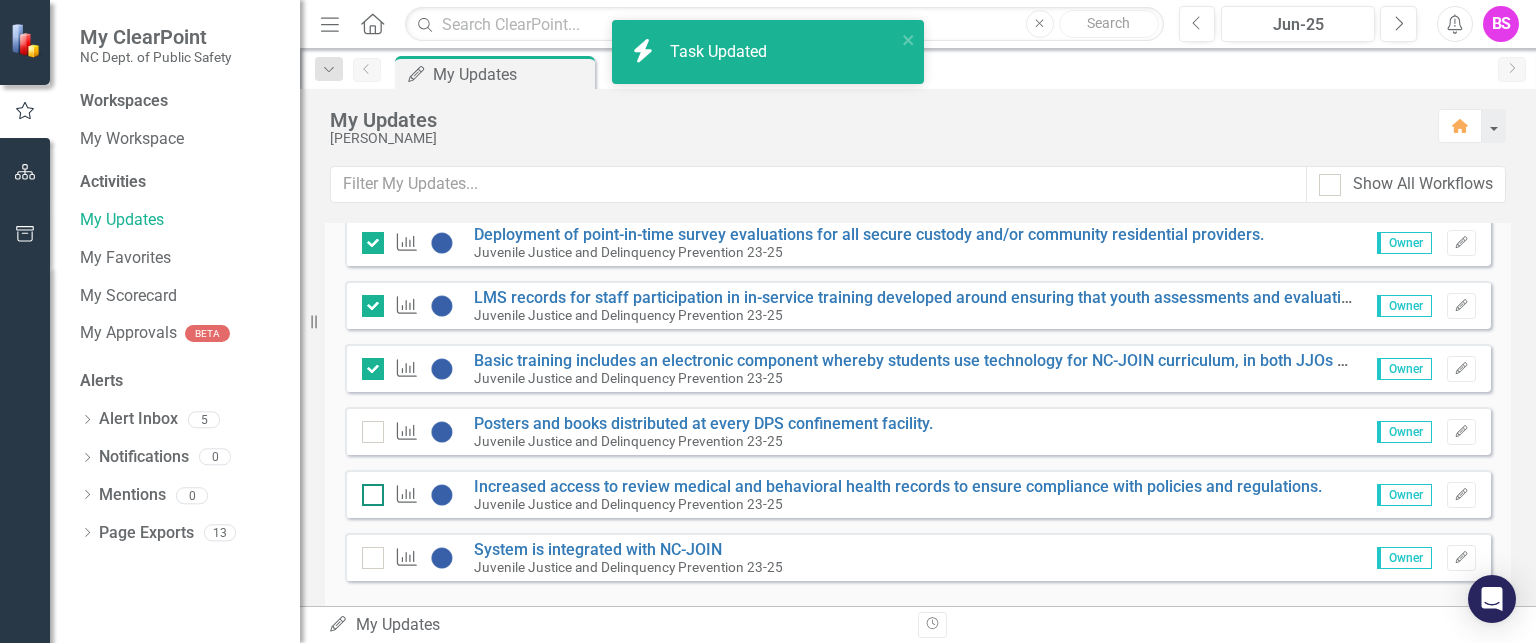 click at bounding box center [368, 490] 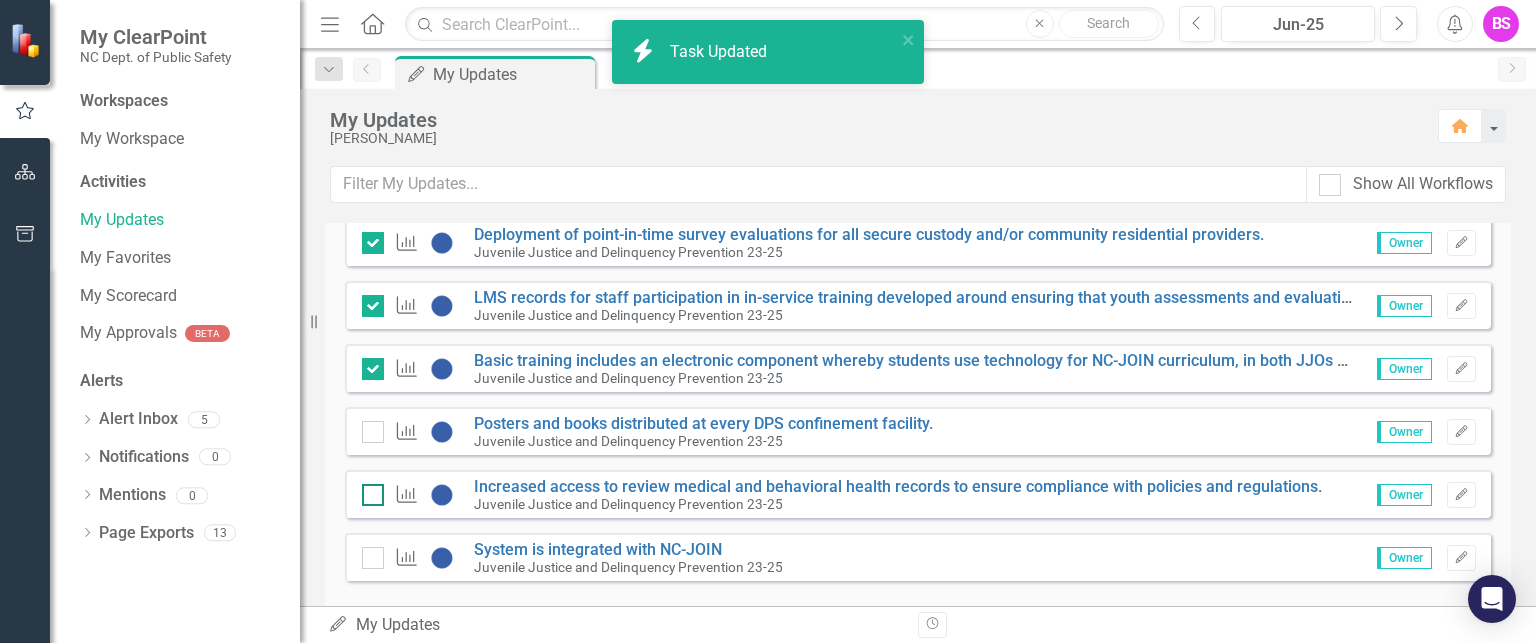checkbox on "false" 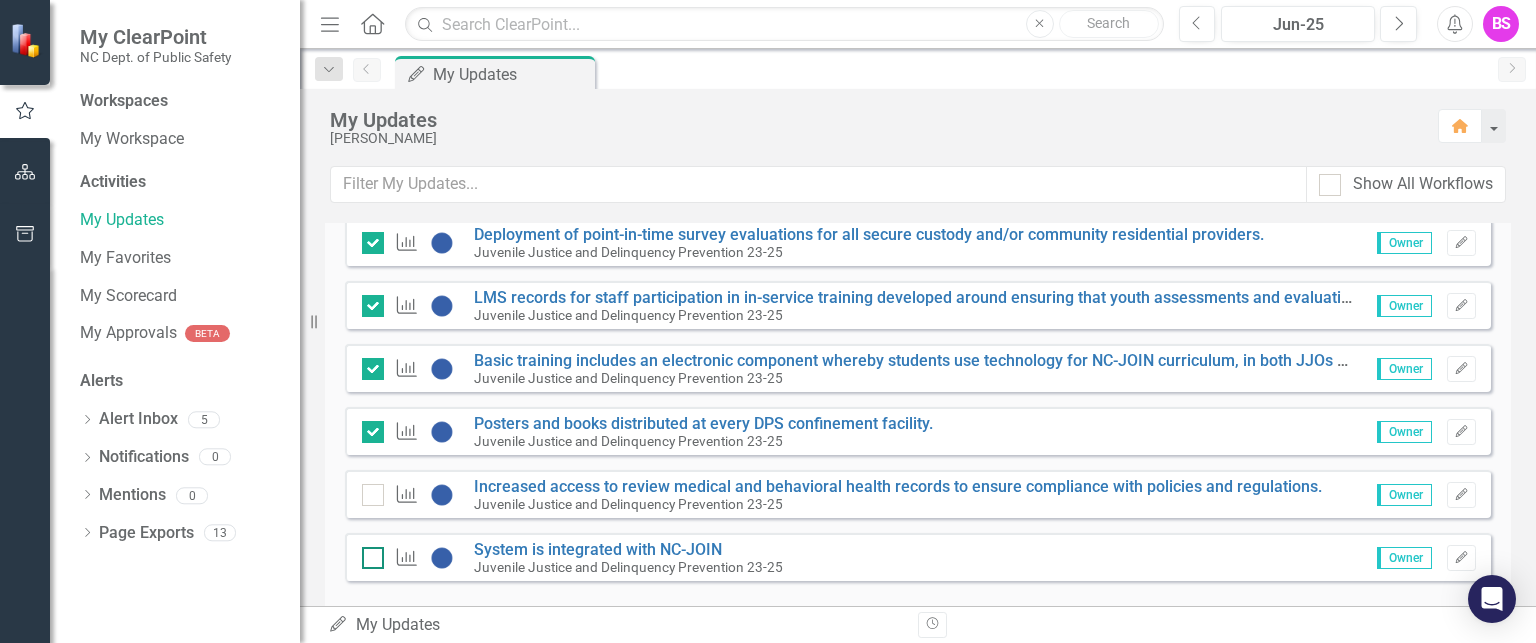 click at bounding box center [368, 553] 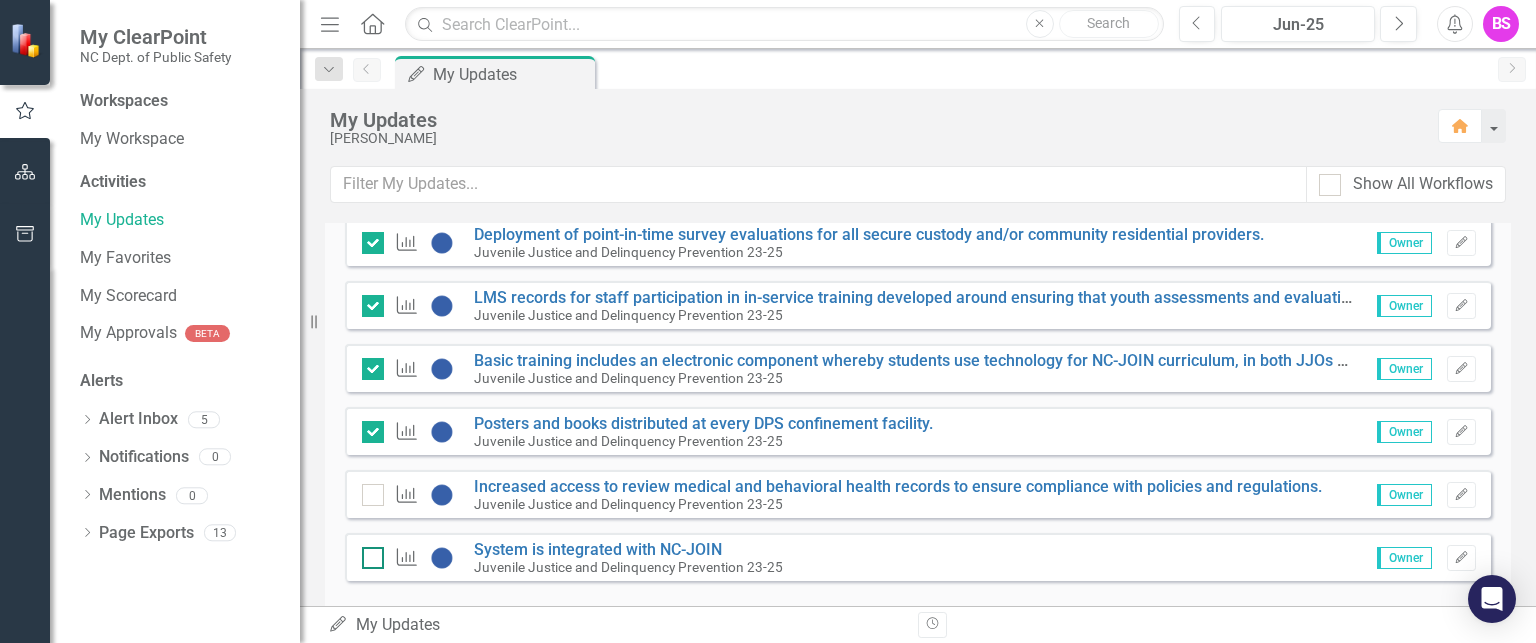 checkbox on "false" 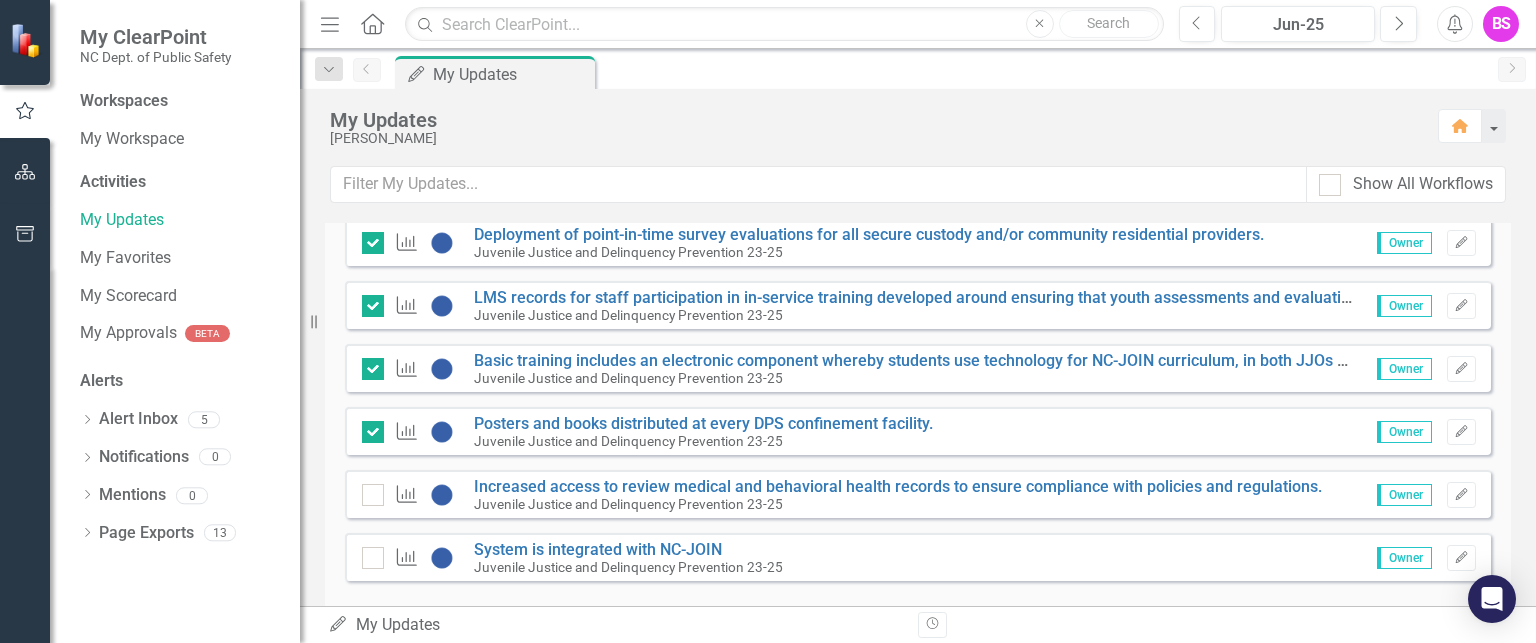 checkbox on "true" 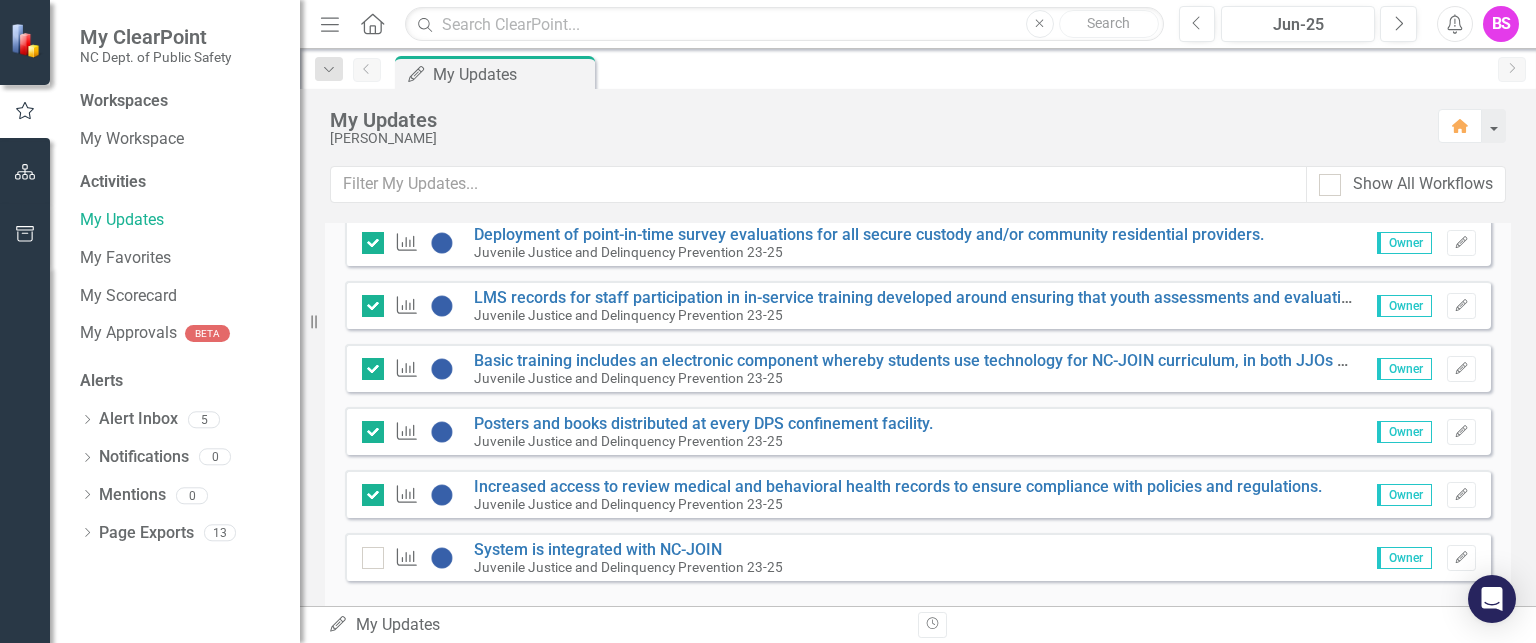 scroll, scrollTop: 6533, scrollLeft: 0, axis: vertical 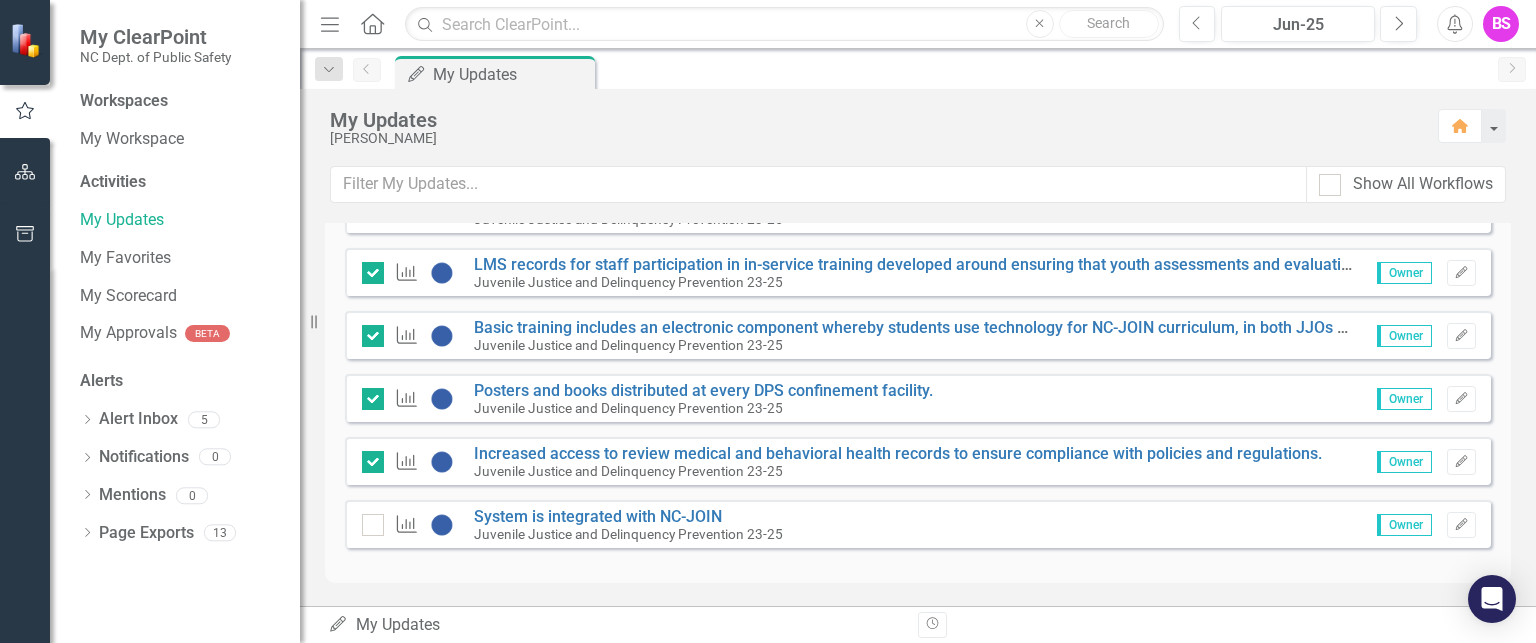 checkbox on "true" 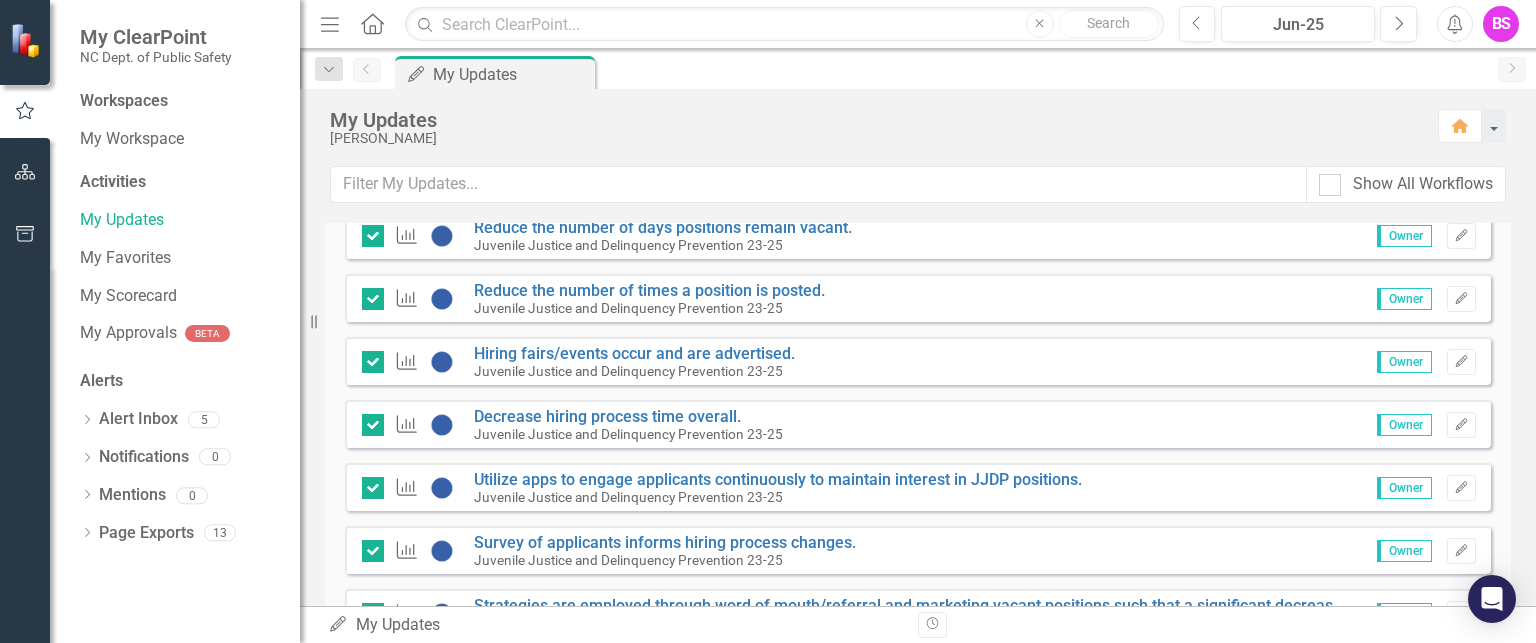 scroll, scrollTop: 0, scrollLeft: 0, axis: both 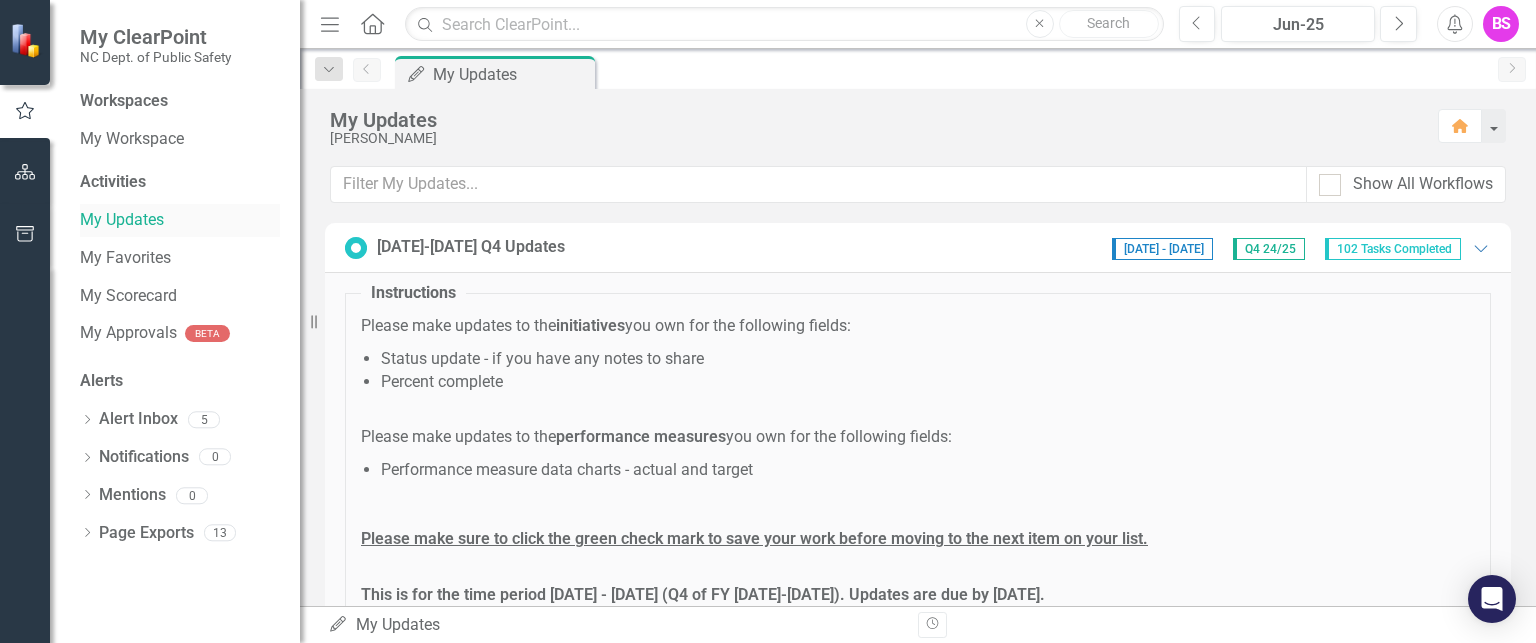 click on "My Updates" at bounding box center [180, 220] 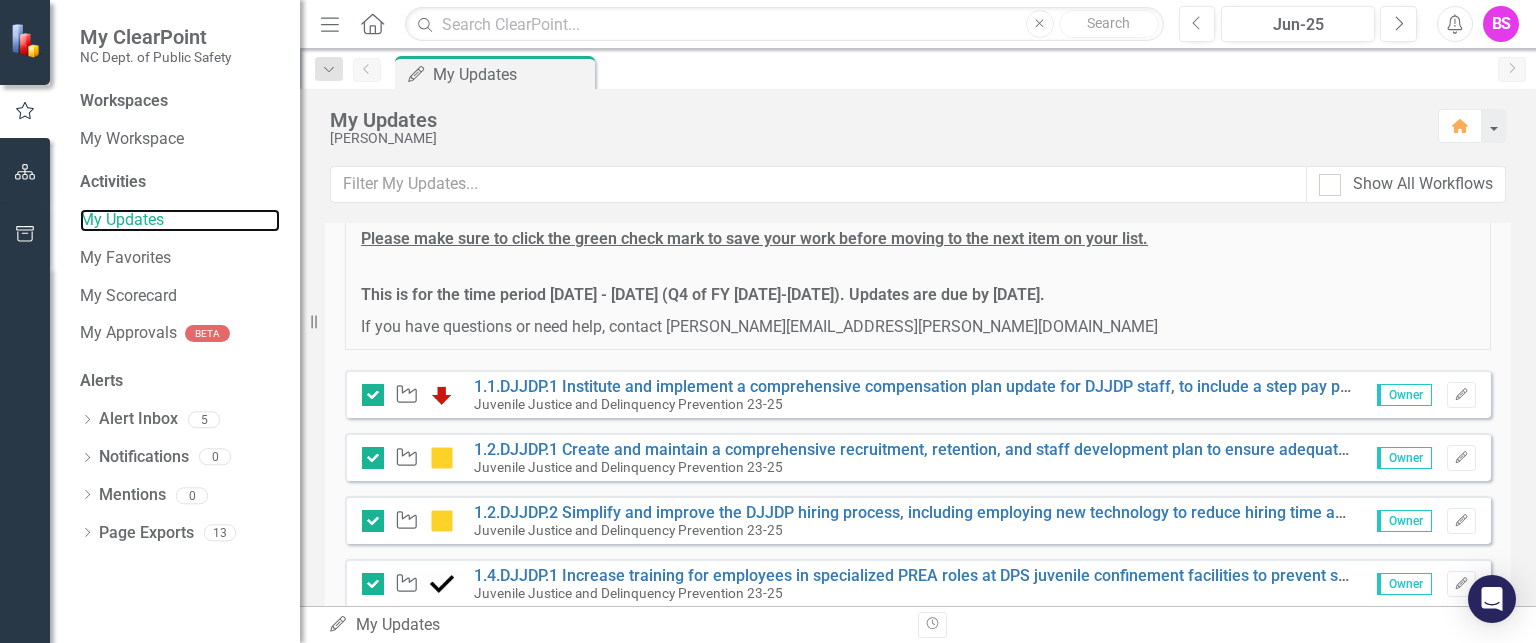 scroll, scrollTop: 0, scrollLeft: 0, axis: both 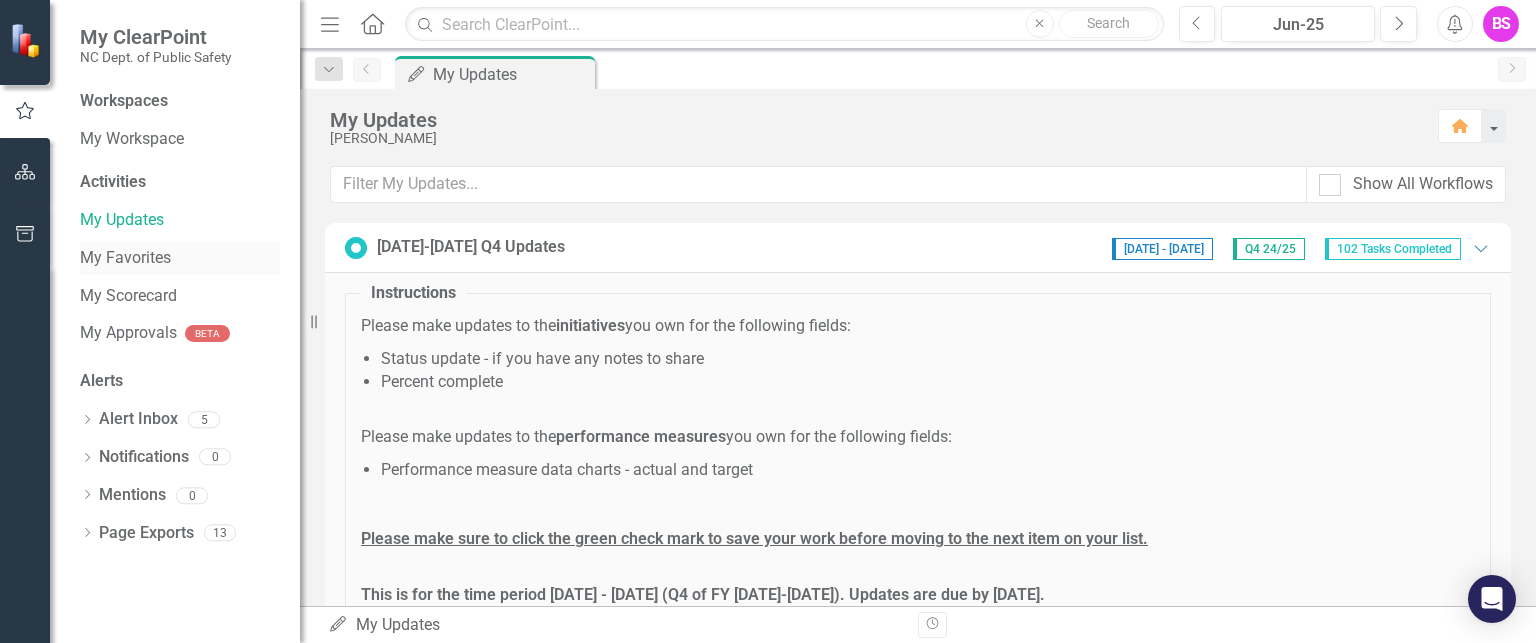 click on "My Favorites" at bounding box center [180, 258] 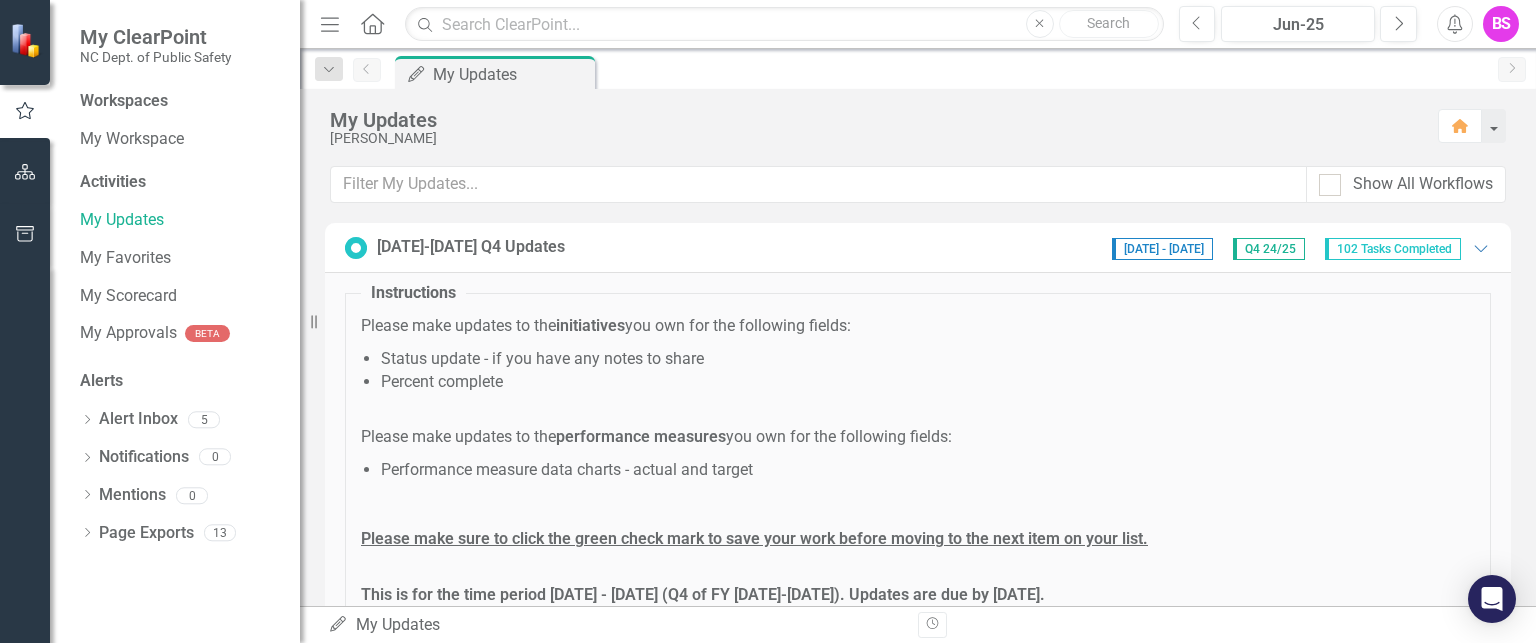 click 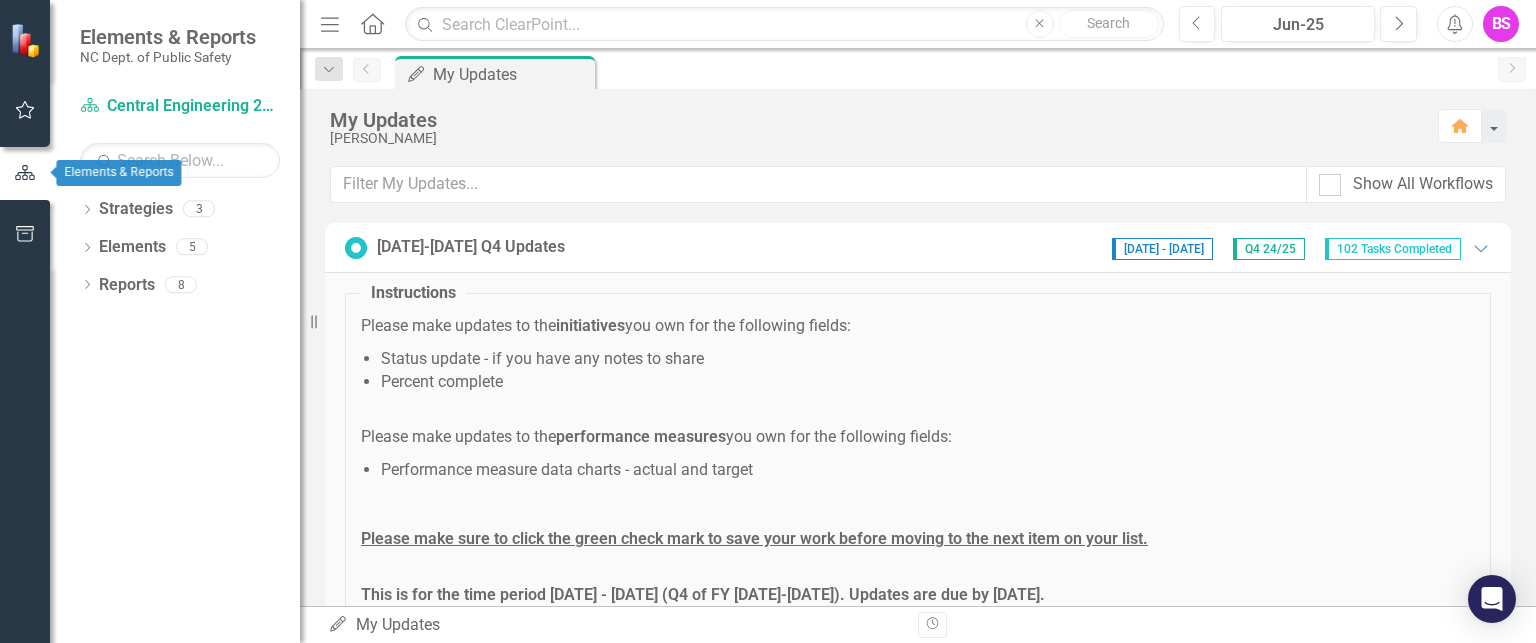 click 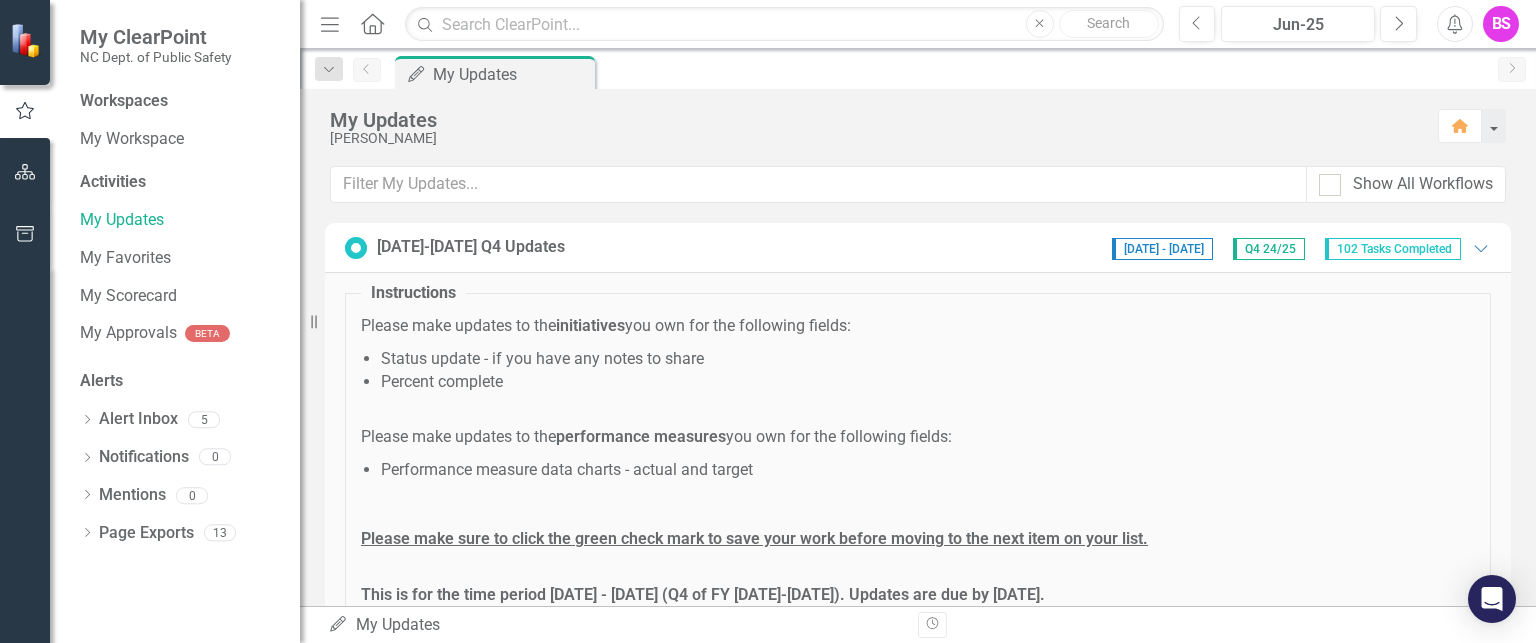 scroll, scrollTop: 200, scrollLeft: 0, axis: vertical 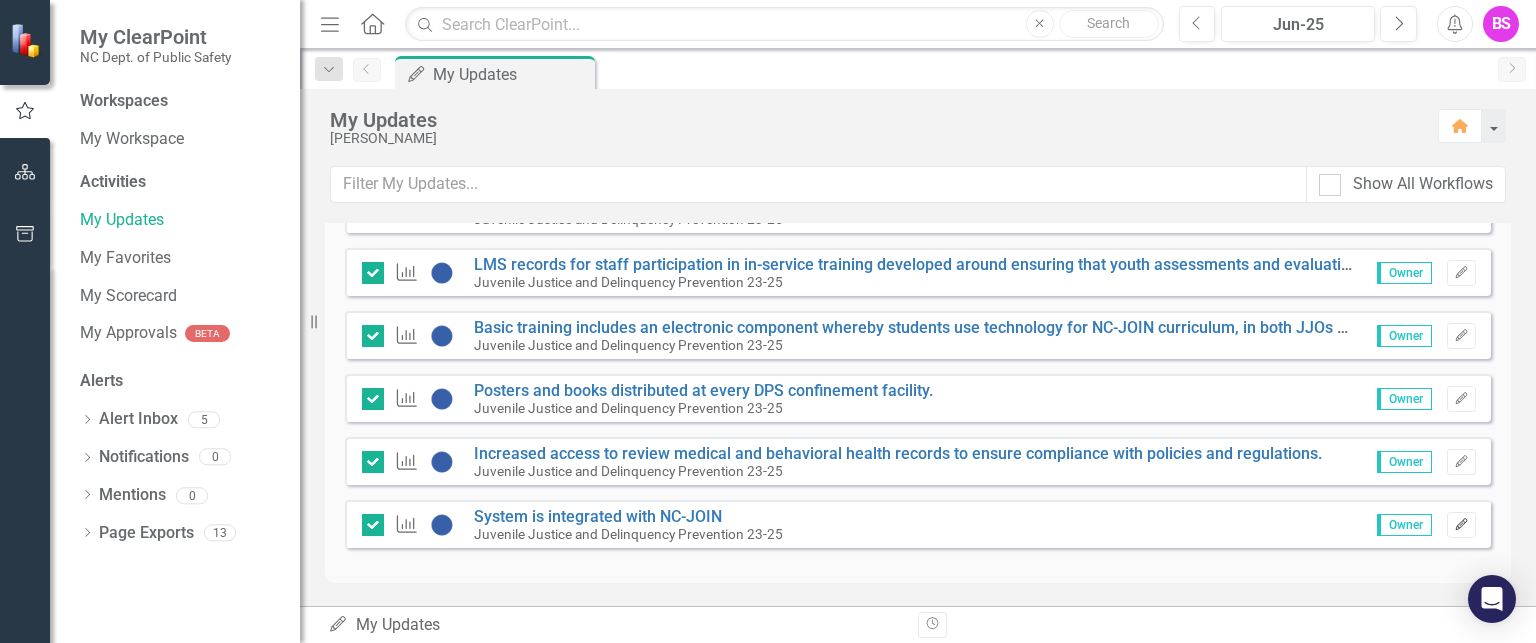 click 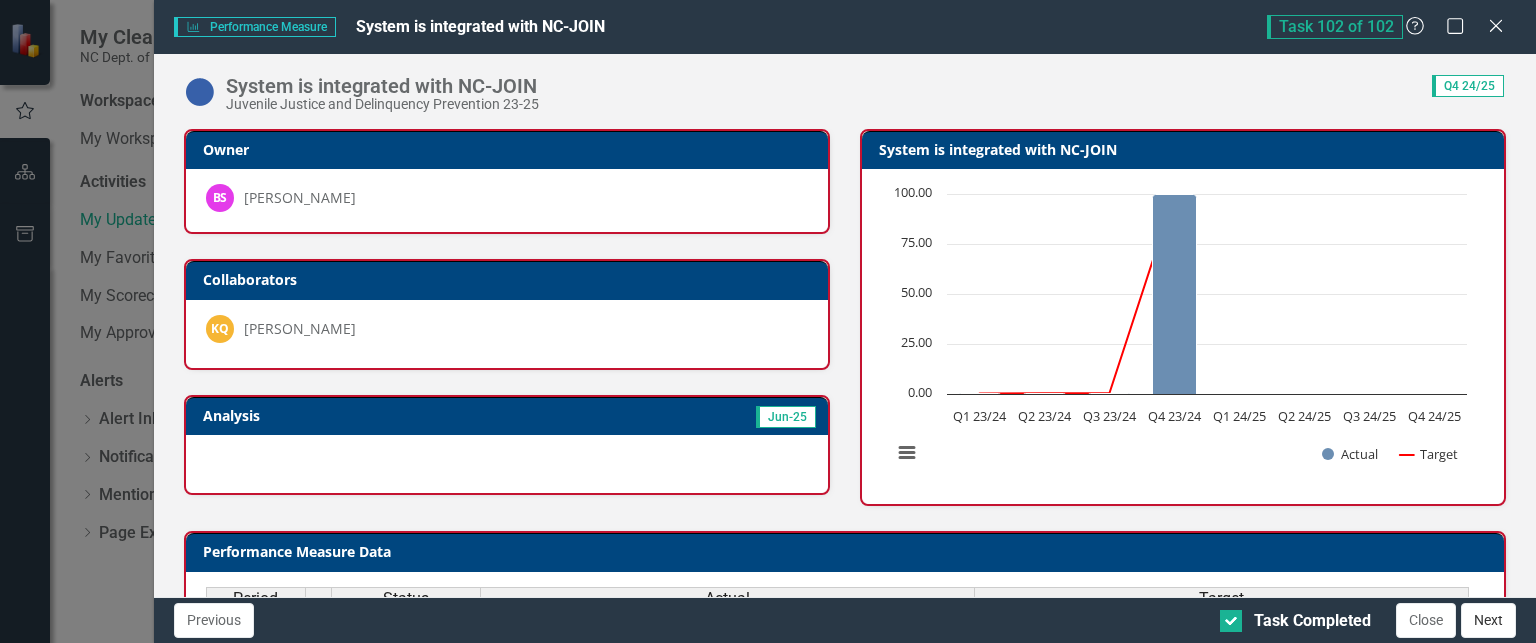 click on "Next" at bounding box center [1488, 620] 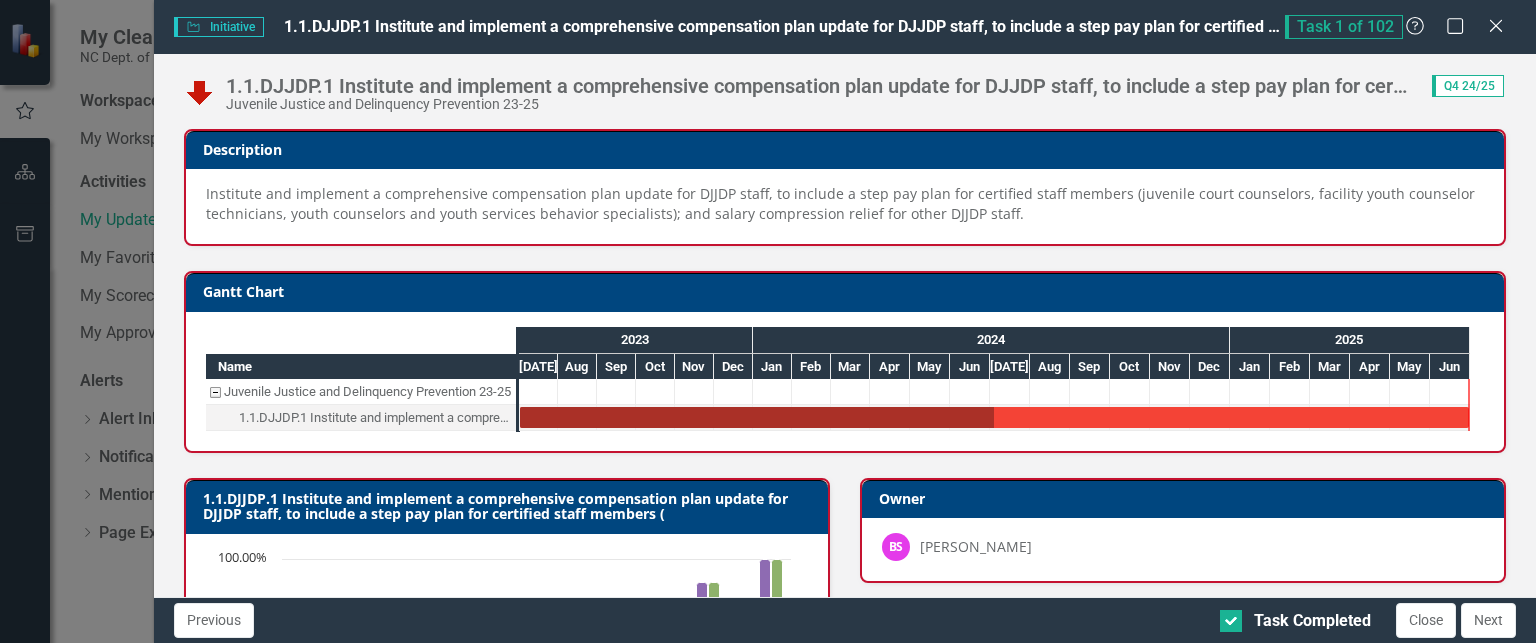 click on "Next" at bounding box center [1488, 620] 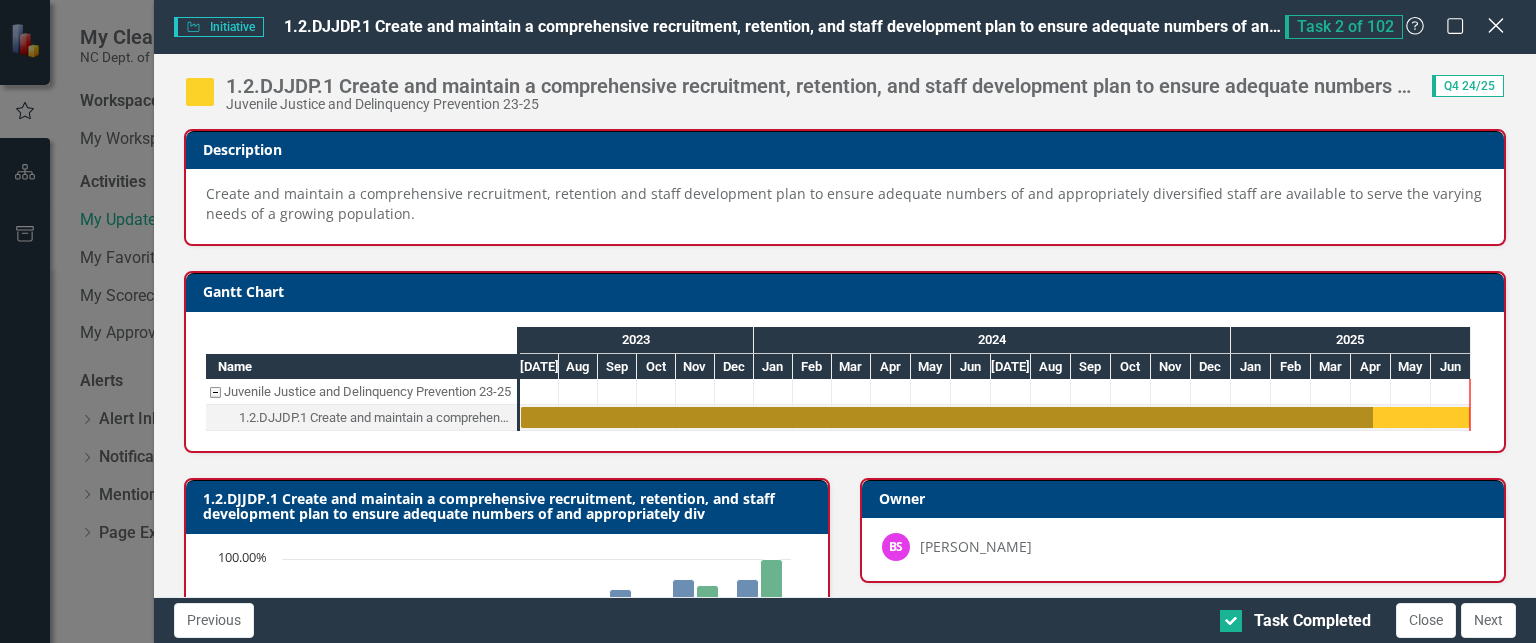 click on "Close" 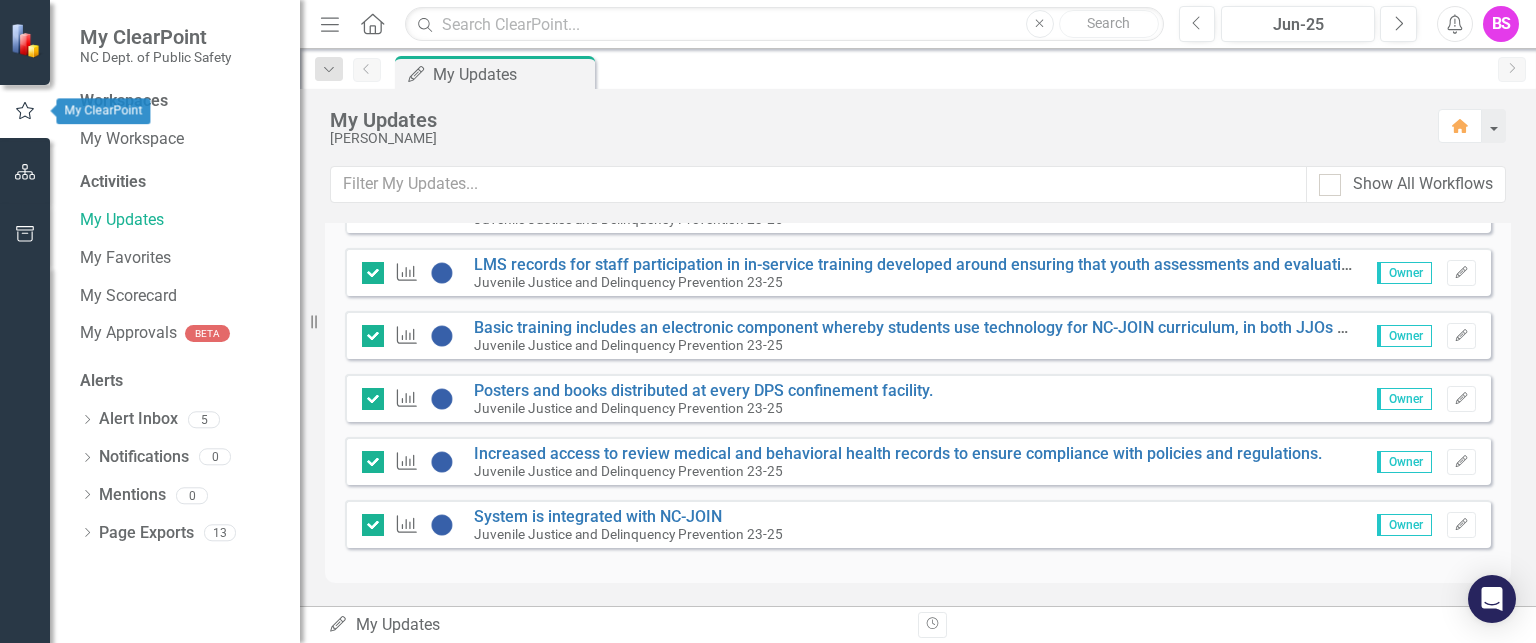 click 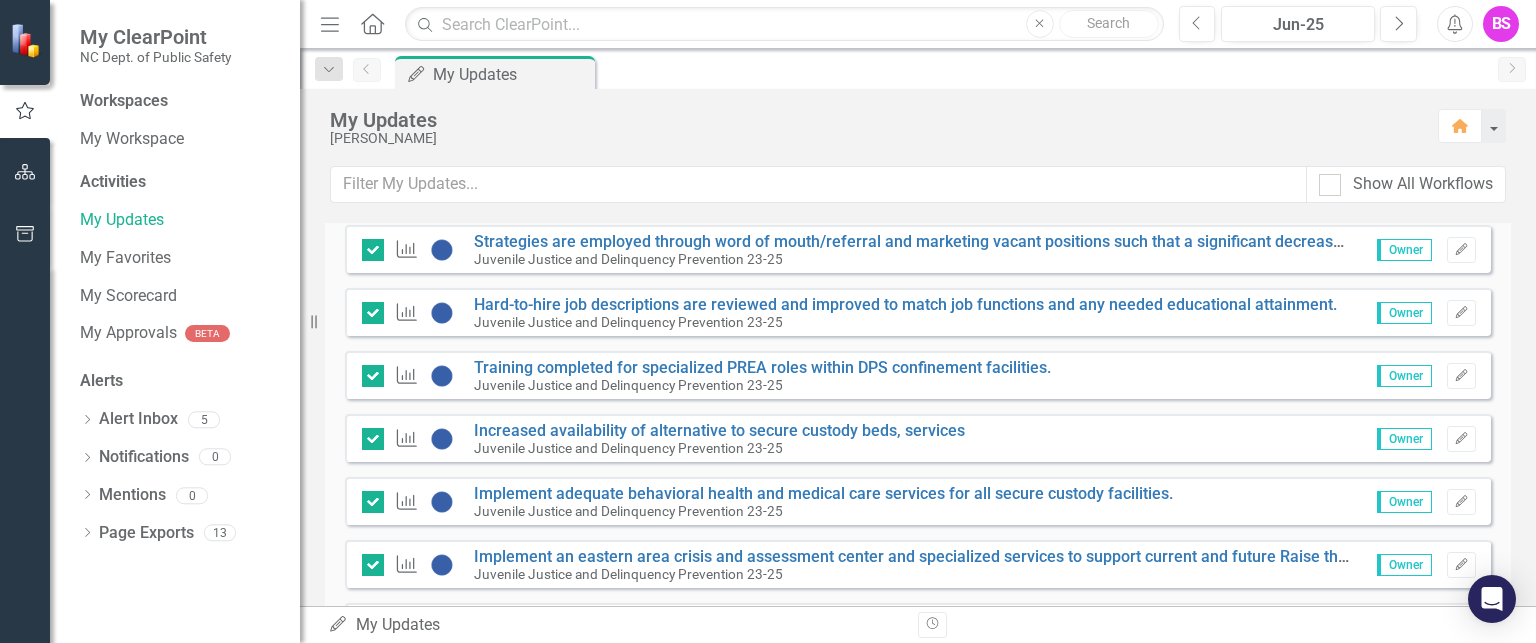 scroll, scrollTop: 2733, scrollLeft: 0, axis: vertical 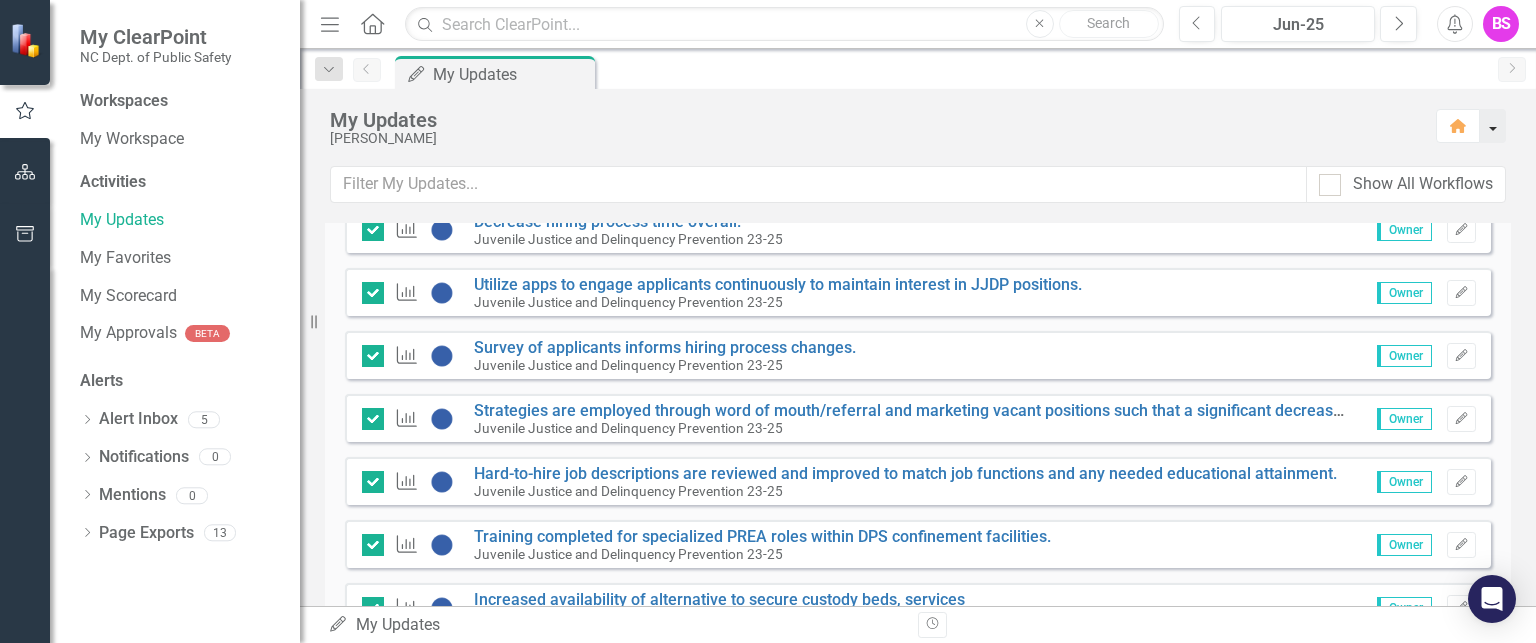 click at bounding box center [1493, 126] 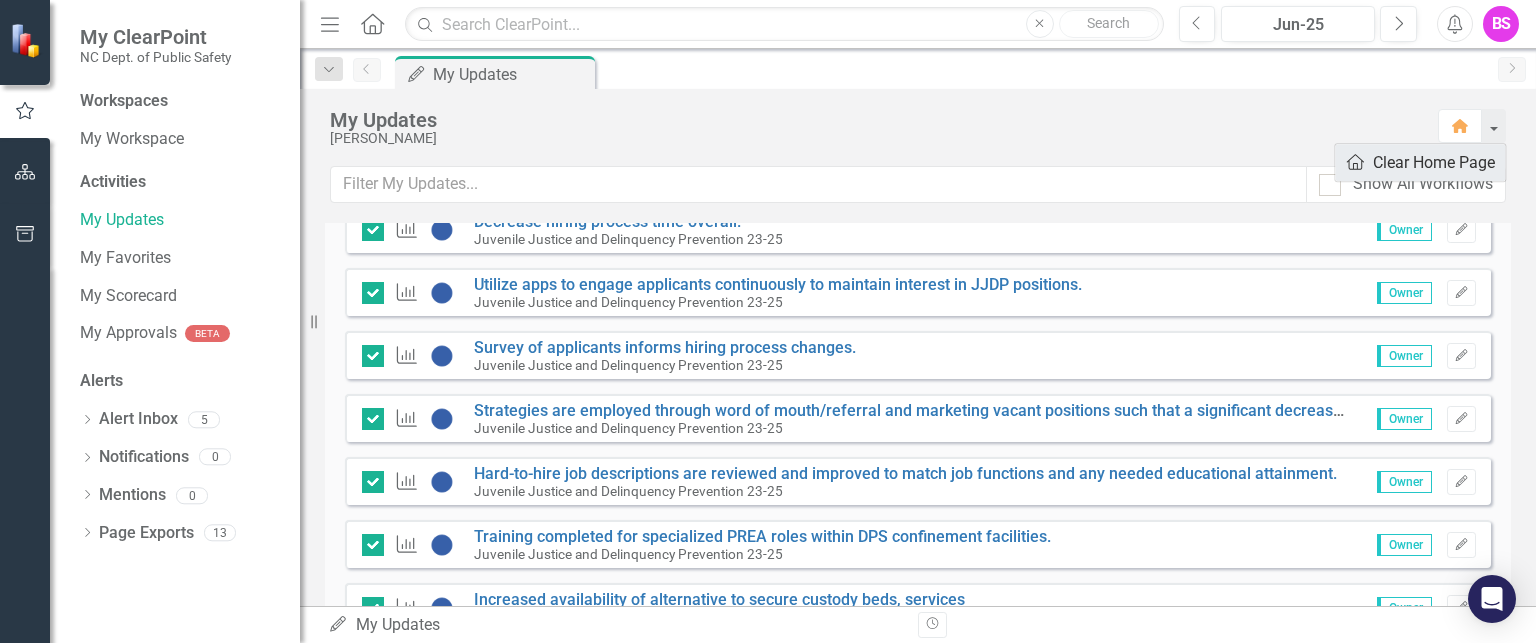 click on "Home Clear Home Page" at bounding box center (1420, 162) 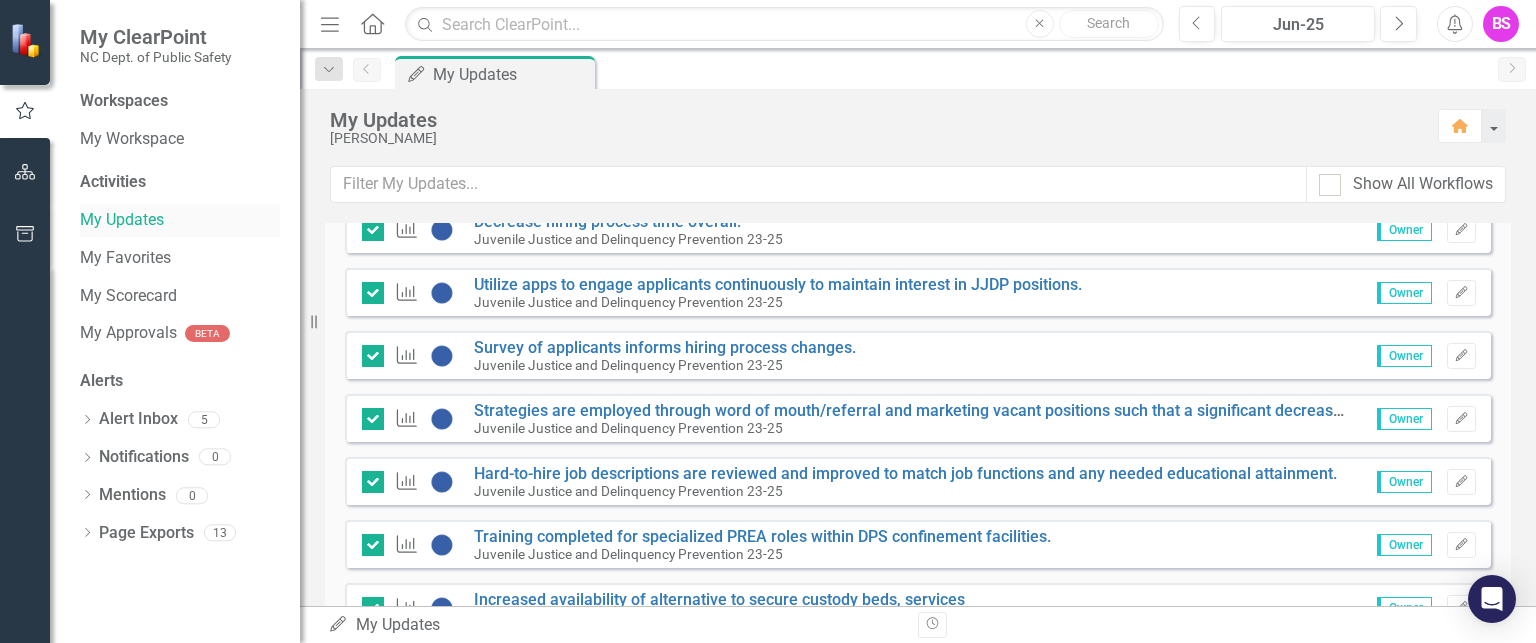 click on "My Updates" at bounding box center [180, 220] 